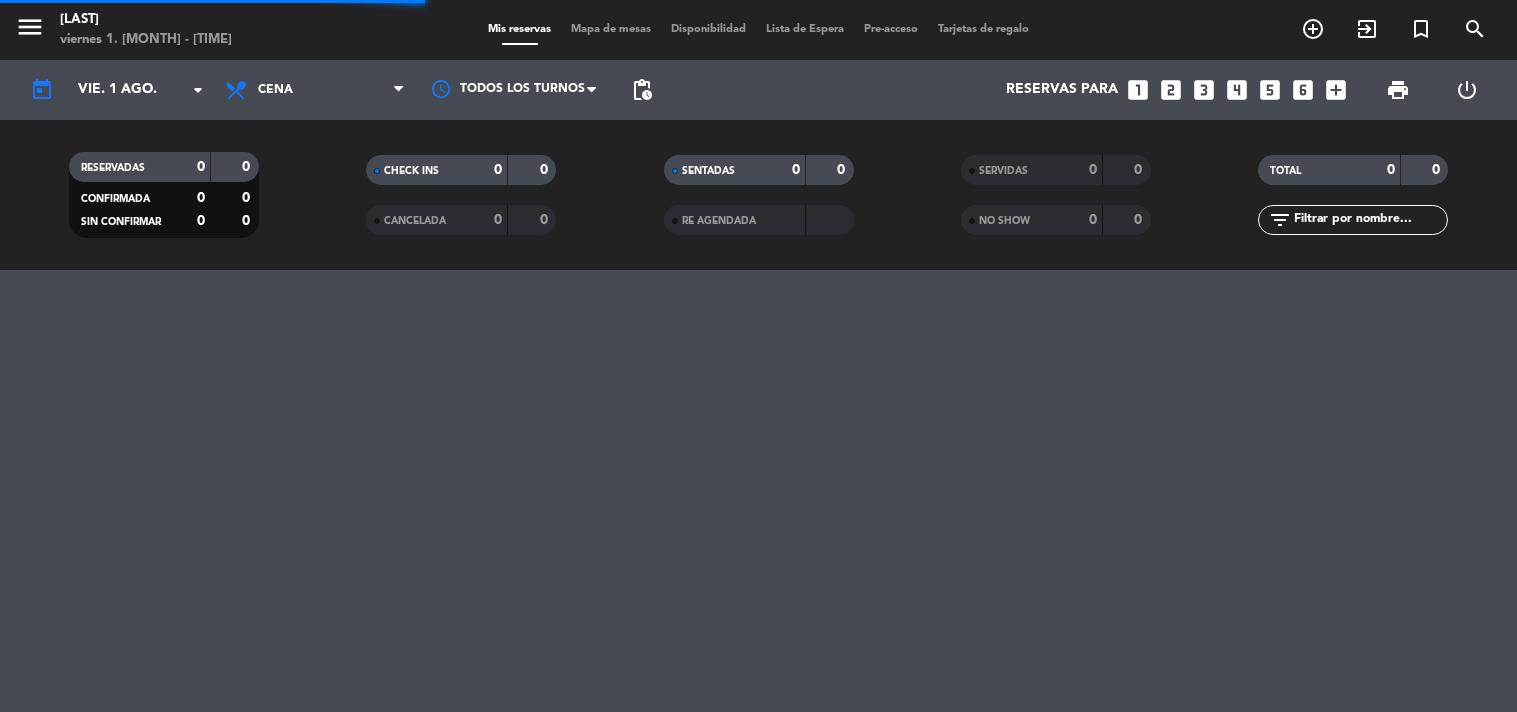 scroll, scrollTop: 0, scrollLeft: 0, axis: both 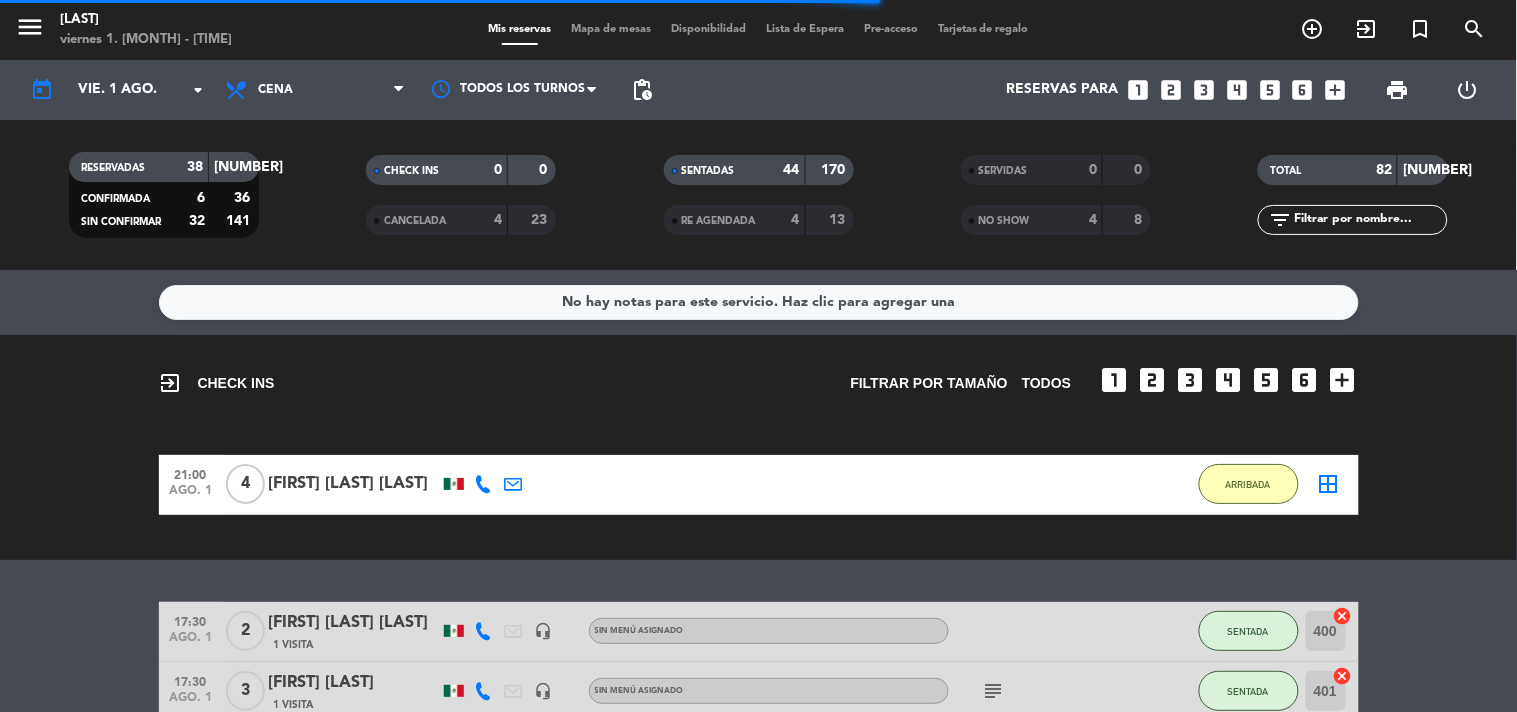 click on "SENTADAS" 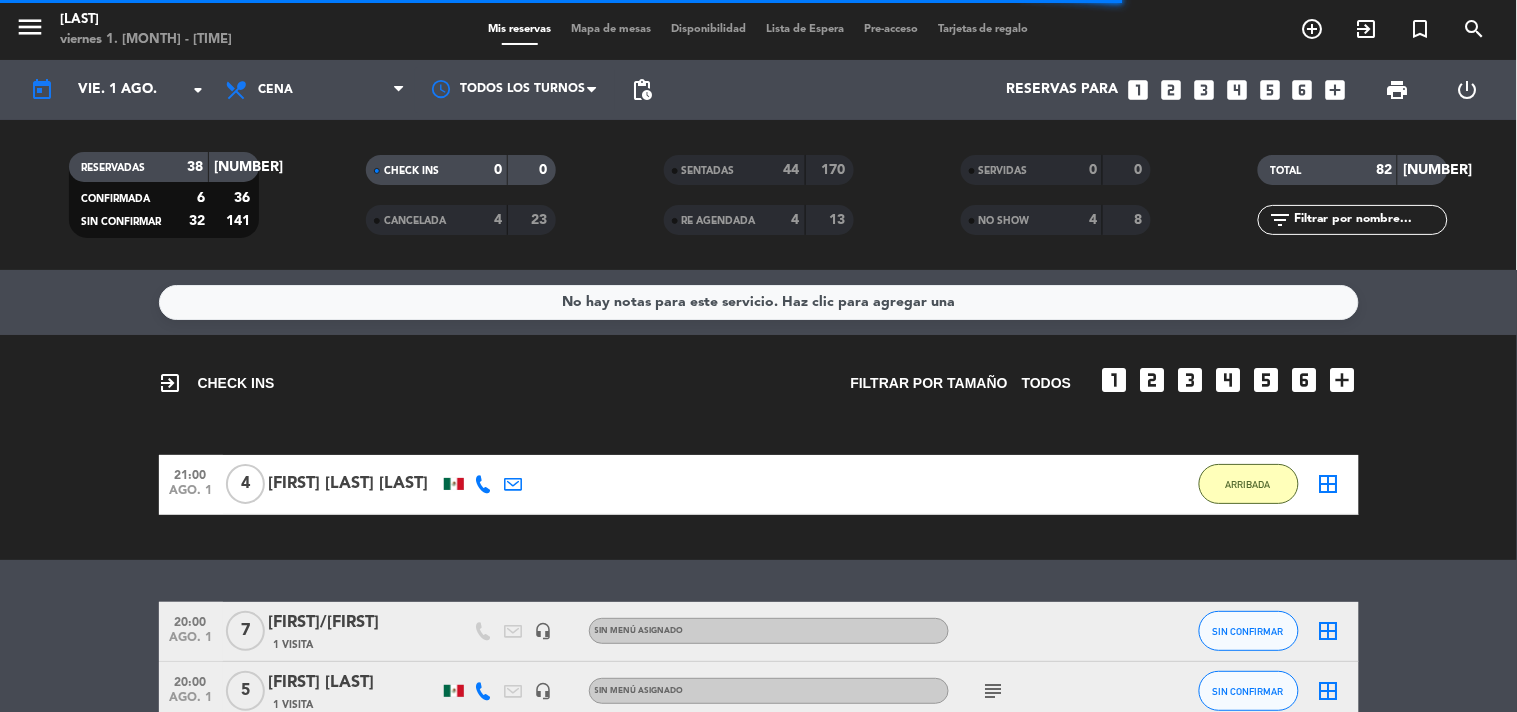 click on "No hay notas para este servicio. Haz clic para agregar una  exit_to_app  CHECK INS   Filtrar por tamaño  TODOS  looks_one   looks_two   looks_3   looks_4   looks_5   looks_6  add_box  21:00   ago. 1   4   [FIRST] [LAST]   1:04 H  /  10:53 H sms    ARRIBADA  border_all   20:00   ago. 1   7   [FIRST]/[FIRST]   1 Visita   headset_mic  Sin menú asignado SIN CONFIRMAR  border_all   20:00   ago. 1   5   [FIRST] [LAST]   1 Visita   headset_mic  Sin menú asignado  subject  SIN CONFIRMAR  border_all   20:30   ago. 1   2   [FIRST] [LAST]   1 Visita   headset_mic  Sin menú asignado SIN CONFIRMAR  border_all   20:30   ago. 1   10   [FIRST] [LAST]   3 Visitas  credit_card  master * 4951   stripe   A LA CARTA  cake  CONFIRMADA  border_all   20:30   ago. 1   2   [FIRST] [LAST]   1 Visita  credit_card  visa * 9596   stripe   A LA CARTA  favorite_border  CONFIRMADA  border_all   20:30   ago. 1   10   [FIRST] [LAST]   1 Visita   A LA CARTA  subject  CONFIRMADA  border_all   20:30   ago. 1   8   1 Visita   8" 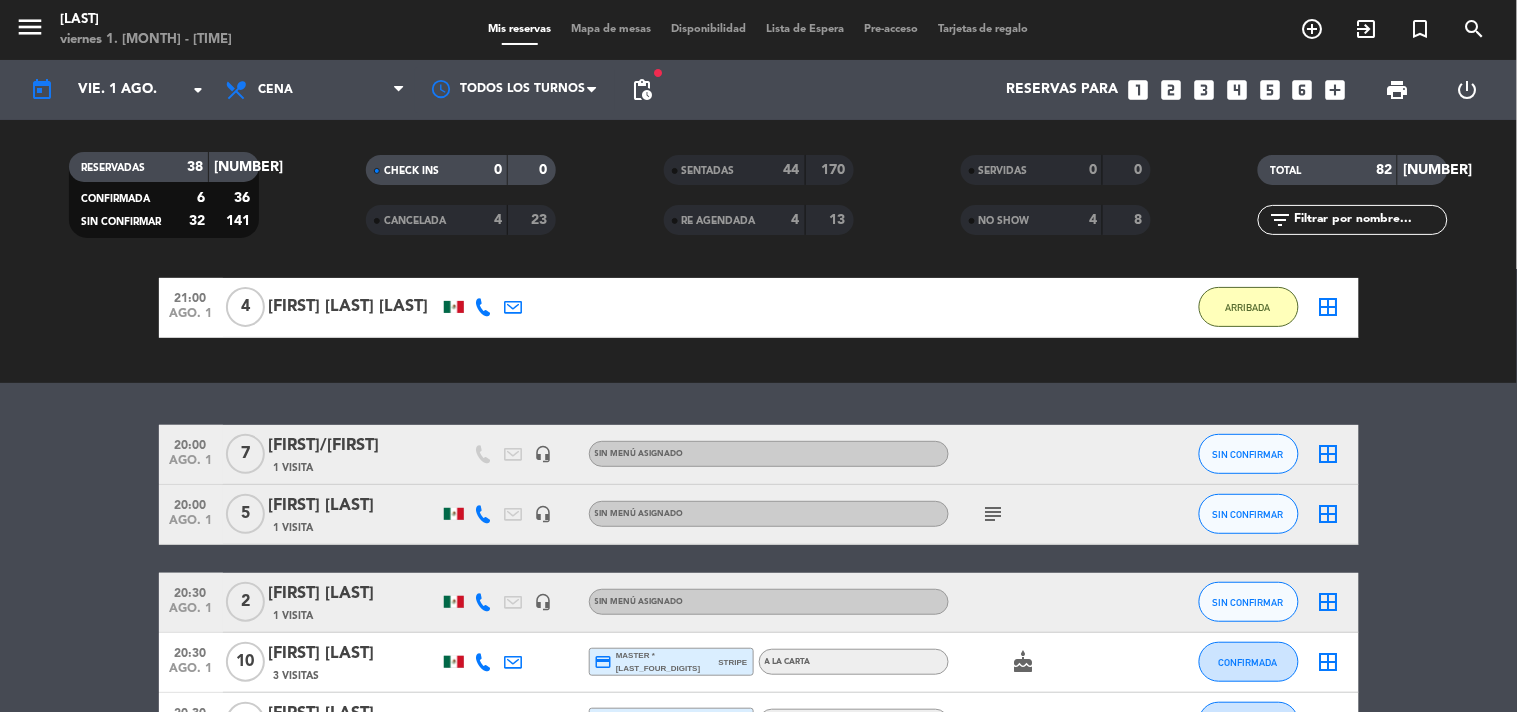 scroll, scrollTop: 222, scrollLeft: 0, axis: vertical 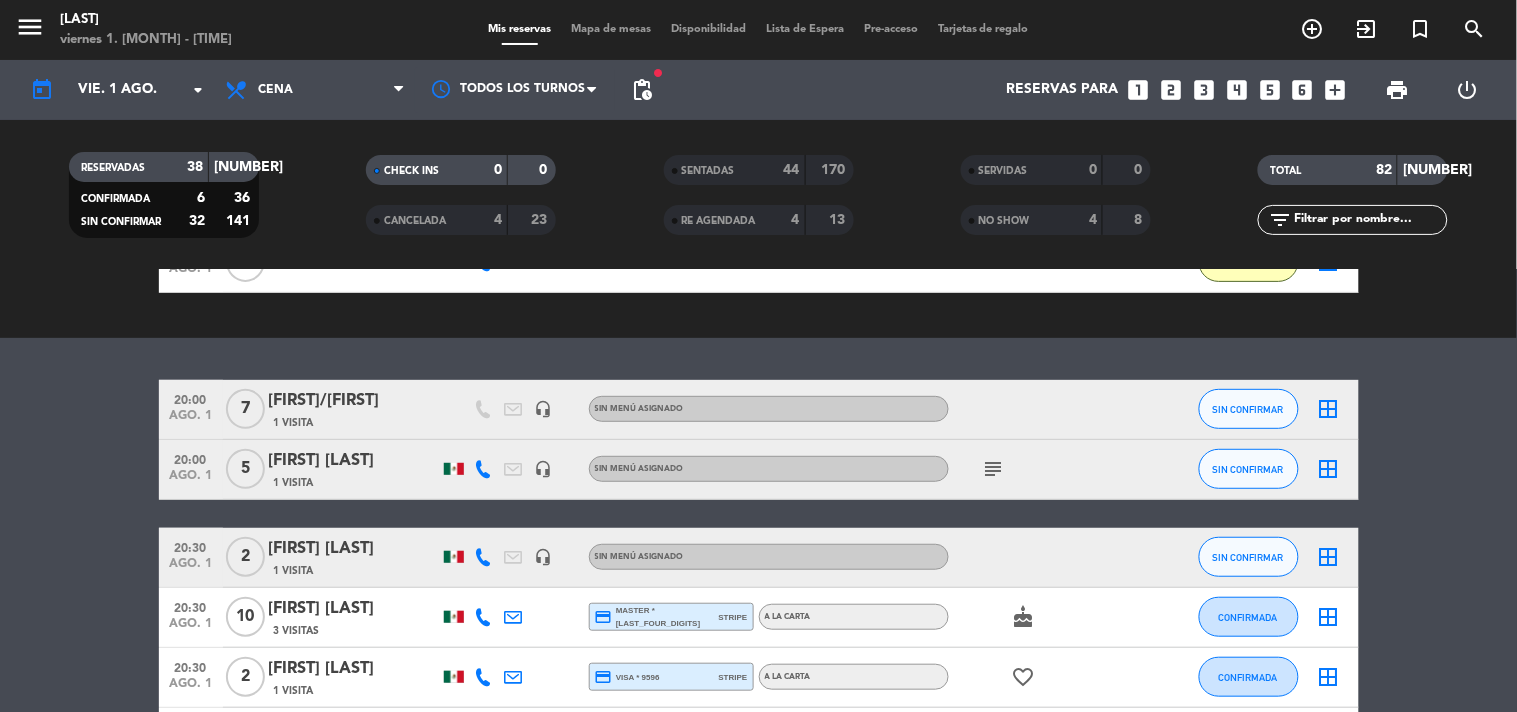click on "subject" 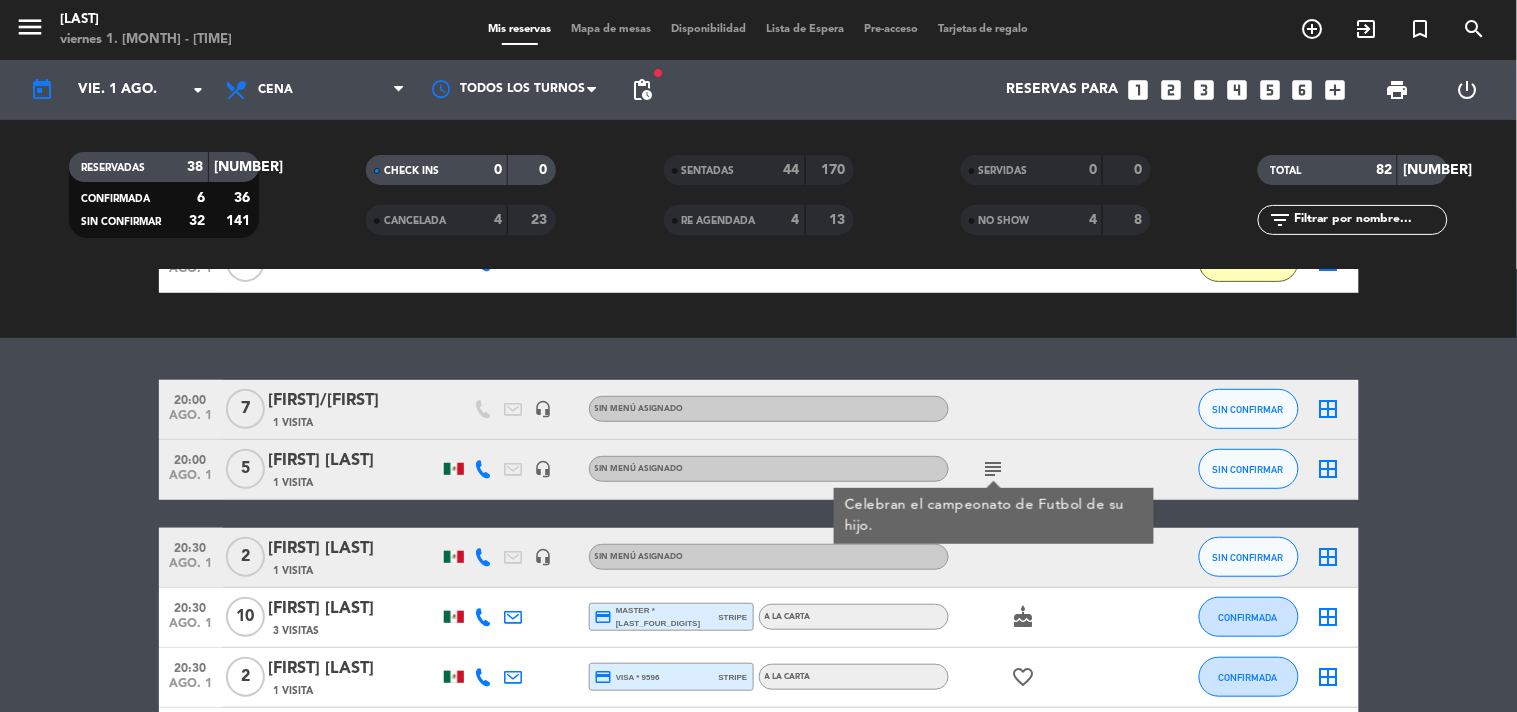 click on "[TIME]   ago. 1   7   [FIRST] / [FIRST]   1 Visita   headset_mic  Sin menú asignado SIN CONFIRMAR  border_all   [TIME]   ago. 1   5   [FIRST] [LAST]   1 Visita   headset_mic  Sin menú asignado  subject  SIN CONFIRMAR  border_all   [TIME]   ago. 1   2   [FIRST] [LAST]   1 Visita   headset_mic  Sin menú asignado SIN CONFIRMAR  border_all   [TIME]   ago. 1   10   [FIRST] [LAST]   3 Visitas  credit_card  master * [CARD_LAST_4]   stripe   A LA CARTA  cake  CONFIRMADA  border_all   [TIME]   ago. 1   2   [FIRST] [LAST]   1 Visita  credit_card  visa * [CARD_LAST_4]   stripe   A LA CARTA  favorite_border  CONFIRMADA  border_all   [TIME]   ago. 1   10   [FIRST] [LAST]   1 Visita   A LA CARTA  subject  CONFIRMADA  border_all   [TIME]   ago. 1   8   [FIRST] [LAST]   1 Visita   headset_mic  Sin menú asignado  subject  SIN CONFIRMAR  border_all   [TIME]   ago. 1   8   [FIRST] [LAST]   1 Visita   headset_mic  Sin menú asignado  subject  SIN CONFIRMAR  border_all   [TIME]   ago. 1   4   [FIRST] [LAST]   1 Visita   headset_mic  Sin menú asignado  subject  [TIME]" 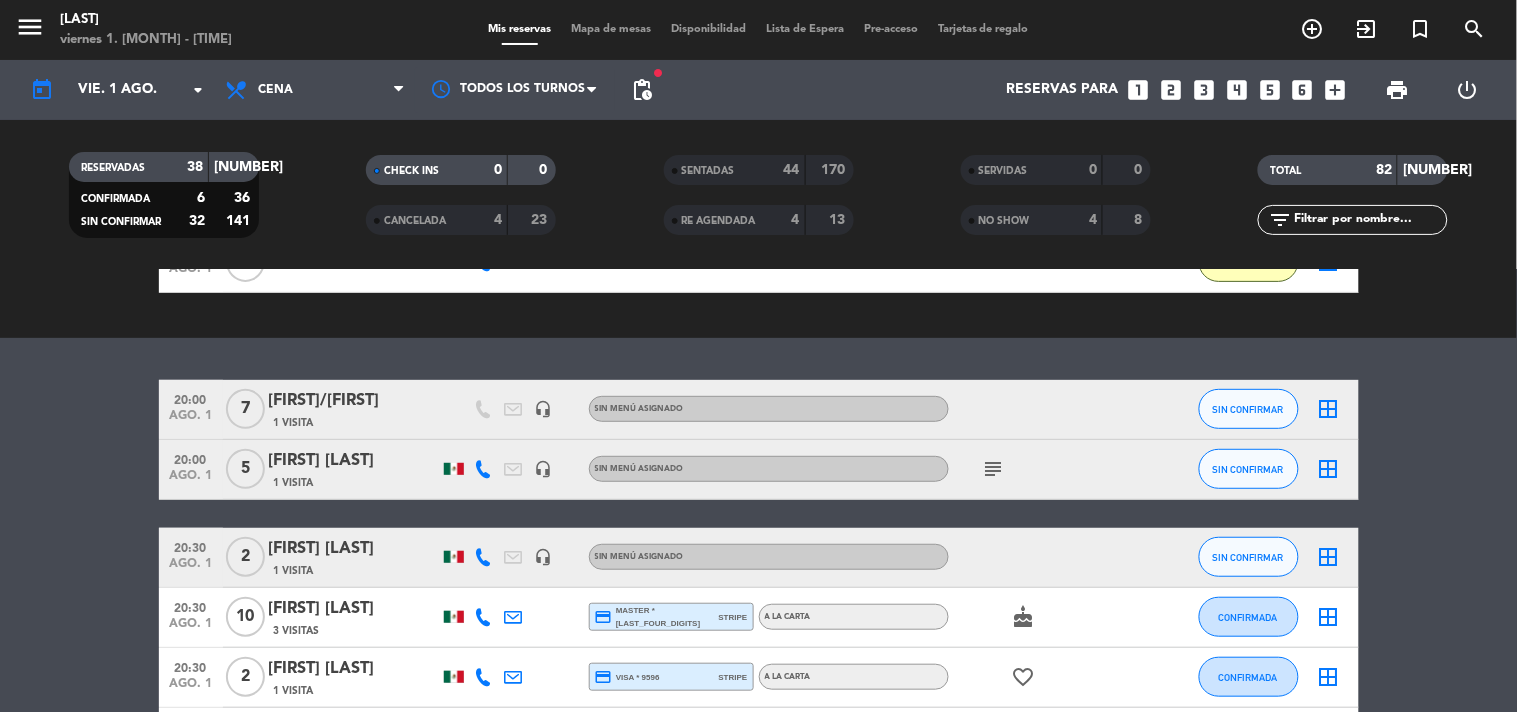 click on "[TIME]   ago. 1   7   [FIRST] / [FIRST]   1 Visita   headset_mic  Sin menú asignado SIN CONFIRMAR  border_all   [TIME]   ago. 1   5   [FIRST] [LAST]   1 Visita   headset_mic  Sin menú asignado  subject  SIN CONFIRMAR  border_all   [TIME]   ago. 1   2   [FIRST] [LAST]   1 Visita   headset_mic  Sin menú asignado SIN CONFIRMAR  border_all   [TIME]   ago. 1   10   [FIRST] [LAST]   3 Visitas  credit_card  master * [CARD_LAST_4]   stripe   A LA CARTA  cake  CONFIRMADA  border_all   [TIME]   ago. 1   2   [FIRST] [LAST]   1 Visita  credit_card  visa * [CARD_LAST_4]   stripe   A LA CARTA  favorite_border  CONFIRMADA  border_all   [TIME]   ago. 1   10   [FIRST] [LAST]   1 Visita   A LA CARTA  subject  CONFIRMADA  border_all   [TIME]   ago. 1   8   [FIRST] [LAST]   1 Visita   headset_mic  Sin menú asignado  subject  SIN CONFIRMAR  border_all   [TIME]   ago. 1   8   [FIRST] [LAST]   1 Visita   headset_mic  Sin menú asignado  subject  SIN CONFIRMAR  border_all   [TIME]   ago. 1   4   [FIRST] [LAST]   1 Visita   headset_mic   subject   [TIME]" 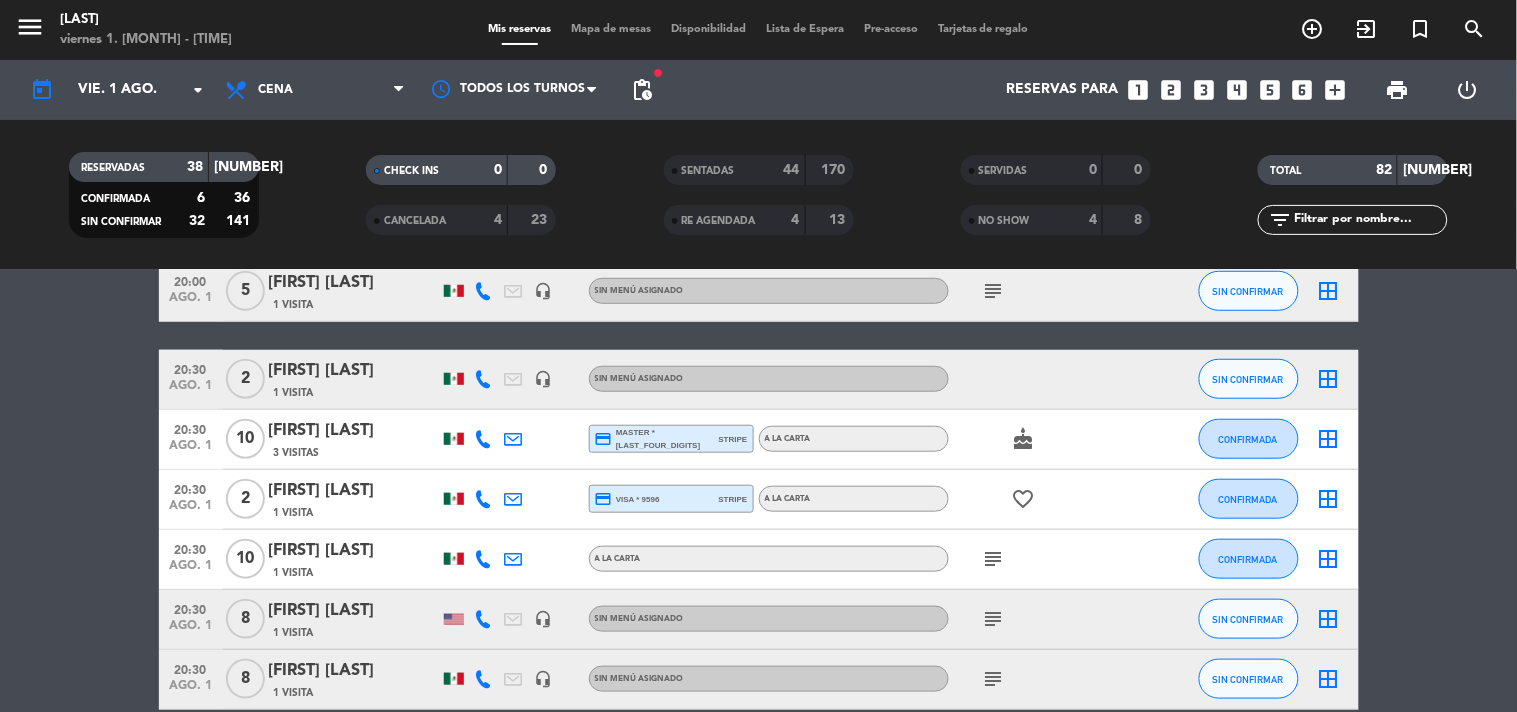 scroll, scrollTop: 444, scrollLeft: 0, axis: vertical 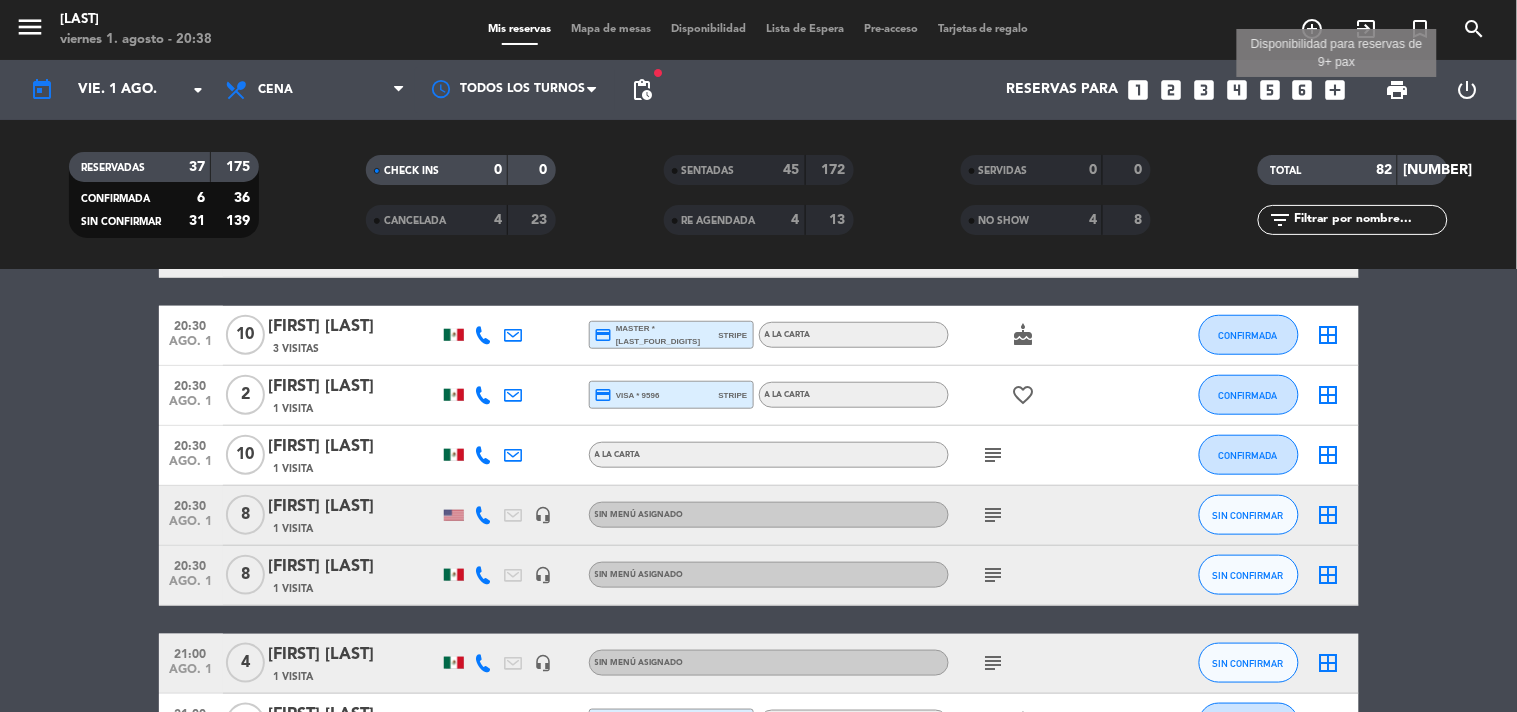 click on "add_box" at bounding box center (1336, 90) 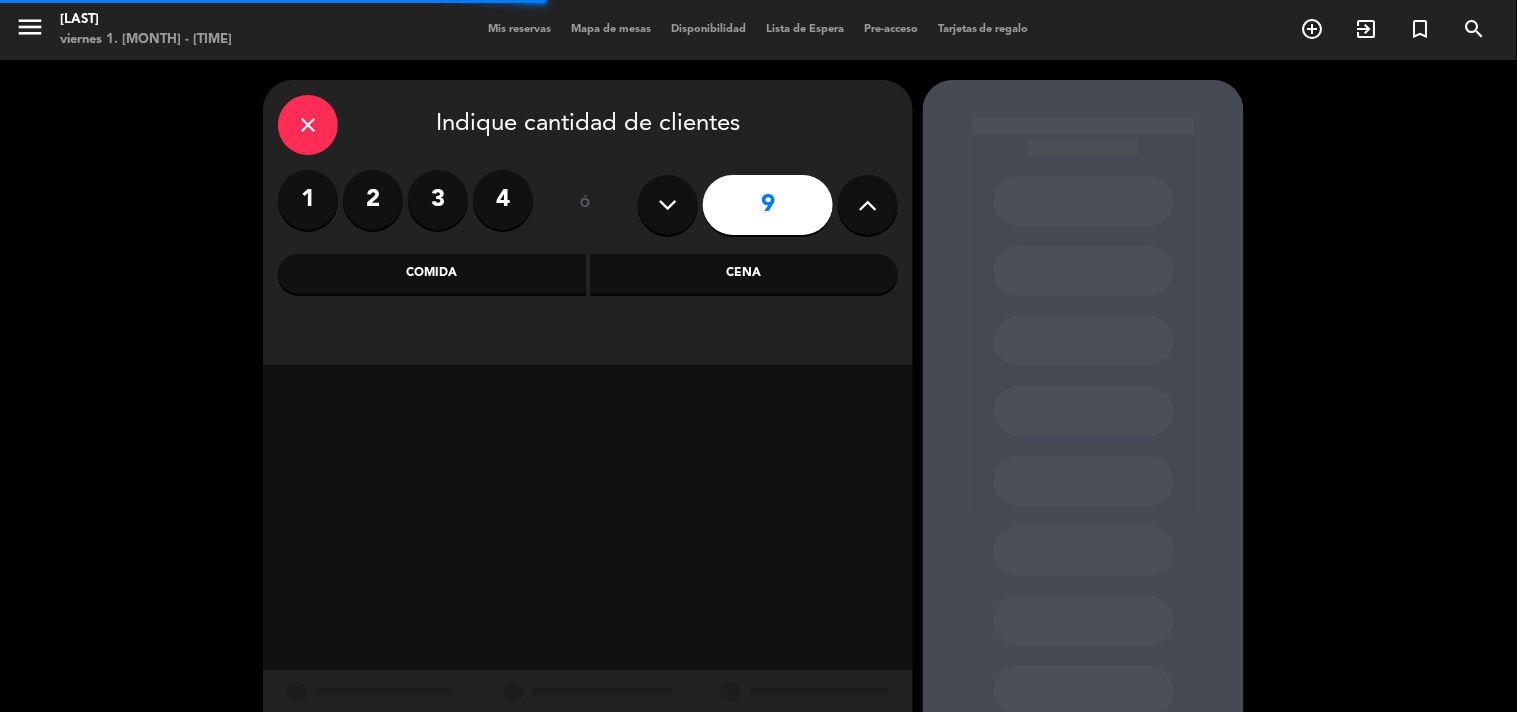 click at bounding box center (668, 205) 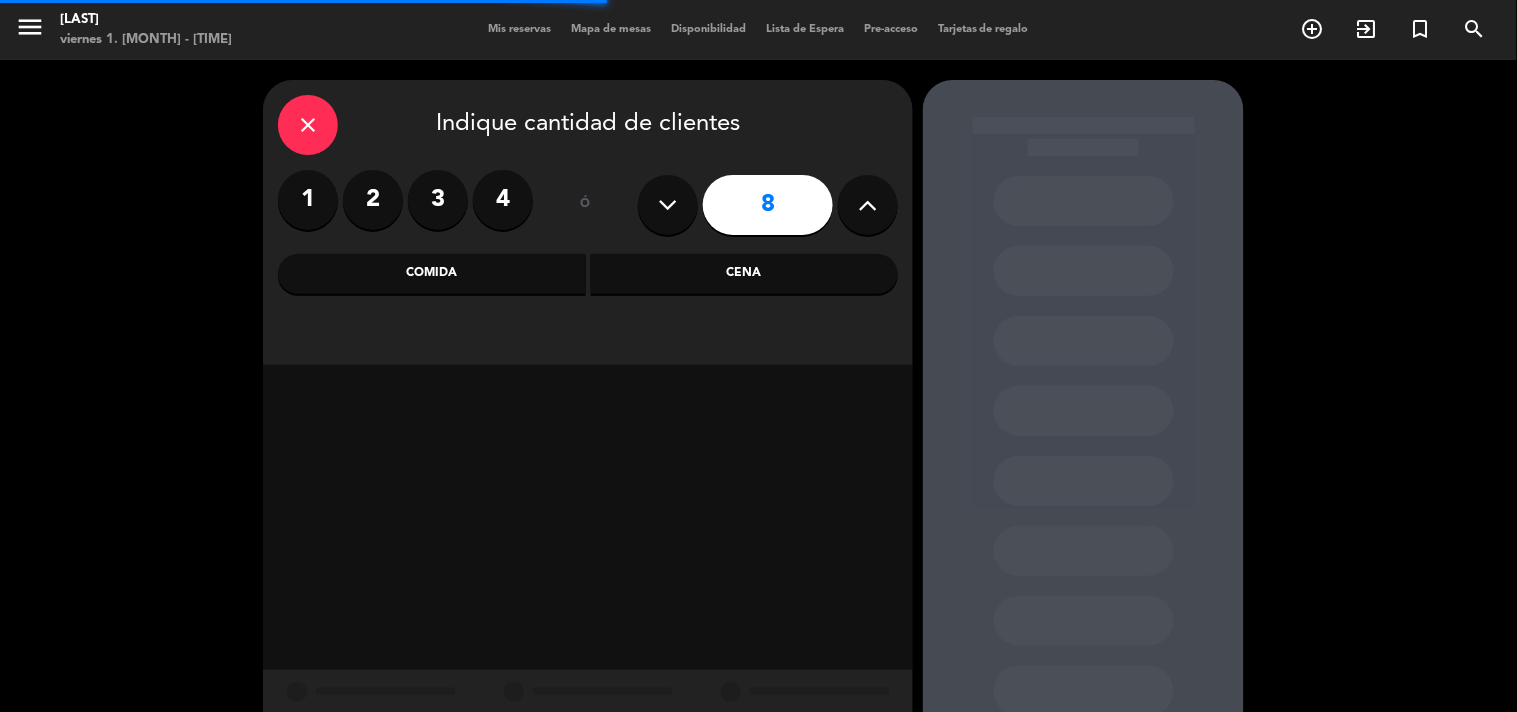 click at bounding box center (668, 205) 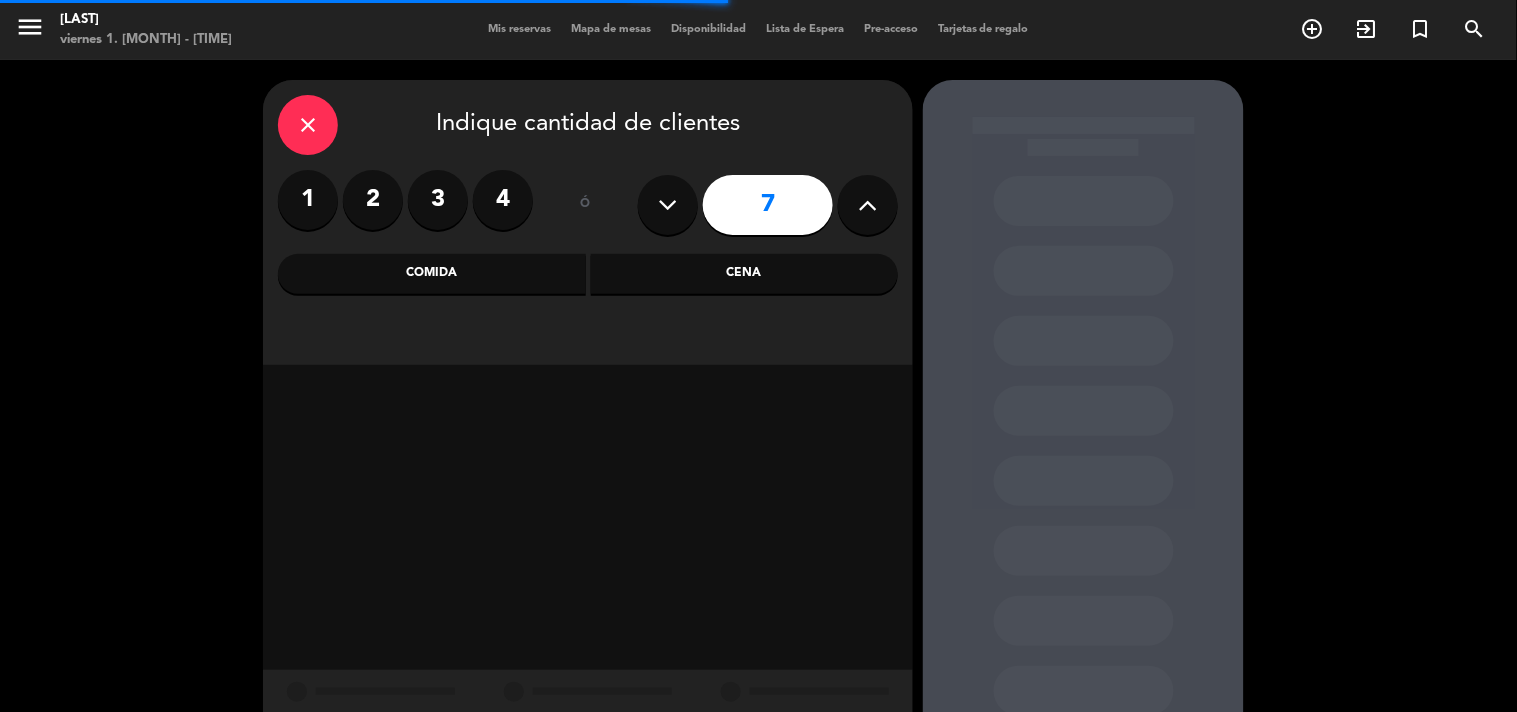 click on "Cena" at bounding box center [745, 274] 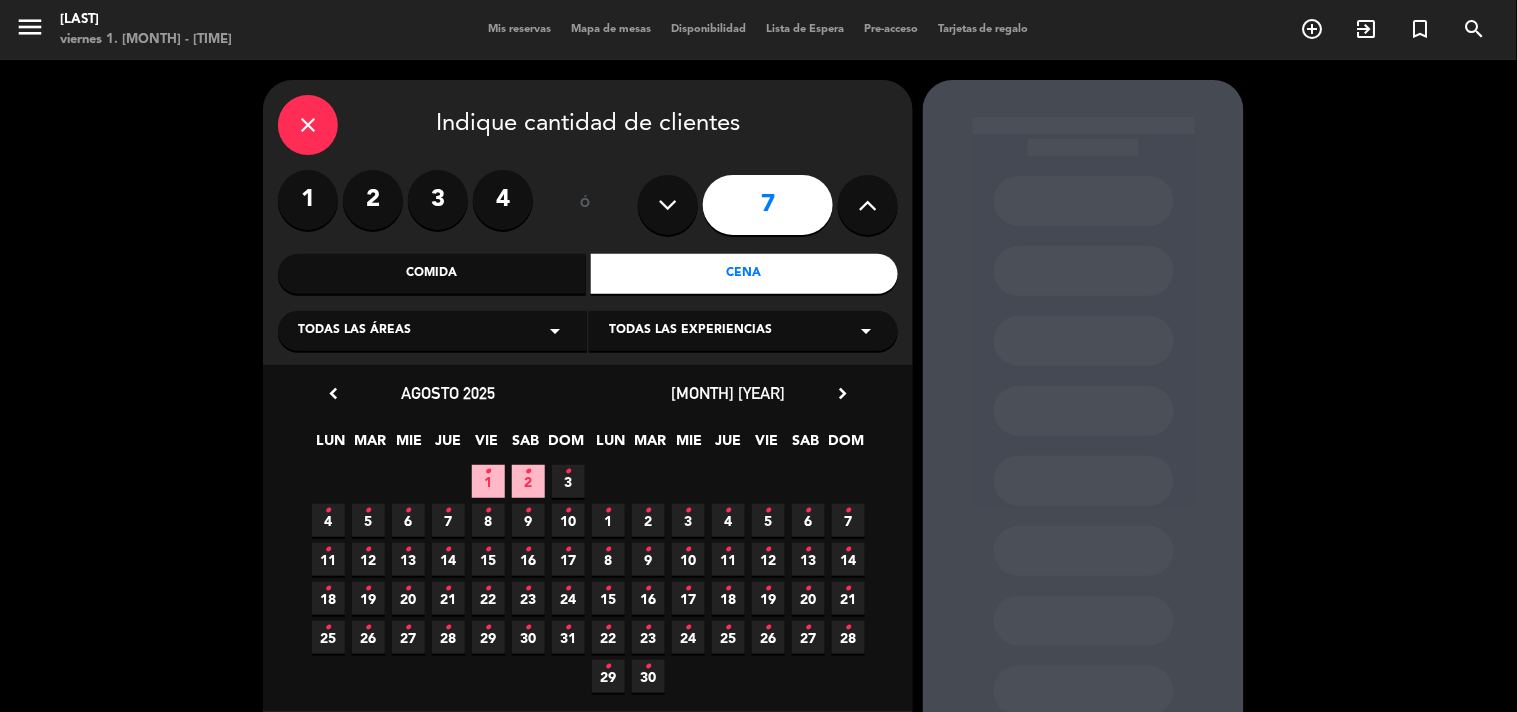 click on "•" at bounding box center (528, 472) 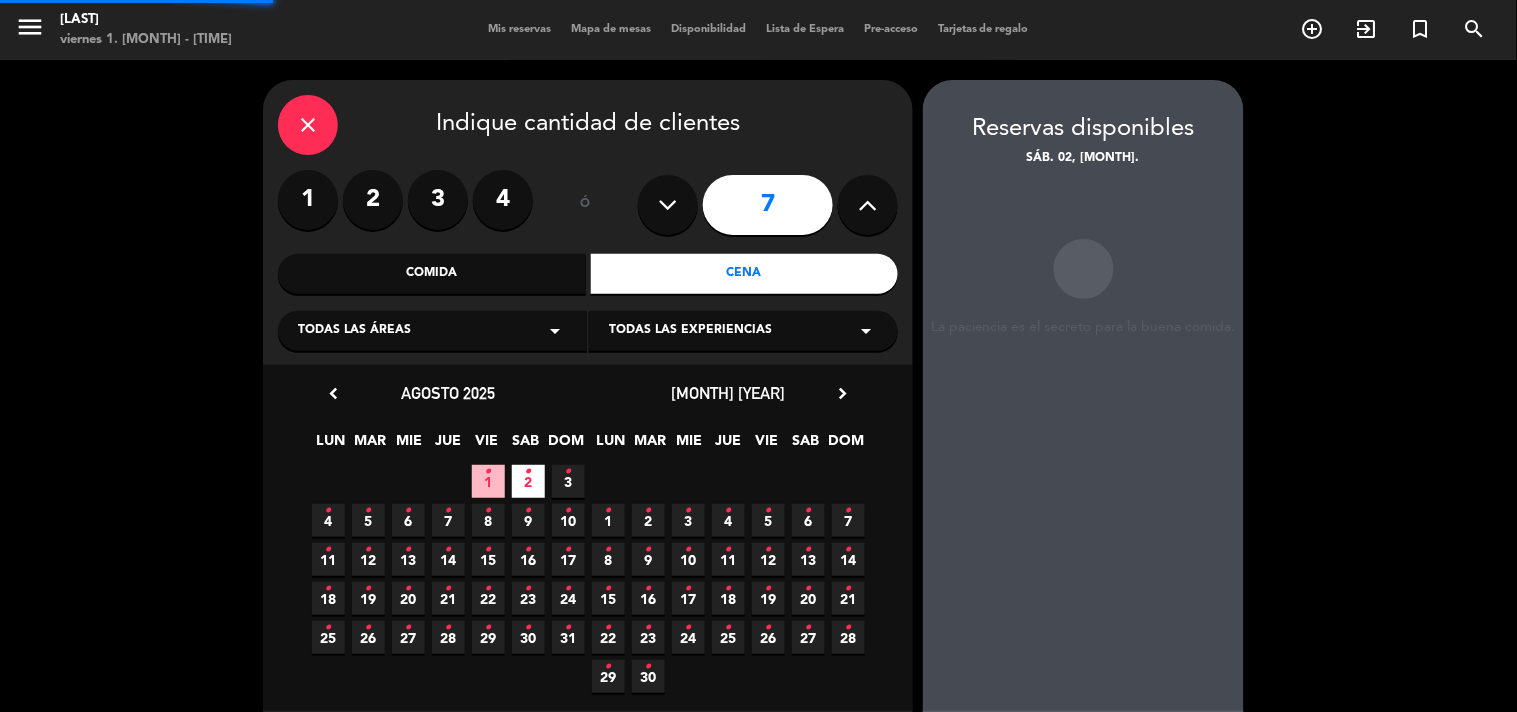 scroll, scrollTop: 80, scrollLeft: 0, axis: vertical 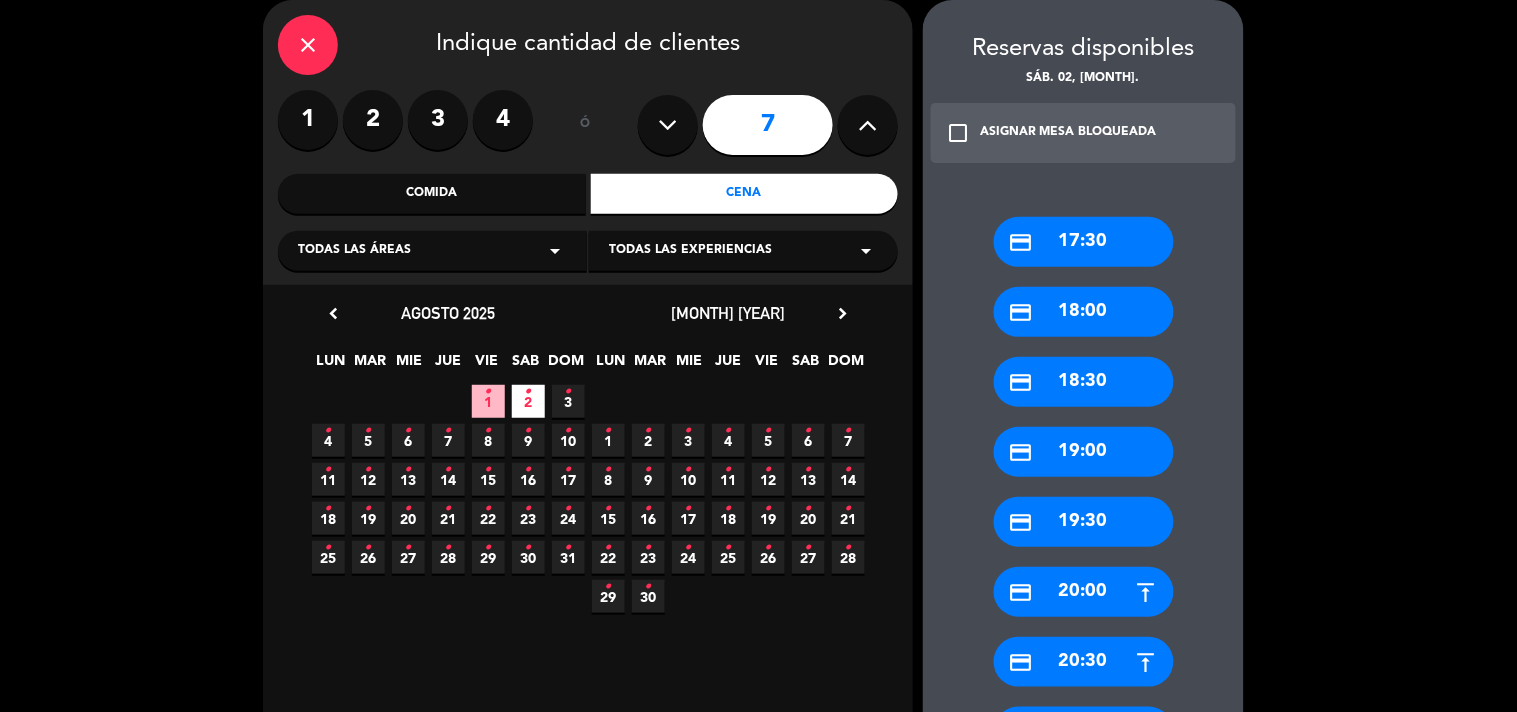 click on "1  •" at bounding box center [488, 401] 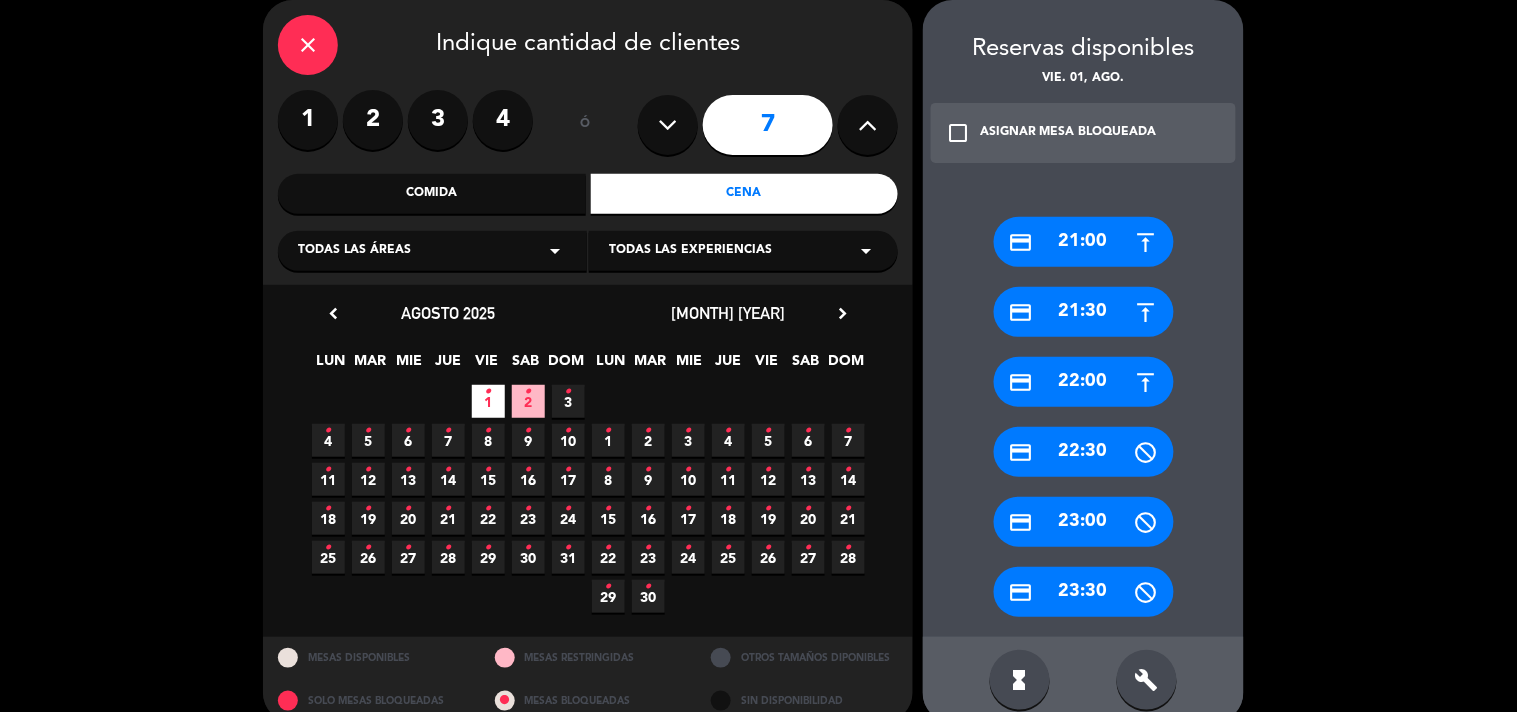 click on "credit_card" at bounding box center (1021, 382) 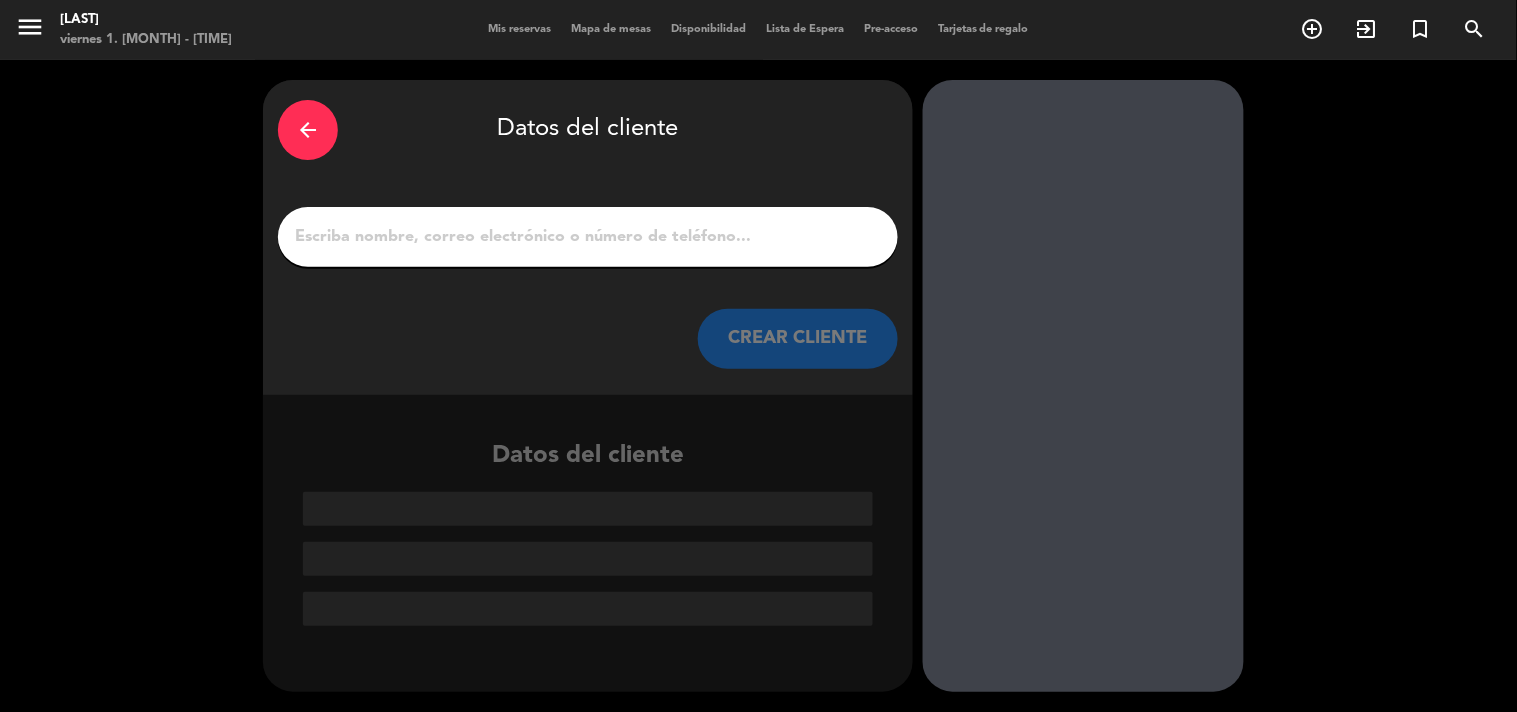scroll, scrollTop: 0, scrollLeft: 0, axis: both 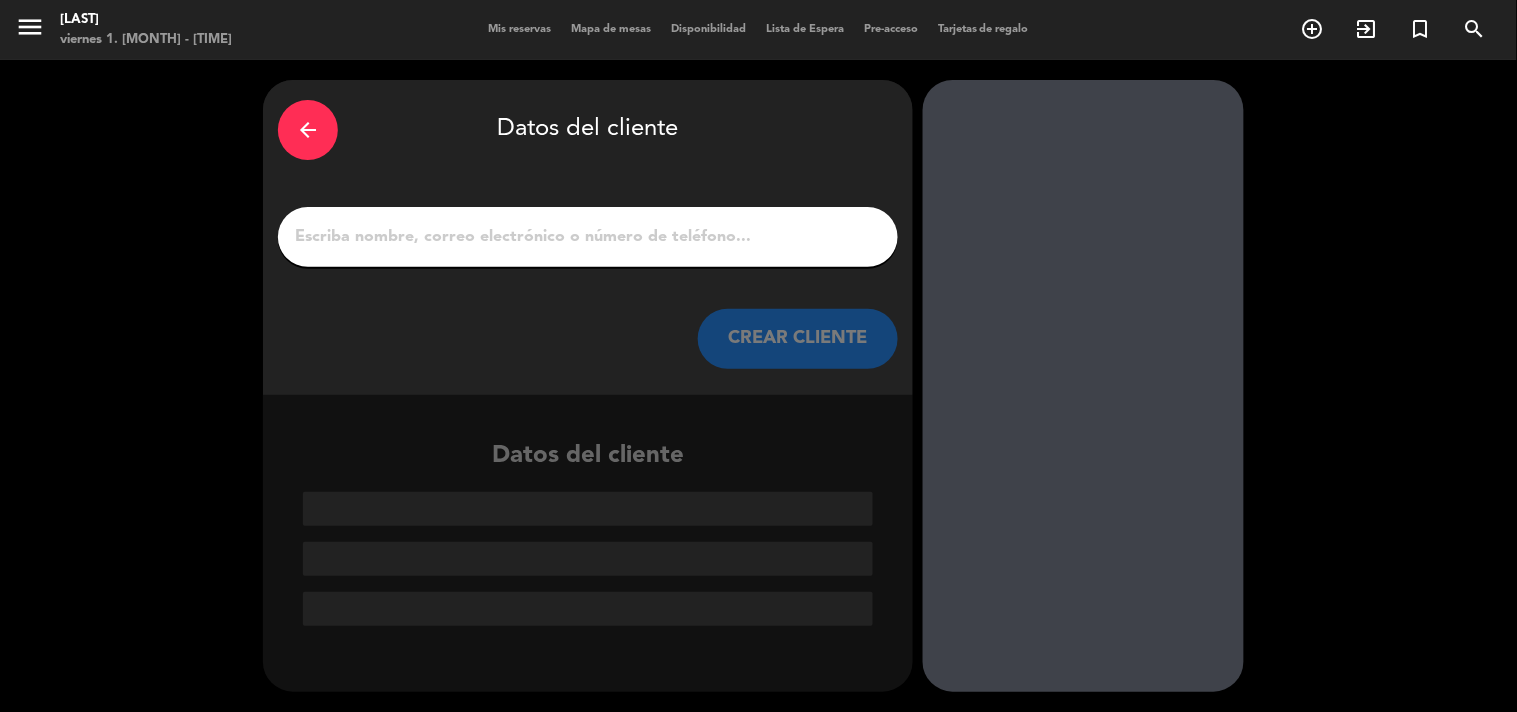 click at bounding box center (588, 237) 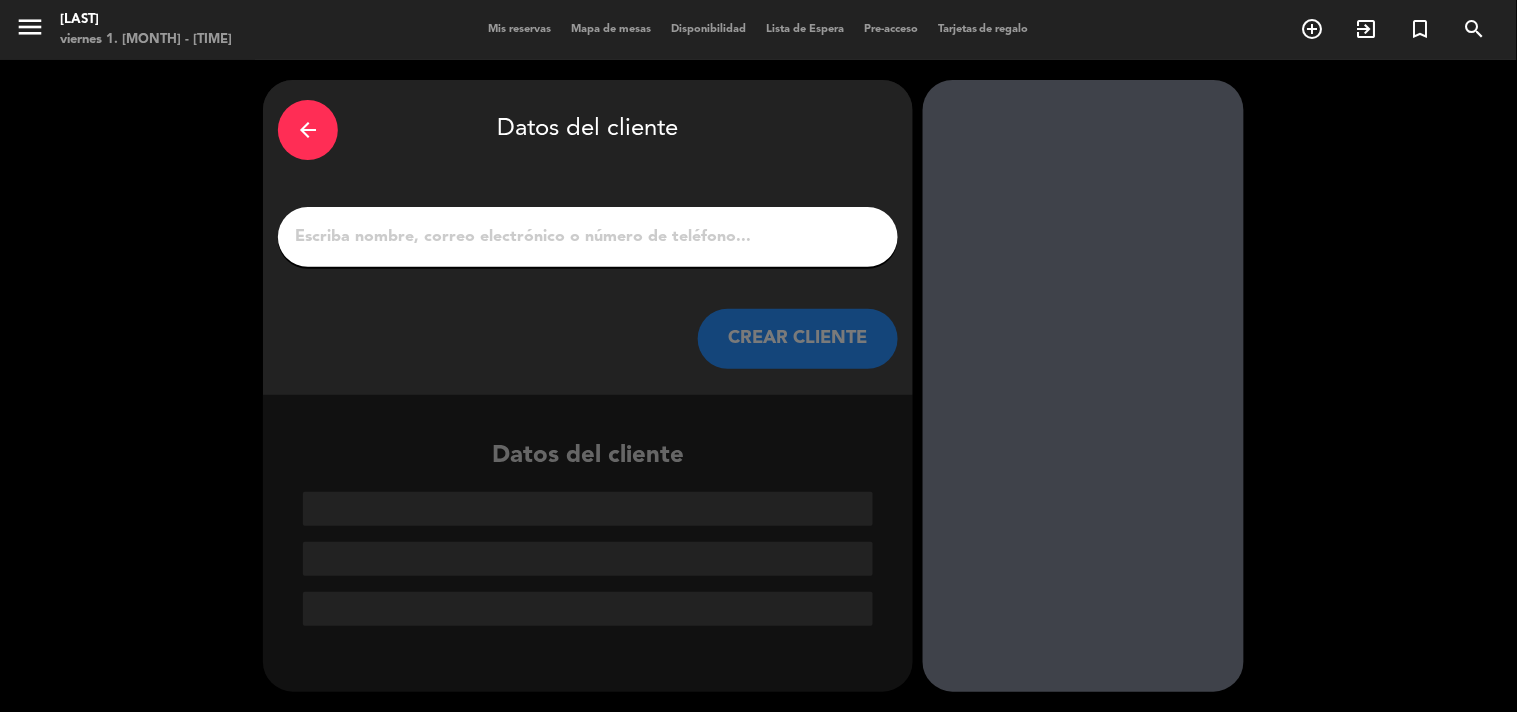 click on "1" at bounding box center [588, 237] 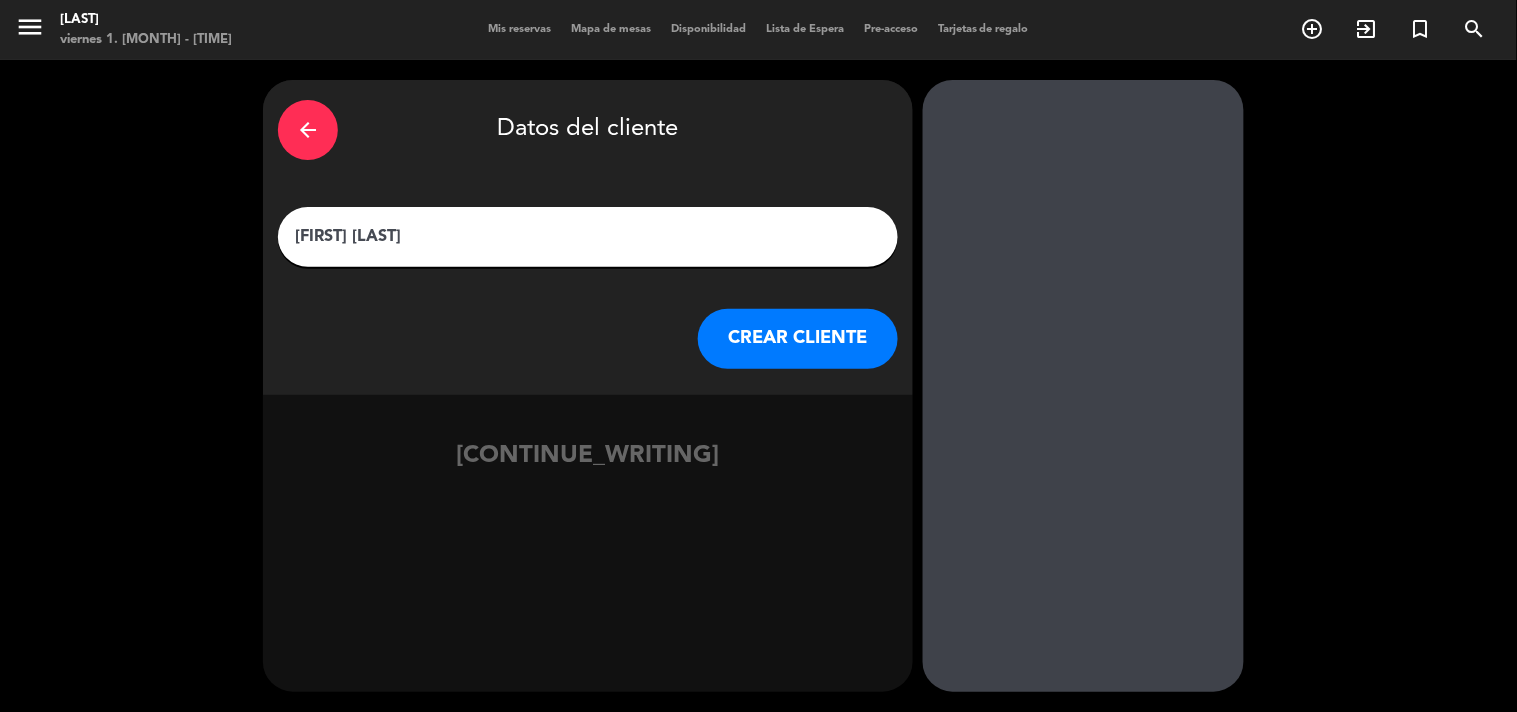 type on "[FIRST] [LAST]" 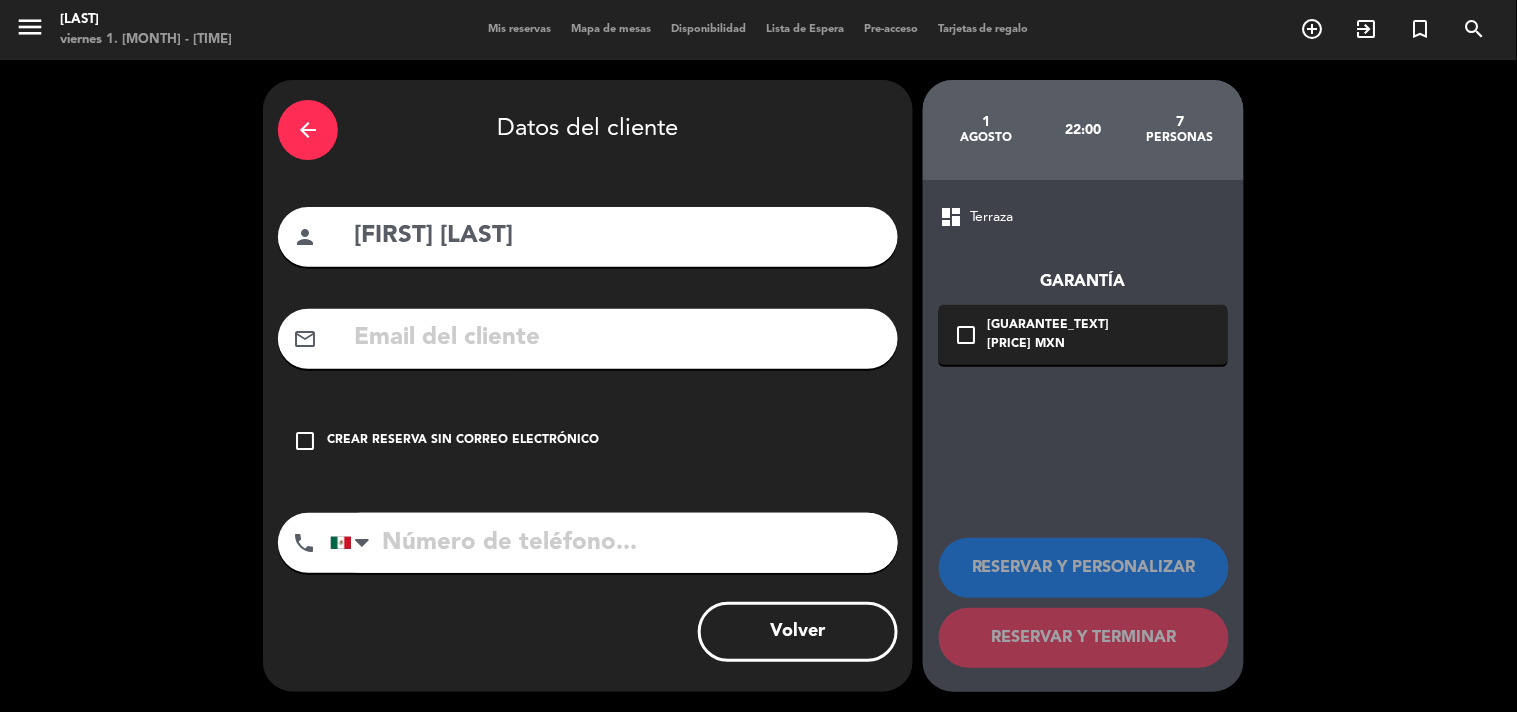 click on "Crear reserva sin correo electrónico" at bounding box center (463, 441) 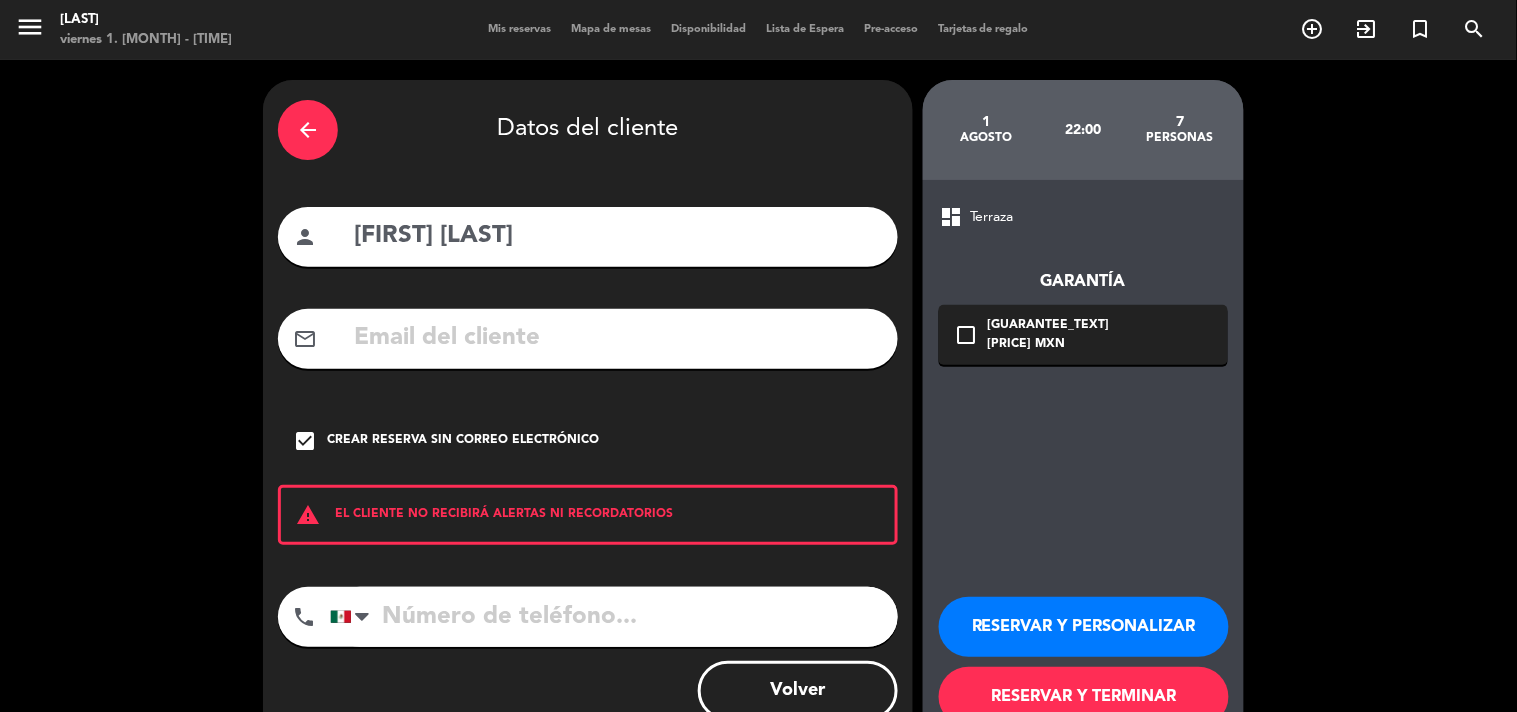 click at bounding box center [614, 617] 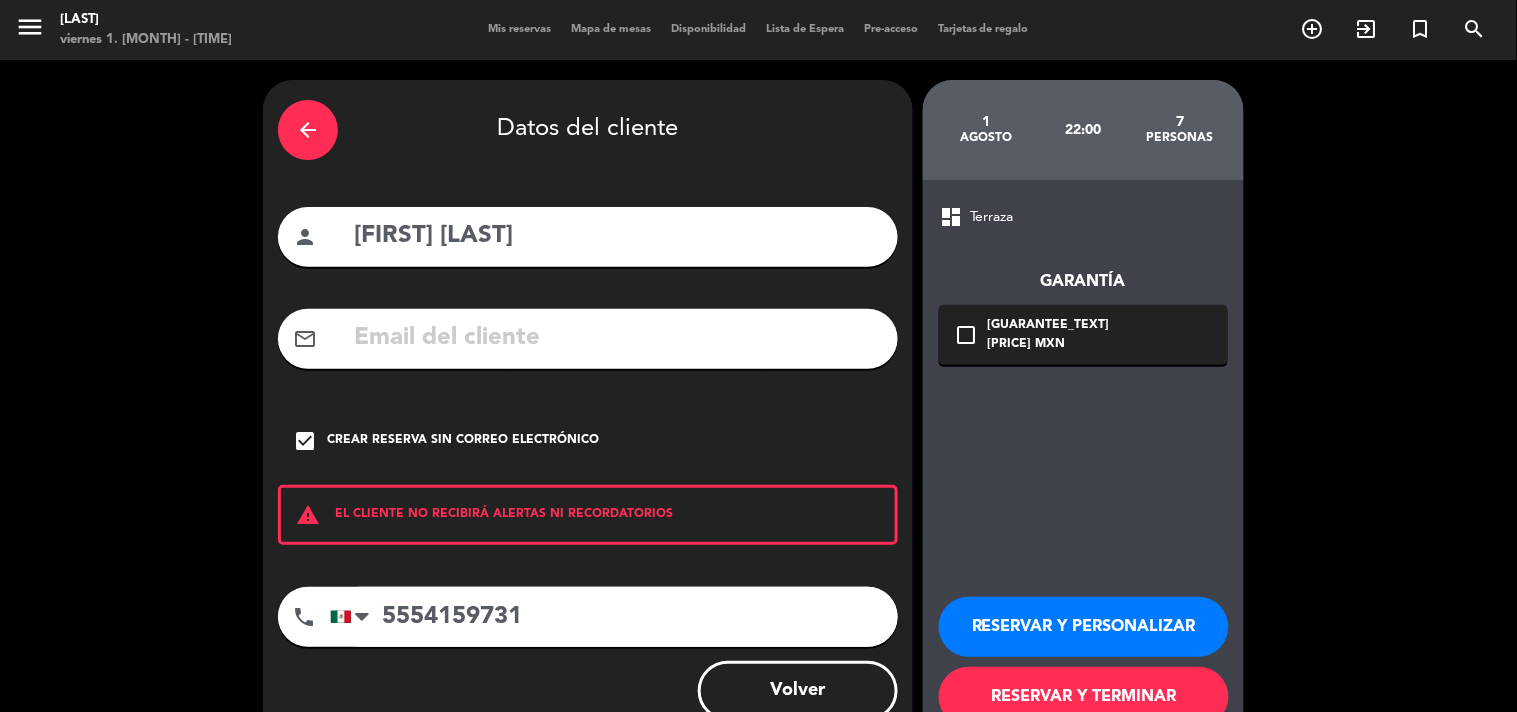 click on "5554159731" at bounding box center [614, 617] 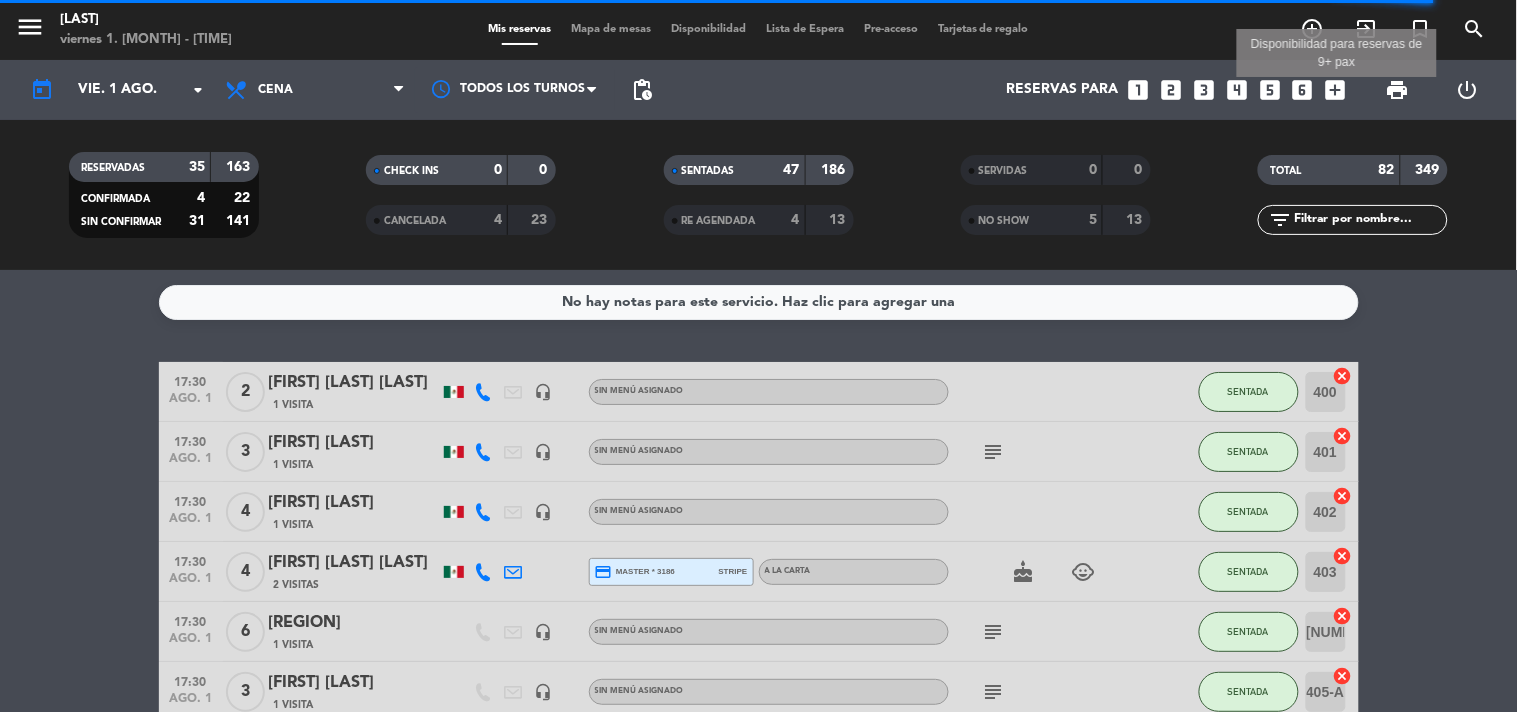 click on "add_box" at bounding box center (1336, 90) 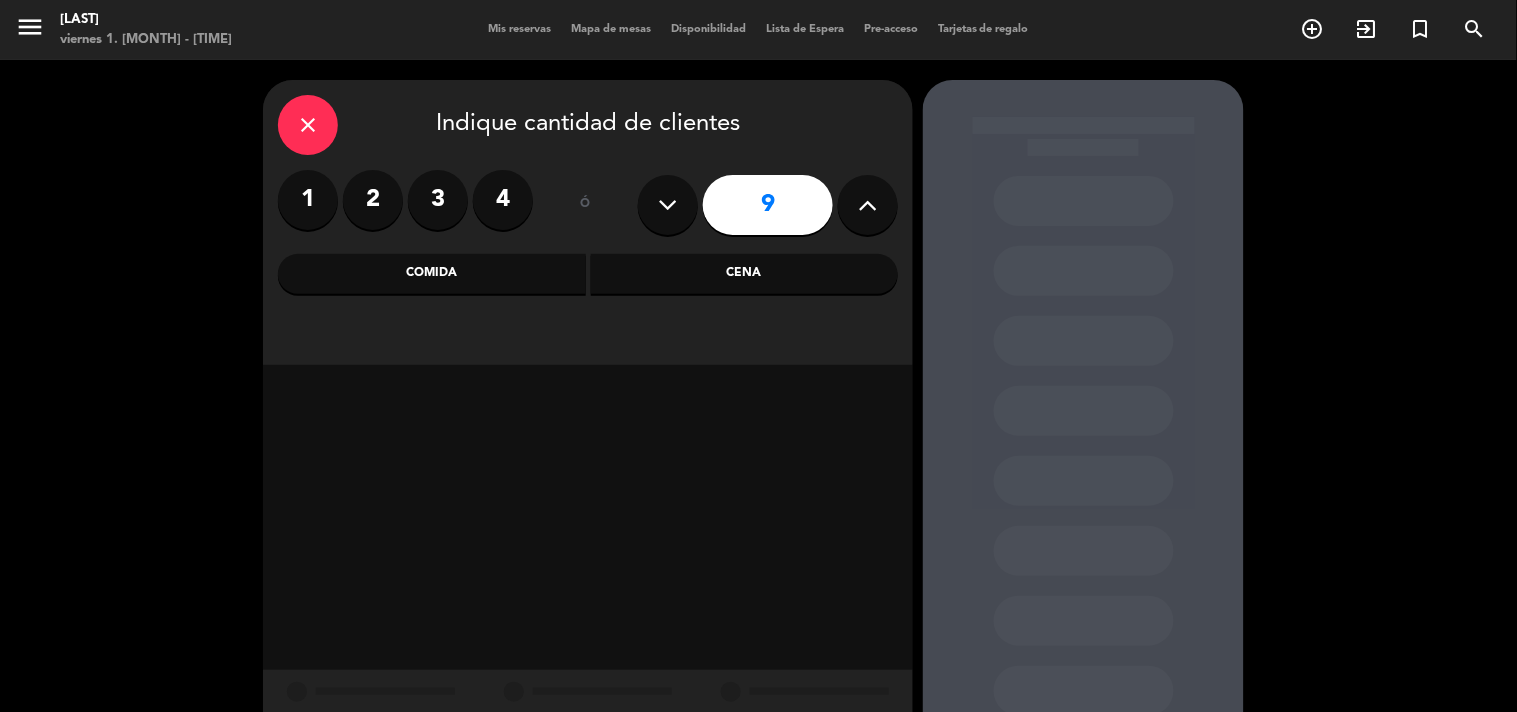 click at bounding box center [668, 205] 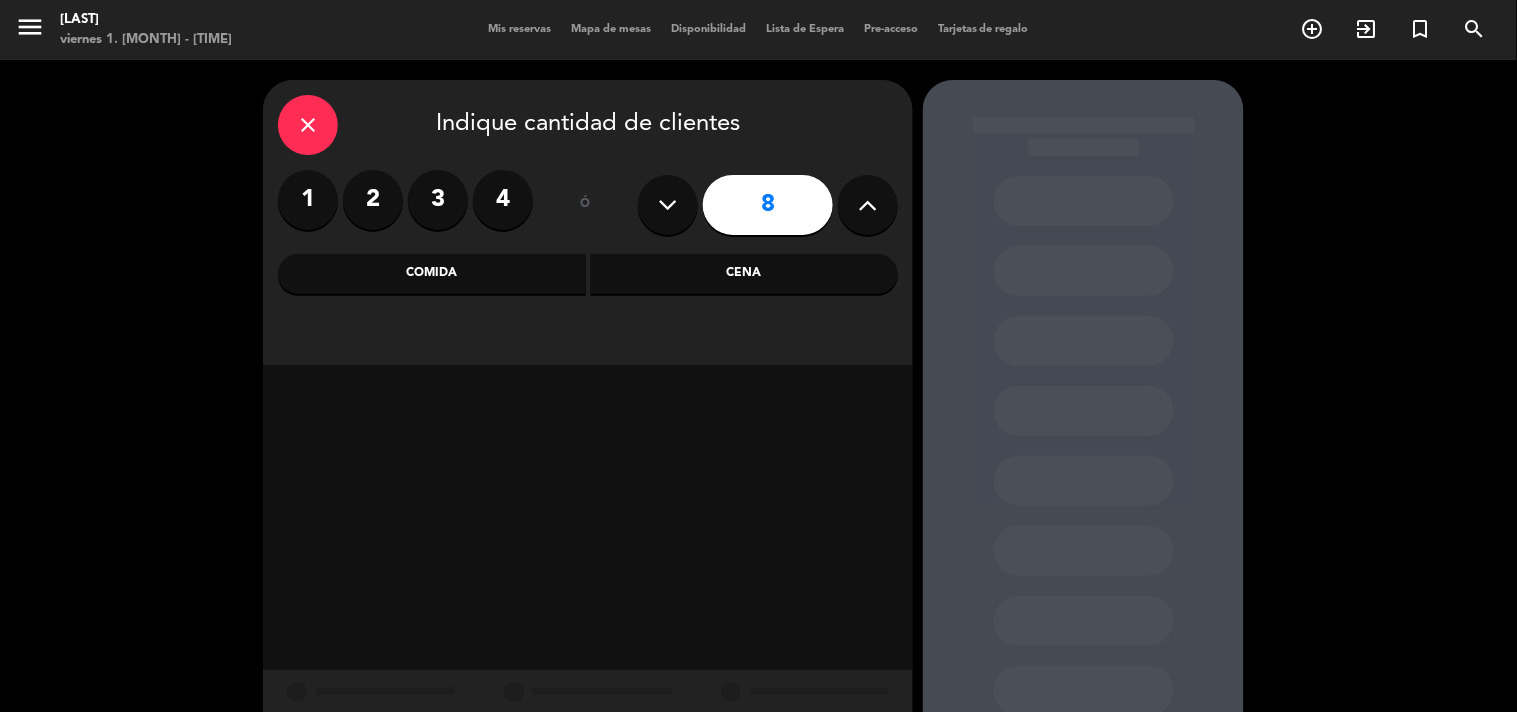 click at bounding box center [668, 205] 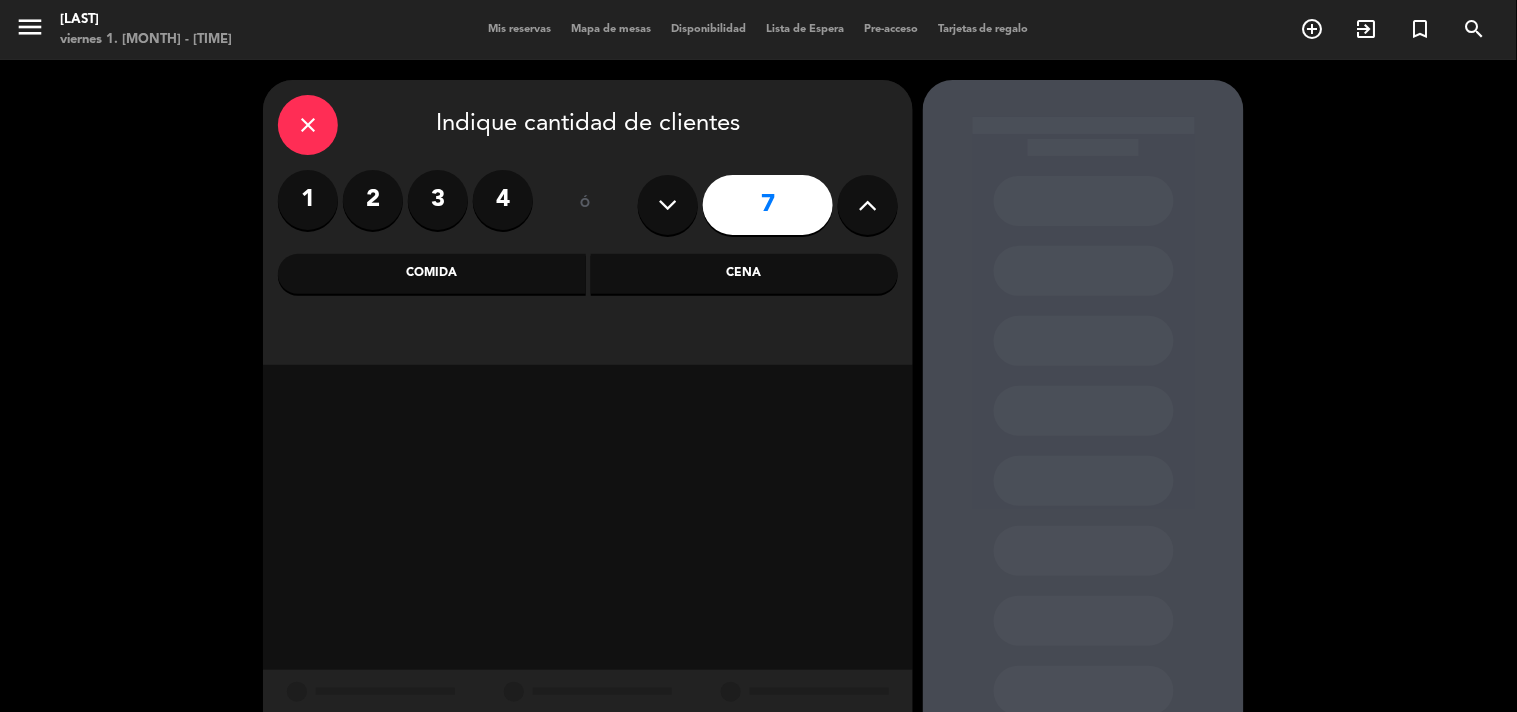 click on "Cena" at bounding box center [745, 274] 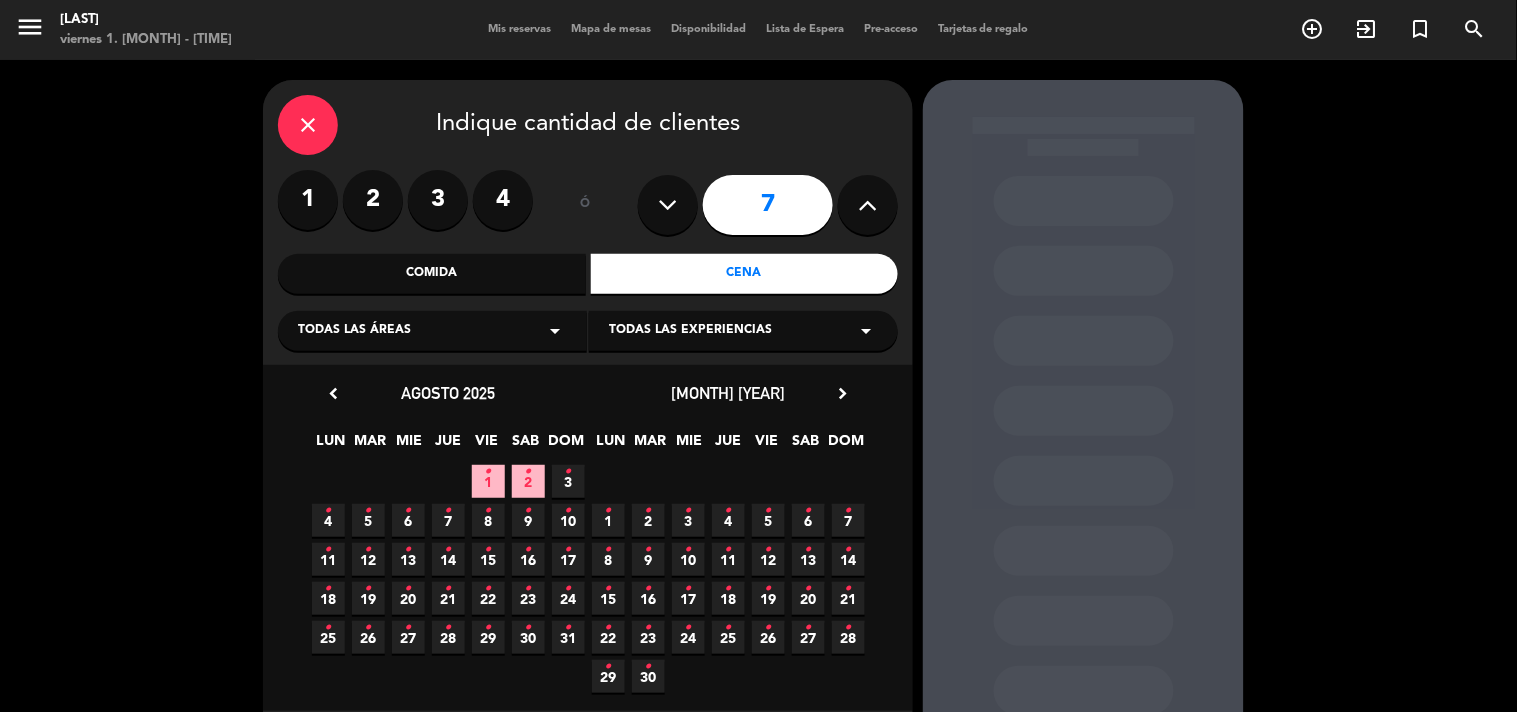 click on "•" at bounding box center (528, 472) 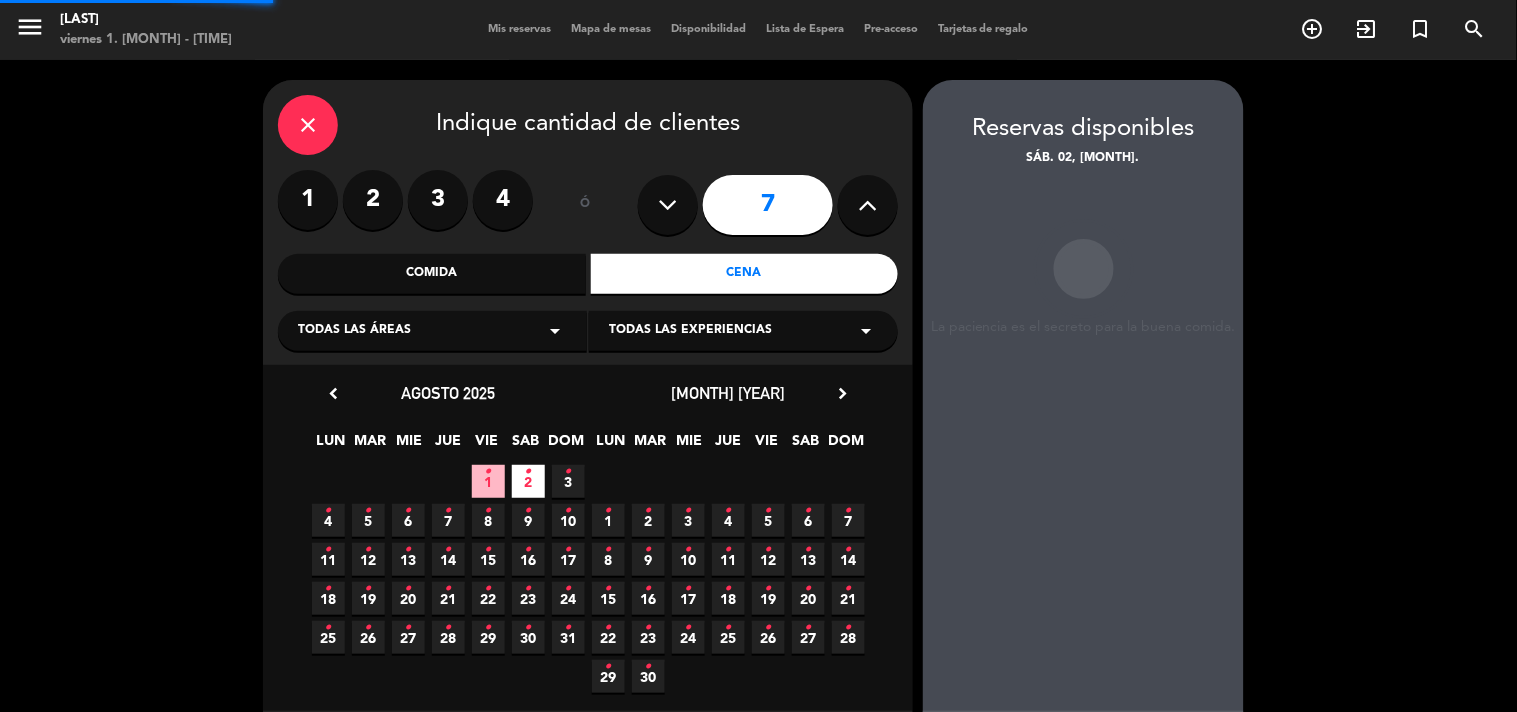 scroll, scrollTop: 80, scrollLeft: 0, axis: vertical 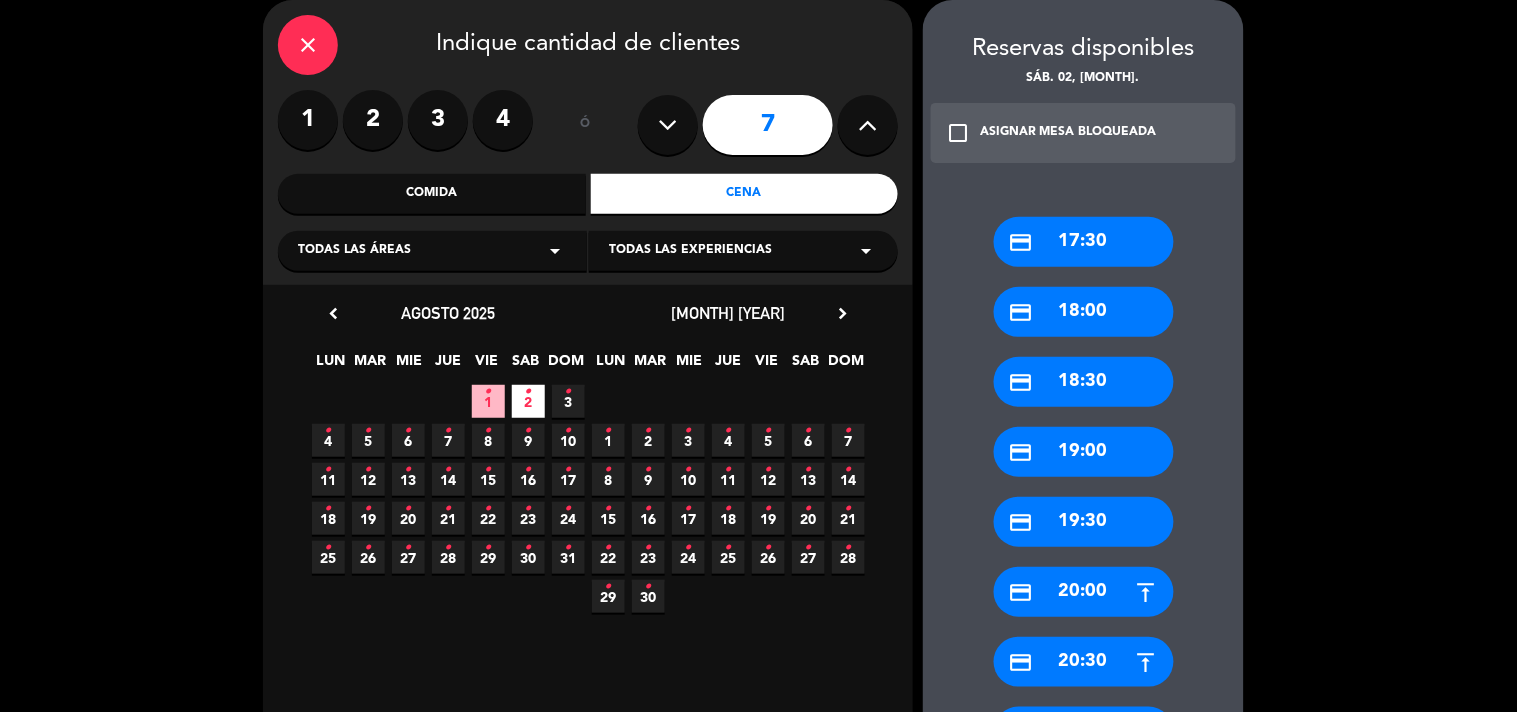 click on "credit_card  [TIME]" at bounding box center (1084, 242) 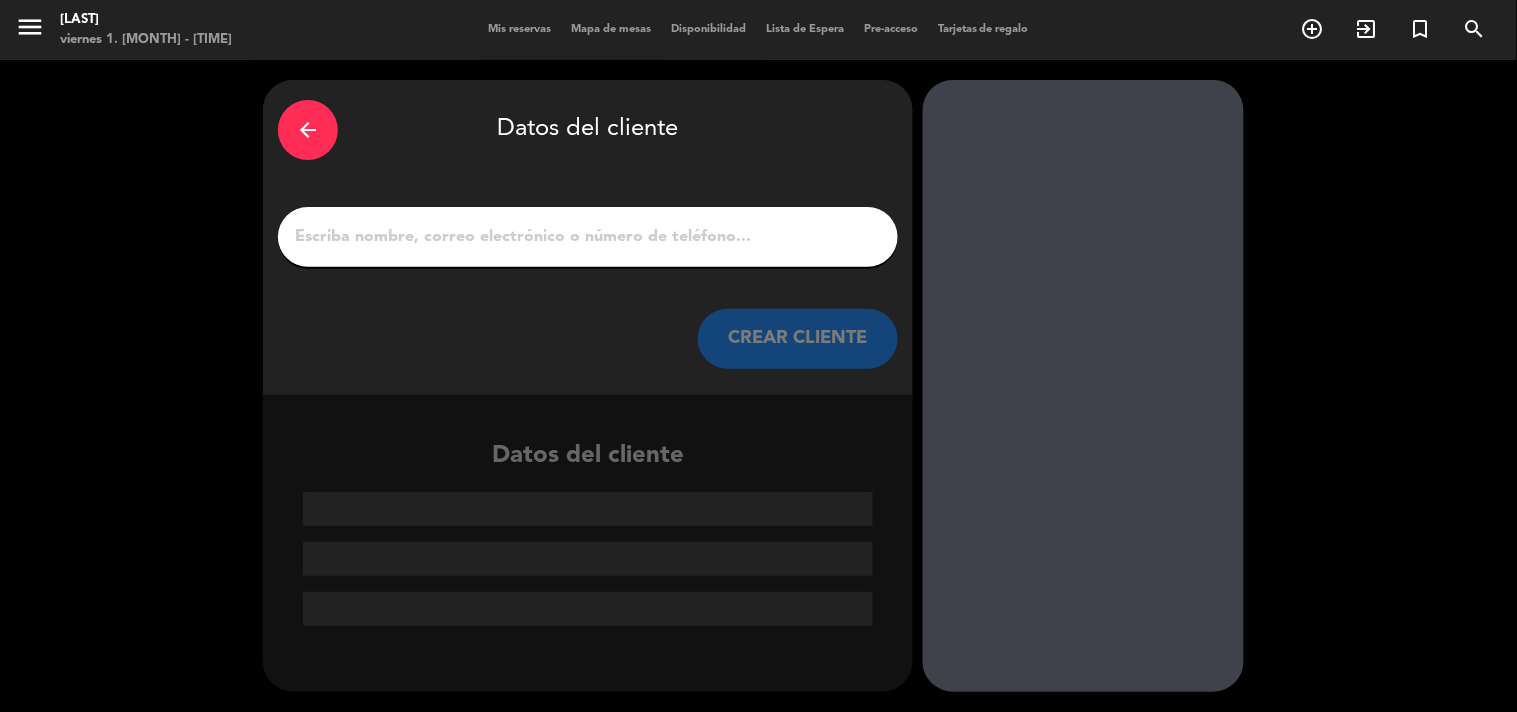 scroll, scrollTop: 0, scrollLeft: 0, axis: both 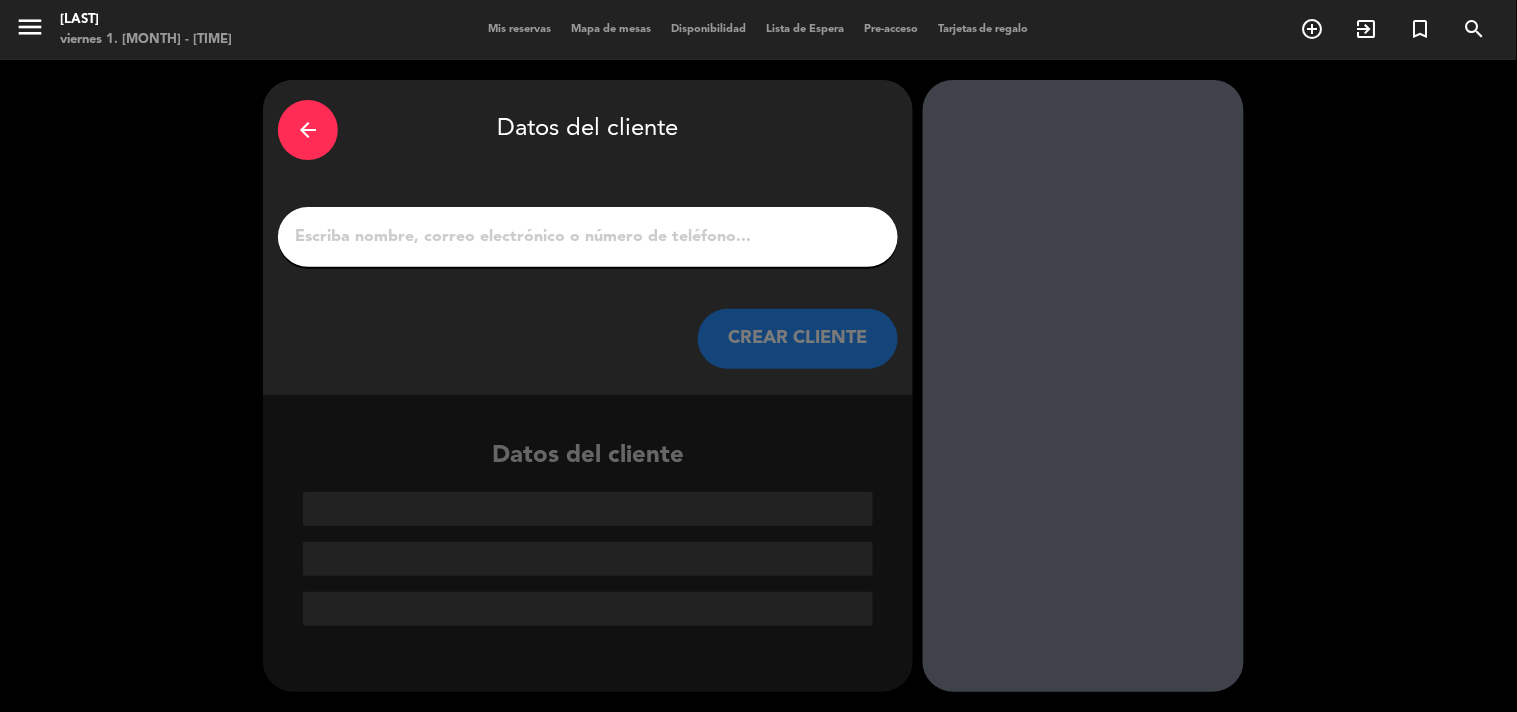 click at bounding box center [588, 237] 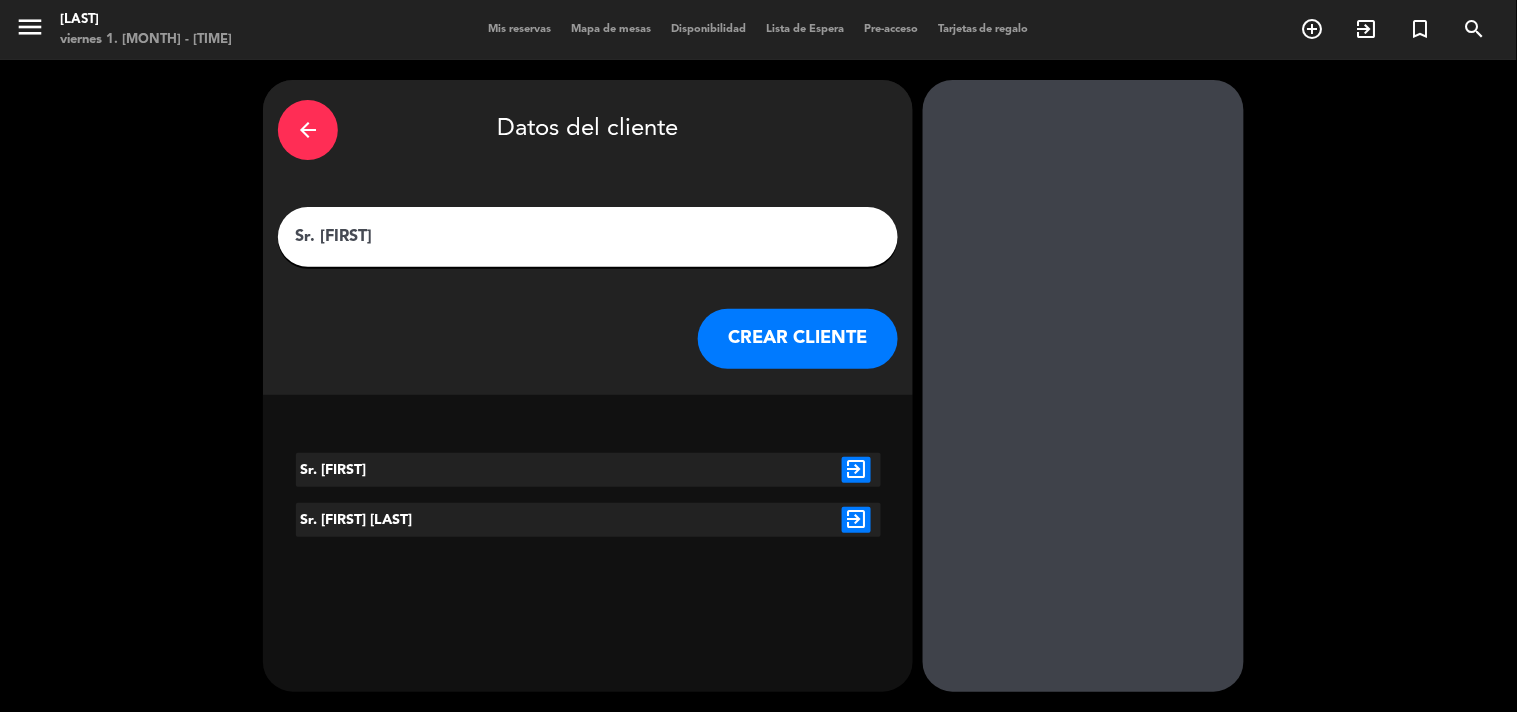 type on "Sr. [FIRST]" 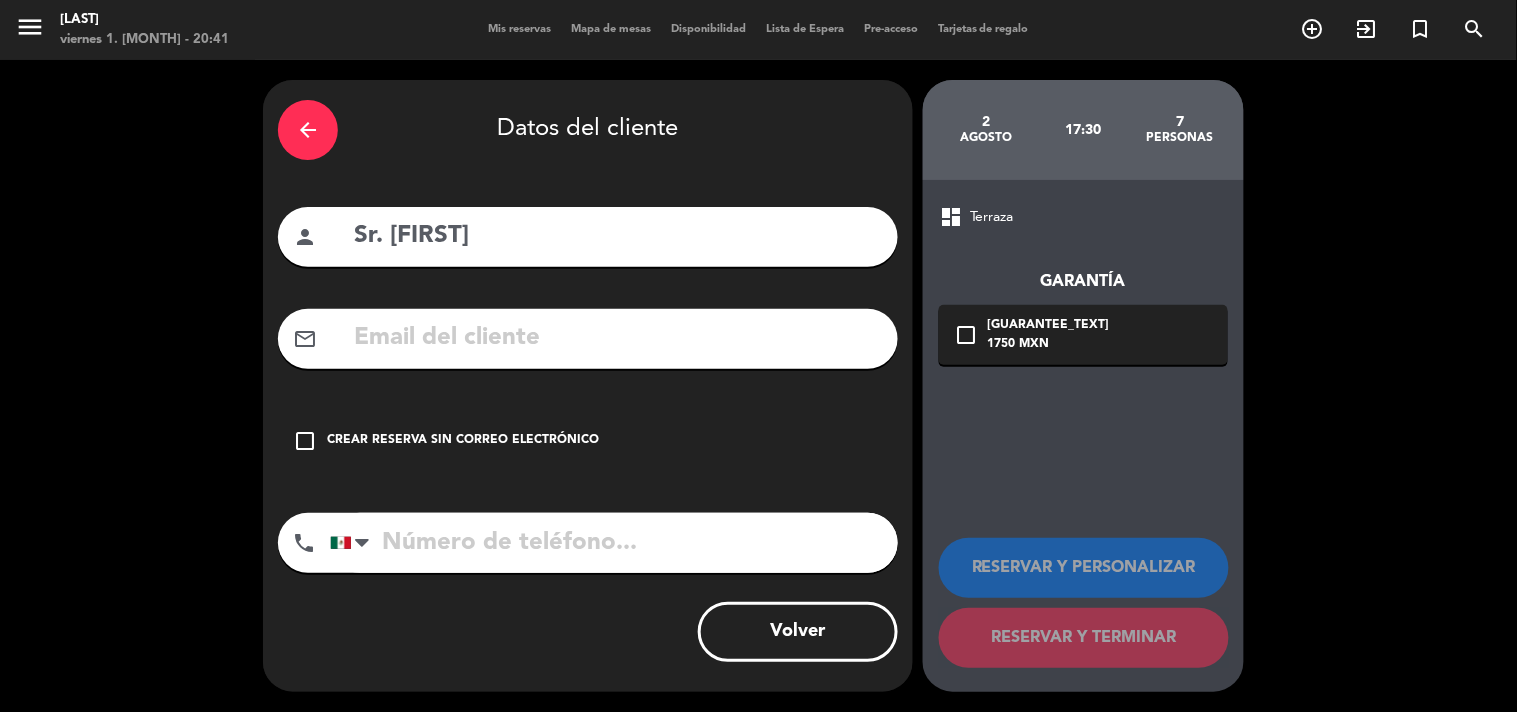 click on "check_box_outline_blank   Crear reserva sin correo electrónico" at bounding box center (588, 441) 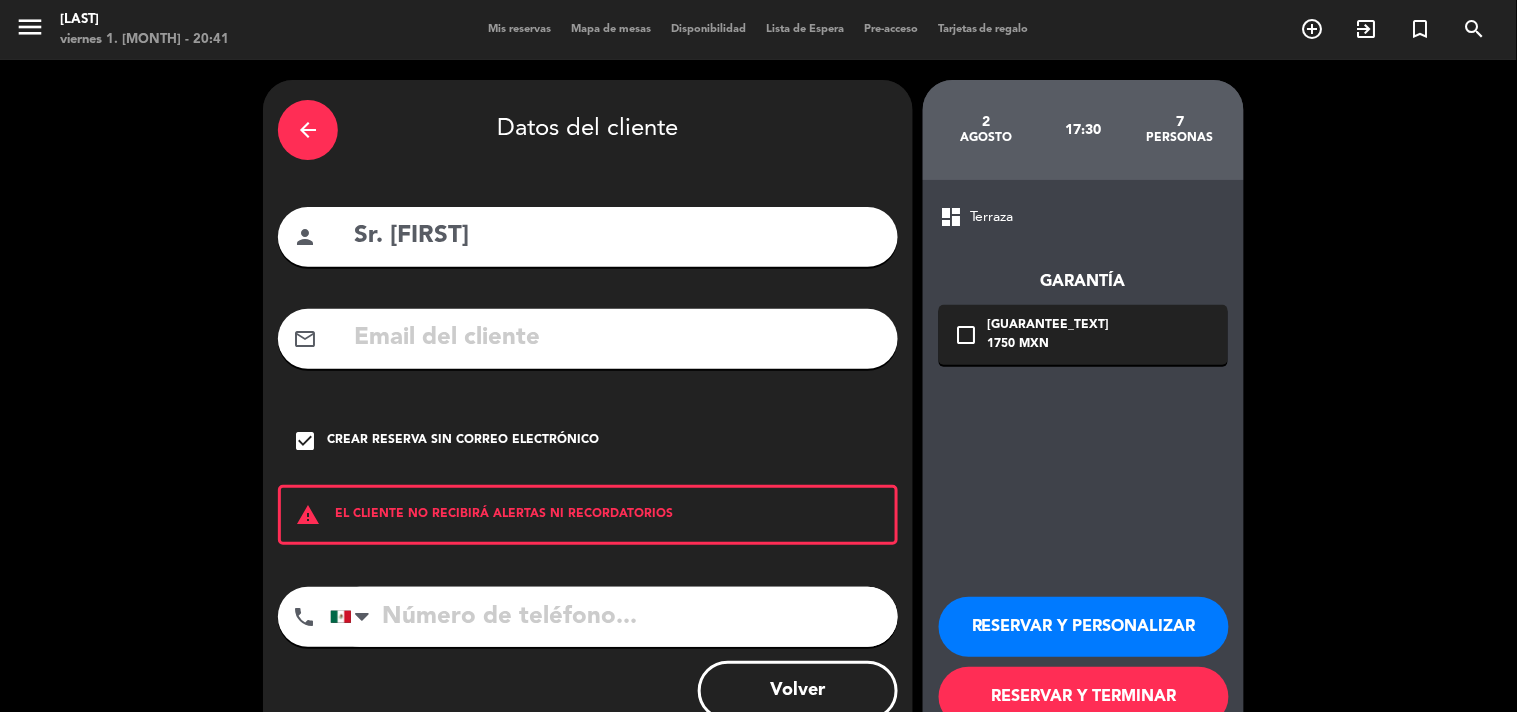 click at bounding box center (614, 617) 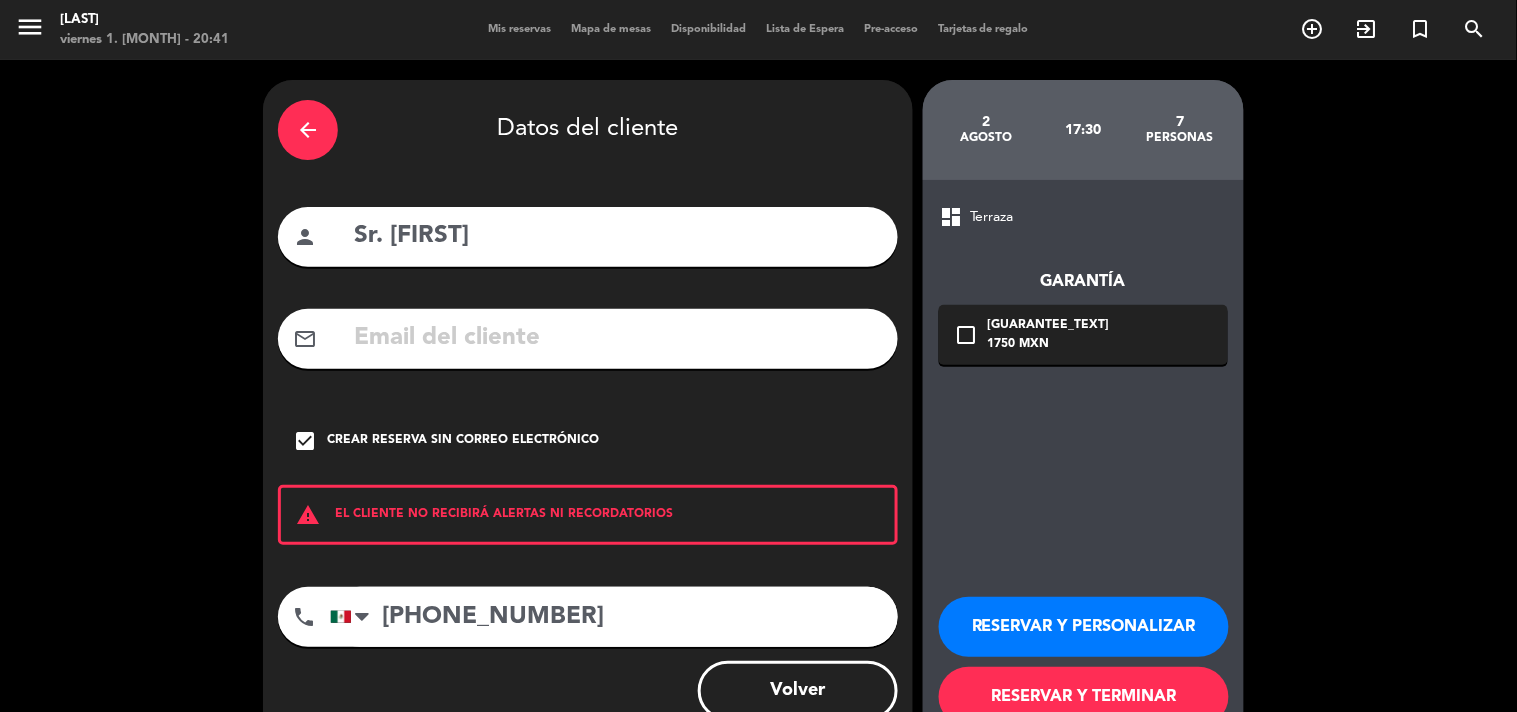 type on "[PHONE_NUMBER]" 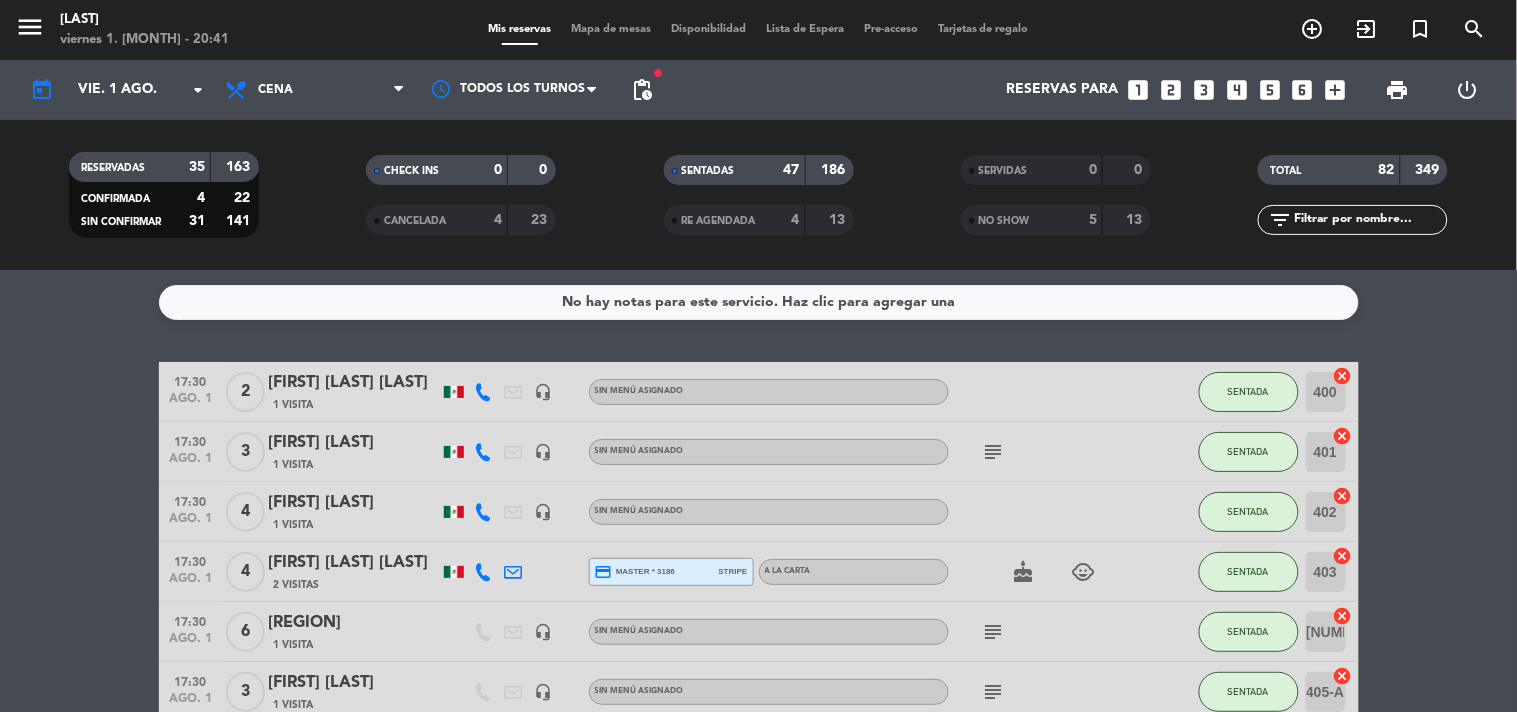 click on "SENTADAS" 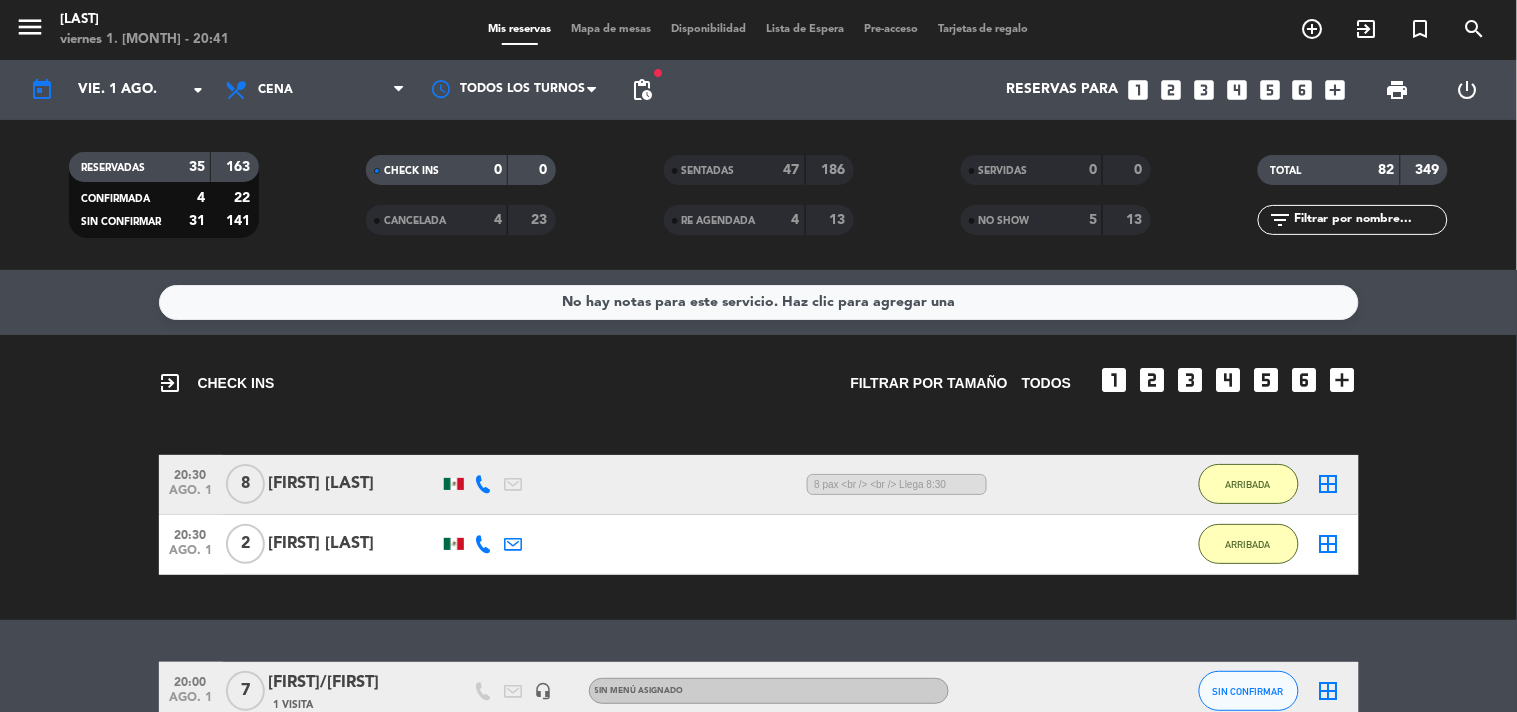 click on "[TIME]   ago. 1   [NUMBER]   [FIRST] [LAST]   [TIME]  /  [TIME] sms     8 pax <br />
<br />
Llega [TIME]    ARRIBADA  border_all   [TIME]   ago. 1   [NUMBER]   [FIRST] [LAST]   [TIME]  /  [TIME] sms    ARRIBADA  border_all" 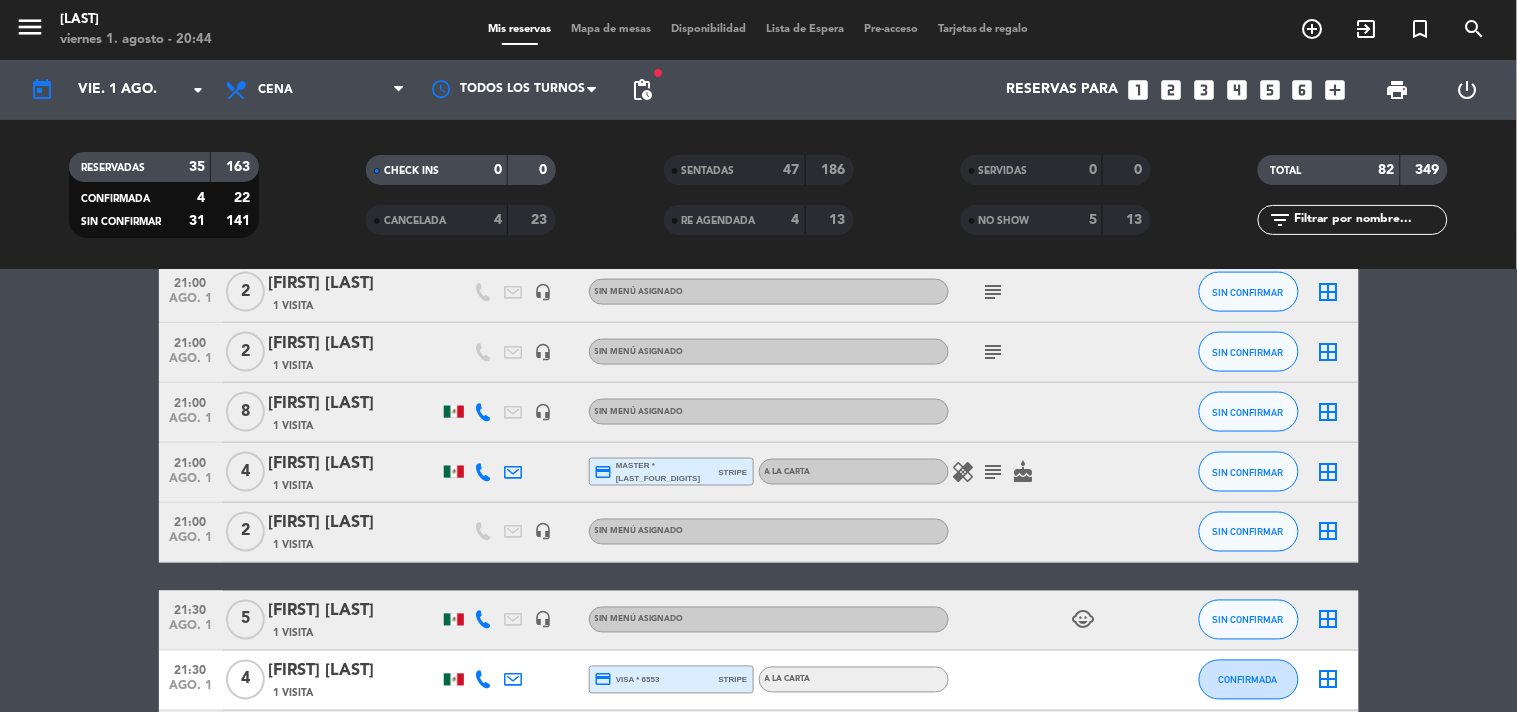 scroll, scrollTop: 800, scrollLeft: 0, axis: vertical 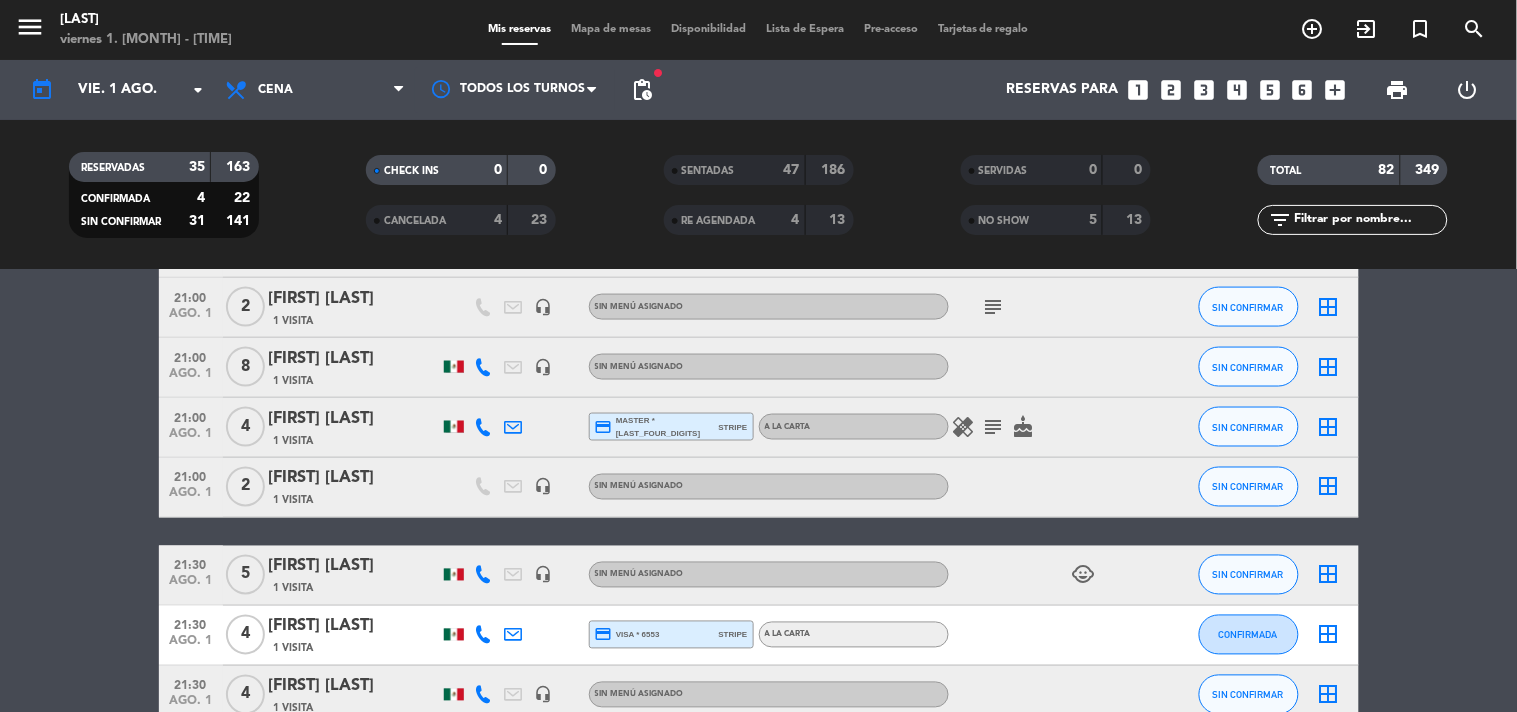 click on "1 Visita" 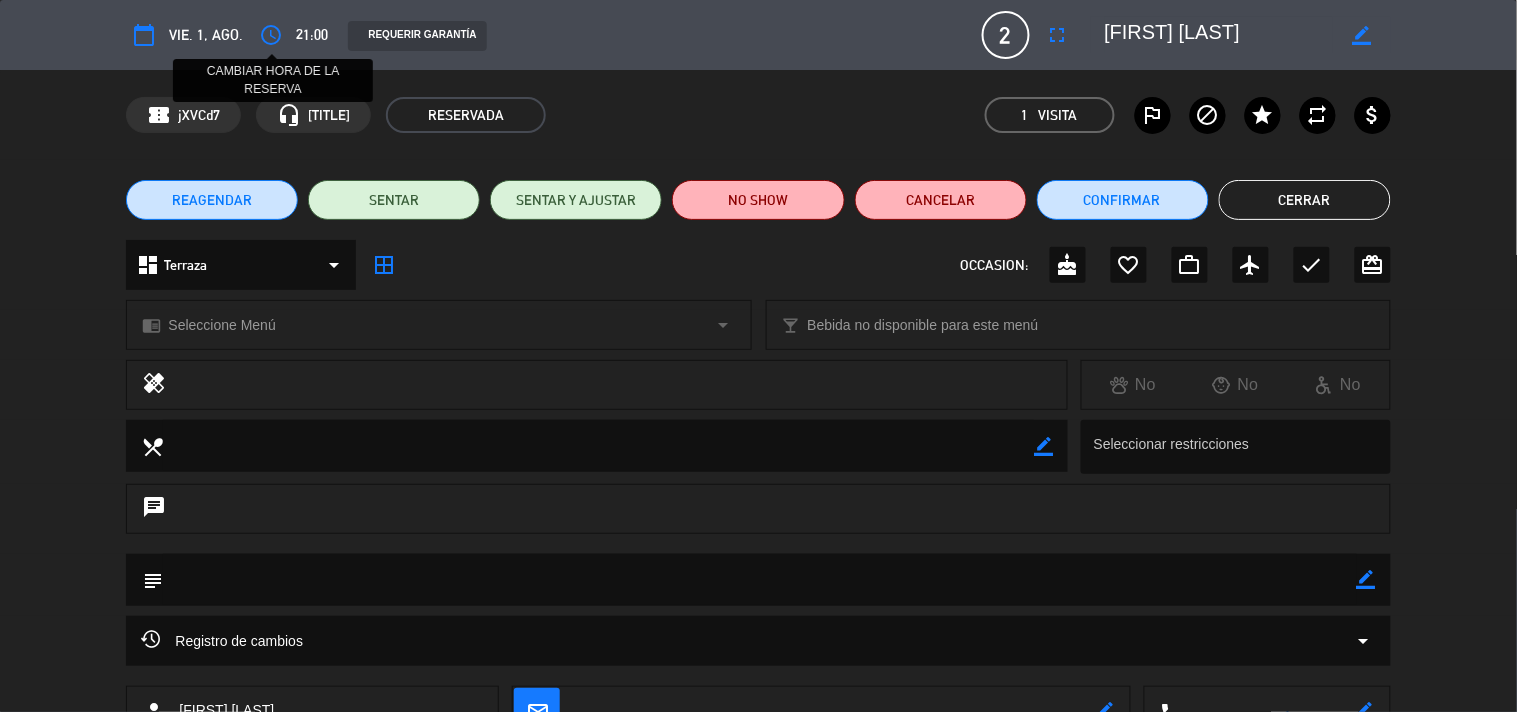 click on "access_time" at bounding box center [271, 35] 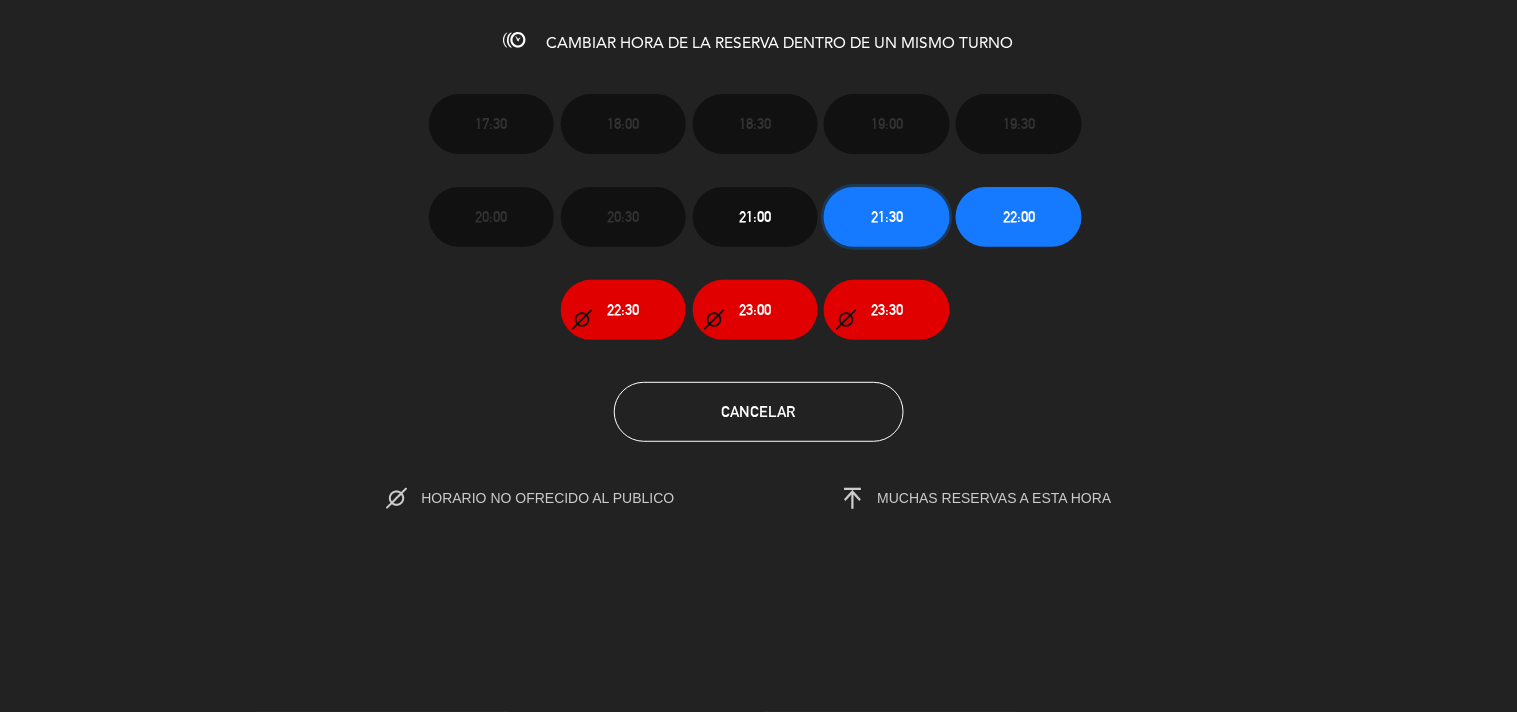 click on "21:30" 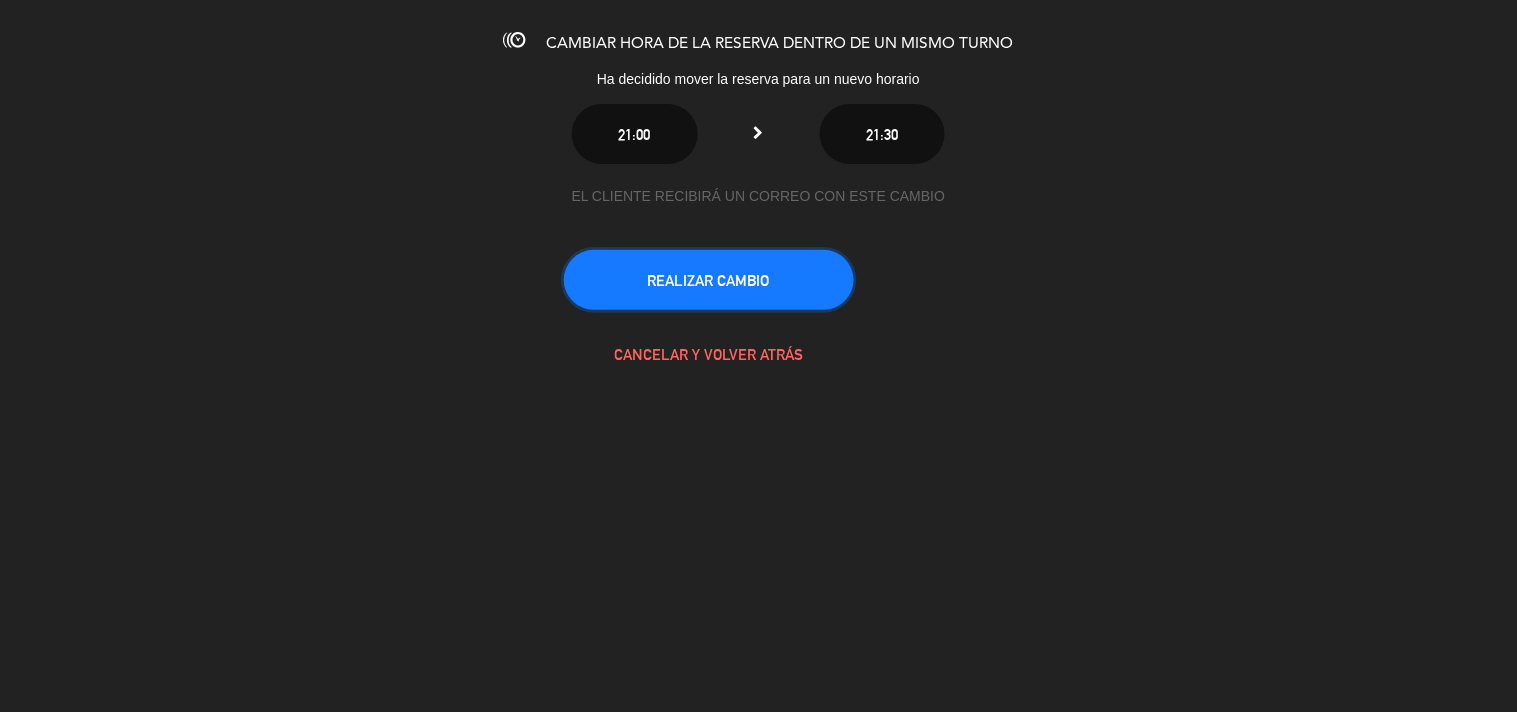 click on "REALIZAR CAMBIO" 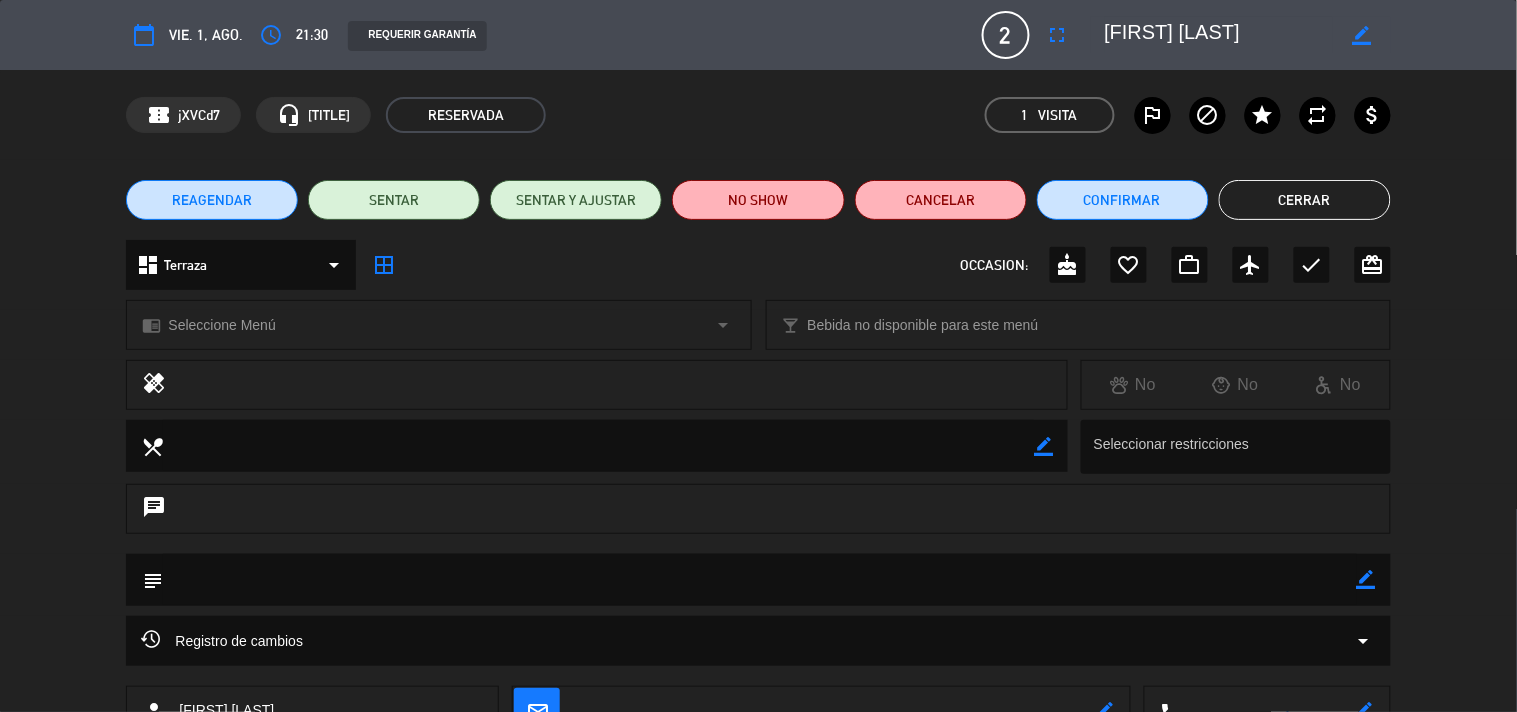 click on "Cerrar" 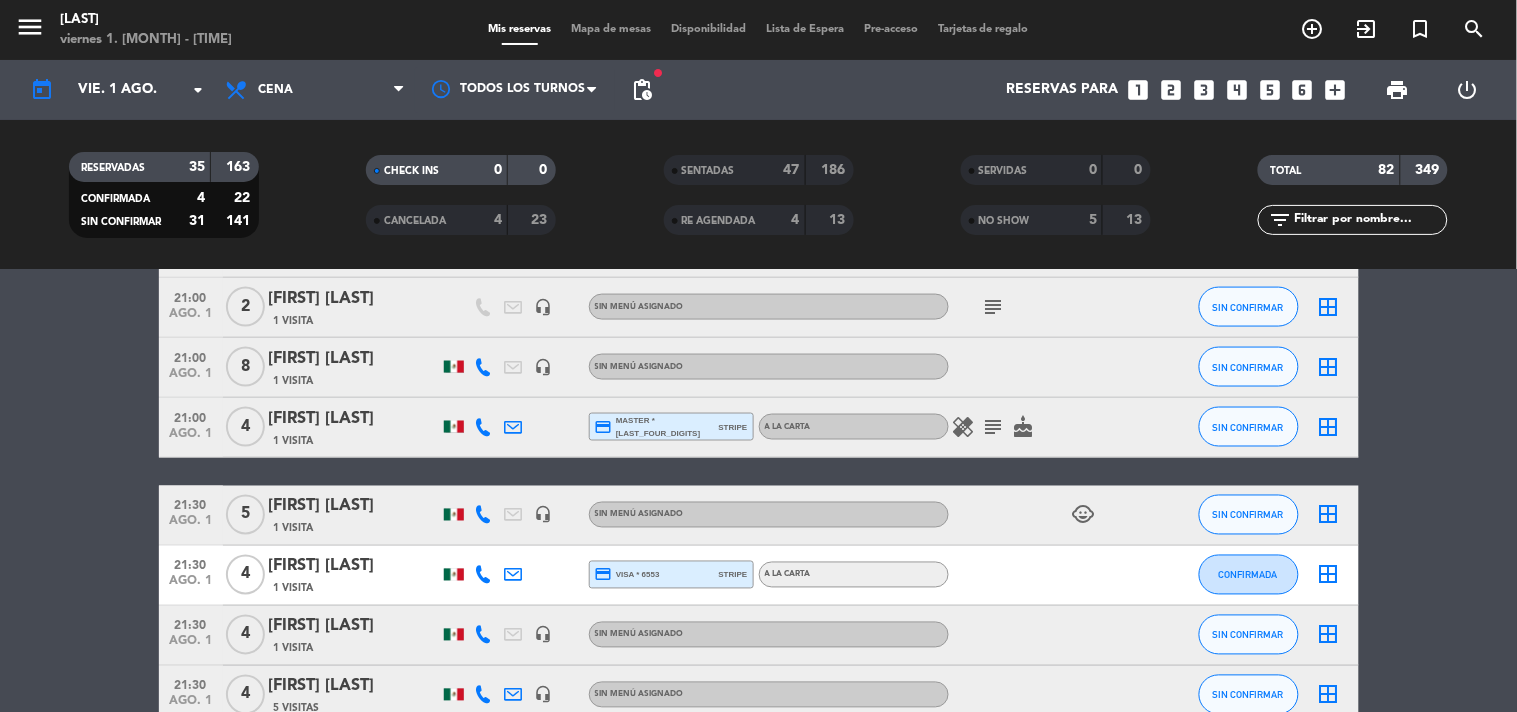 drag, startPoint x: 85, startPoint y: 444, endPoint x: 87, endPoint y: 523, distance: 79.025314 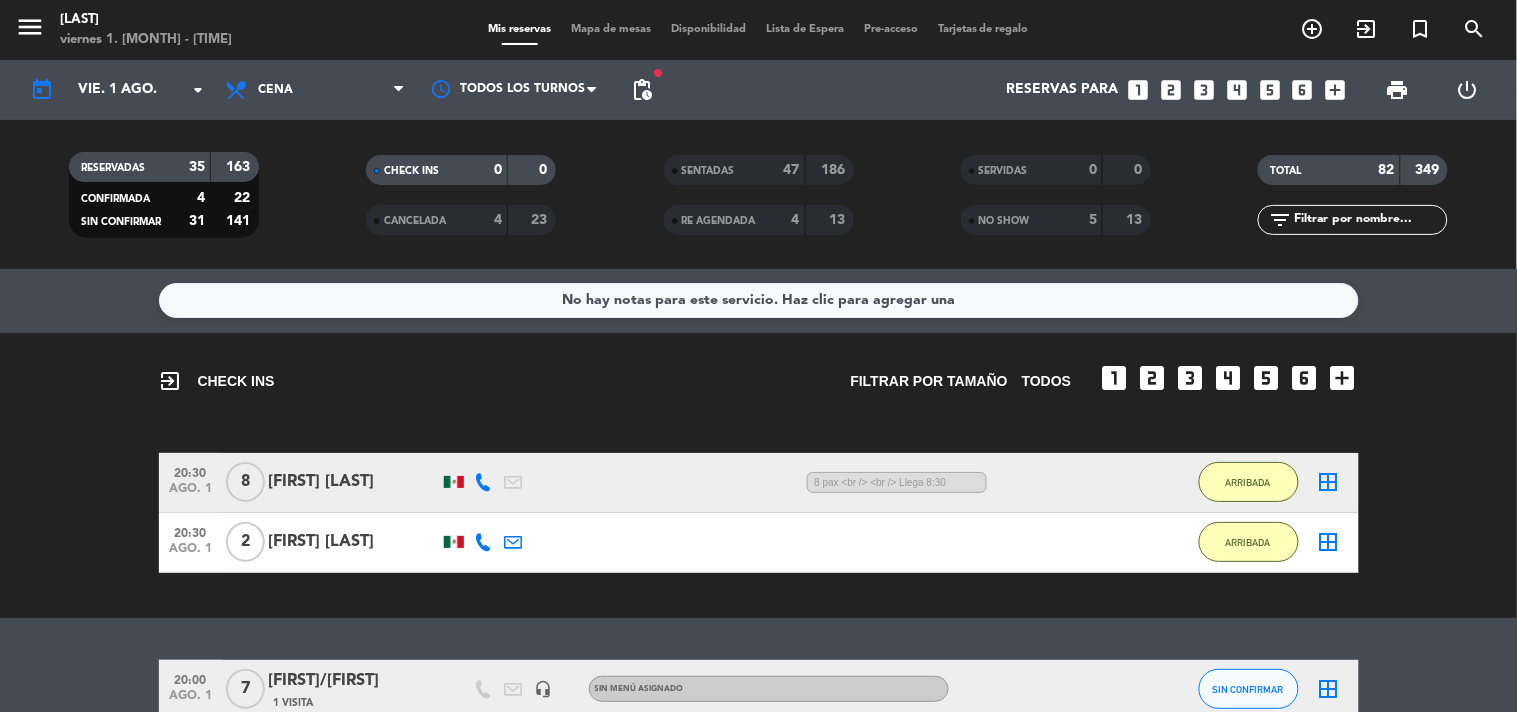scroll, scrollTop: 0, scrollLeft: 0, axis: both 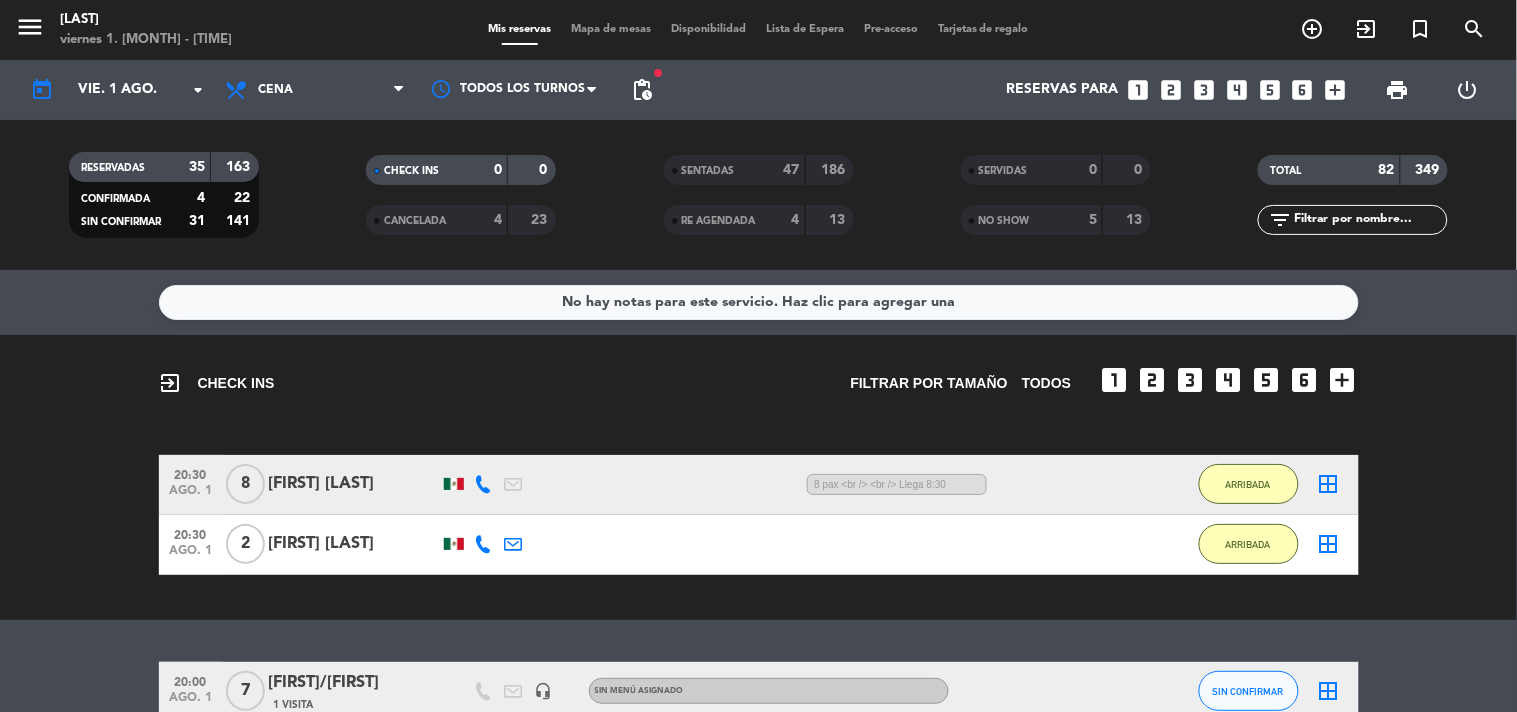 click on "RE AGENDADA" 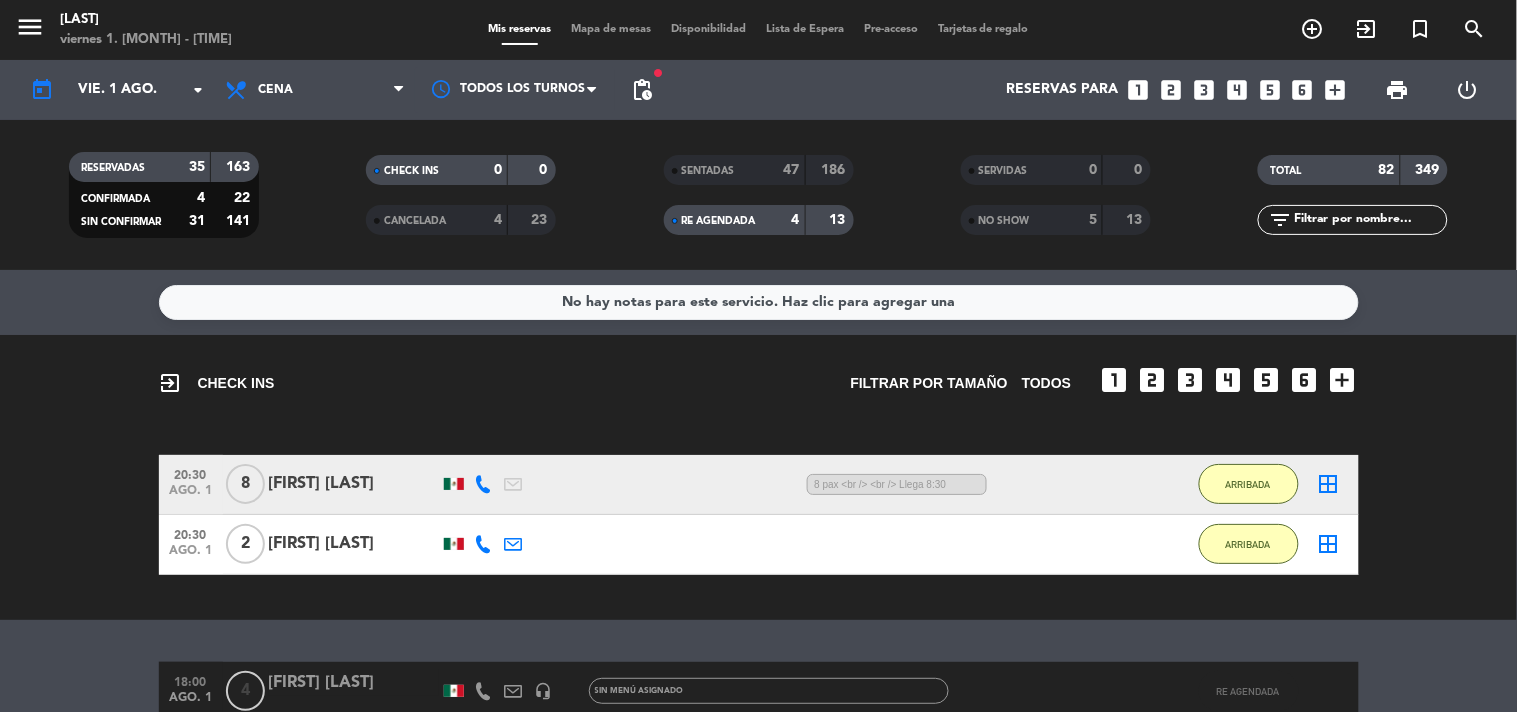 click on "No hay notas para este servicio. Haz clic para agregar una  exit_to_app  CHECK INS   Filtrar por tamaño  TODOS  looks_one   looks_two   looks_3   looks_4   looks_5   looks_6  add_box  20:30   [MONTH] 1   8   [FIRST] [LAST]   1:05 H  /  4:48 H sms     8 pax <br />
<br />
Llega 8:30    ARRIBADA  border_all   20:30   [MONTH] 1   2   [FIRST] [LAST]   1:05 H  /  9:52 H sms    ARRIBADA  border_all   18:00   [MONTH] 1   4   [FIRST] [LAST]   headset_mic  Sin menú asignado RE AGENDADA  18:30   [MONTH] 1   3   [FIRST] [LAST]   headset_mic  Sin menú asignado  healing   subject  RE AGENDADA  20:00   [MONTH] 1   7   [FIRST]/[FIRST]   1 Visita   headset_mic  Sin menú asignado SIN CONFIRMAR  border_all   20:30   [MONTH] 1   10   [FIRST] [LAST]   3 Visitas  credit_card  master * 4951   stripe   A LA CARTA  cake  CONFIRMADA  border_all   20:30   [MONTH] 1   8   [FIRST] [LAST]   1 Visita   headset_mic  Sin menú asignado  subject  SIN CONFIRMAR  border_all   21:00   [MONTH] 1   4   [FIRST] [LAST]   1 Visita   headset_mic  Sin menú asignado  6" 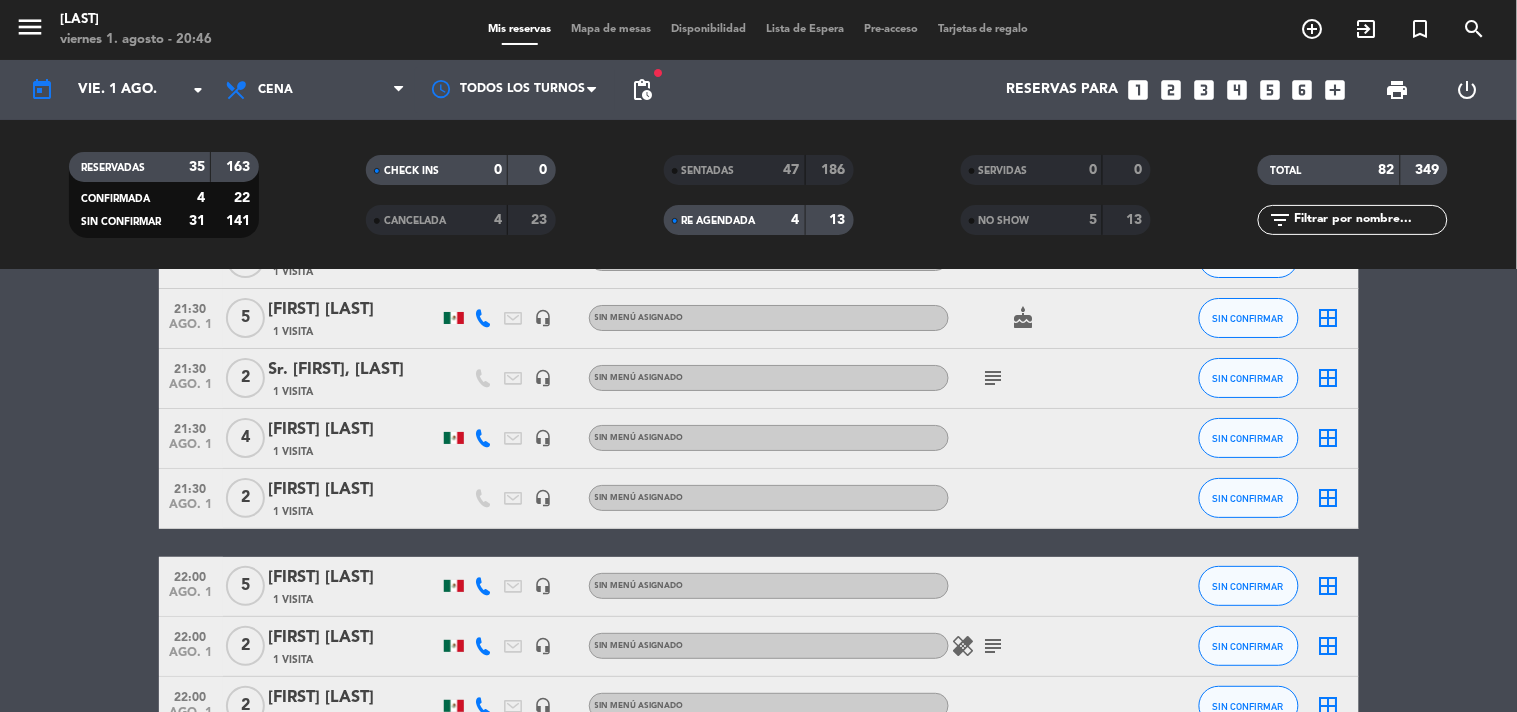 scroll, scrollTop: 2222, scrollLeft: 0, axis: vertical 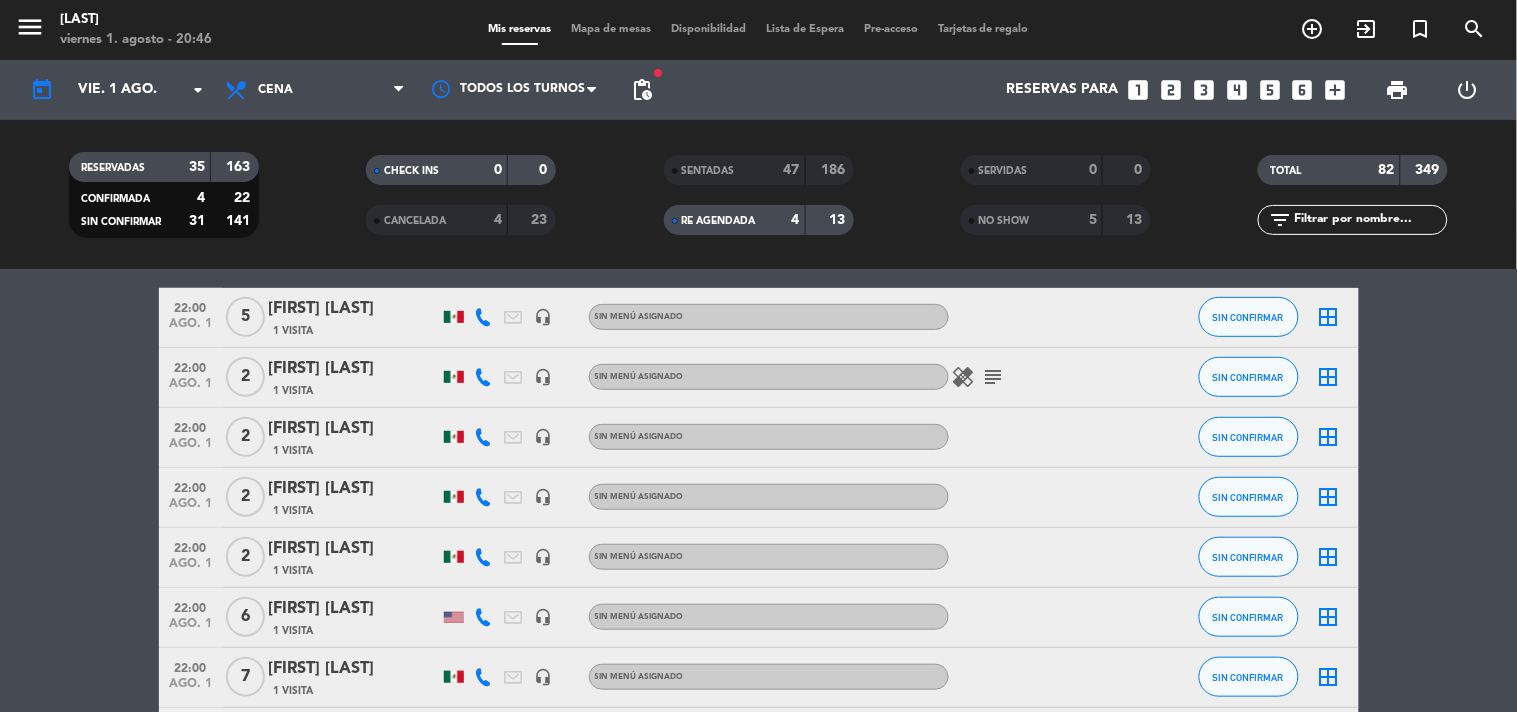 click on "RE AGENDADA" 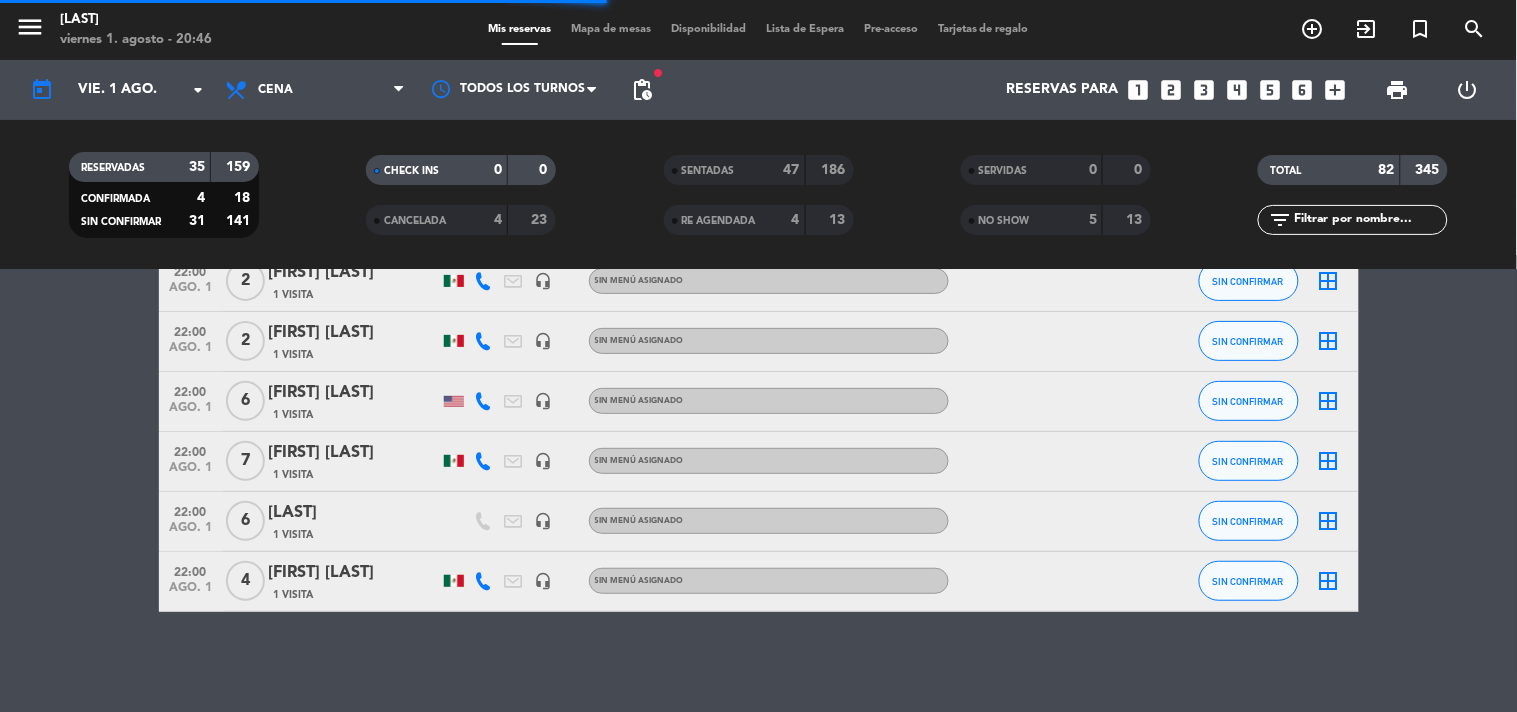 scroll, scrollTop: 2141, scrollLeft: 0, axis: vertical 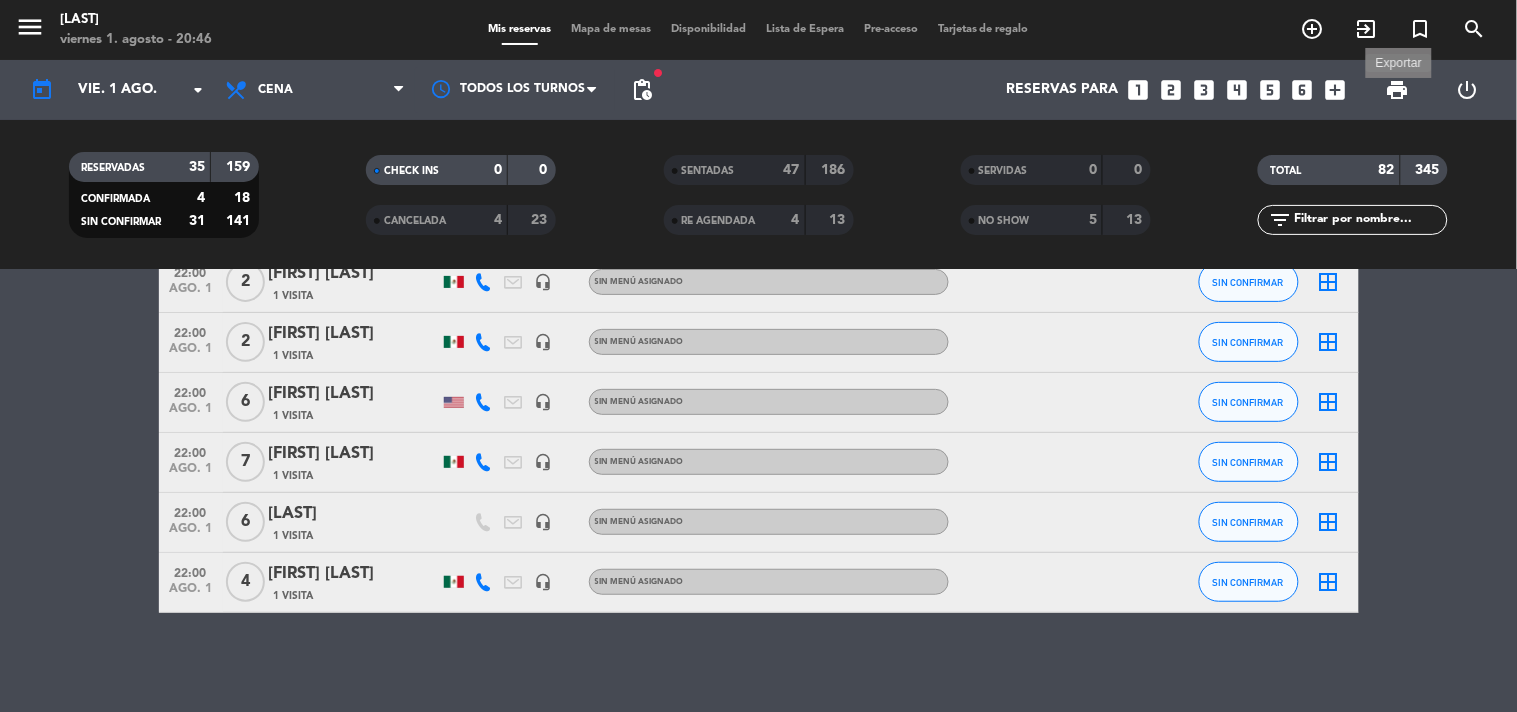 click on "print" at bounding box center [1398, 90] 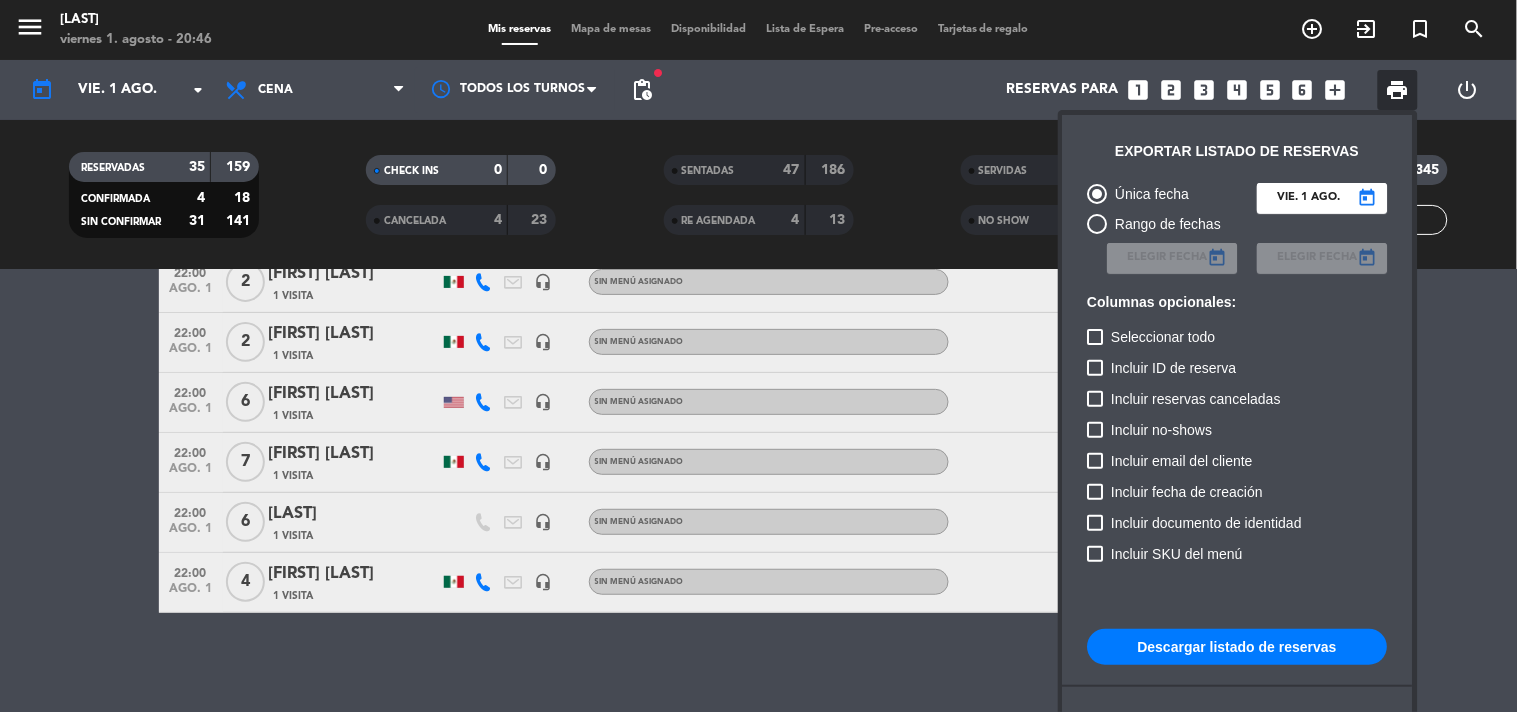 click on "Incluir email del cliente" at bounding box center (1238, 464) 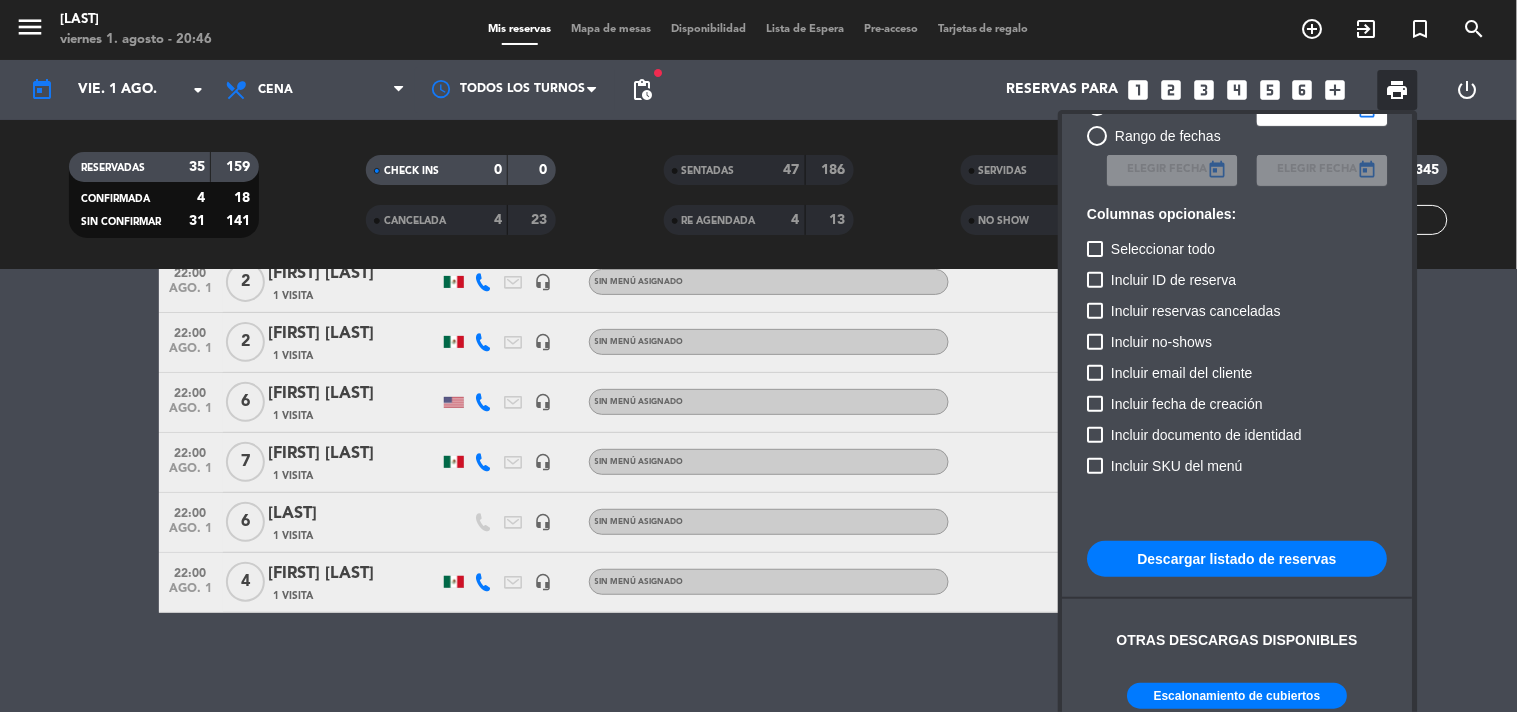 scroll, scrollTop: 121, scrollLeft: 0, axis: vertical 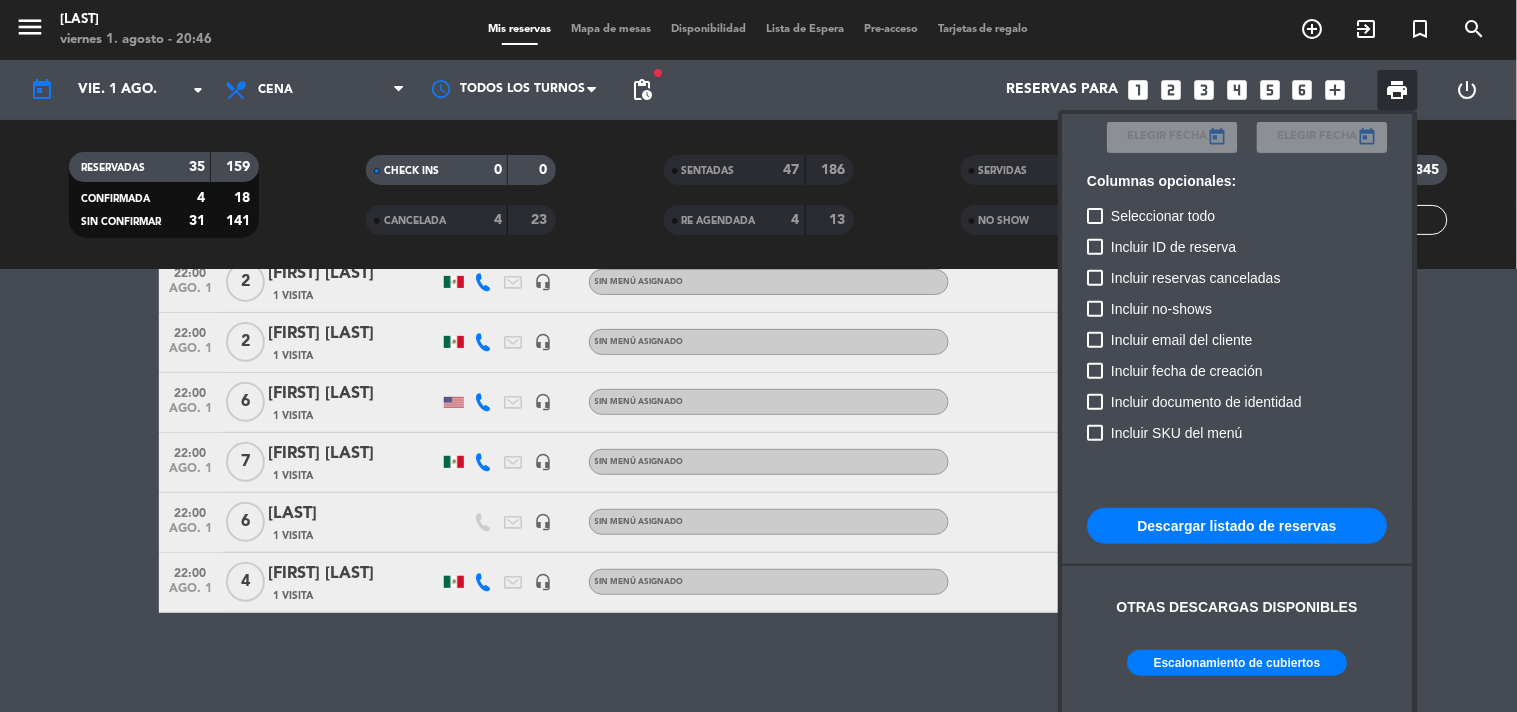 click at bounding box center [758, 356] 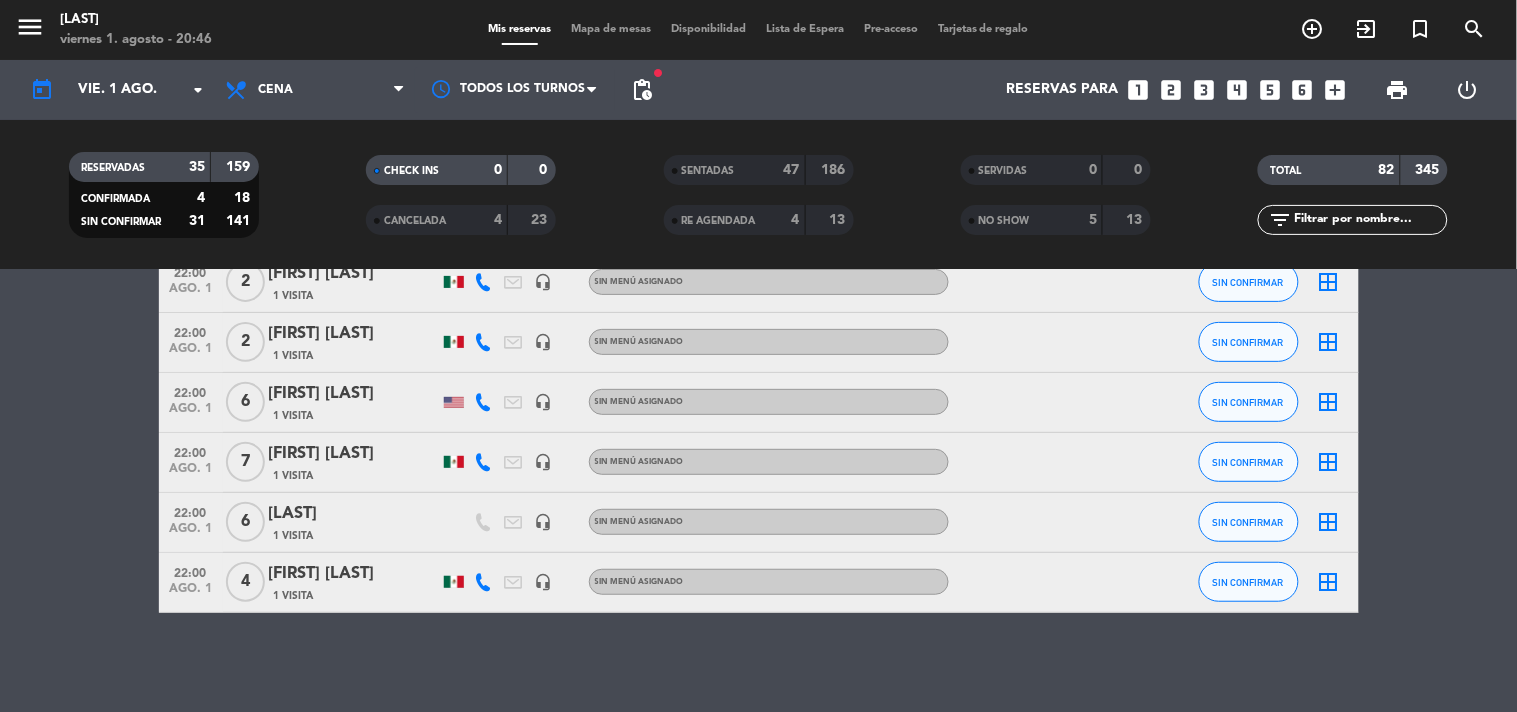 click on "20:00   [MONTH] 1   7   [FIRST]/[FIRST]   1 Visita   headset_mic  Sin menú asignado SIN CONFIRMAR  border_all   20:30   [MONTH] 1   8   [FIRST] [LAST]   1 Visita   headset_mic  Sin menú asignado  subject  SIN CONFIRMAR  border_all   21:00   [MONTH] 1   4   [FIRST] [LAST]   1 Visita   headset_mic  Sin menú asignado  subject  SIN CONFIRMAR  border_all   21:00   [MONTH] 1   6   [FIRST] [LAST]   1 Visita  credit_card  visa * 0378   stripe   A LA CARTA  subject   cake  CONFIRMADA  border_all   21:00   [MONTH] 1   2   [FIRST] [LAST]   1 Visita   headset_mic  Sin menú asignado  subject  SIN CONFIRMAR  border_all   21:00   [MONTH] 1   2   [FIRST] [FIRST]   1 Visita   headset_mic  Sin menú asignado  subject  SIN CONFIRMAR  border_all   21:00   [MONTH] 1   8   [FIRST] [LAST]   1 Visita   headset_mic  Sin menú asignado SIN CONFIRMAR  border_all   21:00   [MONTH] 1   4   [FIRST] [LAST]   1 Visita  credit_card  master * 3329   stripe   A LA CARTA  healing   subject   cake  SIN CONFIRMAR  border_all   21:30   [MONTH] 1   5   4" 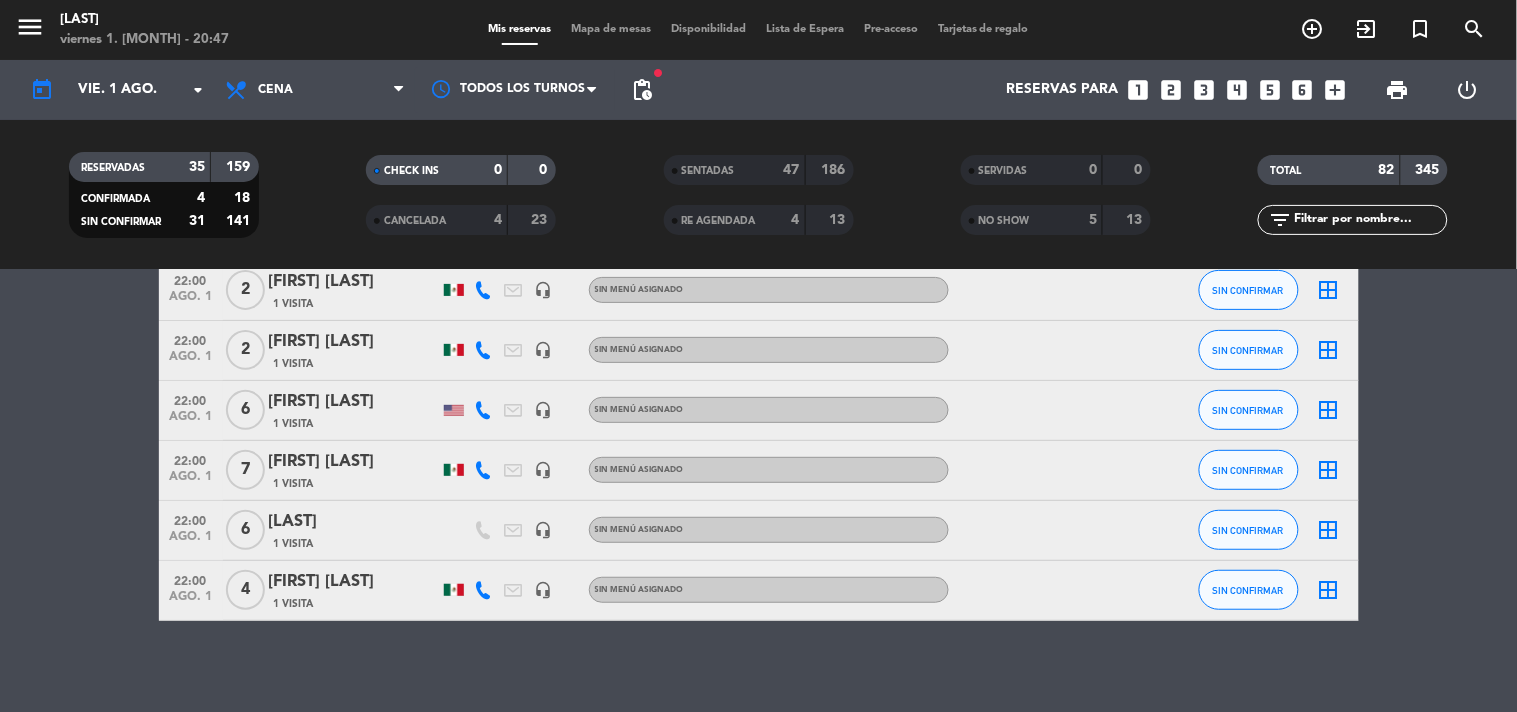 scroll, scrollTop: 2141, scrollLeft: 0, axis: vertical 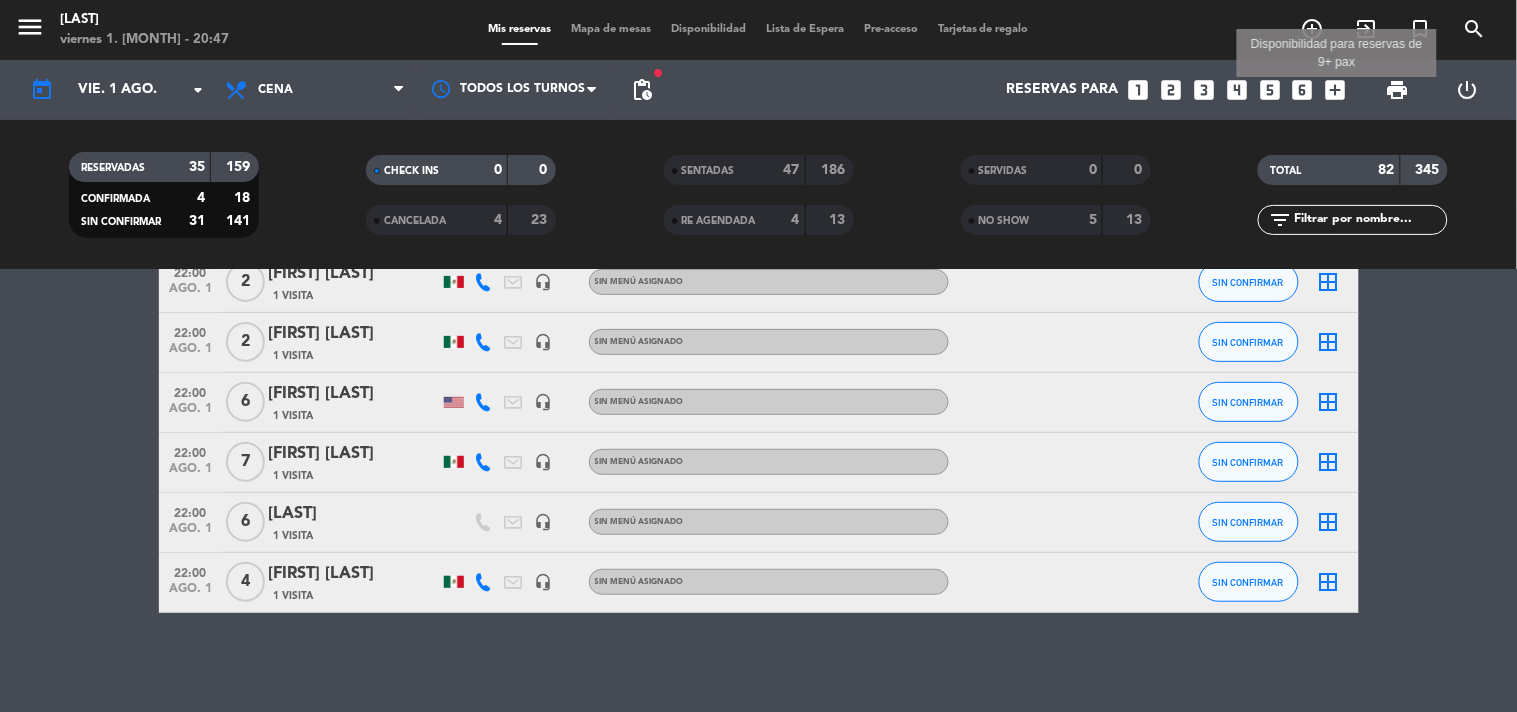click on "add_box" at bounding box center [1336, 90] 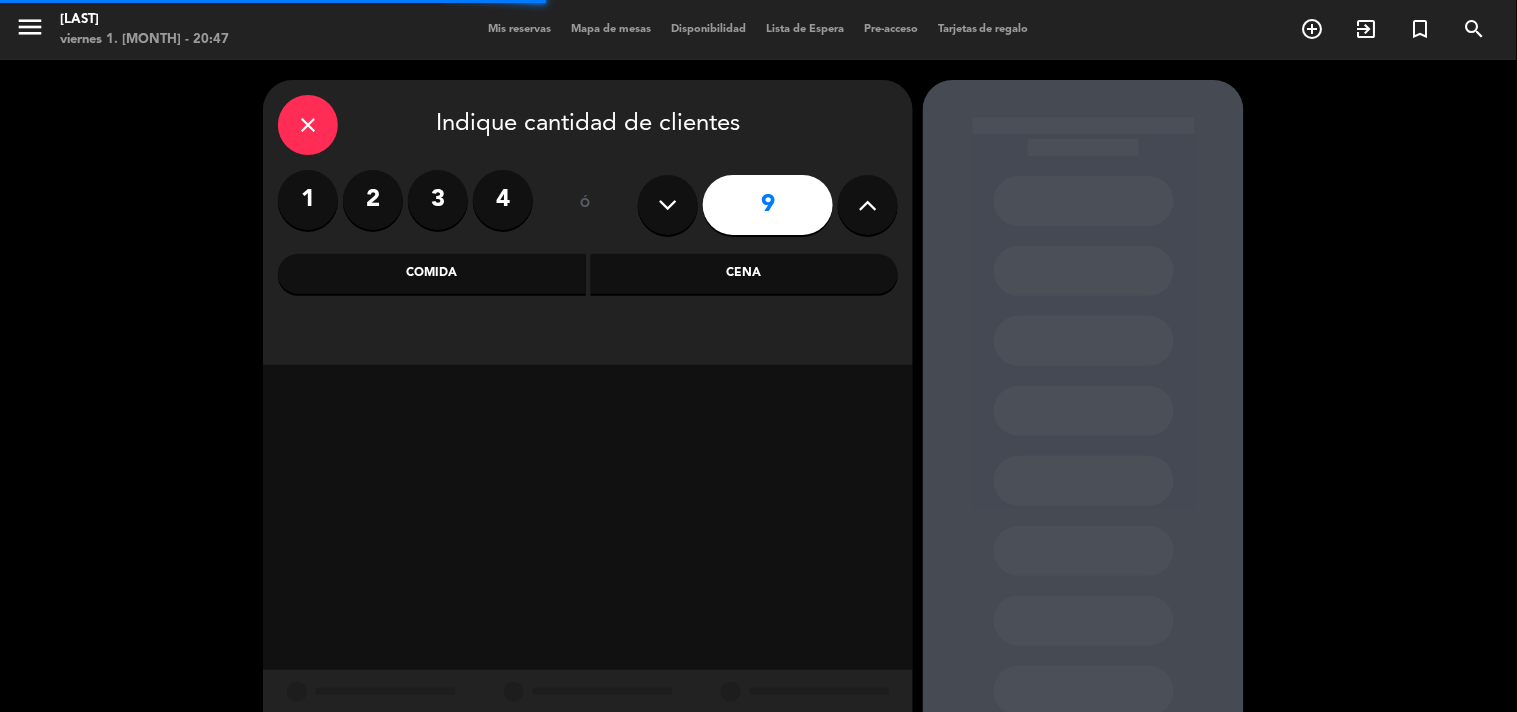 click at bounding box center (668, 205) 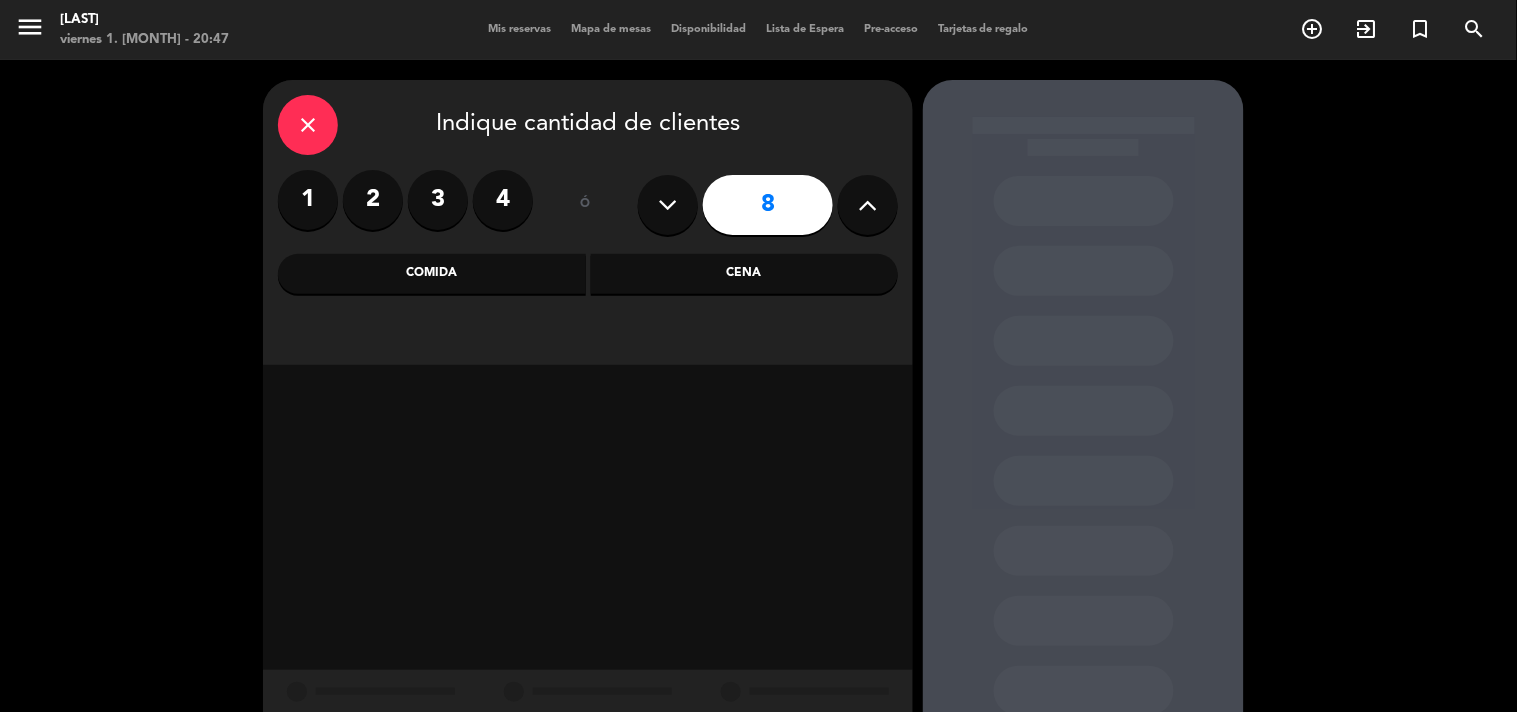 click on "Cena" at bounding box center (745, 274) 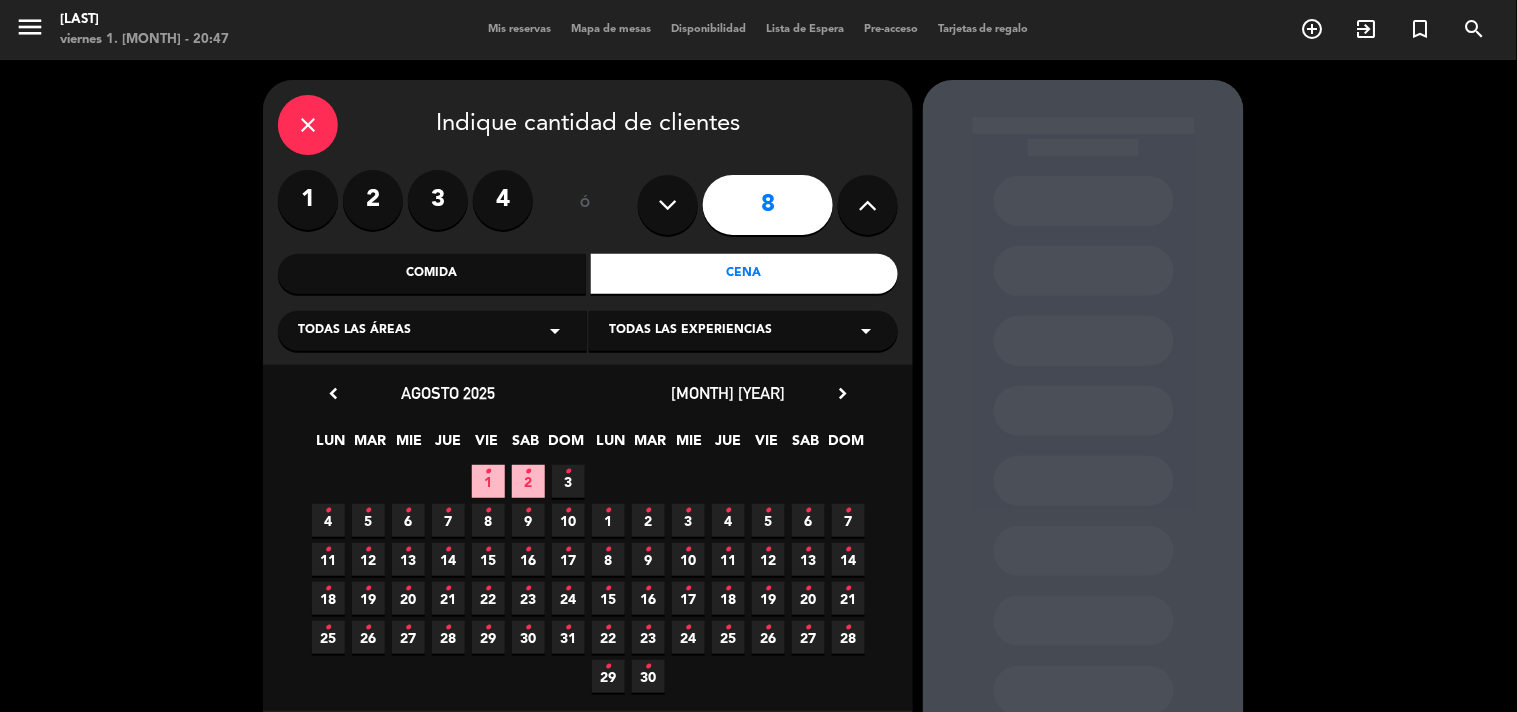click on "1  •" at bounding box center [488, 481] 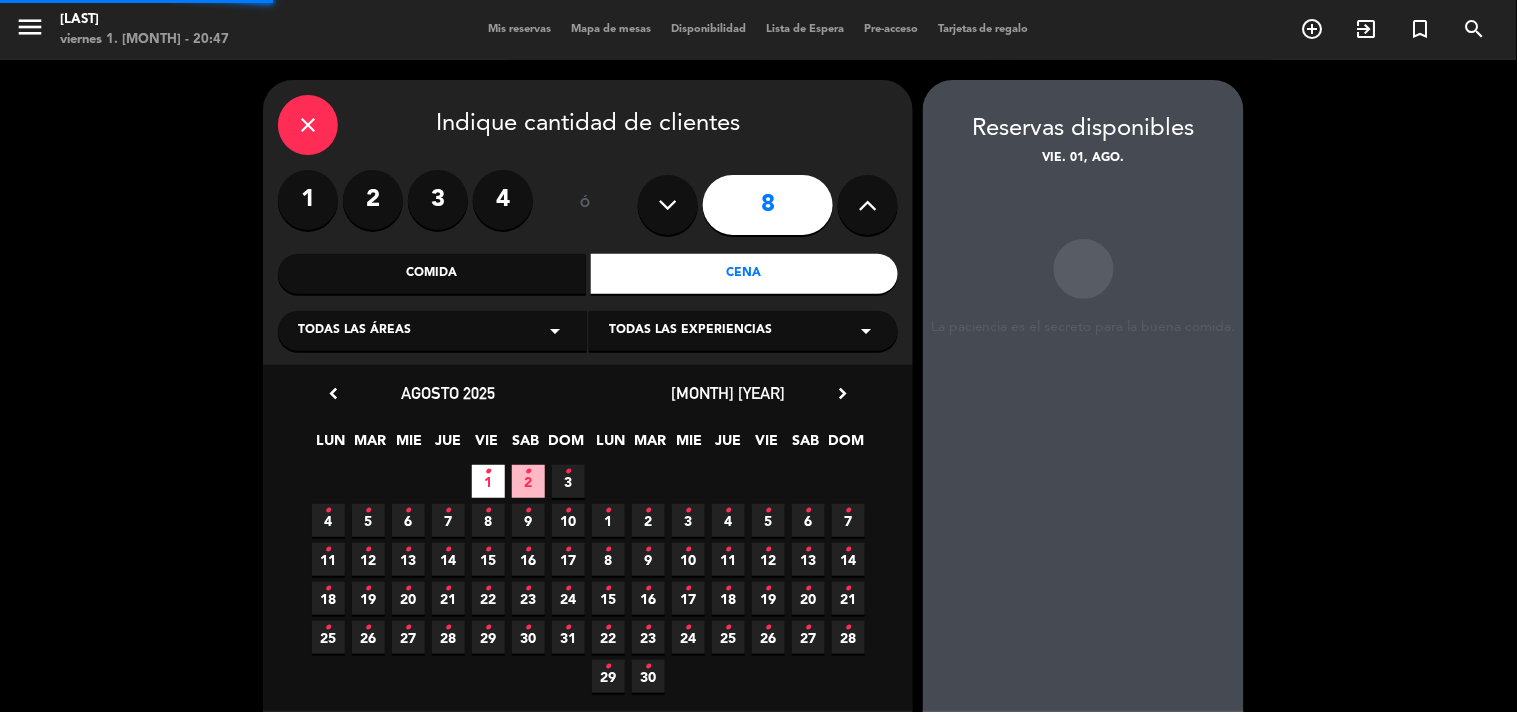scroll, scrollTop: 80, scrollLeft: 0, axis: vertical 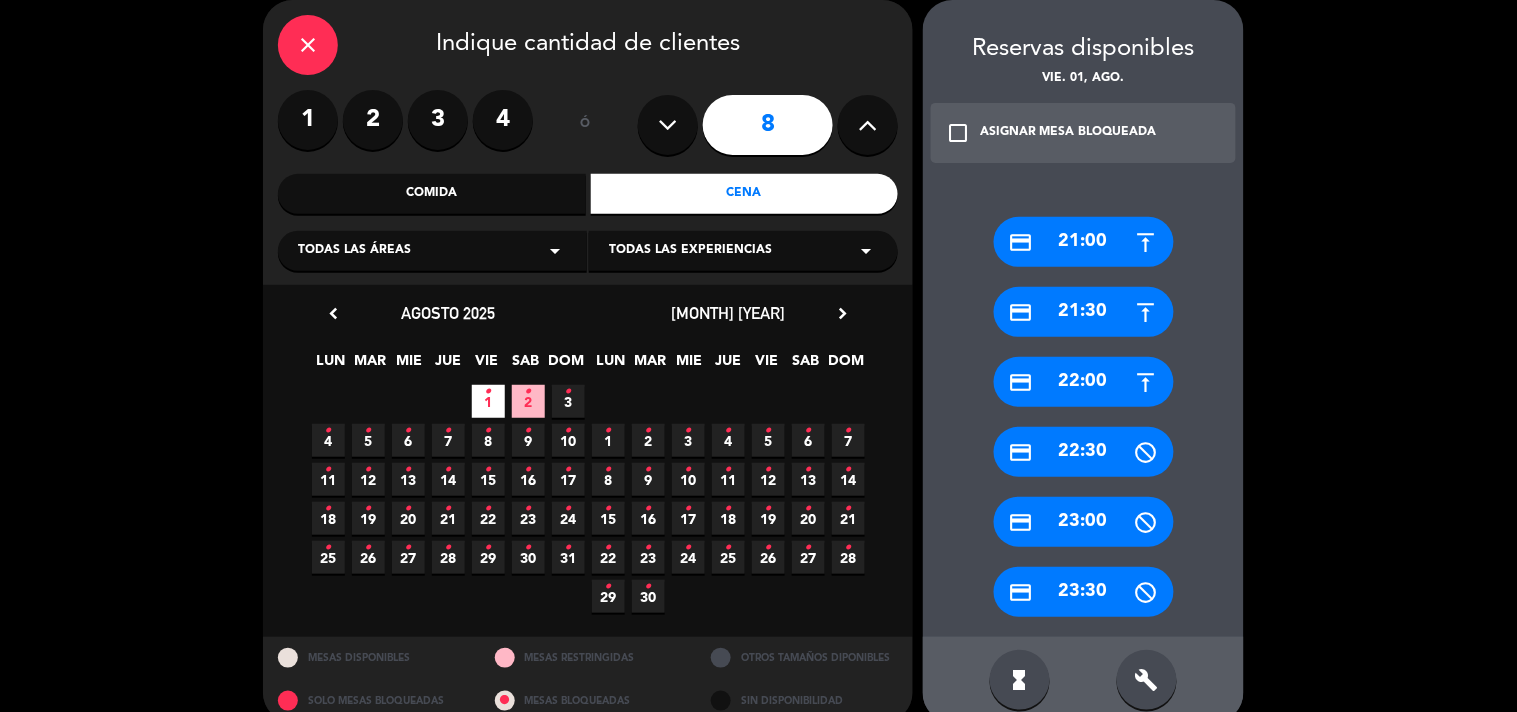 click on "credit_card  21:30" at bounding box center (1084, 312) 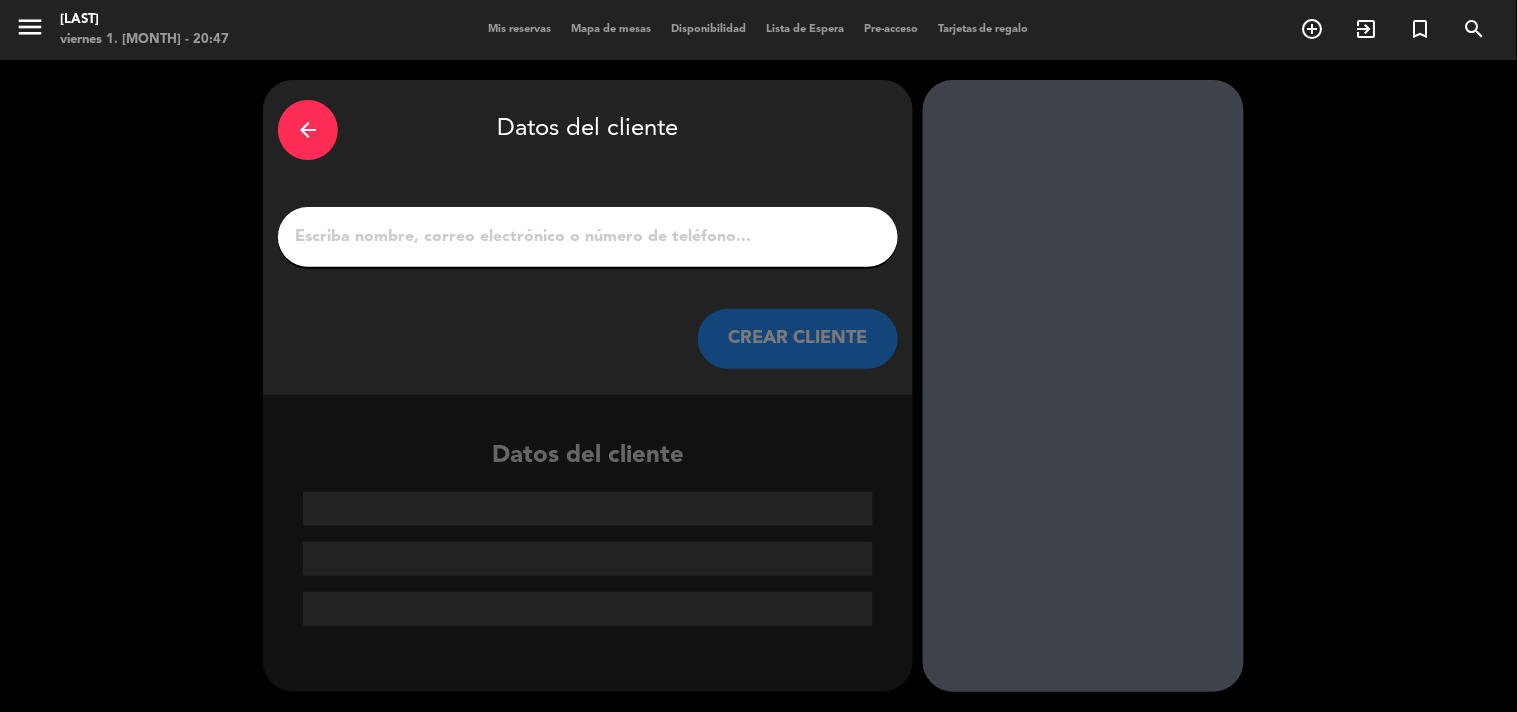 scroll, scrollTop: 0, scrollLeft: 0, axis: both 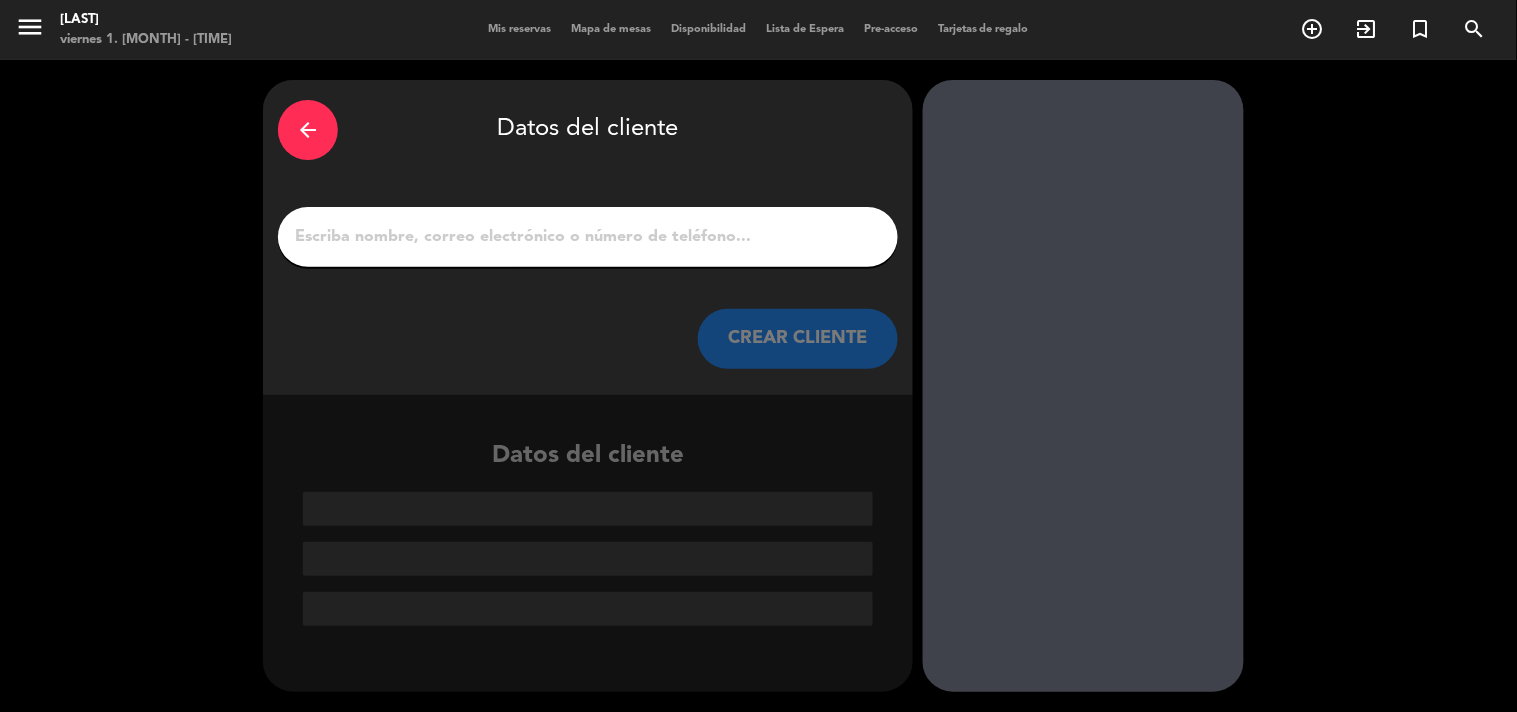 click on "1" at bounding box center (588, 237) 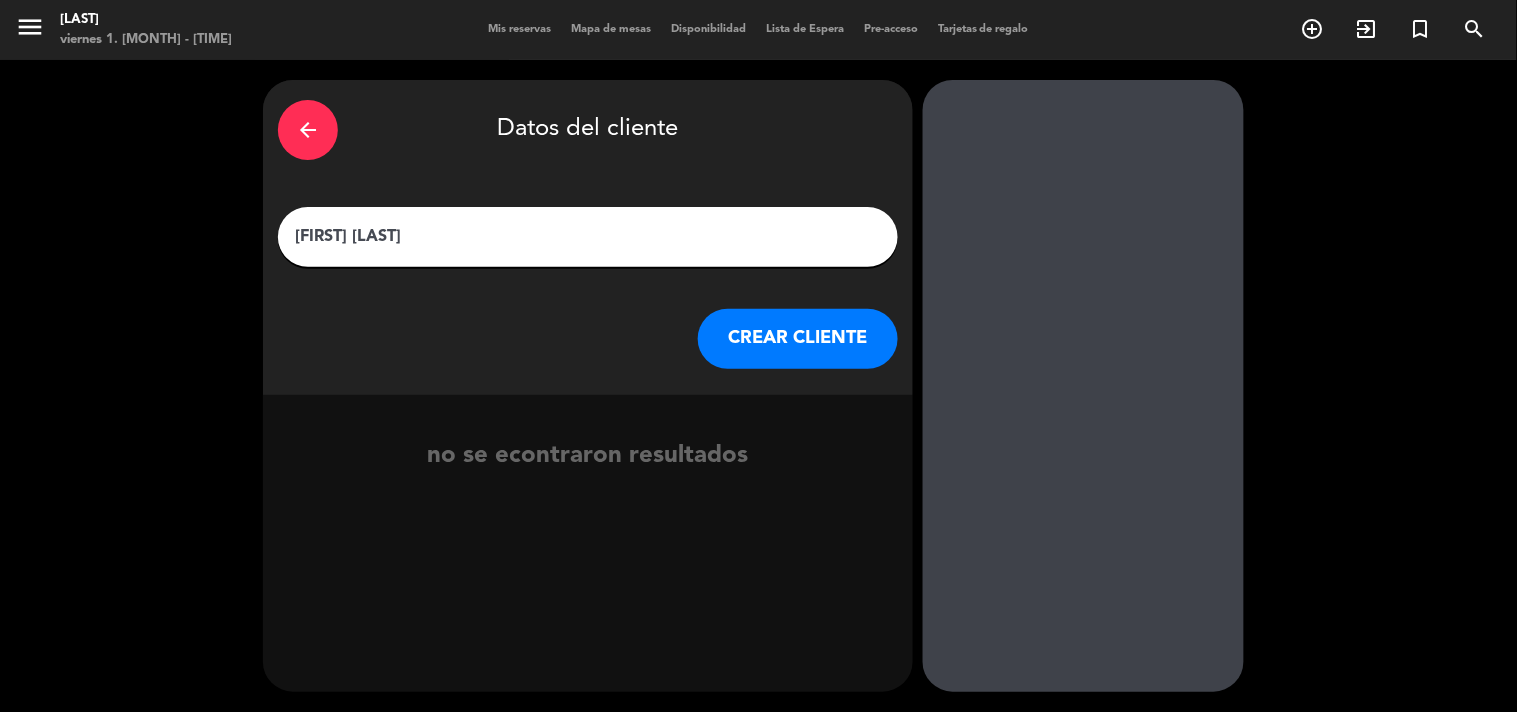 click on "[FIRST] [LAST]" at bounding box center [588, 237] 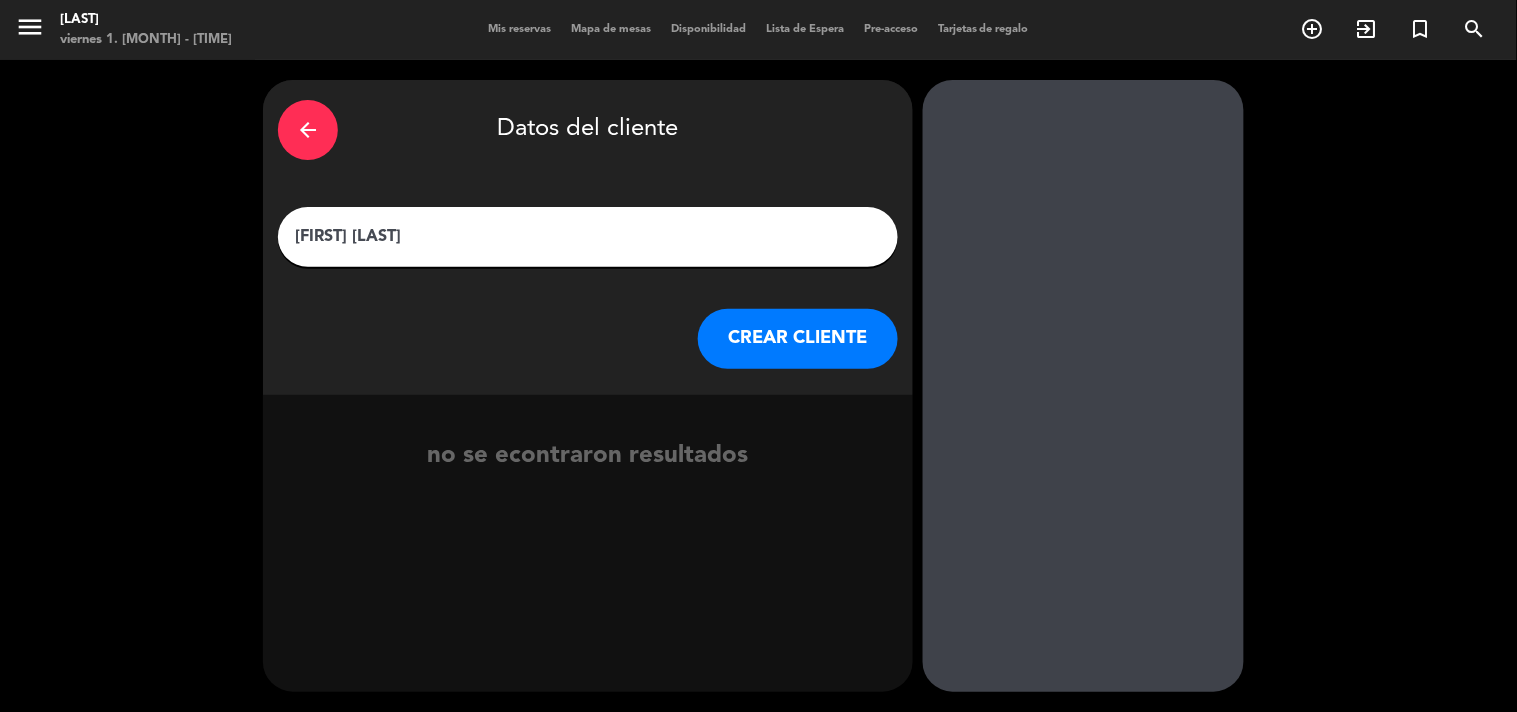 click on "[FIRST] [LAST]" at bounding box center (588, 237) 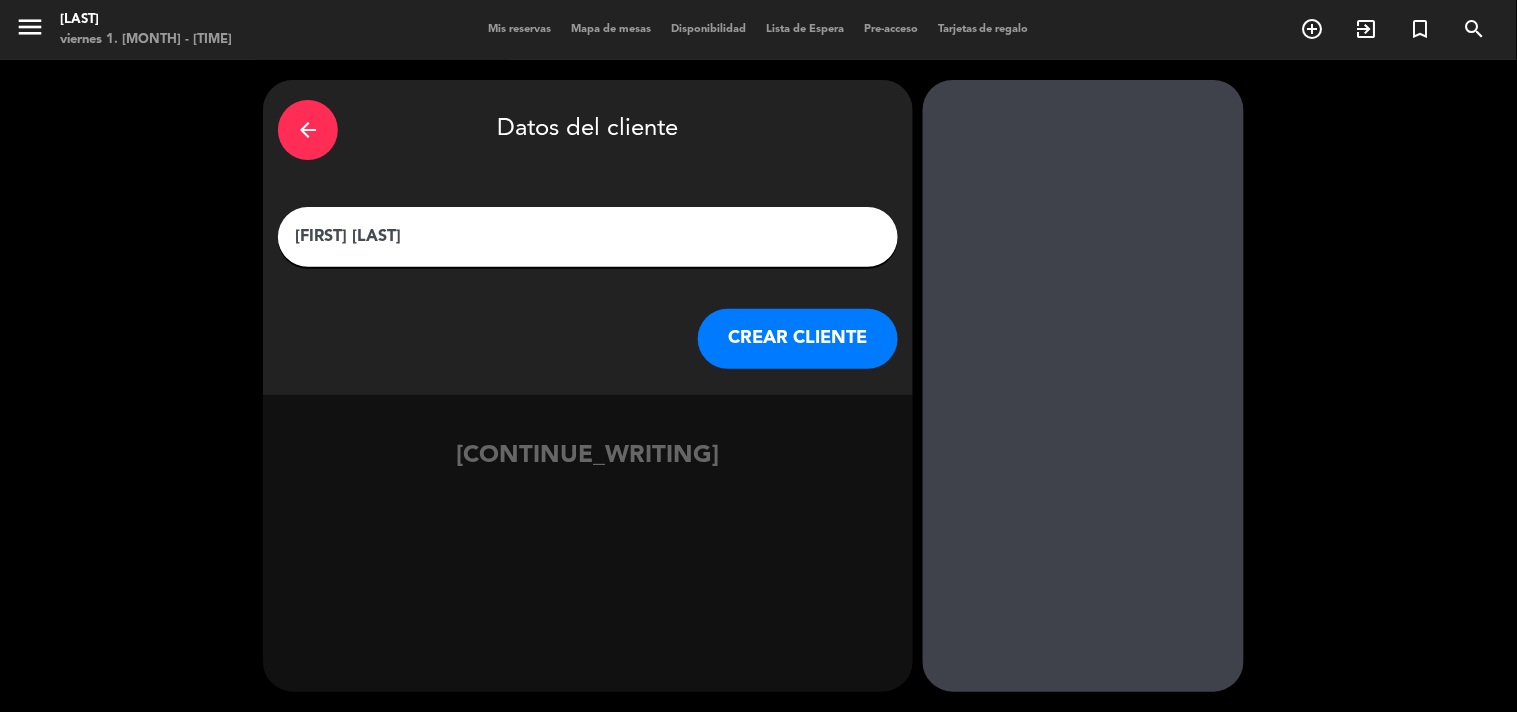 type on "[FIRST] [LAST]" 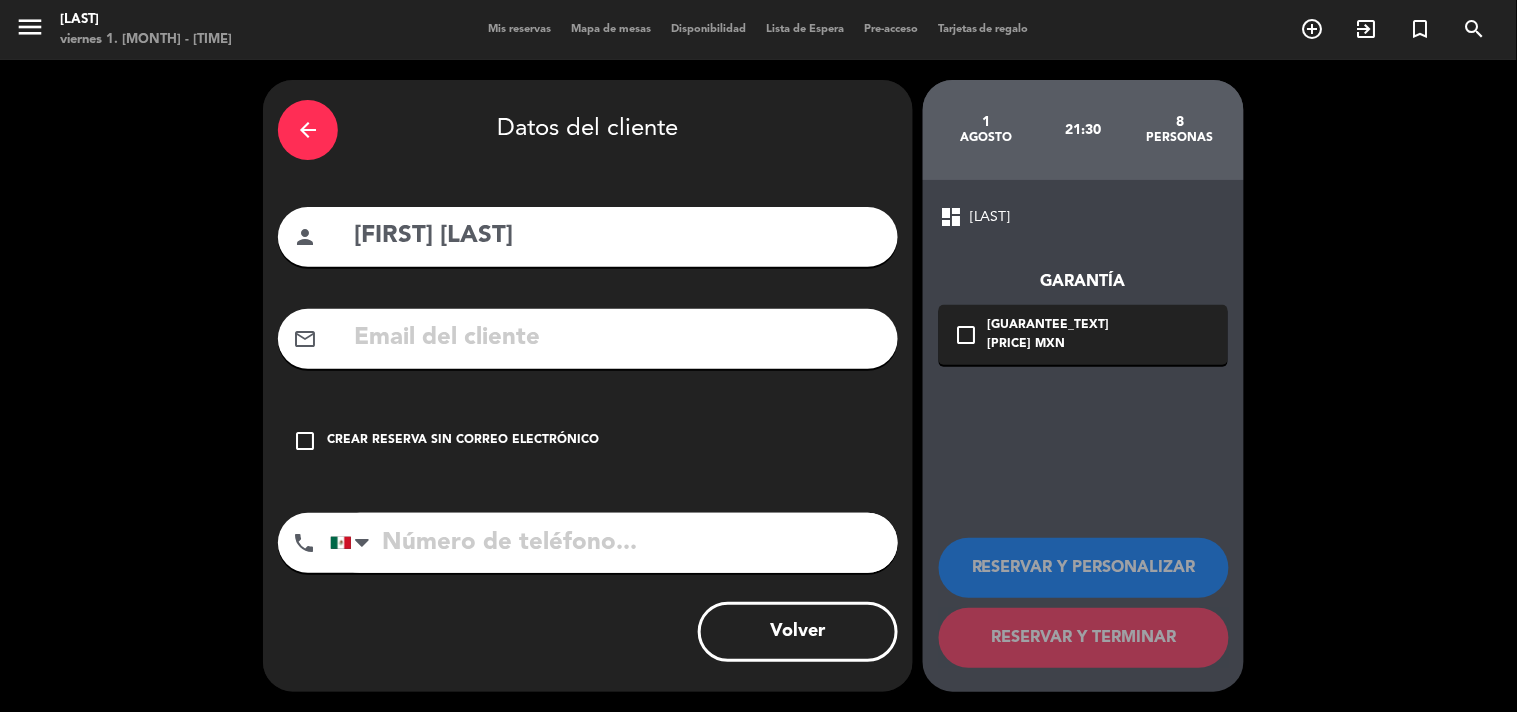 click on "check_box_outline_blank   Crear reserva sin correo electrónico" at bounding box center [588, 441] 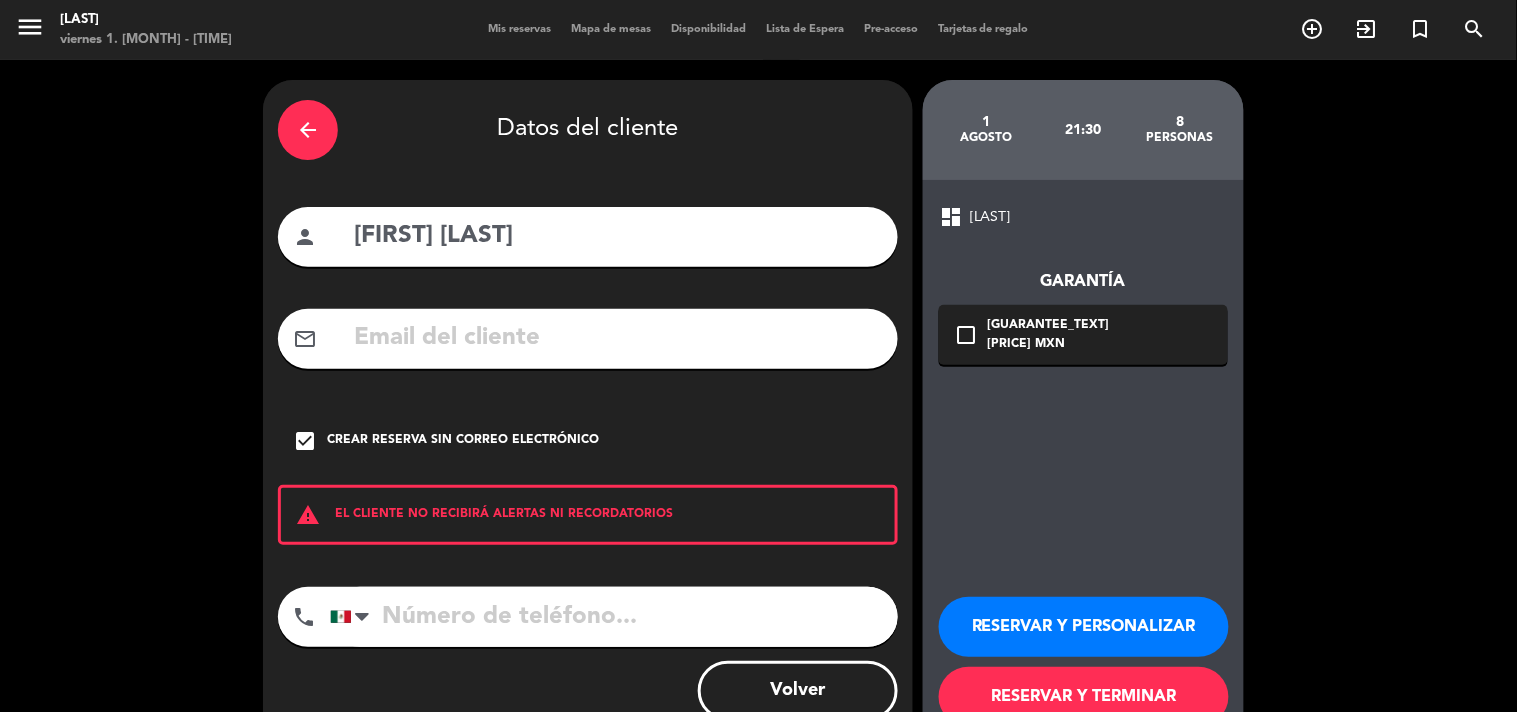 click at bounding box center [614, 617] 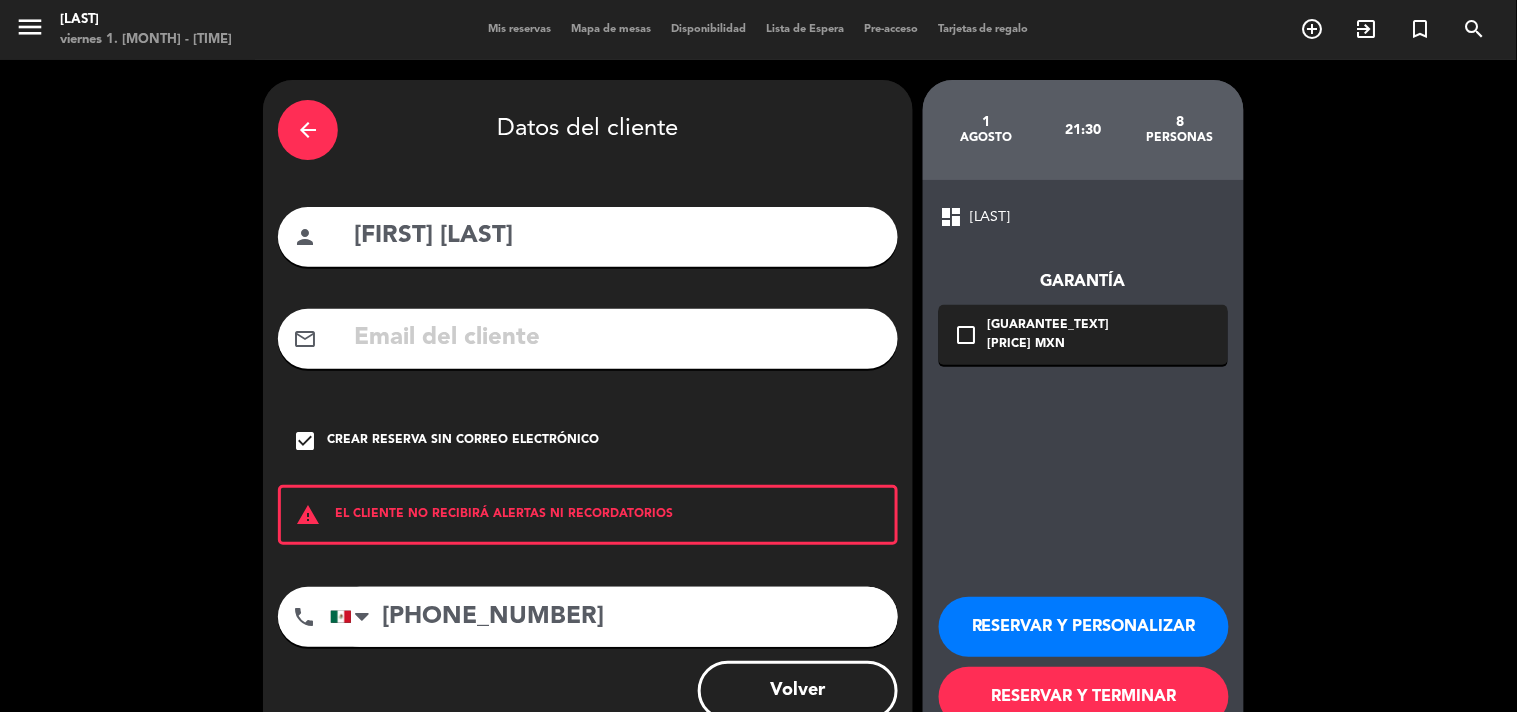 type on "[PHONE_NUMBER]" 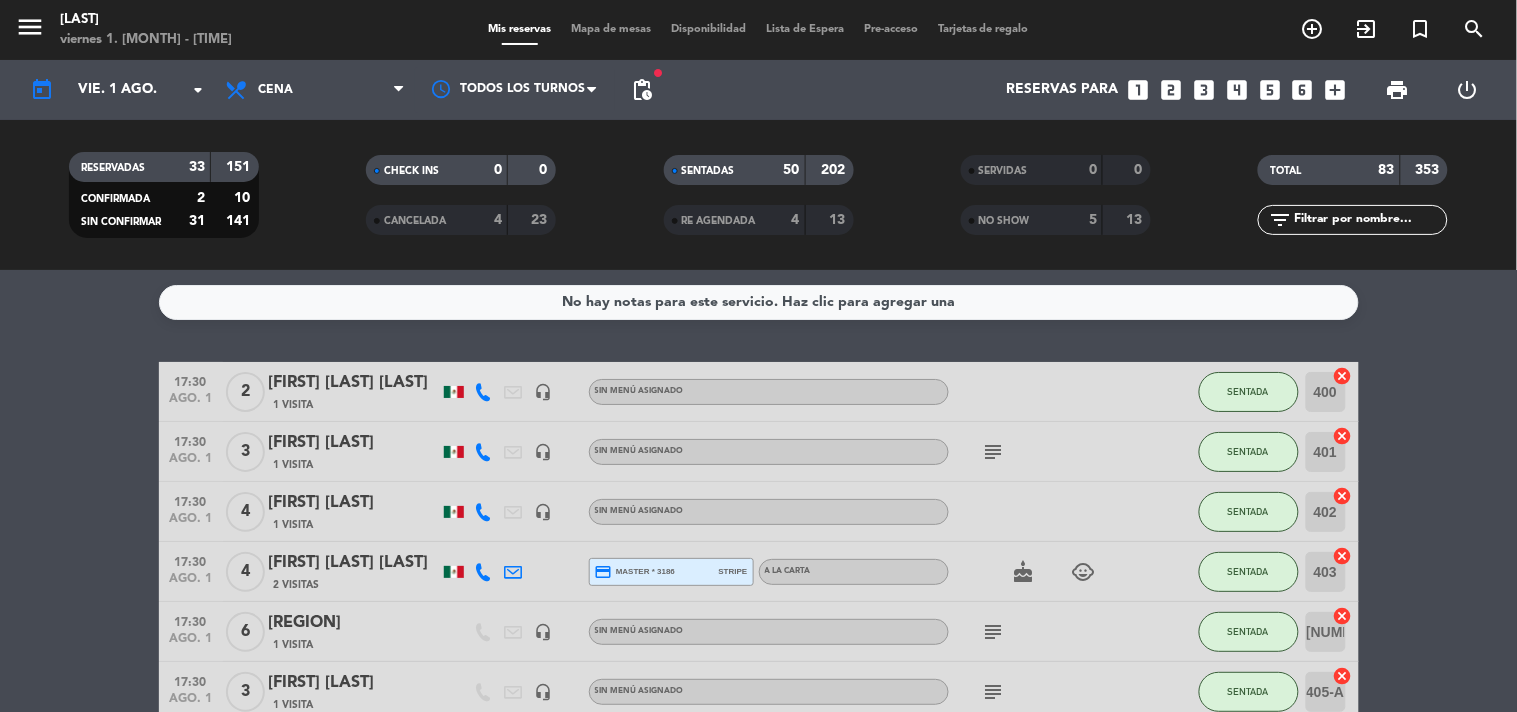 click on "17:30   ago. 1   2    [FIRST] [LAST]   1 Visita   headset_mic  Sin menú asignado SENTADA 400  cancel   17:30   ago. 1   3   [FIRST] [LAST]   1 Visita   headset_mic  Sin menú asignado  subject  SENTADA 401  cancel   17:30   ago. 1   4   [FIRST] [LAST]   1 Visita   headset_mic  Sin menú asignado SENTADA 402  cancel   17:30   ago. 1   4   [FIRST] [LAST]   2 Visitas  credit_card  master * 3186   stripe   A LA CARTA  cake   child_care  SENTADA 403  cancel   17:30   ago. 1   6   [REGION]    1 Visita   headset_mic  Sin menú asignado  subject  SENTADA 404  cancel   17:30   ago. 1   3   [FIRST] [LAST]   1 Visita   headset_mic  Sin menú asignado  subject  SENTADA 405-A  cancel   17:30   ago. 1   4   [FIRST] [LAST]   1 Visita   headset_mic  Sin menú asignado SENTADA 402-A  cancel   17:30   ago. 1   2   [FIRST] [LAST]   1 Visita   headset_mic  Sin menú asignado SENTADA 421  cancel   17:30   ago. 1   7   [FIRST] [LAST]   1 Visita   headset_mic  Sin menú asignado SENTADA 403-A  cancel" 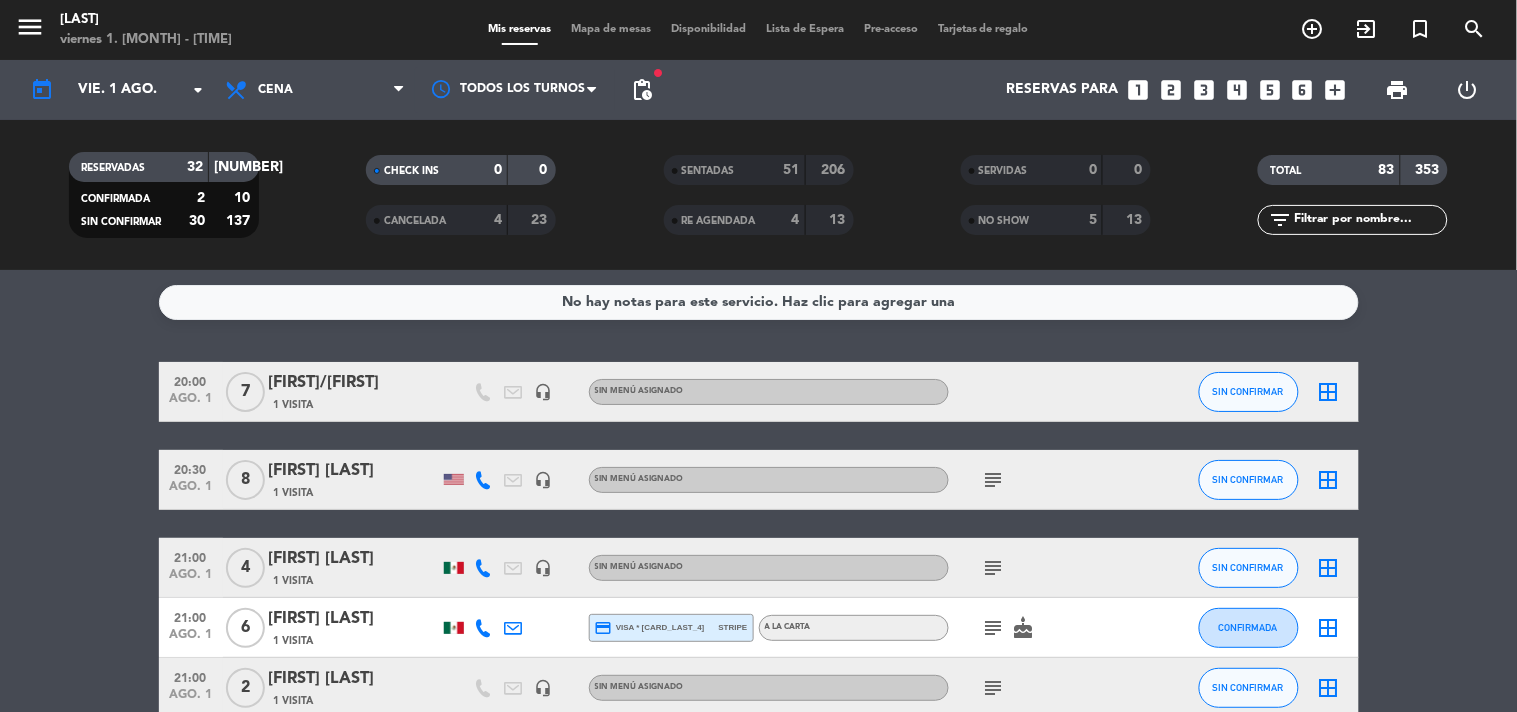 click on "[TIME]   ago. 1   [NUMBER]   [FIRST]/[FIRST]   [NUMBER] Visita   headset_mic  Sin menú asignado SIN CONFIRMAR  border_all   [TIME]   ago. 1   [NUMBER]   [FIRST] [LAST]   [NUMBER] Visita   headset_mic  Sin menú asignado  subject  SIN CONFIRMAR  border_all   [TIME]   ago. 1   [NUMBER]   [FIRST] [LAST]   [NUMBER] Visita   headset_mic  Sin menú asignado  subject  SIN CONFIRMAR  border_all   [TIME]   ago. 1   [NUMBER]   [FIRST] [LAST]   [NUMBER] Visita  credit_card  visa * [LAST_FOUR_DIGITS]   stripe   A LA CARTA  subject   cake  CONFIRMADA  border_all   [TIME]   ago. 1   [NUMBER]   [FIRST] [LAST]   [NUMBER] Visita   headset_mic  Sin menú asignado  subject  SIN CONFIRMAR  border_all   [TIME]   ago. 1   [NUMBER]   [FIRST] [LAST]   [NUMBER] Visita   headset_mic  Sin menú asignado  subject  SIN CONFIRMAR  border_all   [TIME]   ago. 1   [NUMBER]   [FIRST] [LAST]   [NUMBER] Visita   headset_mic  Sin menú asignado SIN CONFIRMAR  border_all   [TIME]   ago. 1   [NUMBER]   [FIRST] [LAST]   [NUMBER] Visita   headset_mic  Sin menú asignado  child_care  SIN CONFIRMAR  border_all   [TIME]   ago. 1   [NUMBER]   [FIRST] [LAST]   [NUMBER] Visita   stripe" 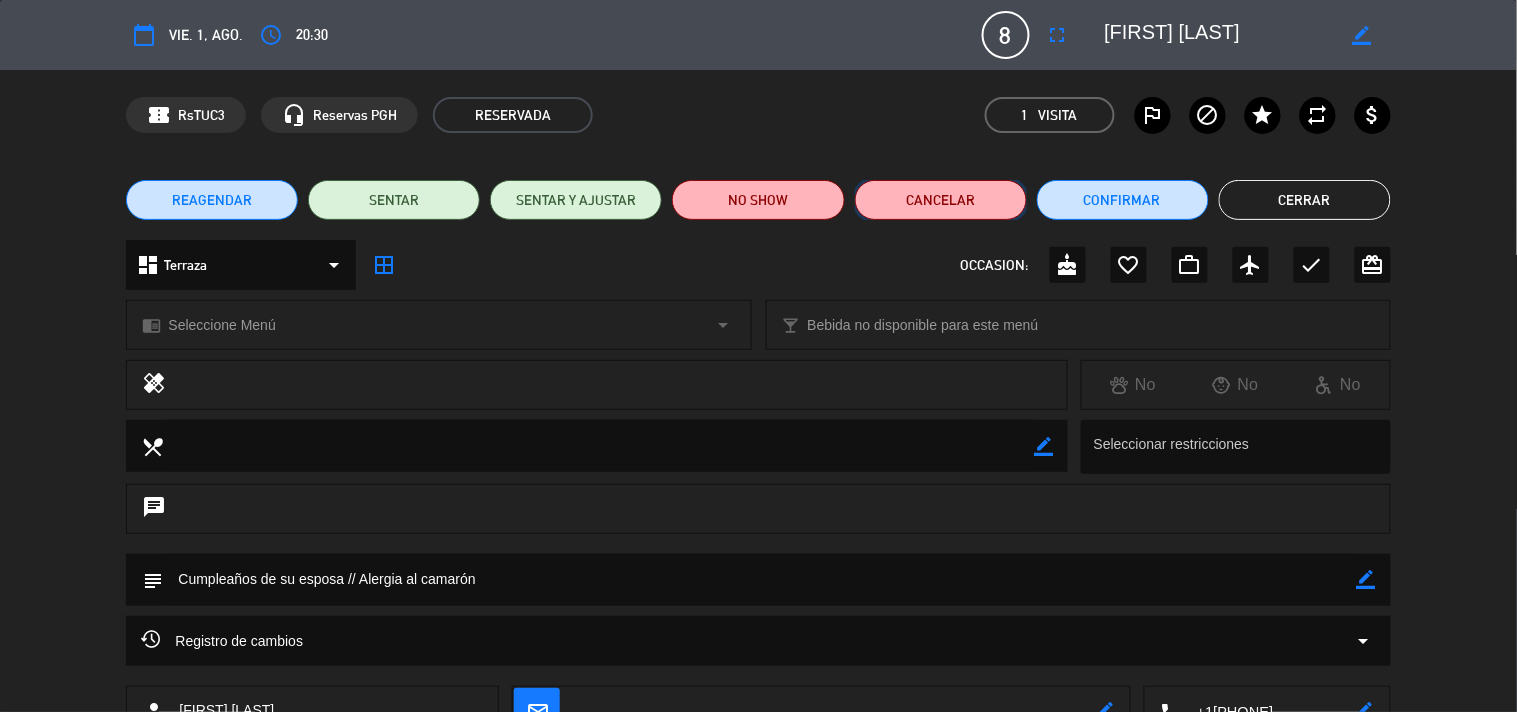 click on "Cancelar" 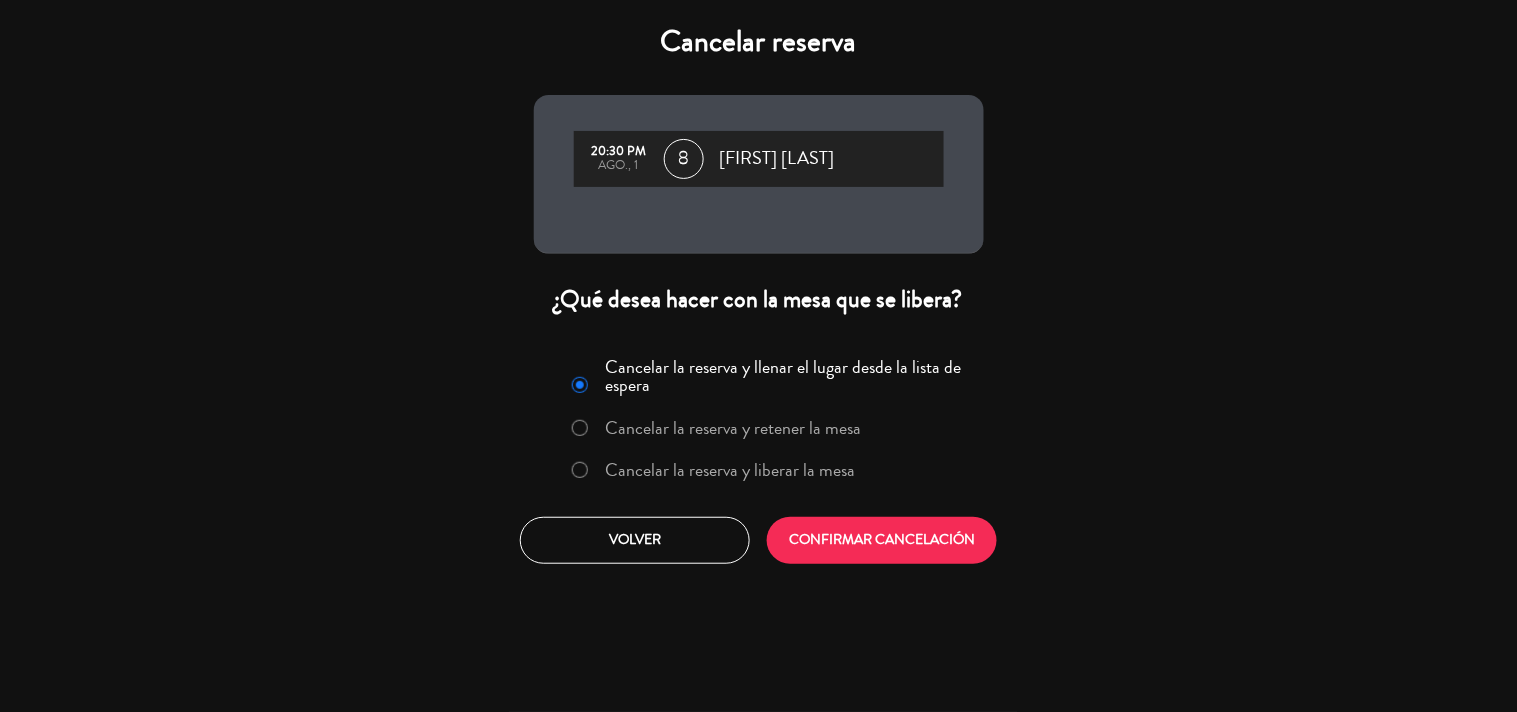 click on "Cancelar la reserva y liberar la mesa" 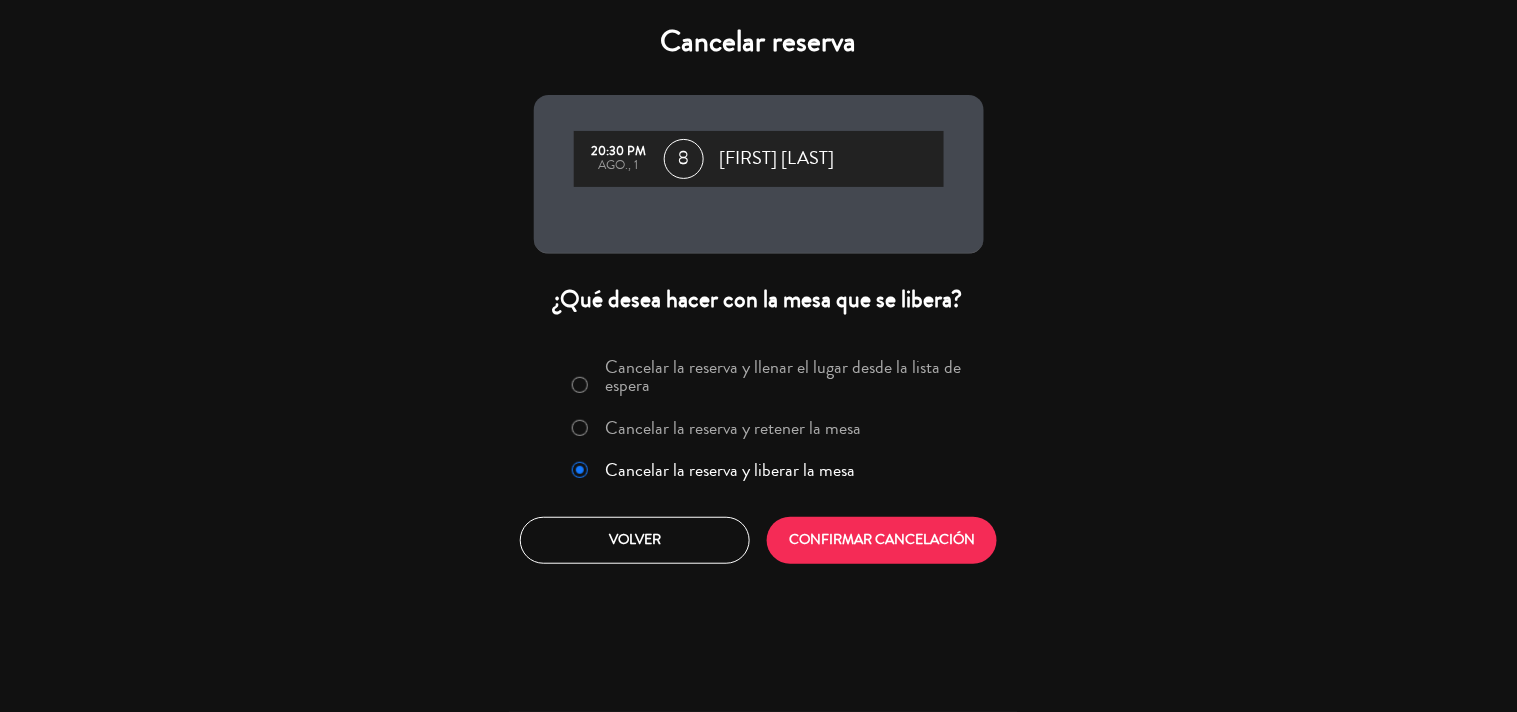 click on "Cancelar reserva  20:30 PM   ago., 1   8  [FIRST] [LAST]  ¿Qué desea hacer con la mesa que se libera?  Cancelar la reserva y llenar el lugar desde la lista de espera Cancelar la reserva y retener la mesa Cancelar la reserva y liberar la mesa  Volver   CONFIRMAR CANCELACIÓN" 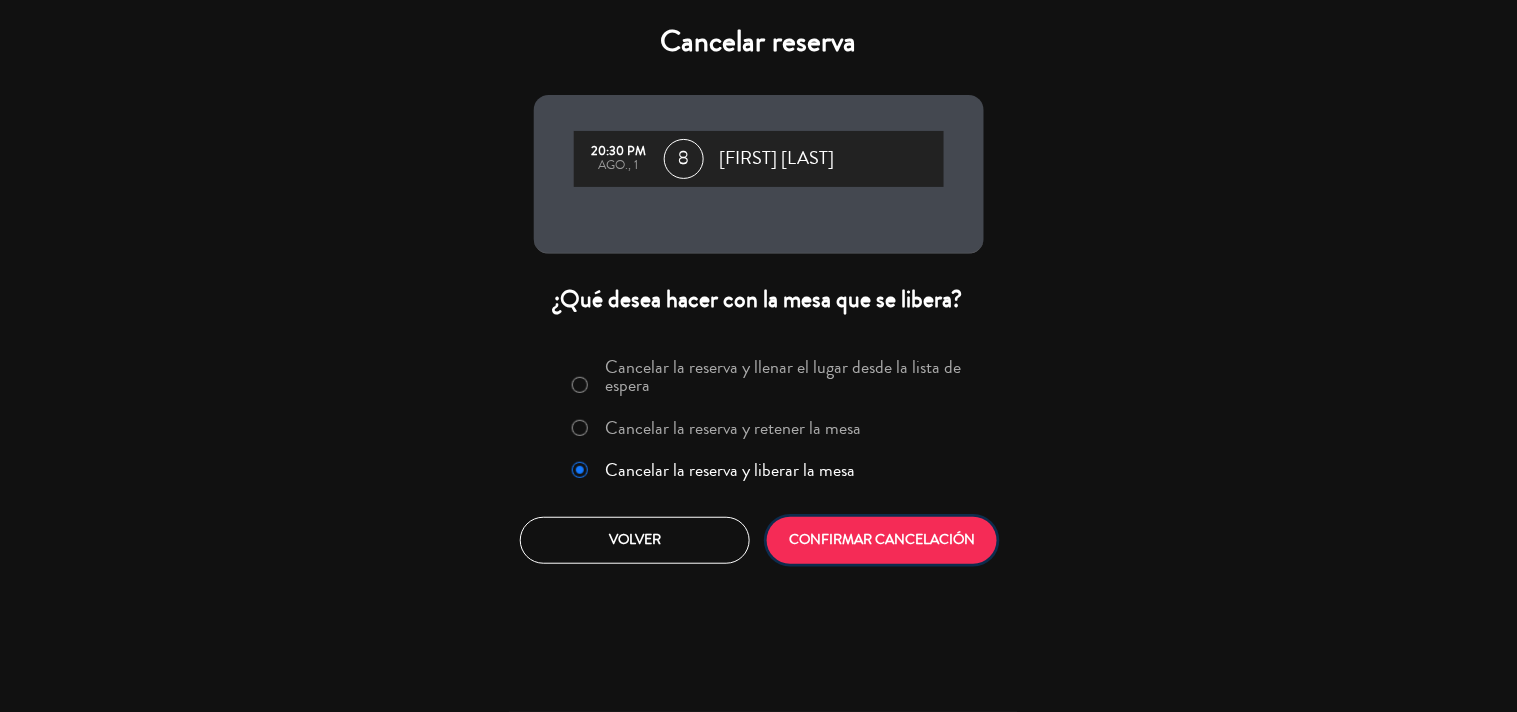 click on "CONFIRMAR CANCELACIÓN" 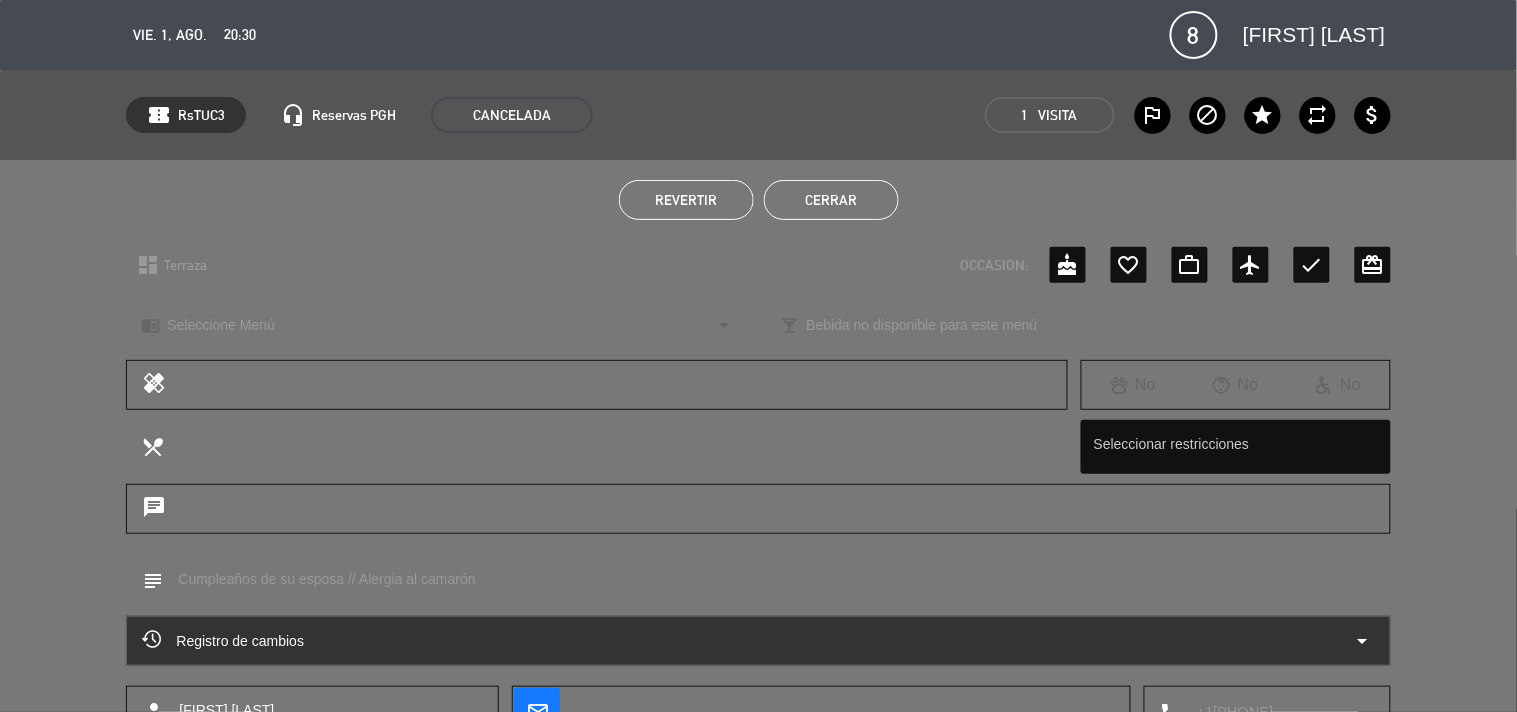 click on "Cerrar" 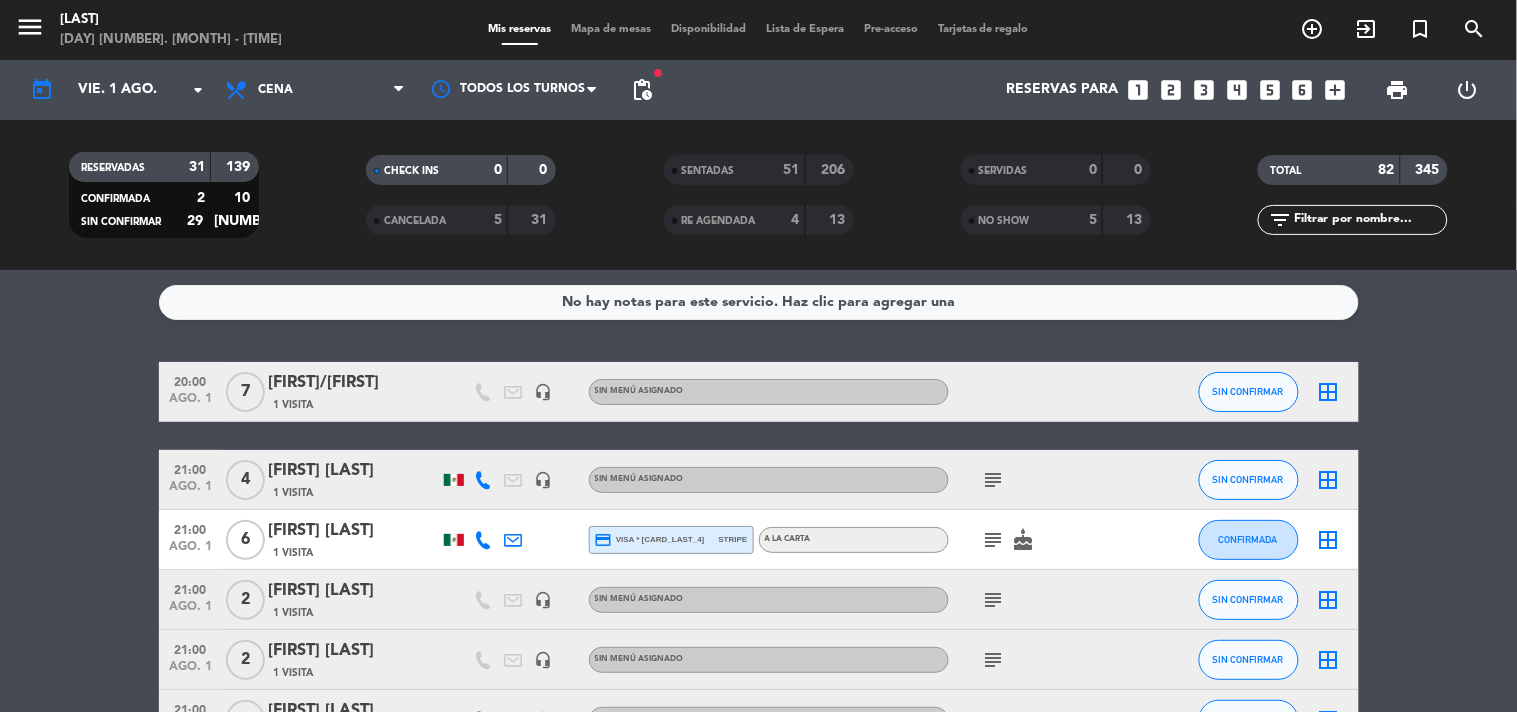 click on "20:00   [MONTH] 1   7   [FIRST]/[FIRST]   1 Visita   headset_mic  Sin menú asignado SIN CONFIRMAR  border_all   21:00   [MONTH] 1   4   [FIRST] [LAST]   1 Visita   headset_mic  Sin menú asignado  subject  SIN CONFIRMAR  border_all   21:00   [MONTH] 1   6   [FIRST] [LAST]   1 Visita  credit_card  visa * 0378   stripe   A LA CARTA  subject   cake  CONFIRMADA  border_all   21:00   [MONTH] 1   2   [FIRST] [LAST]   1 Visita   headset_mic  Sin menú asignado  subject  SIN CONFIRMAR  border_all   21:00   [MONTH] 1   2   [FIRST] [FIRST]   1 Visita   headset_mic  Sin menú asignado  subject  SIN CONFIRMAR  border_all   21:00   [MONTH] 1   8   [FIRST] [LAST]   1 Visita   headset_mic  Sin menú asignado SIN CONFIRMAR  border_all   21:30   [MONTH] 1   5   [FIRST] [LAST]   1 Visita   headset_mic  Sin menú asignado  child_care  SIN CONFIRMAR  border_all   21:30   [MONTH] 1   4   [FIRST] [LAST]   1 Visita  credit_card  visa * 6553   stripe   A LA CARTA CONFIRMADA  border_all   21:30   [MONTH] 1   4   [FIRST] [LAST]   1 Visita   headset_mic" 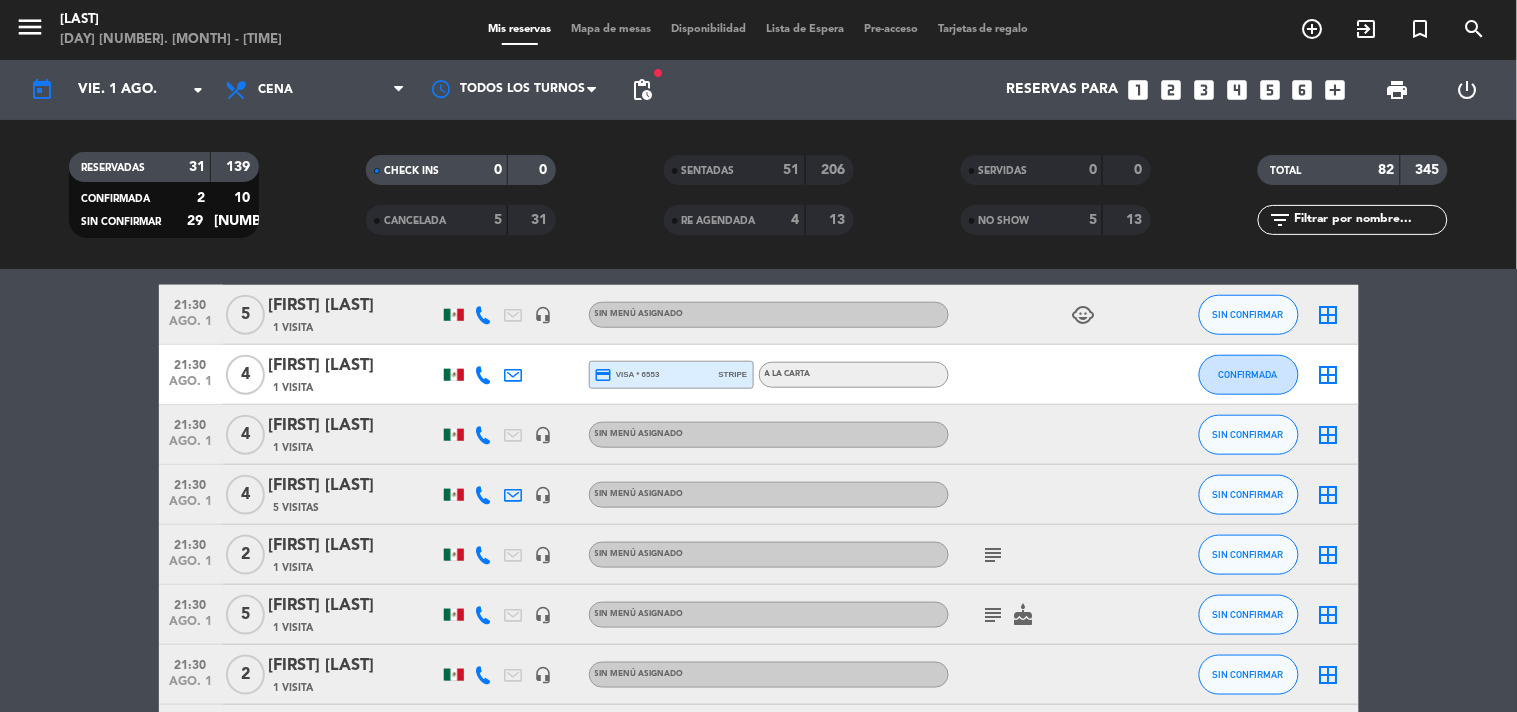 scroll, scrollTop: 271, scrollLeft: 0, axis: vertical 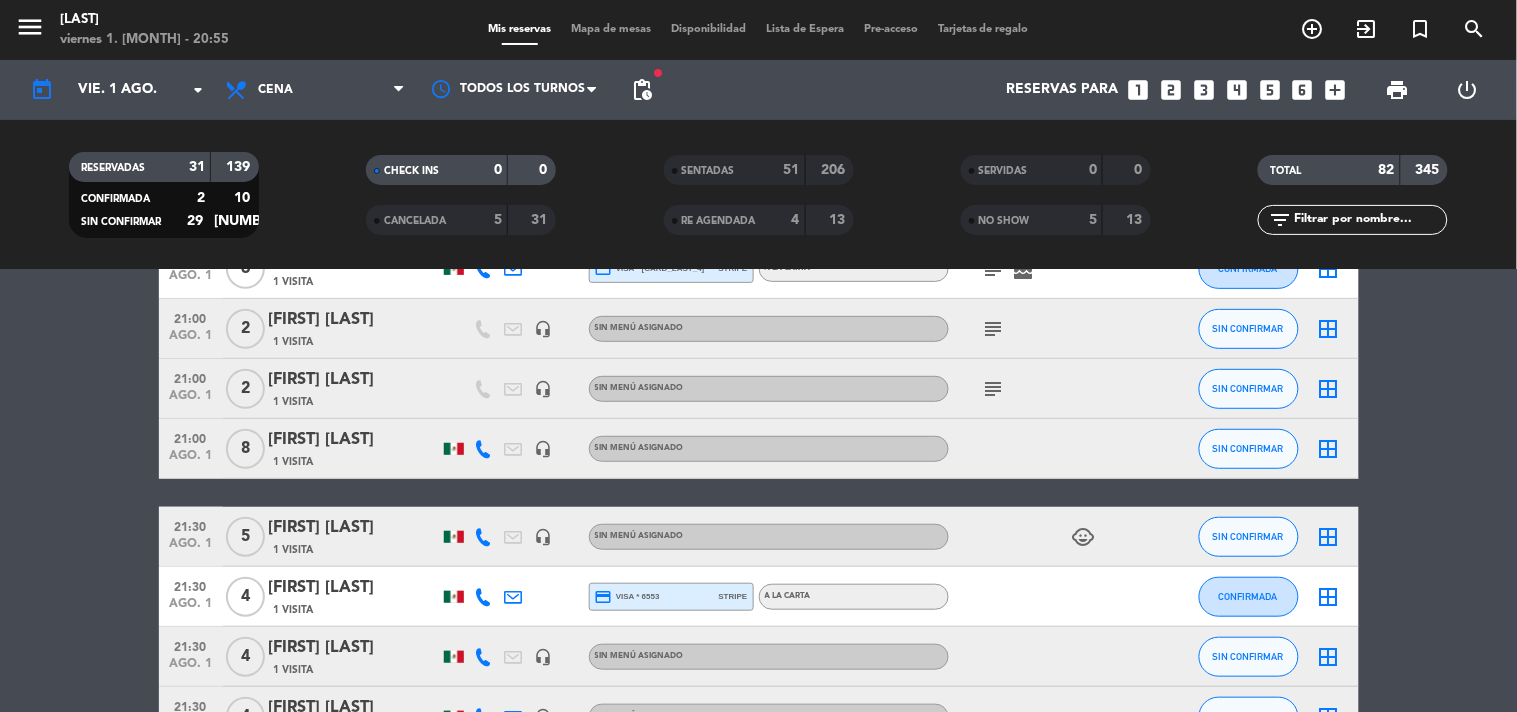 click on "20:00   [MONTH] 1   7   [FIRST]/[FIRST]   1 Visita   headset_mic  Sin menú asignado SIN CONFIRMAR  border_all   21:00   [MONTH] 1   4   [FIRST] [LAST]   1 Visita   headset_mic  Sin menú asignado  subject  SIN CONFIRMAR  border_all   21:00   [MONTH] 1   6   [FIRST] [LAST]   1 Visita  credit_card  visa * 0378   stripe   A LA CARTA  subject   cake  CONFIRMADA  border_all   21:00   [MONTH] 1   2   [FIRST] [LAST]   1 Visita   headset_mic  Sin menú asignado  subject  SIN CONFIRMAR  border_all   21:00   [MONTH] 1   2   [FIRST] [FIRST]   1 Visita   headset_mic  Sin menú asignado  subject  SIN CONFIRMAR  border_all   21:00   [MONTH] 1   8   [FIRST] [LAST]   1 Visita   headset_mic  Sin menú asignado SIN CONFIRMAR  border_all   21:30   [MONTH] 1   5   [FIRST] [LAST]   1 Visita   headset_mic  Sin menú asignado  child_care  SIN CONFIRMAR  border_all   21:30   [MONTH] 1   4   [FIRST] [LAST]   1 Visita  credit_card  visa * 6553   stripe   A LA CARTA CONFIRMADA  border_all   21:30   [MONTH] 1   4   [FIRST] [LAST]   1 Visita   headset_mic" 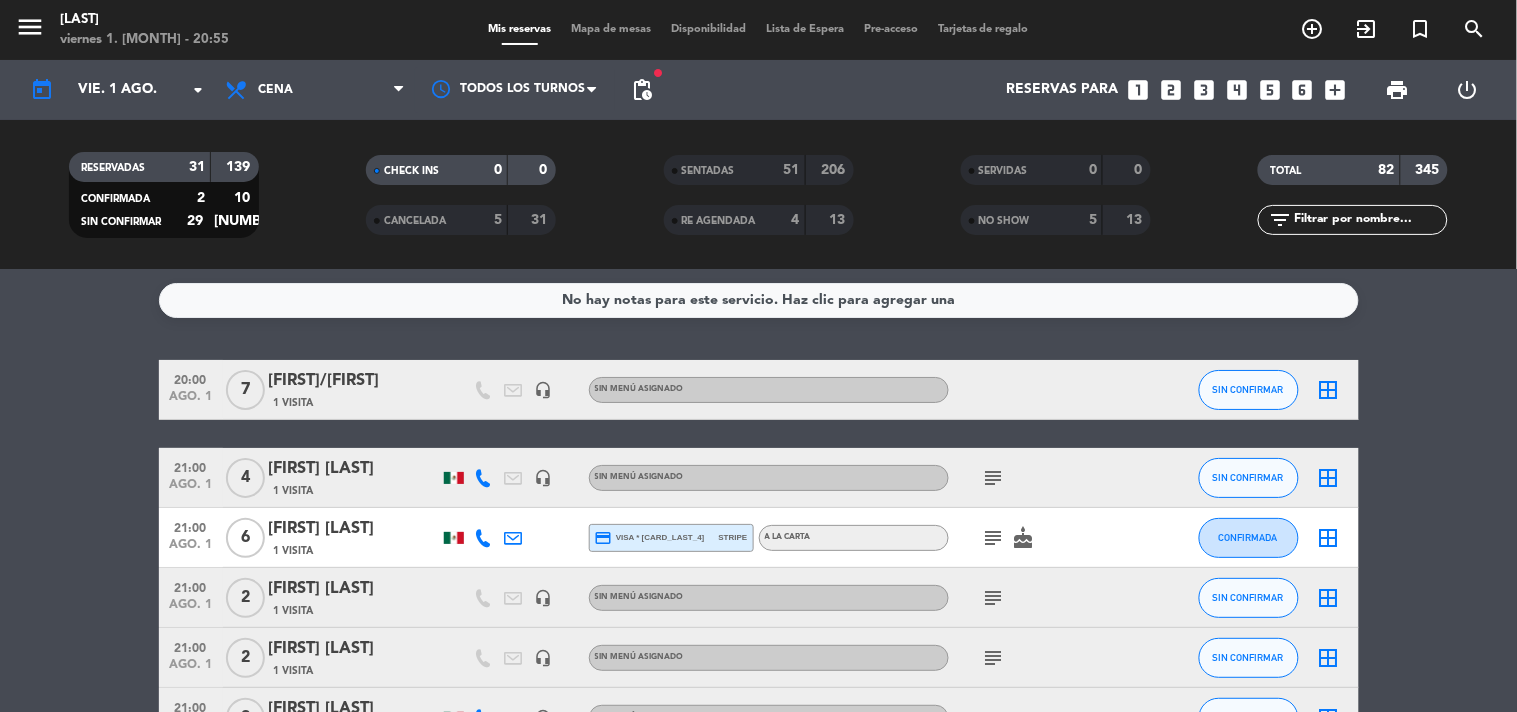 scroll, scrollTop: 0, scrollLeft: 0, axis: both 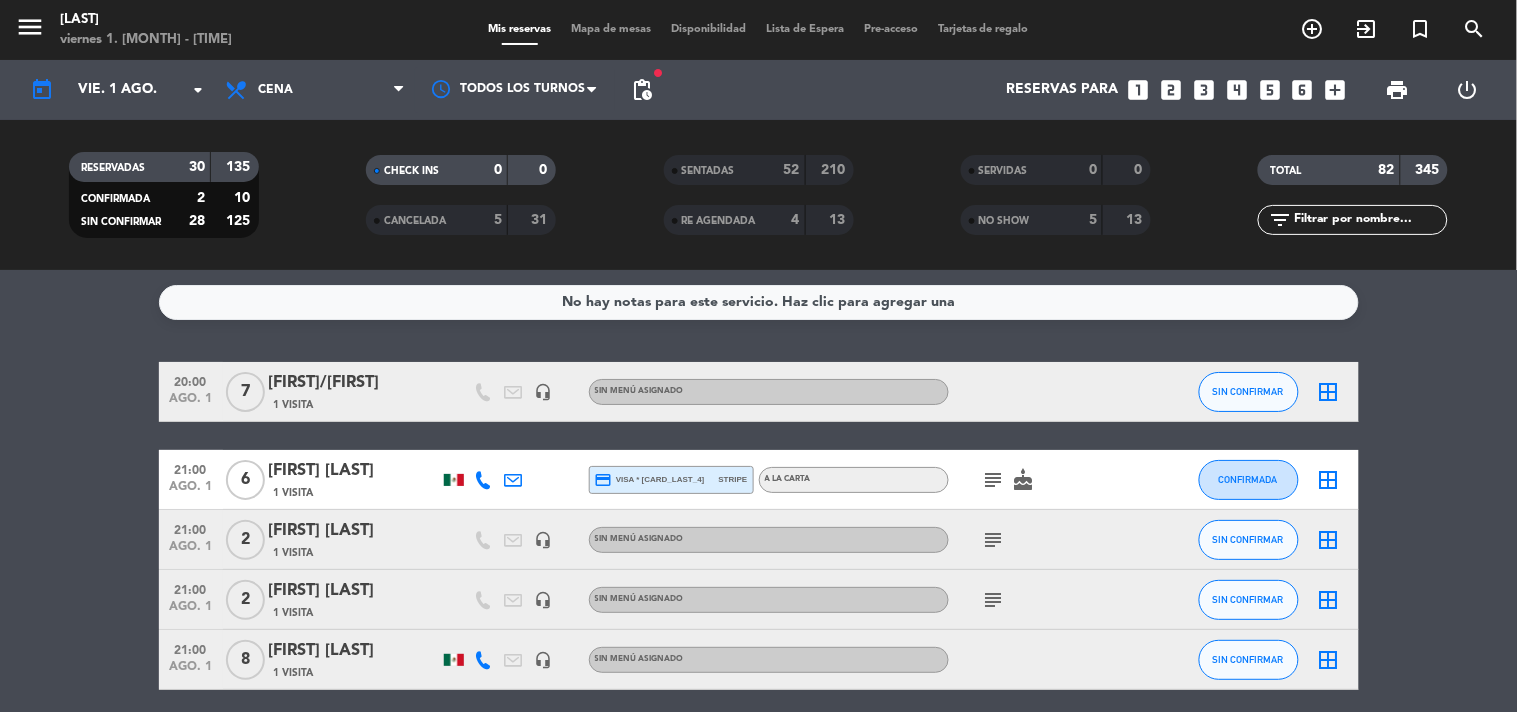 click on "[TIME]   ago. 1   6   [FIRST] [LAST]   1 Visita  credit_card  visa * [CARD_LAST_4]   stripe   A LA CARTA  subject   cake  CONFIRMADA  border_all   [TIME]   ago. 1   2   [FIRST] [LAST]   1 Visita   headset_mic  Sin menú asignado  subject  SIN CONFIRMAR  border_all   [TIME]   ago. 1   2   [FIRST] [LAST]   1 Visita   headset_mic  Sin menú asignado  subject  SIN CONFIRMAR  border_all   [TIME]   ago. 1   8   [FIRST] [LAST]   1 Visita   headset_mic  Sin menú asignado SIN CONFIRMAR  border_all   [TIME]   ago. 1   5   [FIRST] [LAST]   1 Visita   headset_mic  Sin menú asignado  child_care  SIN CONFIRMAR  border_all   [TIME]   ago. 1   4   [FIRST] [LAST]   1 Visita  credit_card  visa * [CARD_LAST_4]   stripe   A LA CARTA CONFIRMADA  border_all   [TIME]   ago. 1   4   [FIRST] [LAST]   1 Visita   headset_mic  Sin menú asignado SIN CONFIRMAR  border_all   [TIME]   ago. 1   4   [FIRST] [LAST]   5 Visitas   headset_mic  Sin menú asignado SIN CONFIRMAR  border_all" 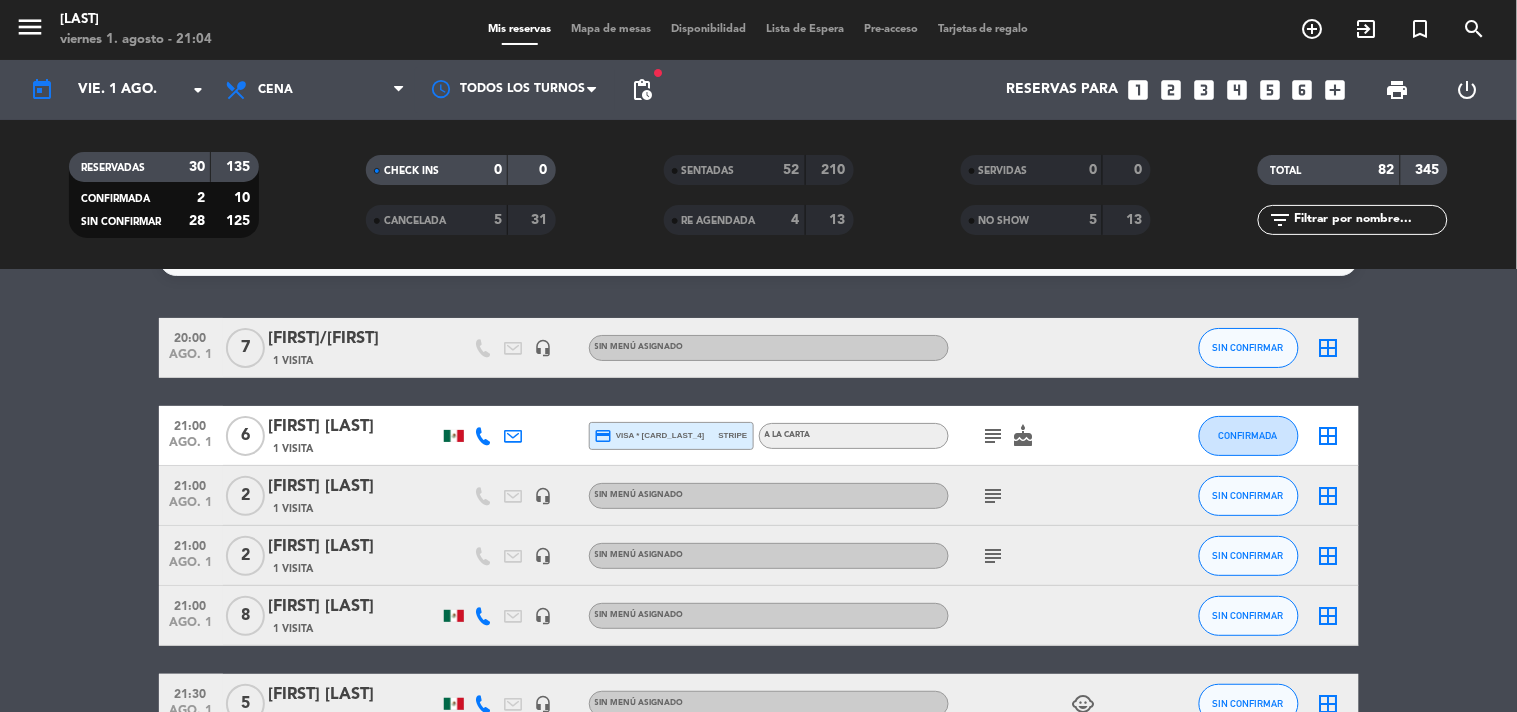 click on "[TIME]   ago. 1   6   [FIRST] [LAST]   1 Visita  credit_card  visa * [CARD_LAST_4]   stripe   A LA CARTA  subject   cake  CONFIRMADA  border_all   [TIME]   ago. 1   2   [FIRST] [LAST]   1 Visita   headset_mic  Sin menú asignado  subject  SIN CONFIRMAR  border_all   [TIME]   ago. 1   2   [FIRST] [LAST]   1 Visita   headset_mic  Sin menú asignado  subject  SIN CONFIRMAR  border_all   [TIME]   ago. 1   8   [FIRST] [LAST]   1 Visita   headset_mic  Sin menú asignado SIN CONFIRMAR  border_all   [TIME]   ago. 1   5   [FIRST] [LAST]   1 Visita   headset_mic  Sin menú asignado  child_care  SIN CONFIRMAR  border_all   [TIME]   ago. 1   4   [FIRST] [LAST]   1 Visita  credit_card  visa * [CARD_LAST_4]   stripe   A LA CARTA CONFIRMADA  border_all   [TIME]   ago. 1   4   [FIRST] [LAST]   1 Visita   headset_mic  Sin menú asignado SIN CONFIRMAR  border_all   [TIME]   ago. 1   4   [FIRST] [LAST]   5 Visitas   headset_mic  Sin menú asignado SIN CONFIRMAR  border_all" 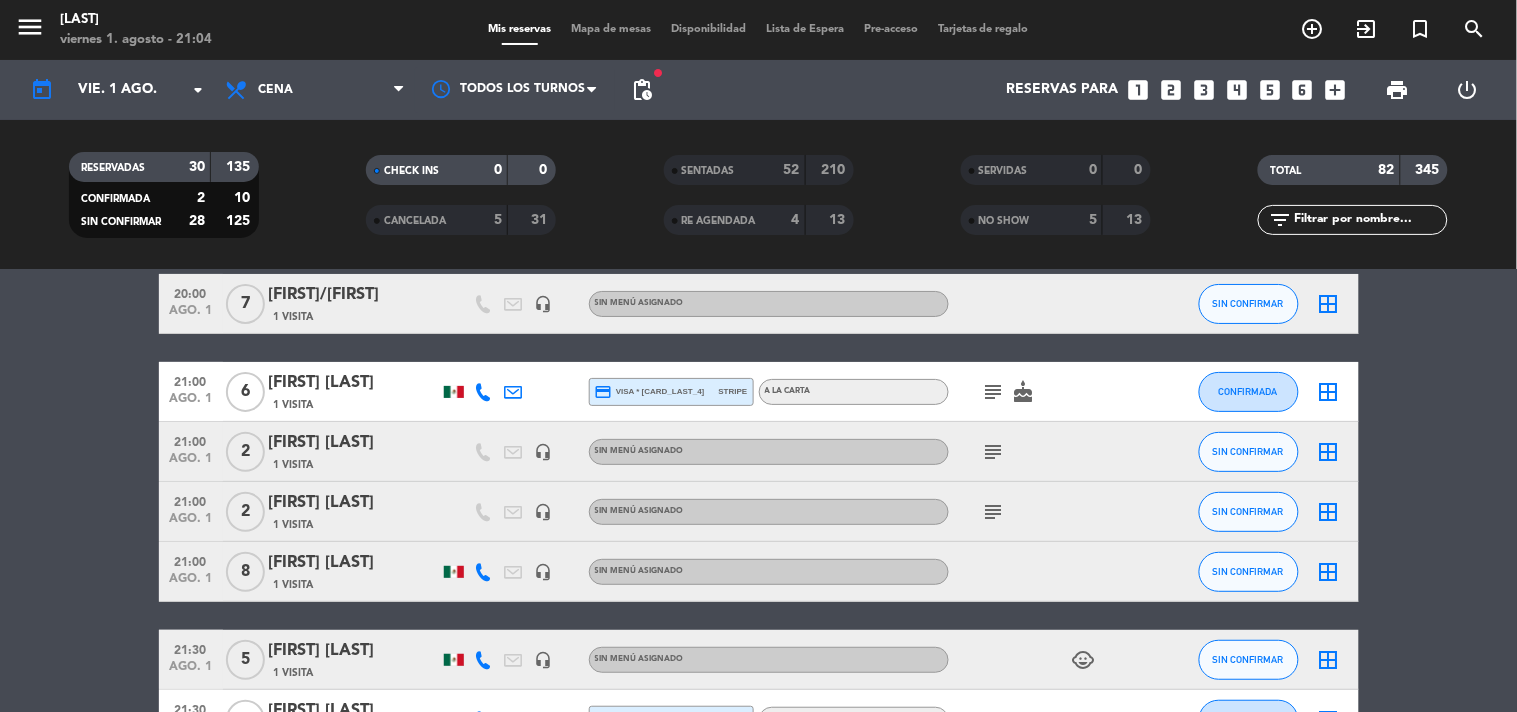 scroll, scrollTop: 44, scrollLeft: 0, axis: vertical 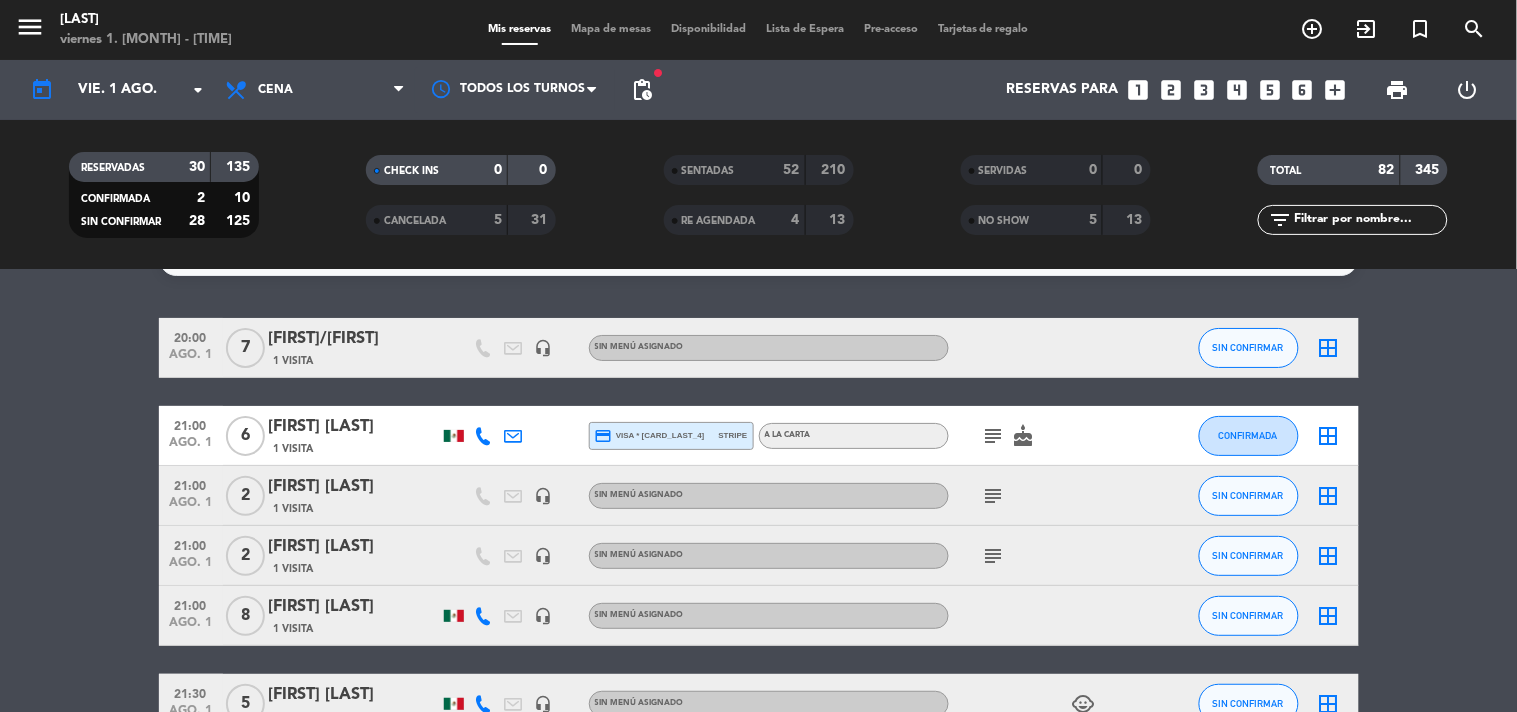 click on "[TIME]   ago. 1   6   [FIRST] [LAST]   1 Visita  credit_card  visa * [CARD_LAST_4]   stripe   A LA CARTA  subject   cake  CONFIRMADA  border_all   [TIME]   ago. 1   2   [FIRST] [LAST]   1 Visita   headset_mic  Sin menú asignado  subject  SIN CONFIRMAR  border_all   [TIME]   ago. 1   2   [FIRST] [LAST]   1 Visita   headset_mic  Sin menú asignado  subject  SIN CONFIRMAR  border_all   [TIME]   ago. 1   8   [FIRST] [LAST]   1 Visita   headset_mic  Sin menú asignado SIN CONFIRMAR  border_all   [TIME]   ago. 1   5   [FIRST] [LAST]   1 Visita   headset_mic  Sin menú asignado  child_care  SIN CONFIRMAR  border_all   [TIME]   ago. 1   4   [FIRST] [LAST]   1 Visita  credit_card  visa * [CARD_LAST_4]   stripe   A LA CARTA CONFIRMADA  border_all   [TIME]   ago. 1   4   [FIRST] [LAST]   1 Visita   headset_mic  Sin menú asignado SIN CONFIRMAR  border_all   [TIME]   ago. 1   4   [FIRST] [LAST]   5 Visitas   headset_mic  Sin menú asignado SIN CONFIRMAR  border_all" 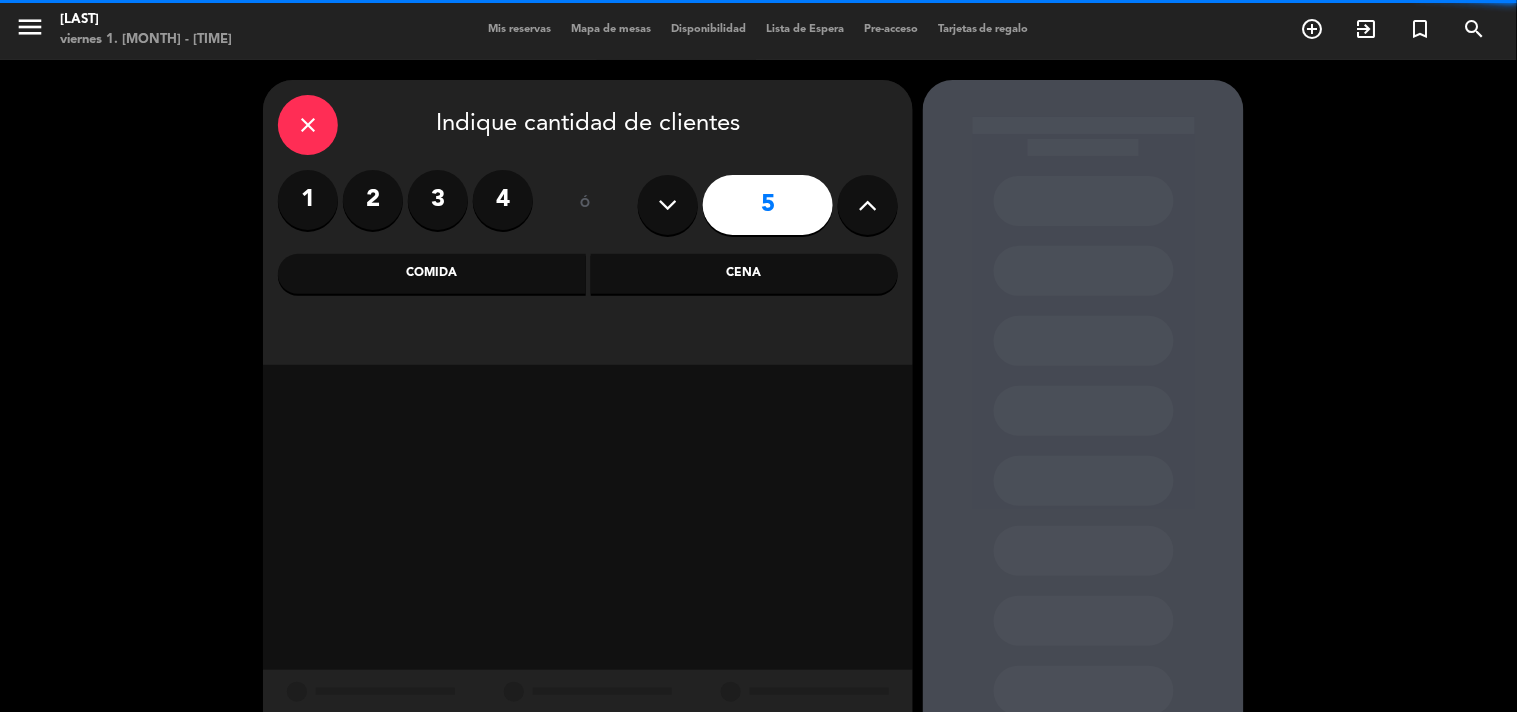 click on "Cena" at bounding box center [745, 274] 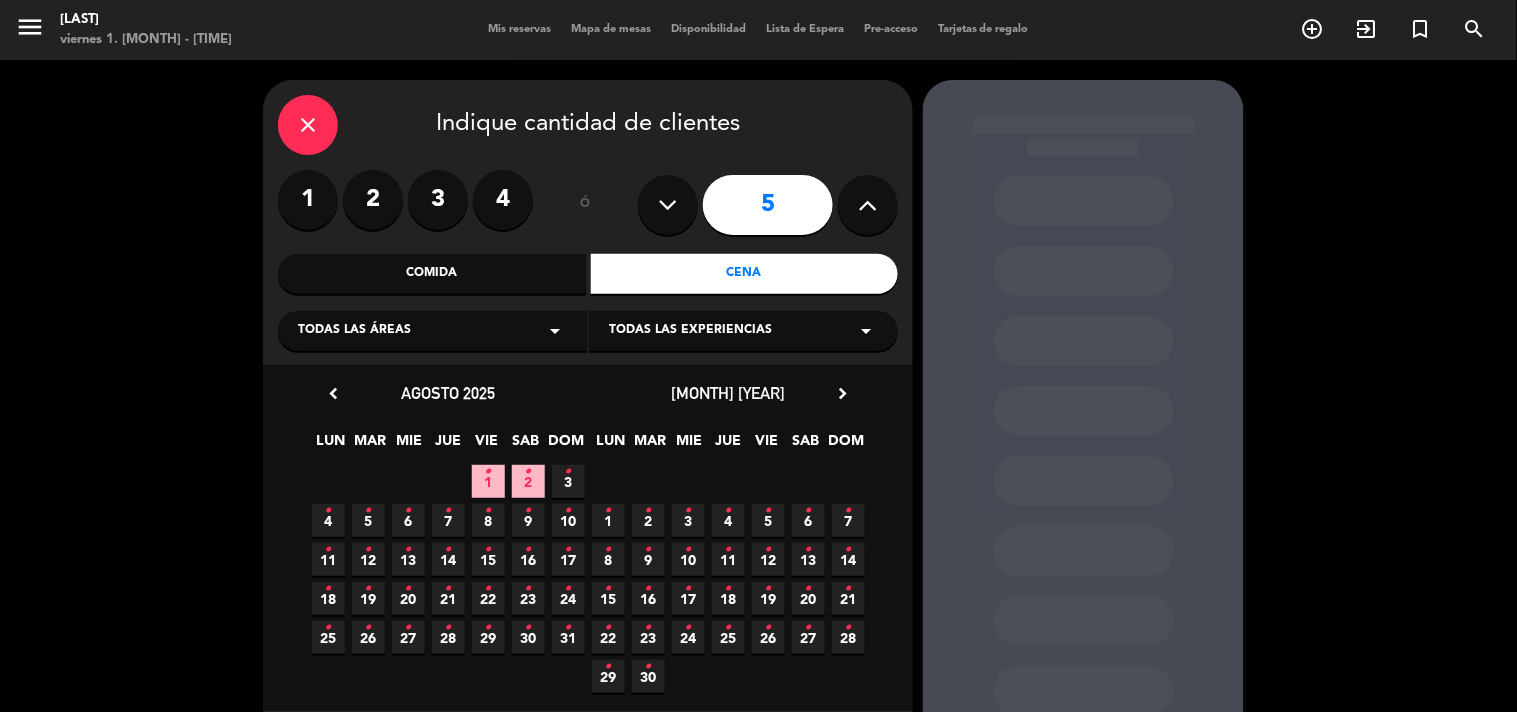 click on "1  •" at bounding box center [488, 481] 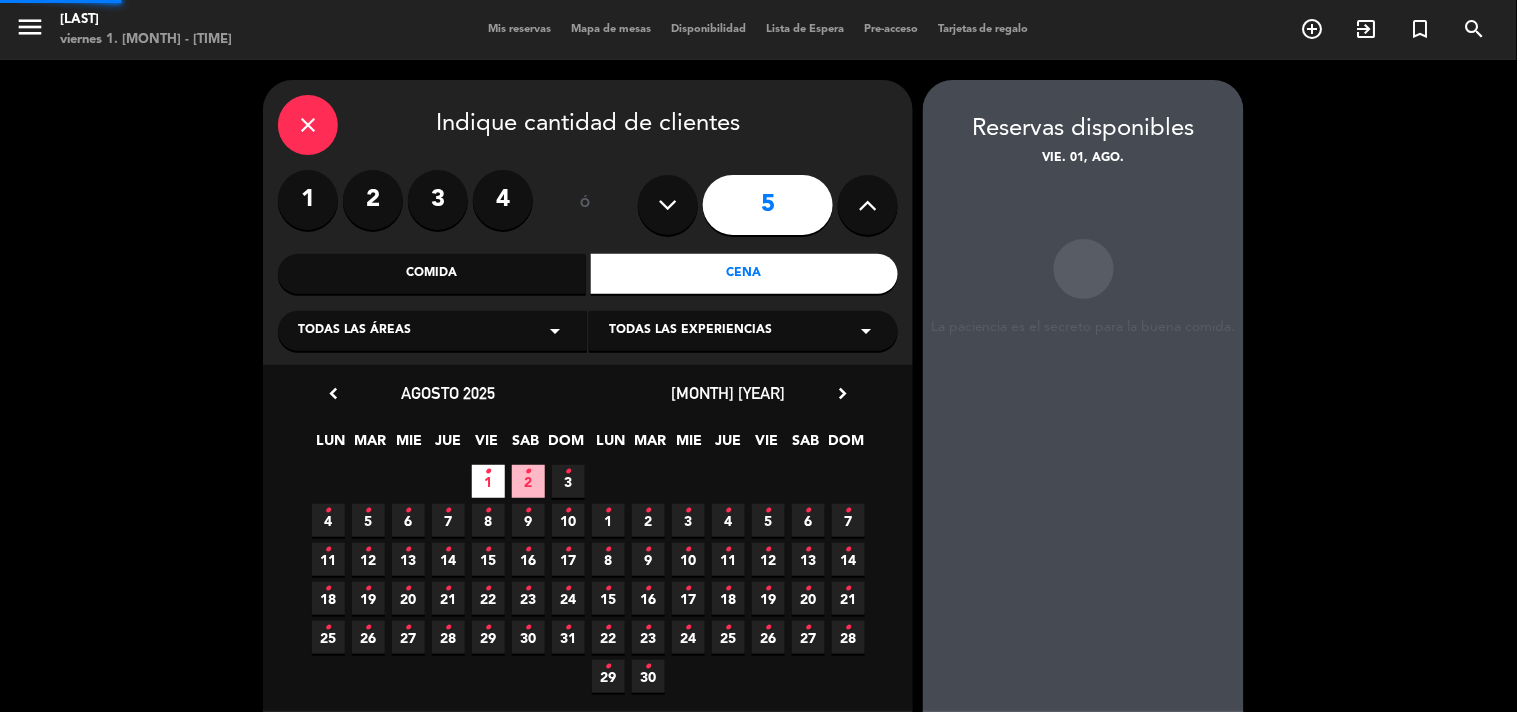 scroll, scrollTop: 80, scrollLeft: 0, axis: vertical 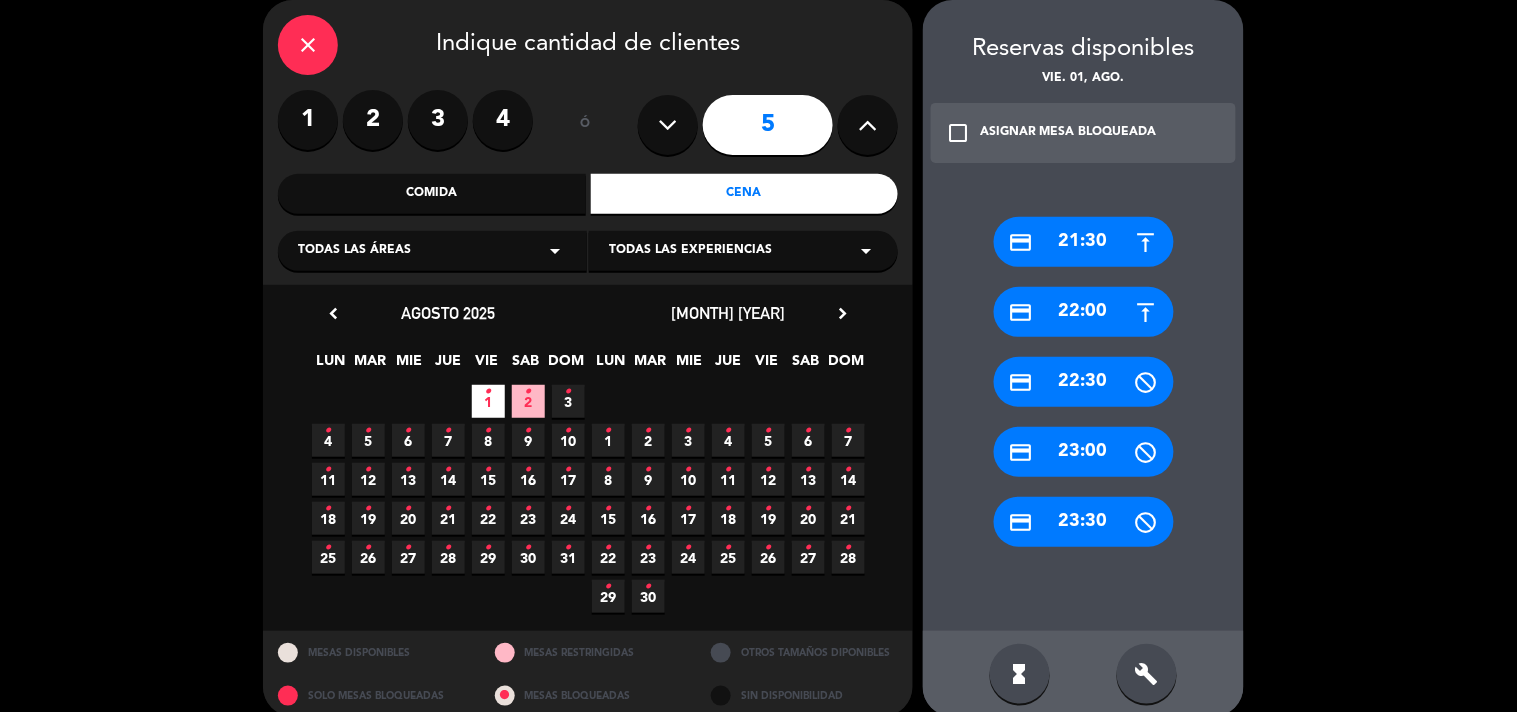 click on "credit_card  [TIME]" at bounding box center [1084, 312] 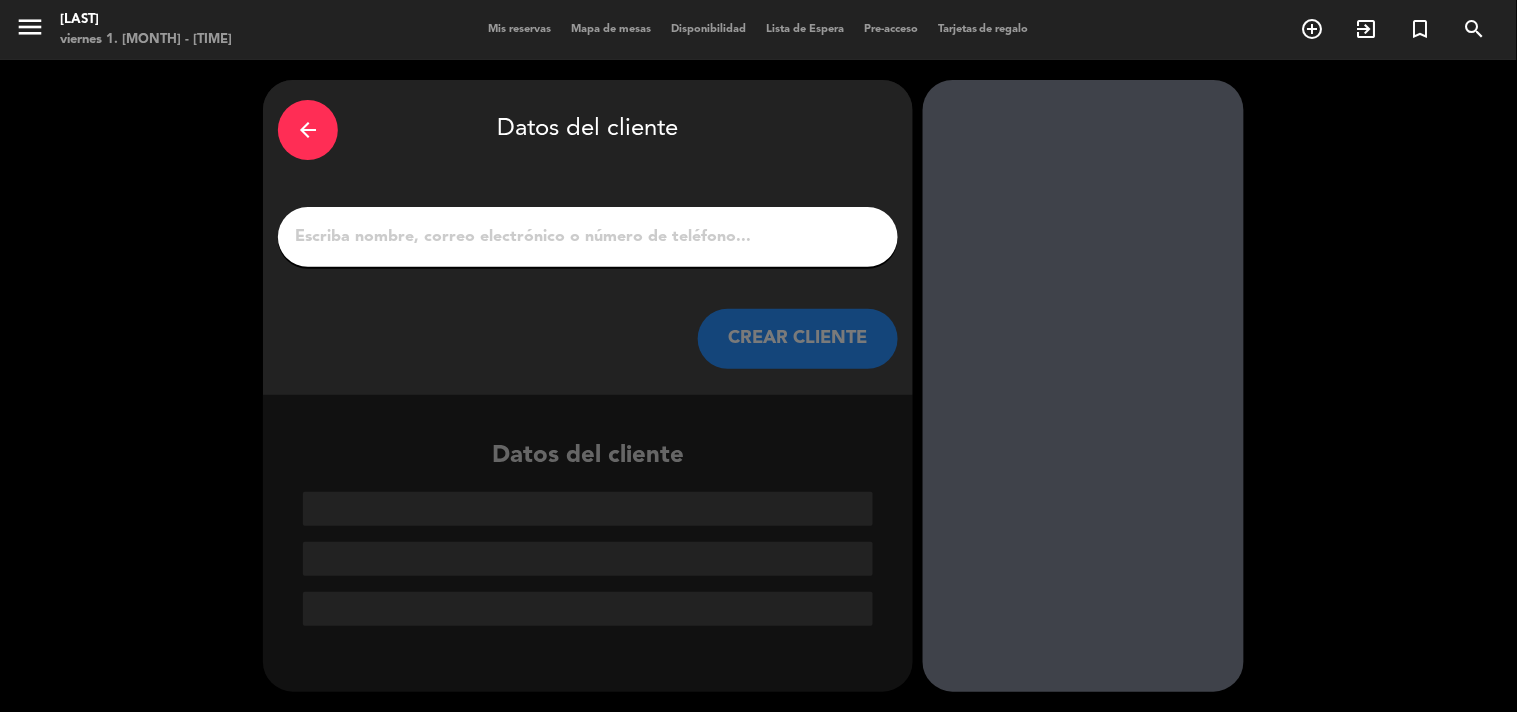 click at bounding box center (588, 237) 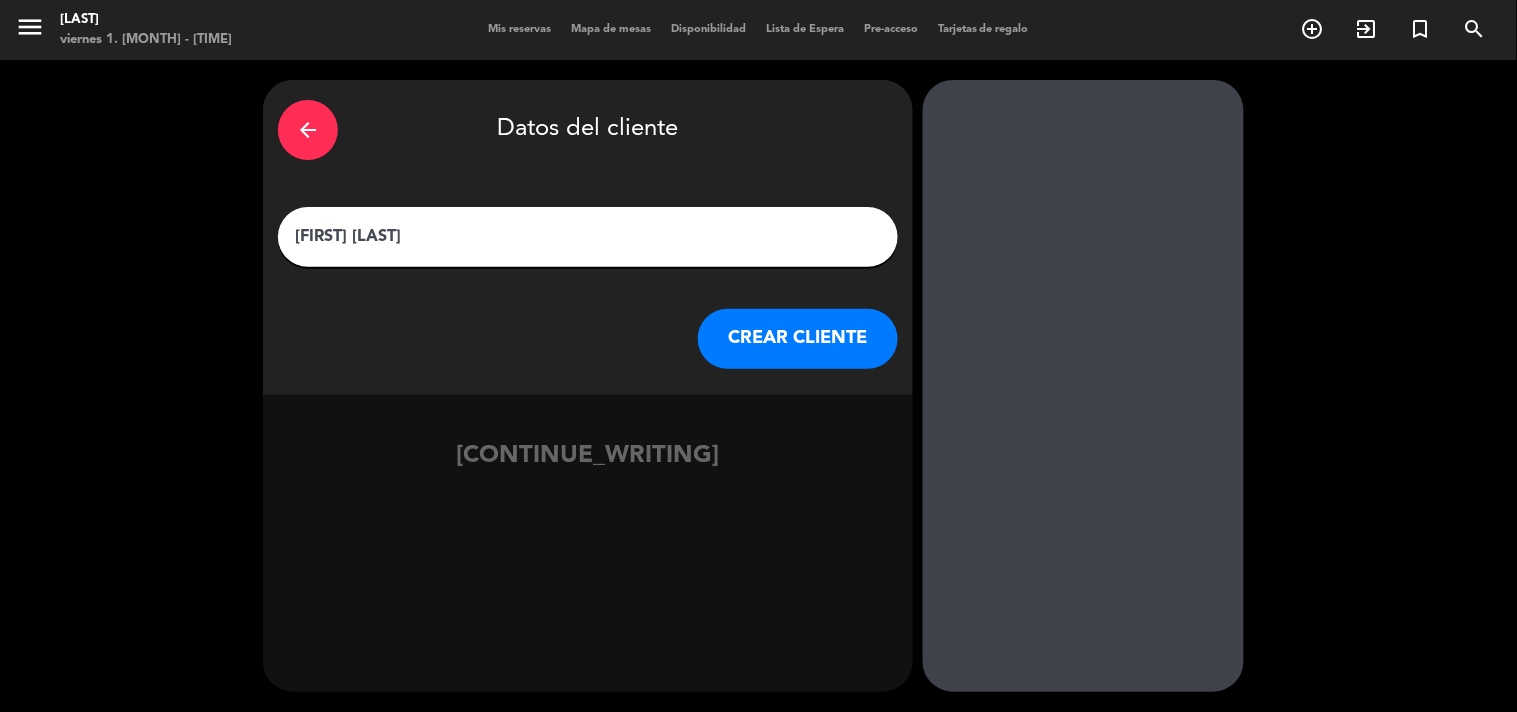 type on "[FIRST] [LAST]" 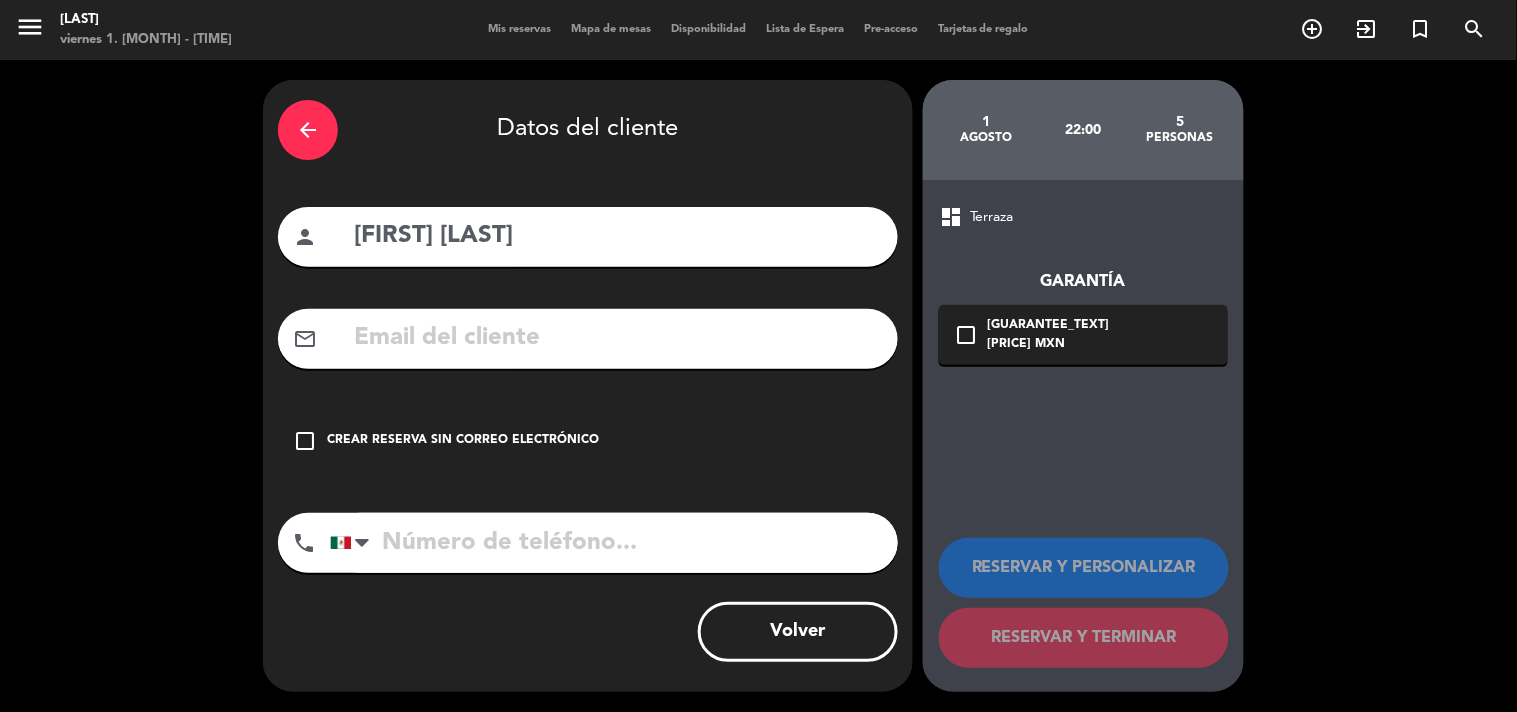 click on "Crear reserva sin correo electrónico" at bounding box center [463, 441] 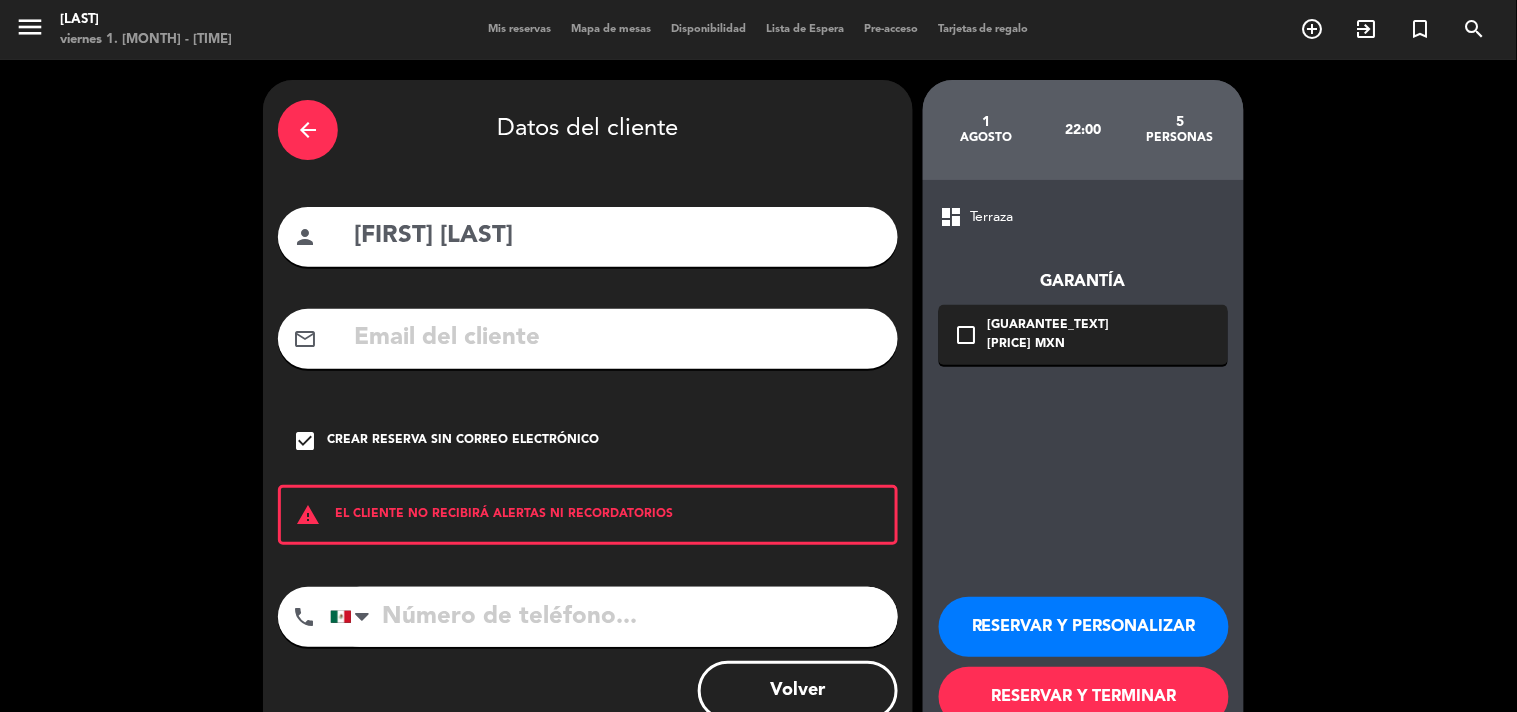 click at bounding box center (614, 617) 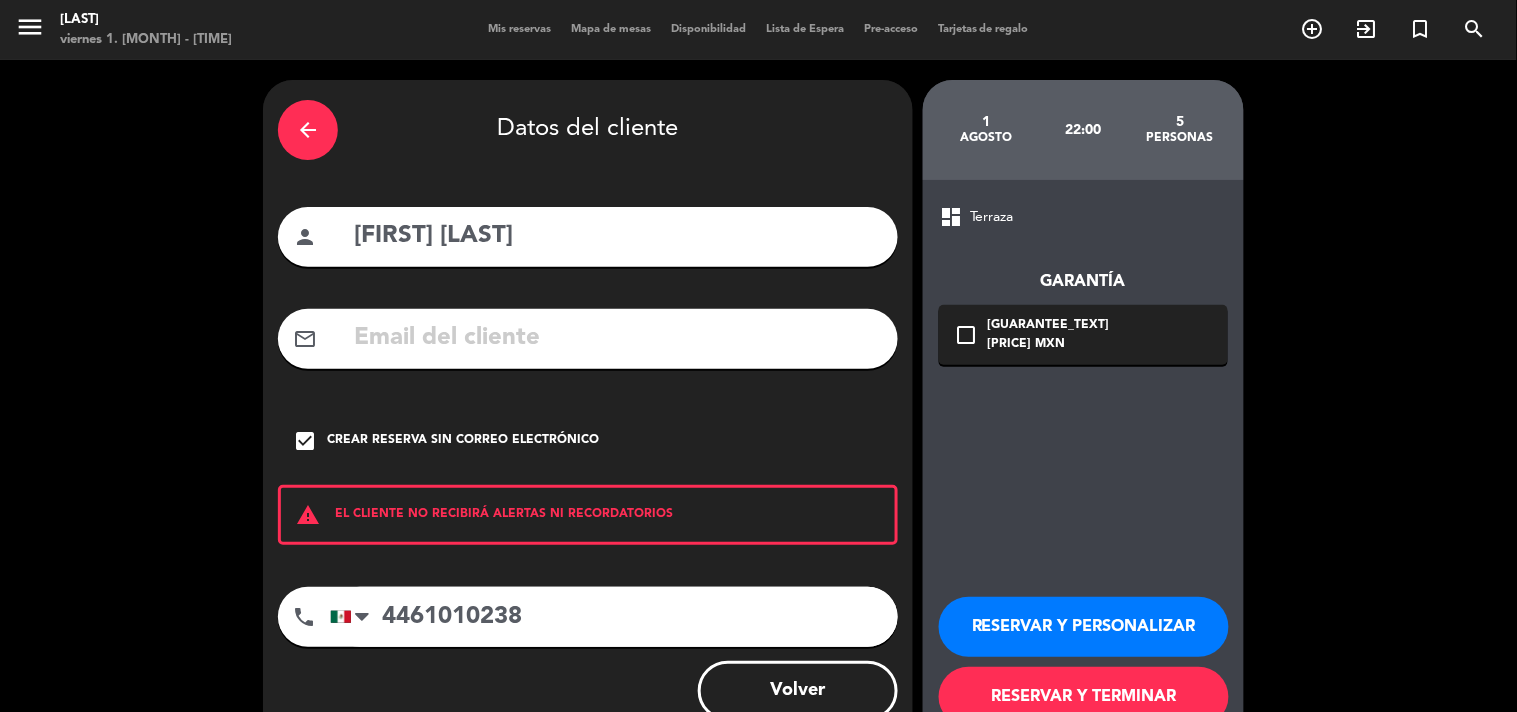 type on "4461010238" 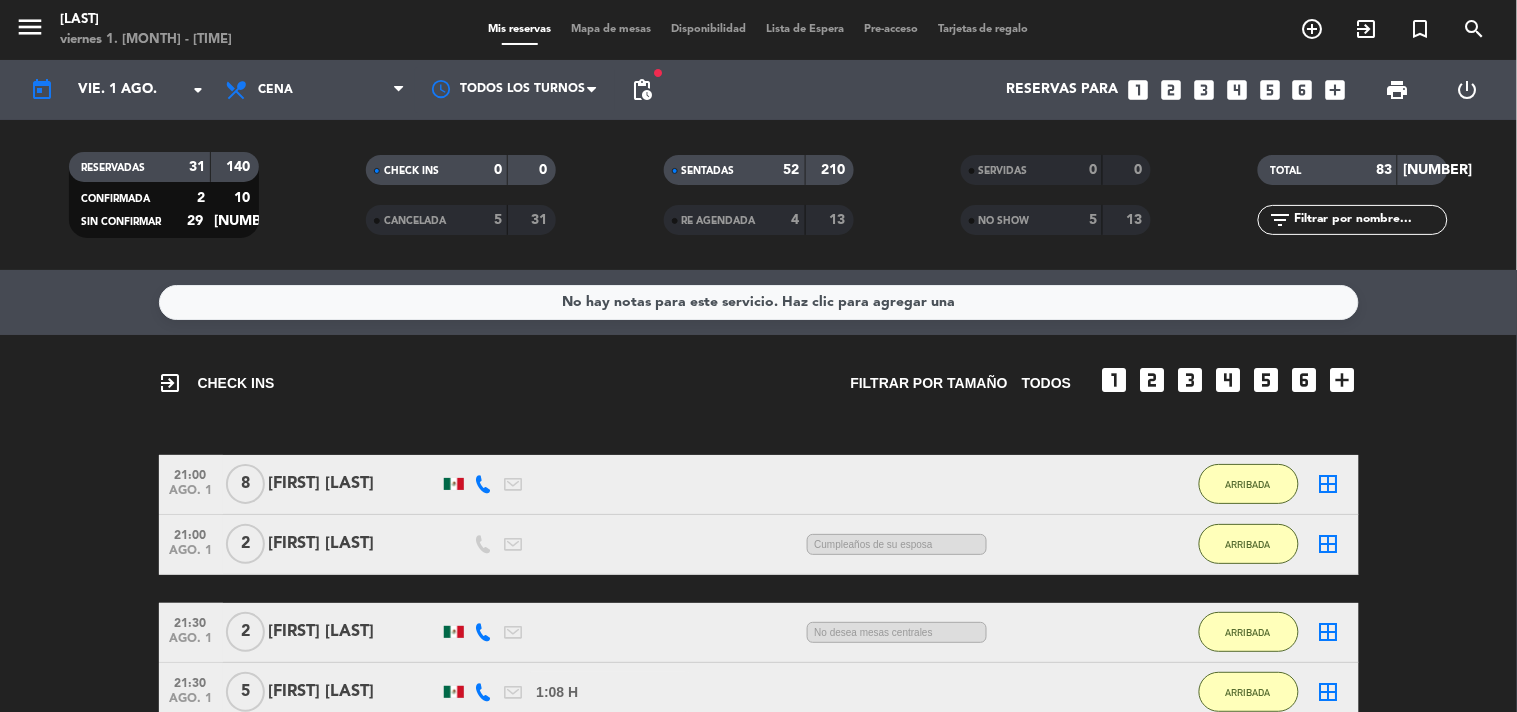 click on "21:00   [MONTH] 1   8   [FIRST] [LAST]   1:05 H  /  7:25 H sms    ARRIBADA  border_all   21:00   [MONTH] 1   2   [FIRST] [FIRST]   1:04 H  /  4:51 H sms     Cumpleaños de su esposa    ARRIBADA  border_all   21:30   [MONTH] 1   2   [FIRST] [LAST]    1:07 H  /  5:48 H sms     No desea mesas centrales    ARRIBADA  border_all   21:30   [MONTH] 1   5   [FIRST] [FIRST]. [LAST]   1:08 H  /  12:42 H sms    ARRIBADA  border_all" 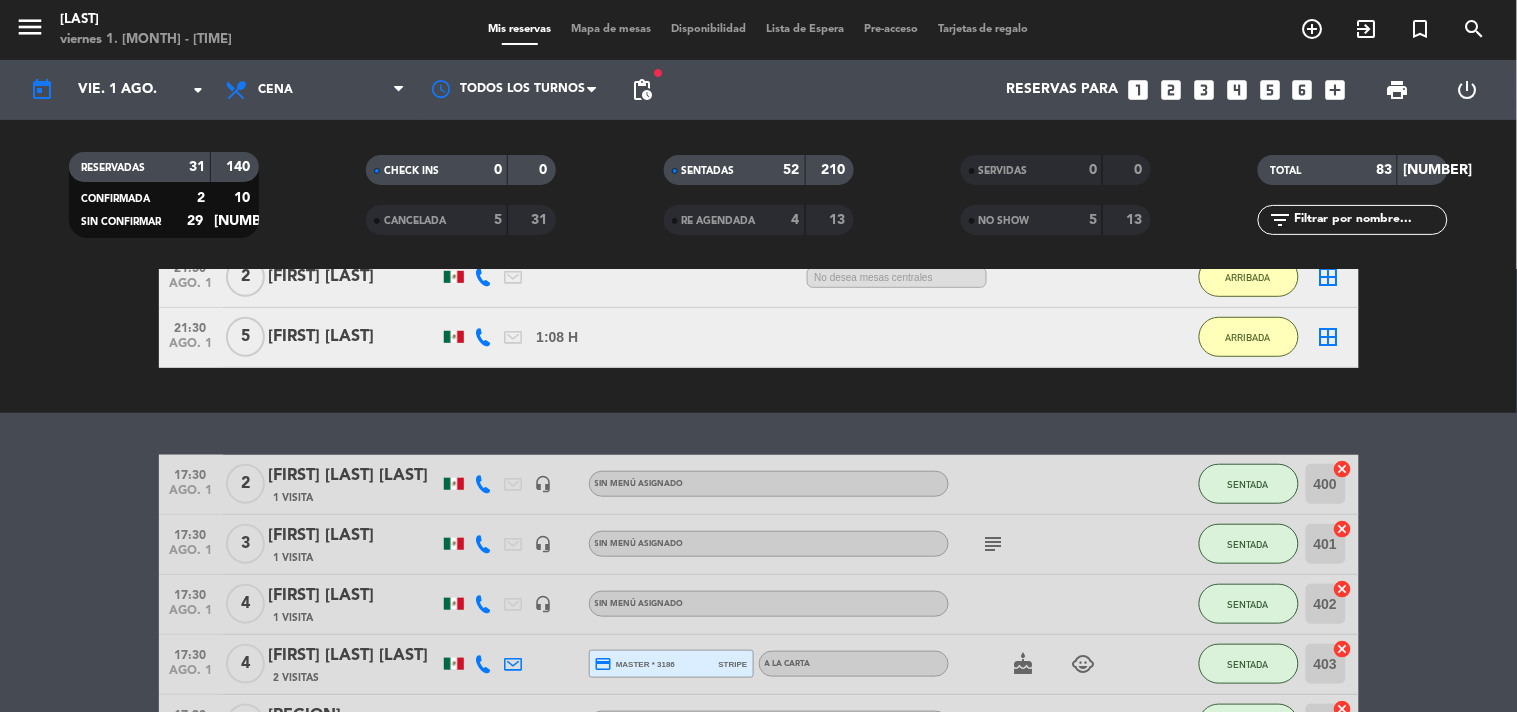 scroll, scrollTop: 400, scrollLeft: 0, axis: vertical 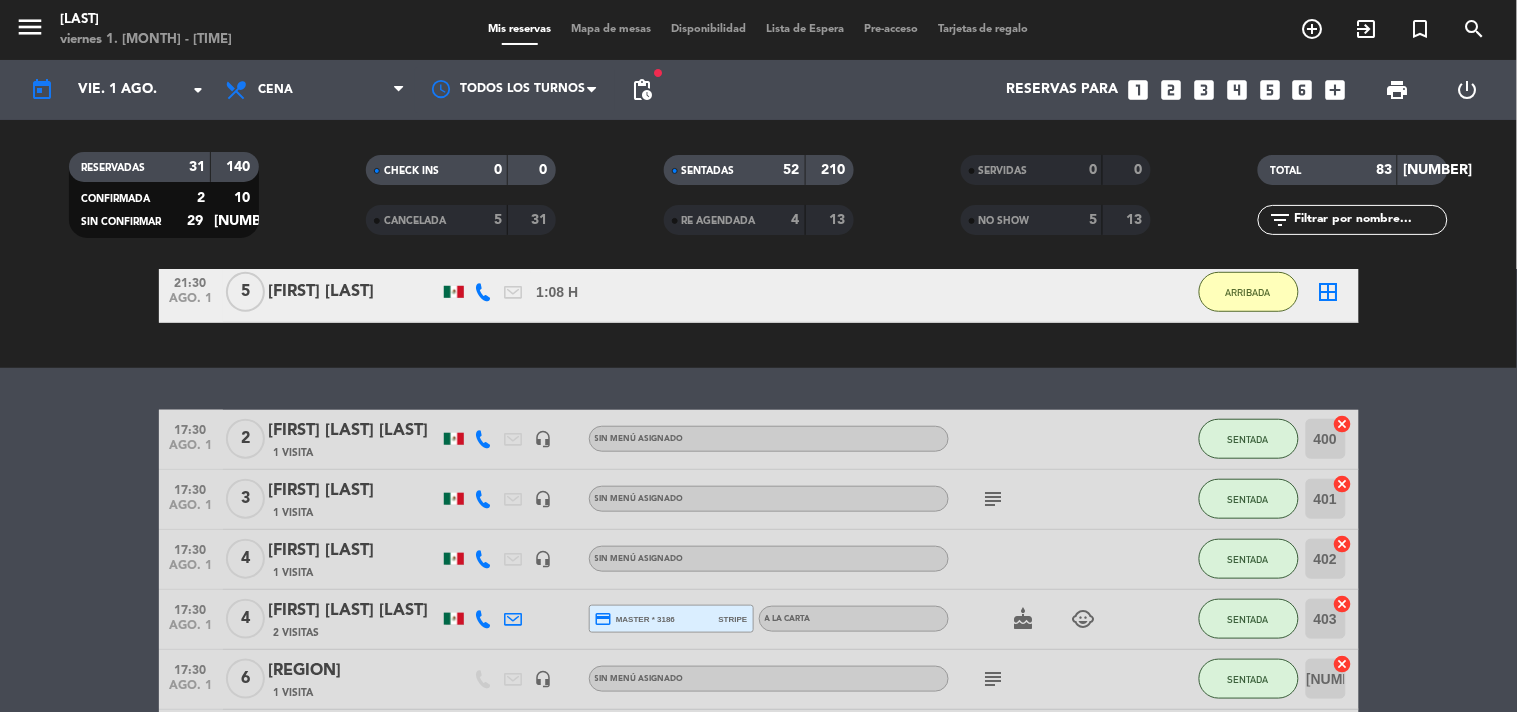 click on "SENTADAS" 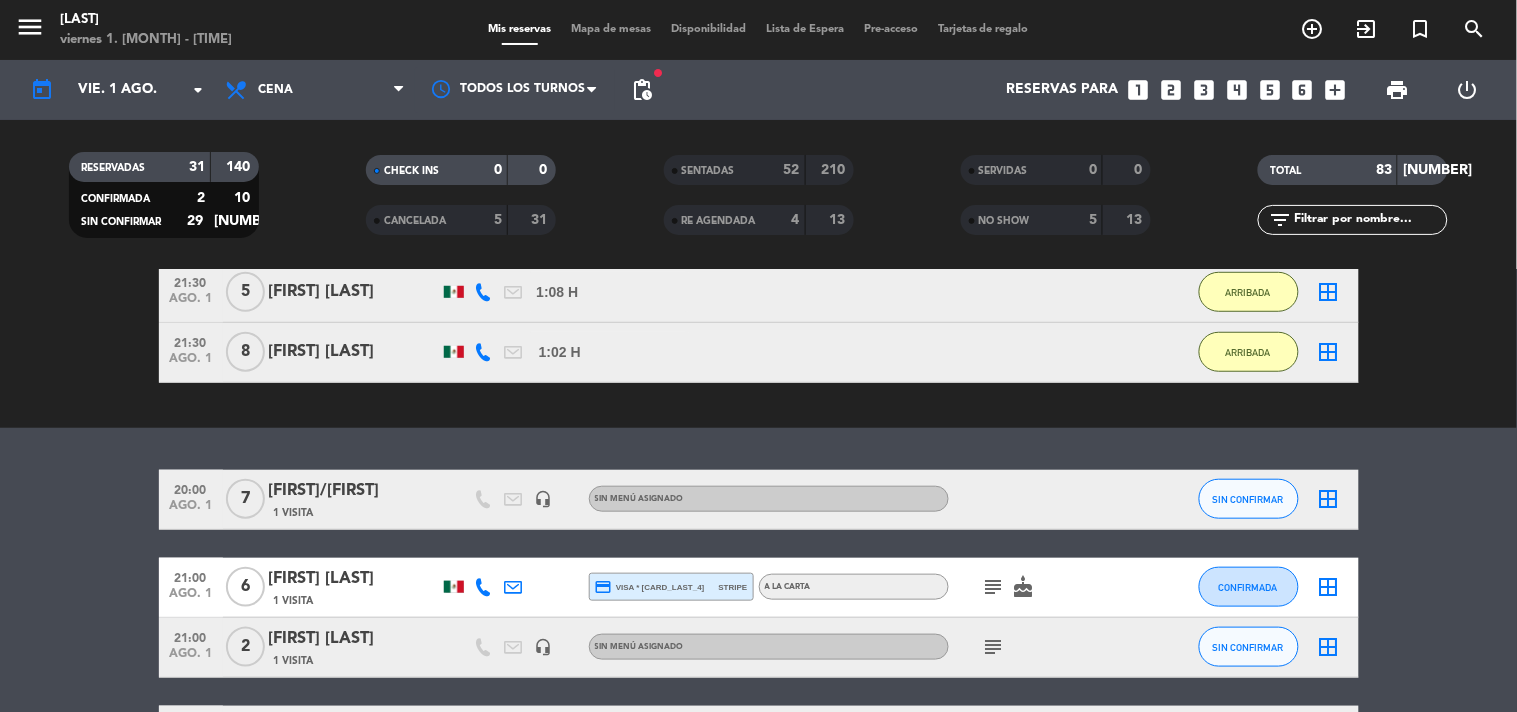 click on "20:00   [MONTH] 1   7   [FIRST]/[FIRST]   1 Visita   headset_mic  Sin menú asignado SIN CONFIRMAR  border_all   21:00   [MONTH] 1   6   [FIRST] [LAST]   1 Visita  credit_card  visa * 0378   stripe   A LA CARTA  subject   cake  CONFIRMADA  border_all   21:00   [MONTH] 1   2   [FIRST] [LAST]   1 Visita   headset_mic  Sin menú asignado  subject  SIN CONFIRMAR  border_all   21:30   [MONTH] 1   5   [FIRST] [LAST]   1 Visita   headset_mic  Sin menú asignado  child_care  SIN CONFIRMAR  border_all   21:30   [MONTH] 1   4   [FIRST] [LAST]   1 Visita   headset_mic  Sin menú asignado SIN CONFIRMAR  border_all   21:30   [MONTH] 1   4   [FIRST] [LAST]   5 Visitas   headset_mic  Sin menú asignado SIN CONFIRMAR  border_all   21:30   [MONTH] 1   5   [FIRST] [LAST]   1 Visita   headset_mic  Sin menú asignado  subject   cake  SIN CONFIRMAR  border_all   21:30   [MONTH] 1   2   [FIRST] [LAST]   1 Visita   border_all" 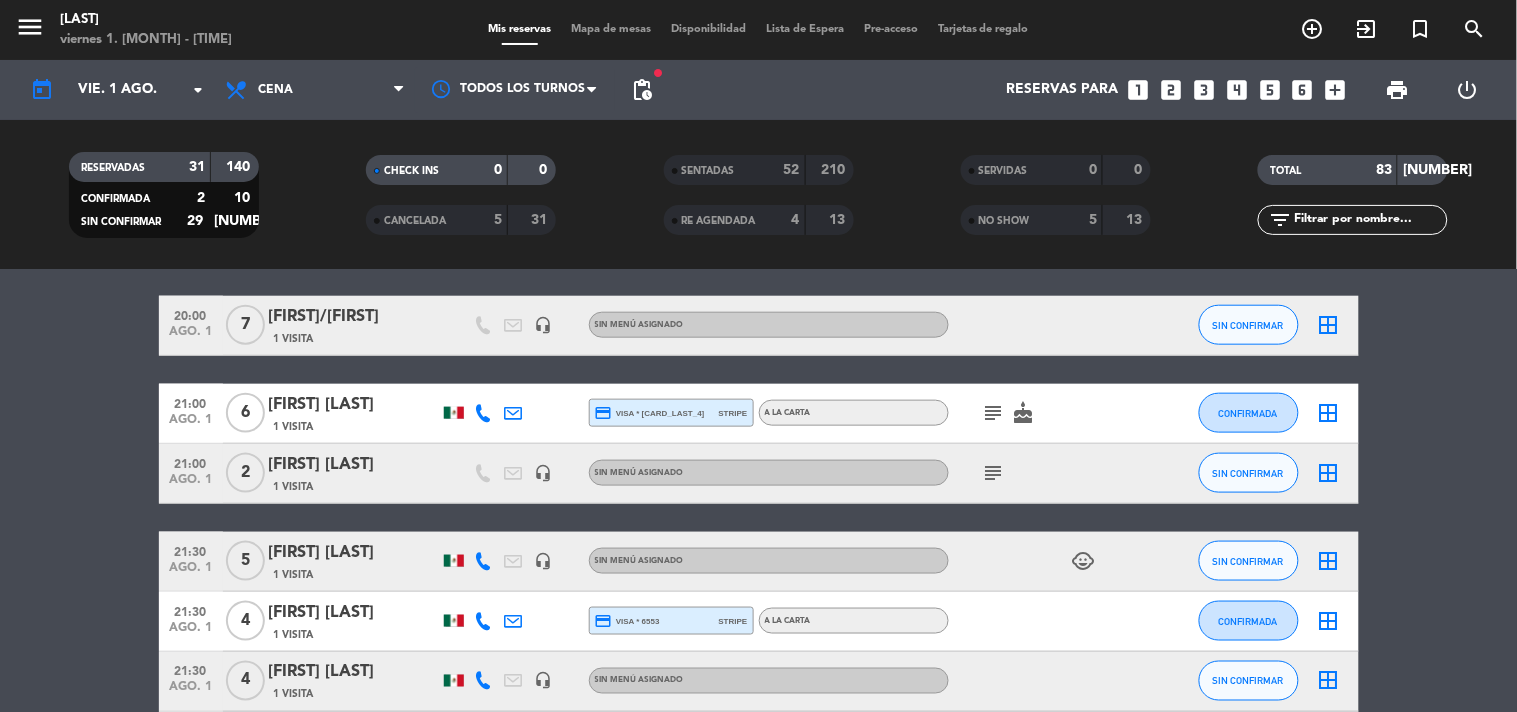 scroll, scrollTop: 577, scrollLeft: 0, axis: vertical 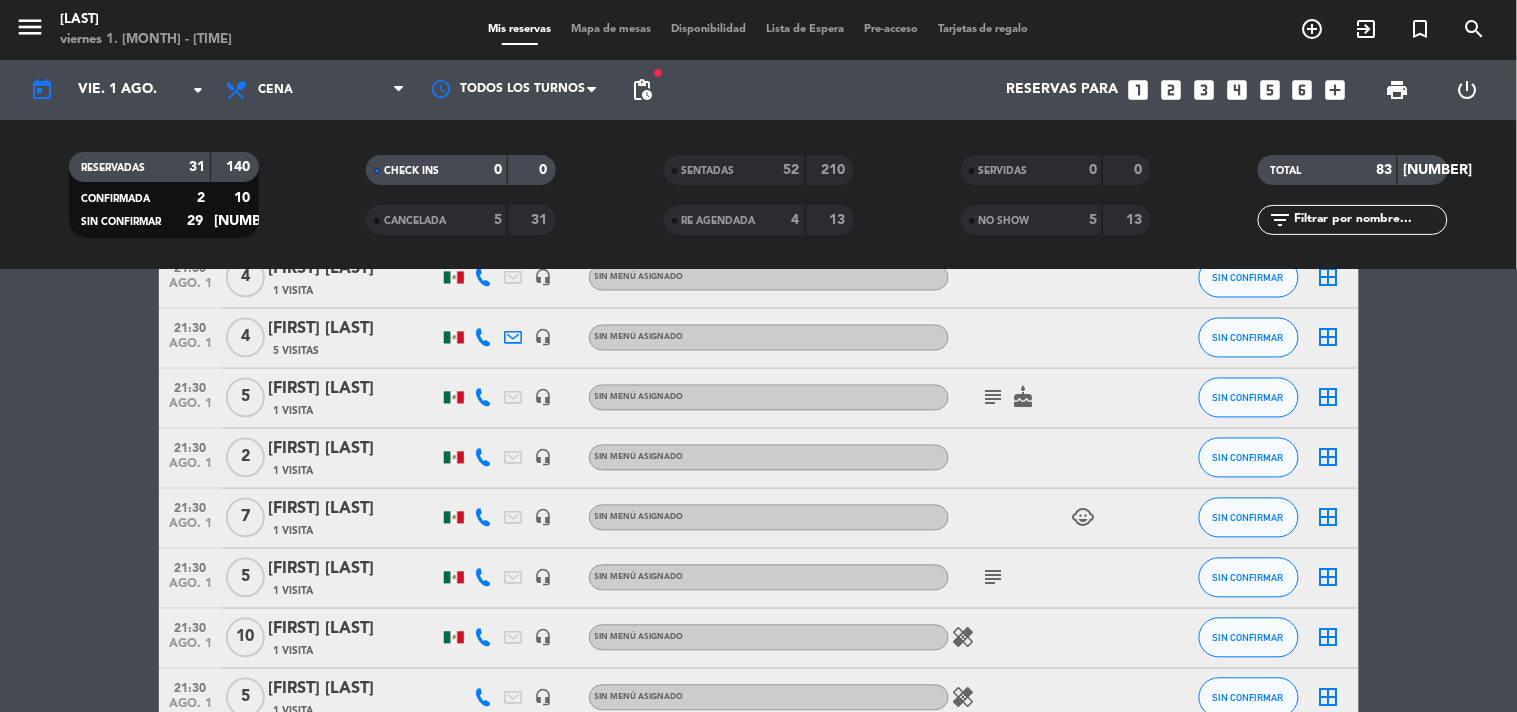 click on "20:00   [MONTH] 1   7   [FIRST]/[FIRST]   1 Visita   headset_mic  Sin menú asignado SIN CONFIRMAR  border_all   21:00   [MONTH] 1   6   [FIRST] [LAST]   1 Visita  credit_card  visa * 0378   stripe   A LA CARTA  subject   cake  CONFIRMADA  border_all   21:00   [MONTH] 1   2   [FIRST] [LAST]   1 Visita   headset_mic  Sin menú asignado  subject  SIN CONFIRMAR  border_all   21:30   [MONTH] 1   5   [FIRST] [LAST]   1 Visita   headset_mic  Sin menú asignado  child_care  SIN CONFIRMAR  border_all   21:30   [MONTH] 1   4   [FIRST] [LAST]   1 Visita   headset_mic  Sin menú asignado SIN CONFIRMAR  border_all   21:30   [MONTH] 1   4   [FIRST] [LAST]   5 Visitas   headset_mic  Sin menú asignado SIN CONFIRMAR  border_all   21:30   [MONTH] 1   5   [FIRST] [LAST]   1 Visita   headset_mic  Sin menú asignado  subject   cake  SIN CONFIRMAR  border_all   21:30   [MONTH] 1   2   [FIRST] [LAST]   1 Visita   border_all" 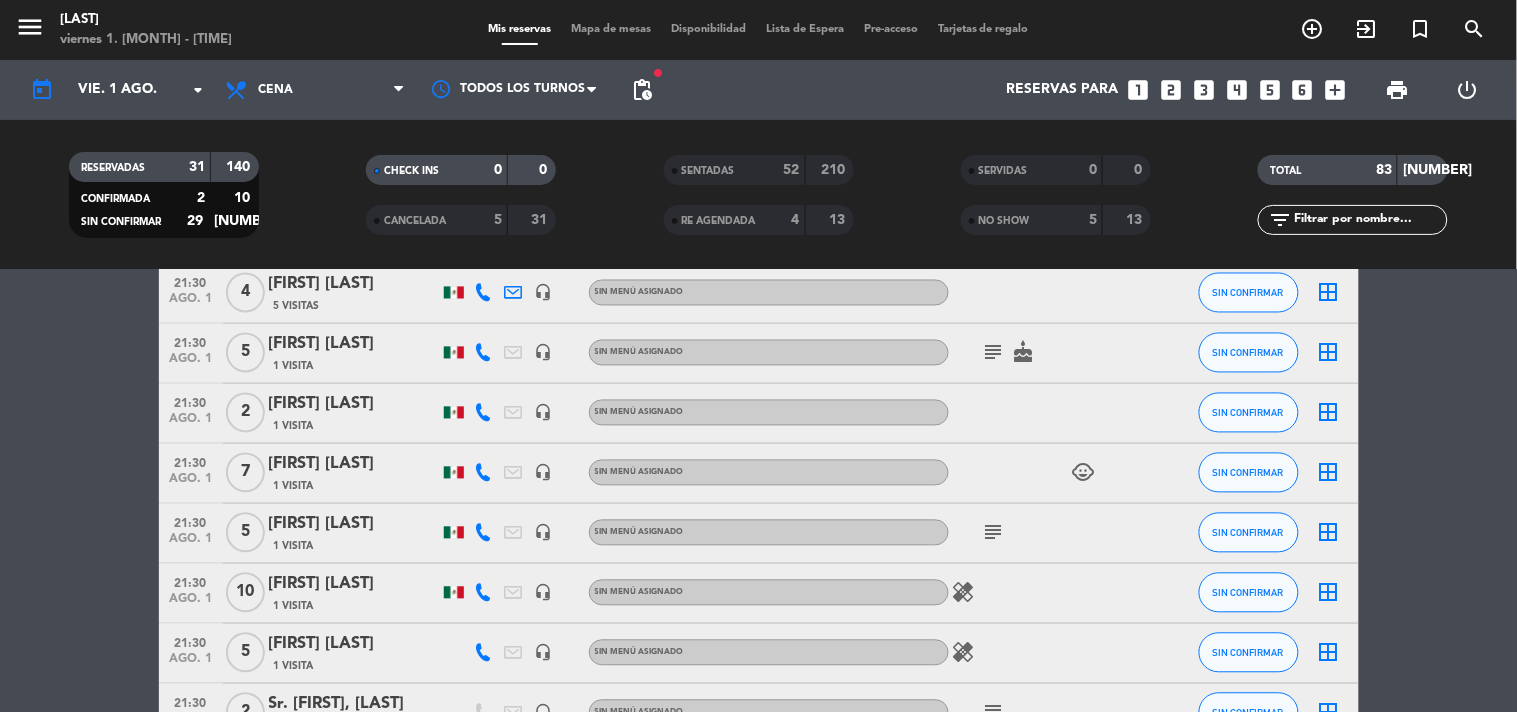 click on "20:00   [MONTH] 1   7   [FIRST]/[FIRST]   1 Visita   headset_mic  Sin menú asignado SIN CONFIRMAR  border_all   21:00   [MONTH] 1   6   [FIRST] [LAST]   1 Visita  credit_card  visa * 0378   stripe   A LA CARTA  subject   cake  CONFIRMADA  border_all   21:00   [MONTH] 1   2   [FIRST] [LAST]   1 Visita   headset_mic  Sin menú asignado  subject  SIN CONFIRMAR  border_all   21:30   [MONTH] 1   5   [FIRST] [LAST]   1 Visita   headset_mic  Sin menú asignado  child_care  SIN CONFIRMAR  border_all   21:30   [MONTH] 1   4   [FIRST] [LAST]   1 Visita   headset_mic  Sin menú asignado SIN CONFIRMAR  border_all   21:30   [MONTH] 1   4   [FIRST] [LAST]   5 Visitas   headset_mic  Sin menú asignado SIN CONFIRMAR  border_all   21:30   [MONTH] 1   5   [FIRST] [LAST]   1 Visita   headset_mic  Sin menú asignado  subject   cake  SIN CONFIRMAR  border_all   21:30   [MONTH] 1   2   [FIRST] [LAST]   1 Visita   border_all" 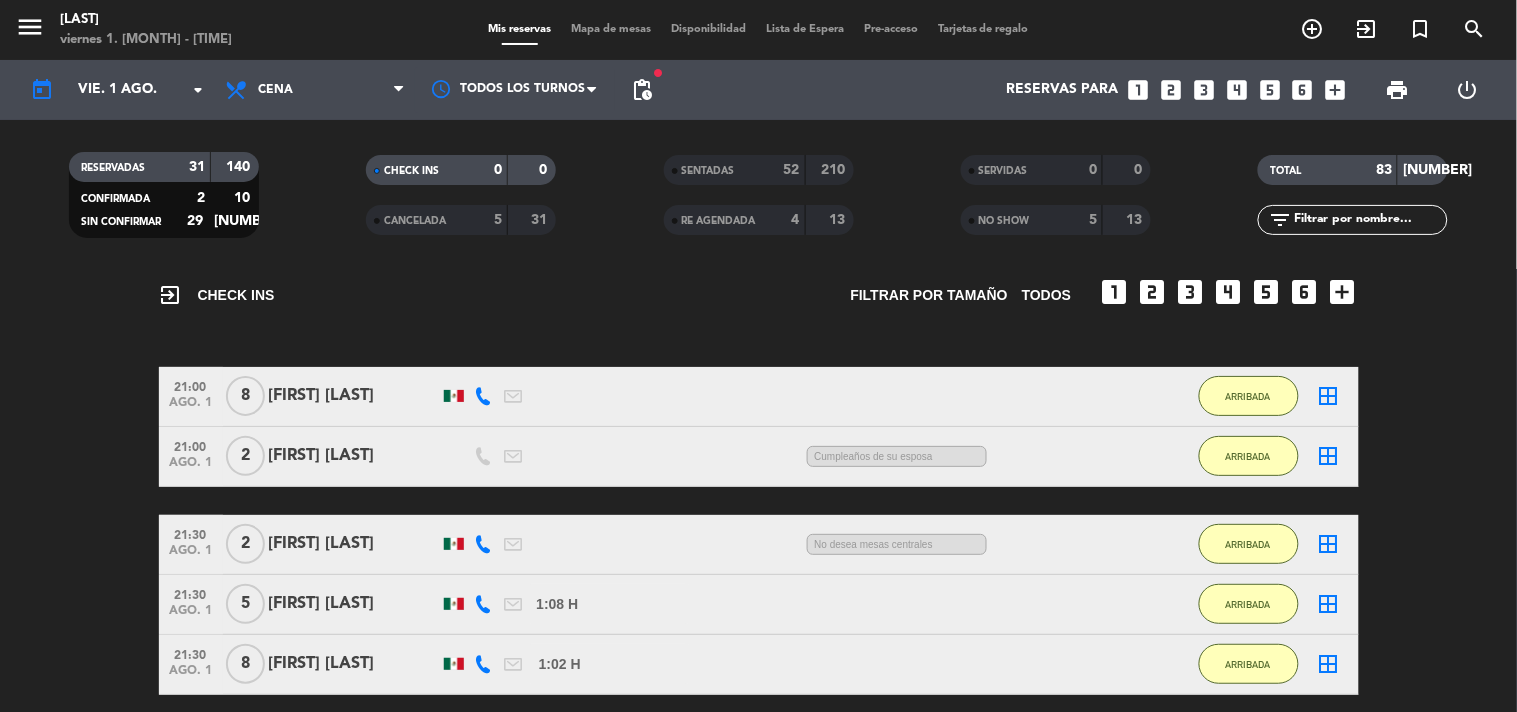scroll, scrollTop: 133, scrollLeft: 0, axis: vertical 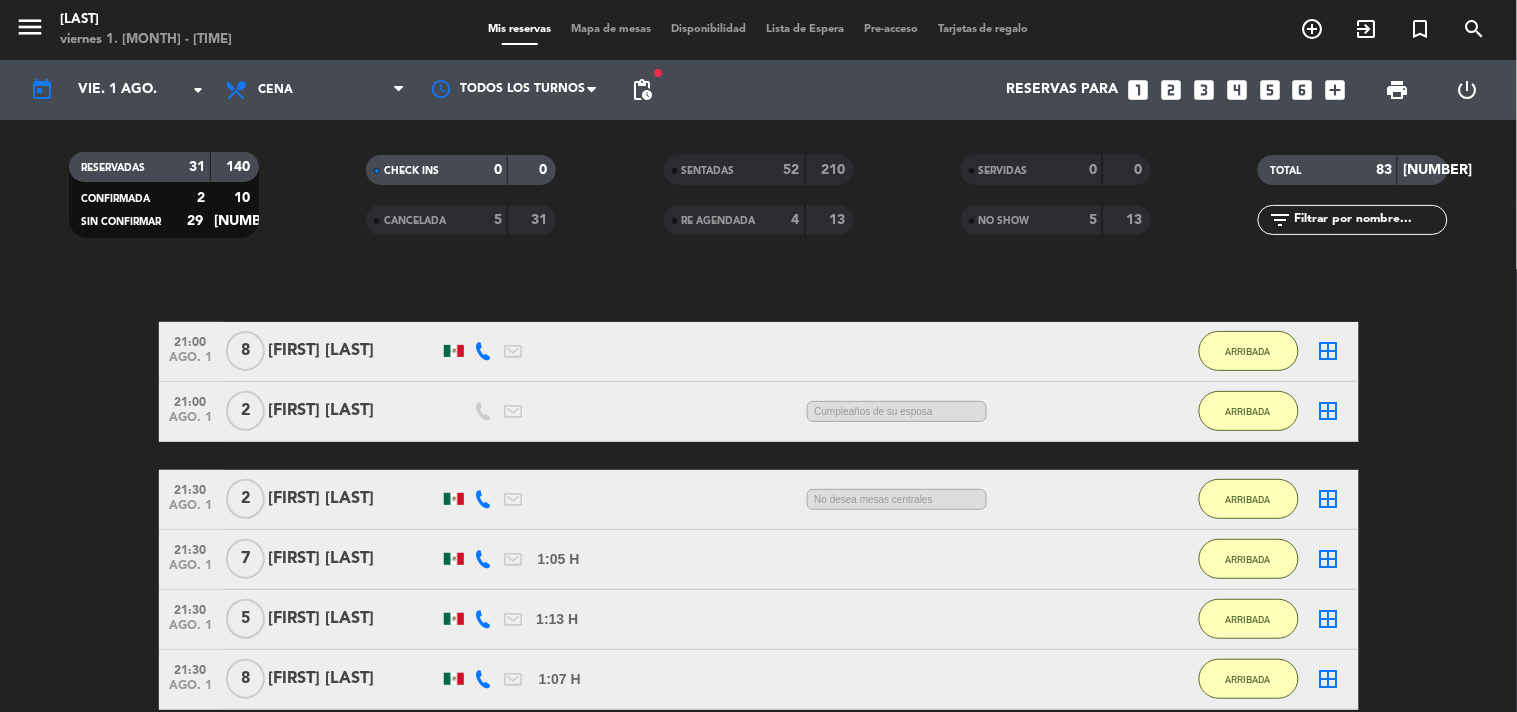 click on "[TIME]   ago. 1   8   [FIRST] [LAST]   1:[NUMBER] H  /  [NUMBER]:[NUMBER] H sms    ARRIBADA  border_all   [TIME]   ago. 1   2   [FIRST] [LAST]   1:[NUMBER] H  /  [NUMBER]:[NUMBER] H sms     Cumpleaños de su esposa    ARRIBADA  border_all   [TIME]   ago. 1   2   [FIRST] [LAST]    1:[NUMBER] H  /  [NUMBER]:[NUMBER] H sms     No desea mesas centrales    ARRIBADA  border_all   [TIME]   ago. 1   7   [FIRST] [LAST] [LAST]   1:[NUMBER] H  /  [NUMBER]:[NUMBER] H sms    ARRIBADA  border_all   [TIME]   ago. 1   5   [FIRST] [LAST] [LAST]   1:[NUMBER] H  /  [NUMBER]:[NUMBER] H sms    ARRIBADA  border_all   [TIME]   ago. 1   8   [FIRST] [LAST]   1:[NUMBER] H  /  [NUMBER]:[NUMBER] H sms    ARRIBADA  border_all" 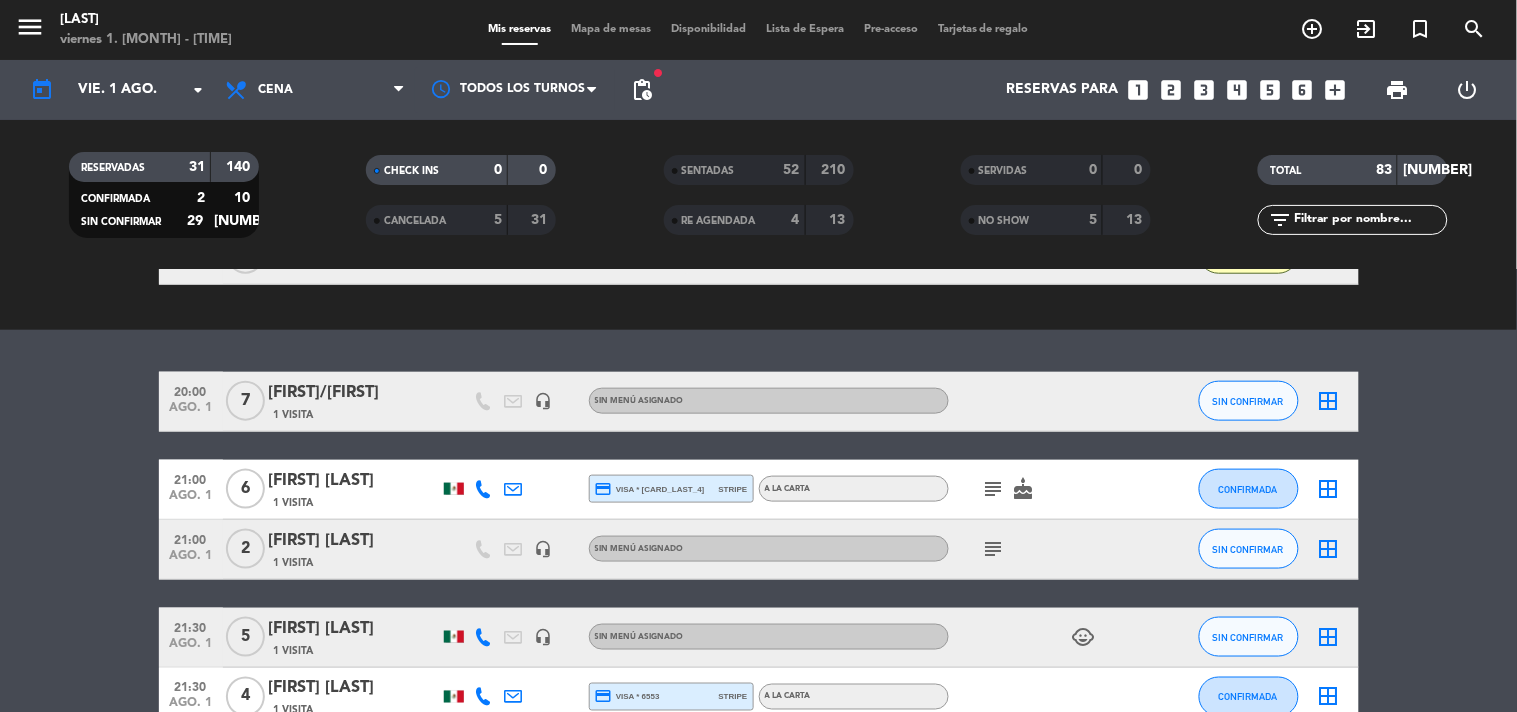 scroll, scrollTop: 666, scrollLeft: 0, axis: vertical 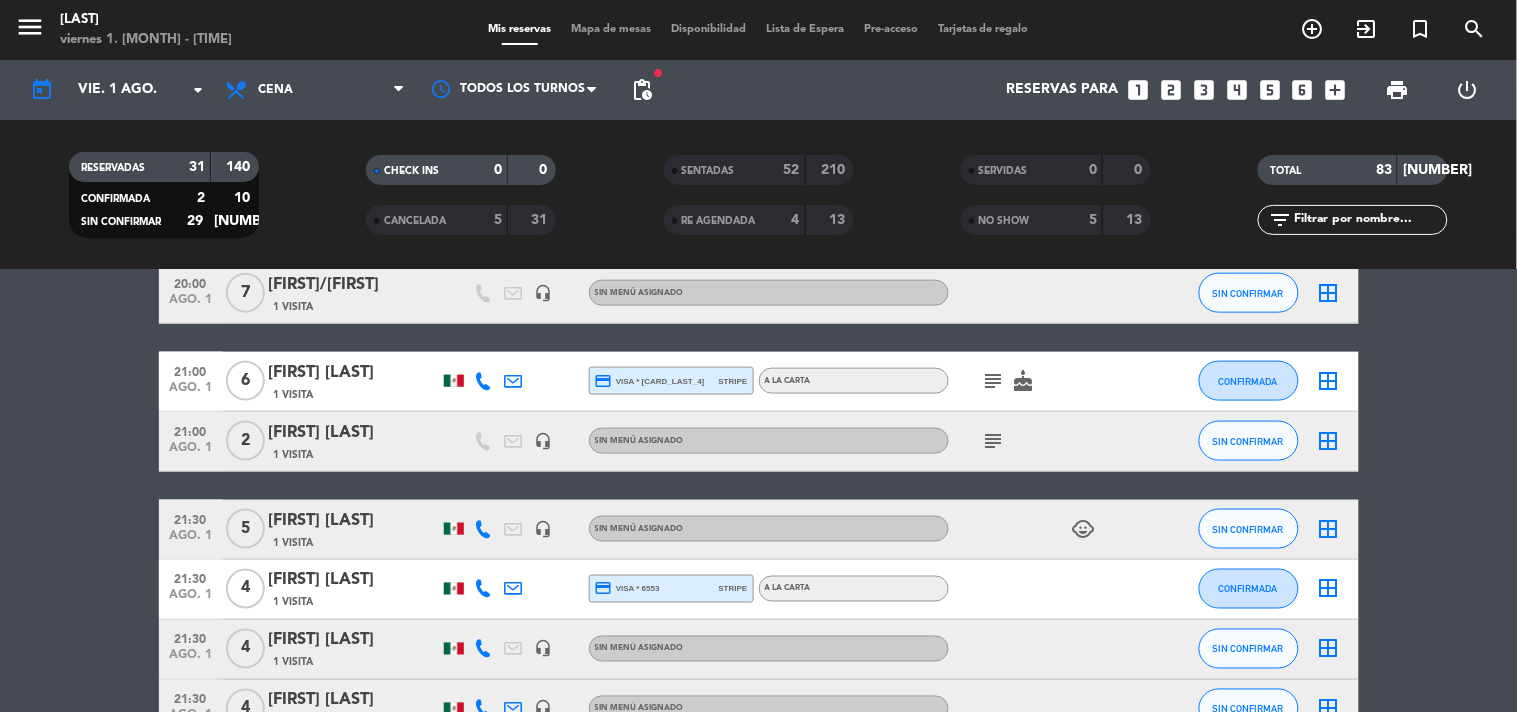 click 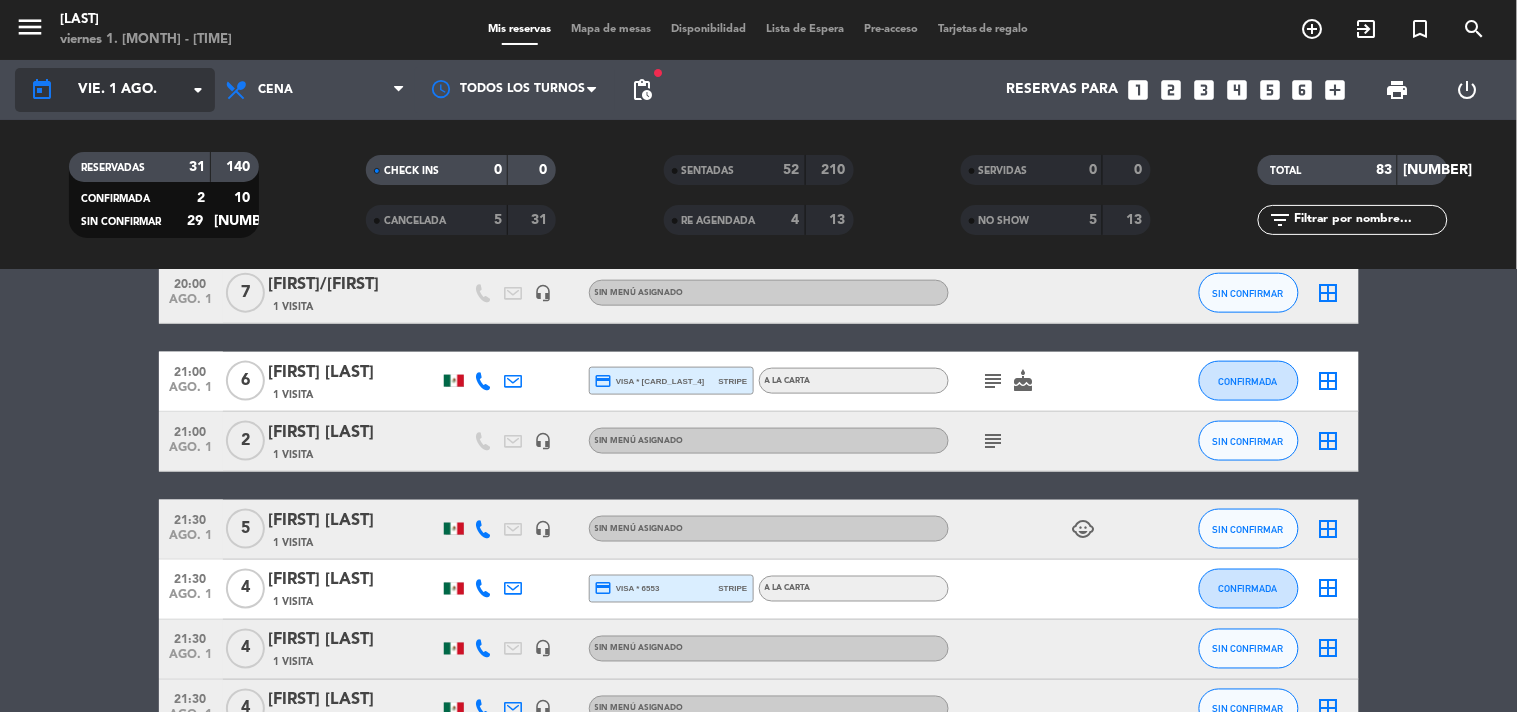 click on "vie. 1 ago." 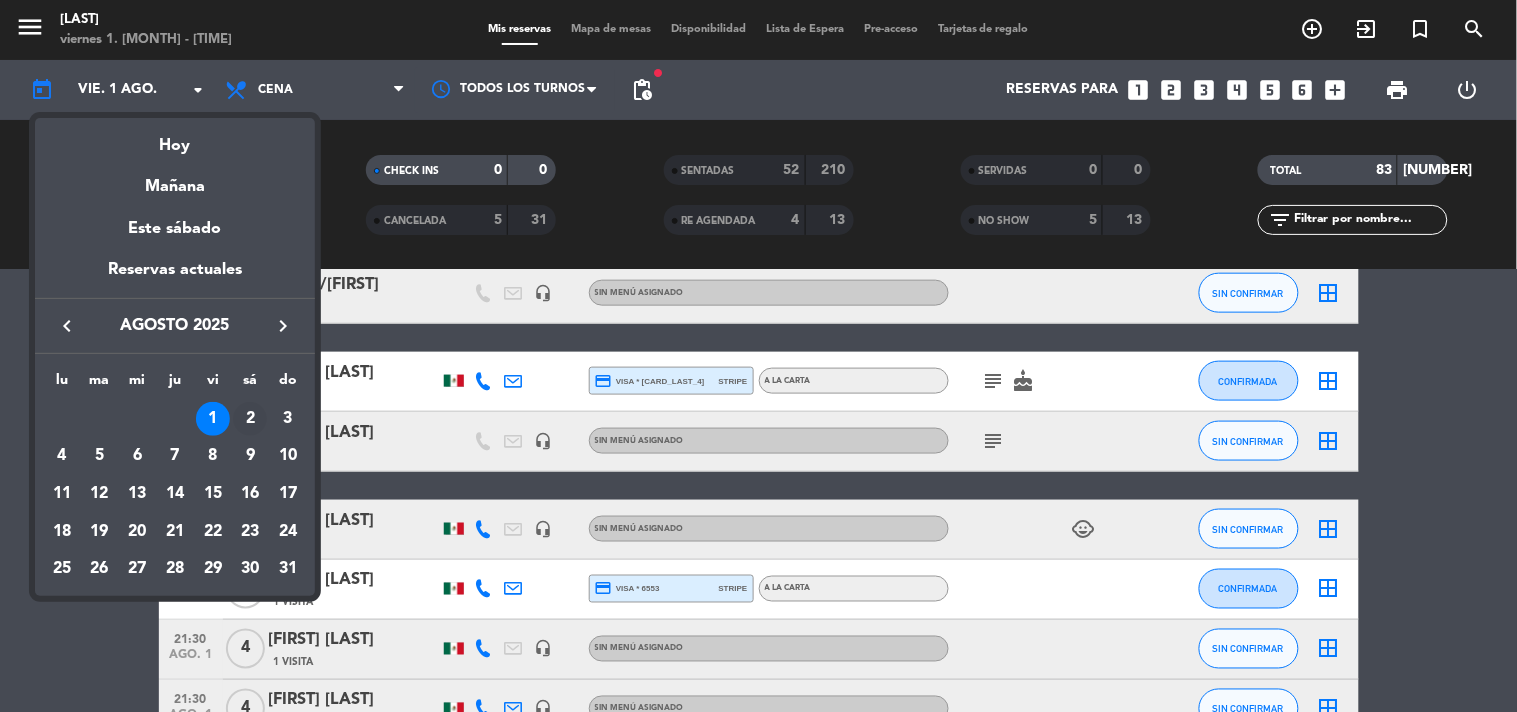 click on "2" at bounding box center [250, 419] 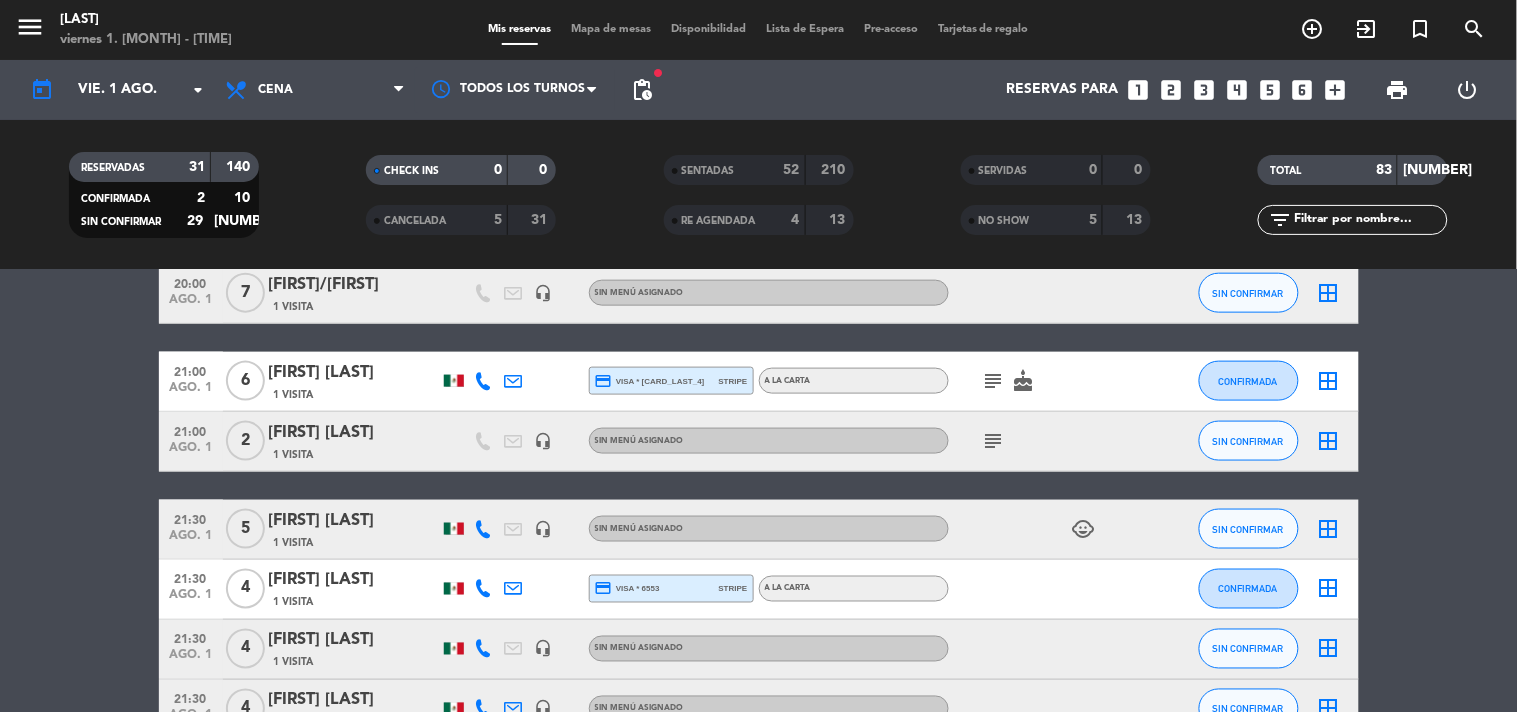 type on "sáb. 2 ago." 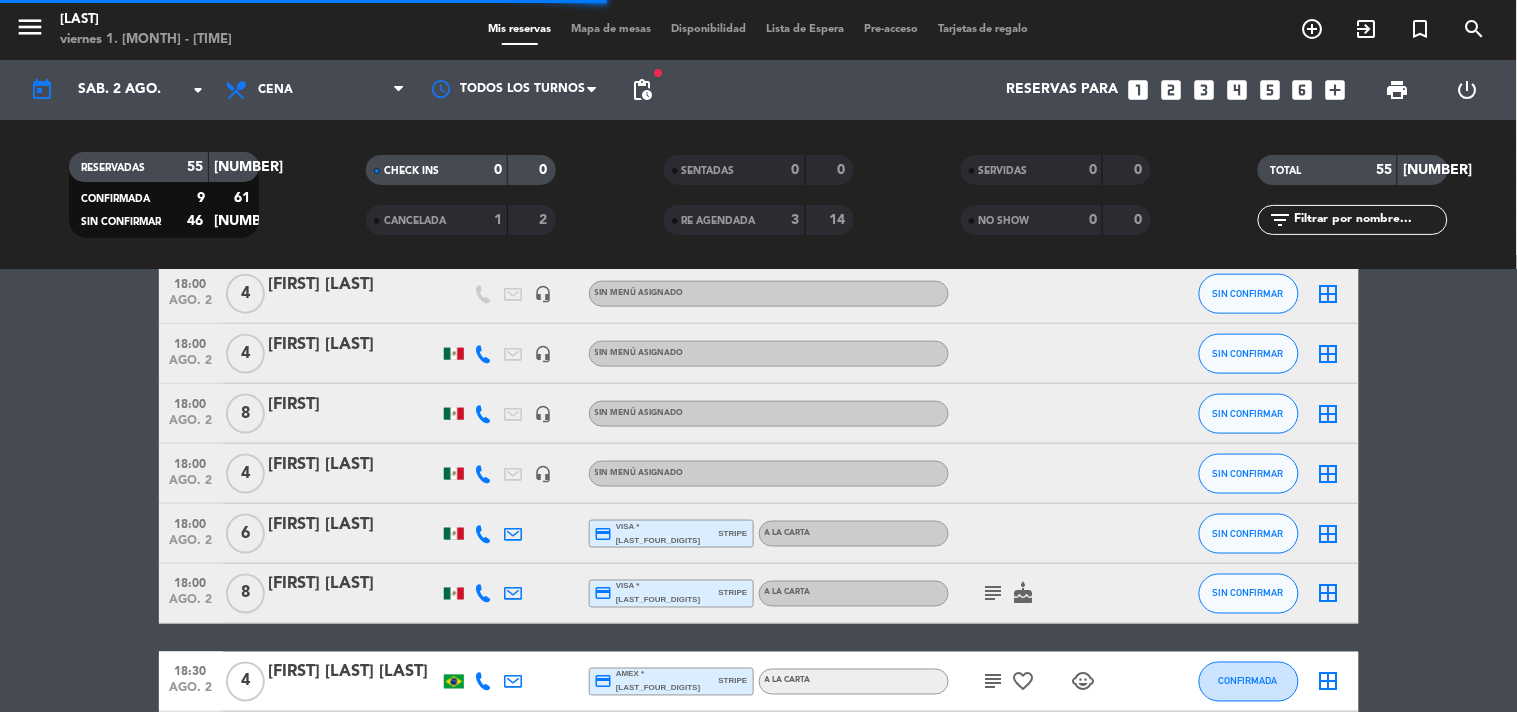 scroll, scrollTop: 100, scrollLeft: 0, axis: vertical 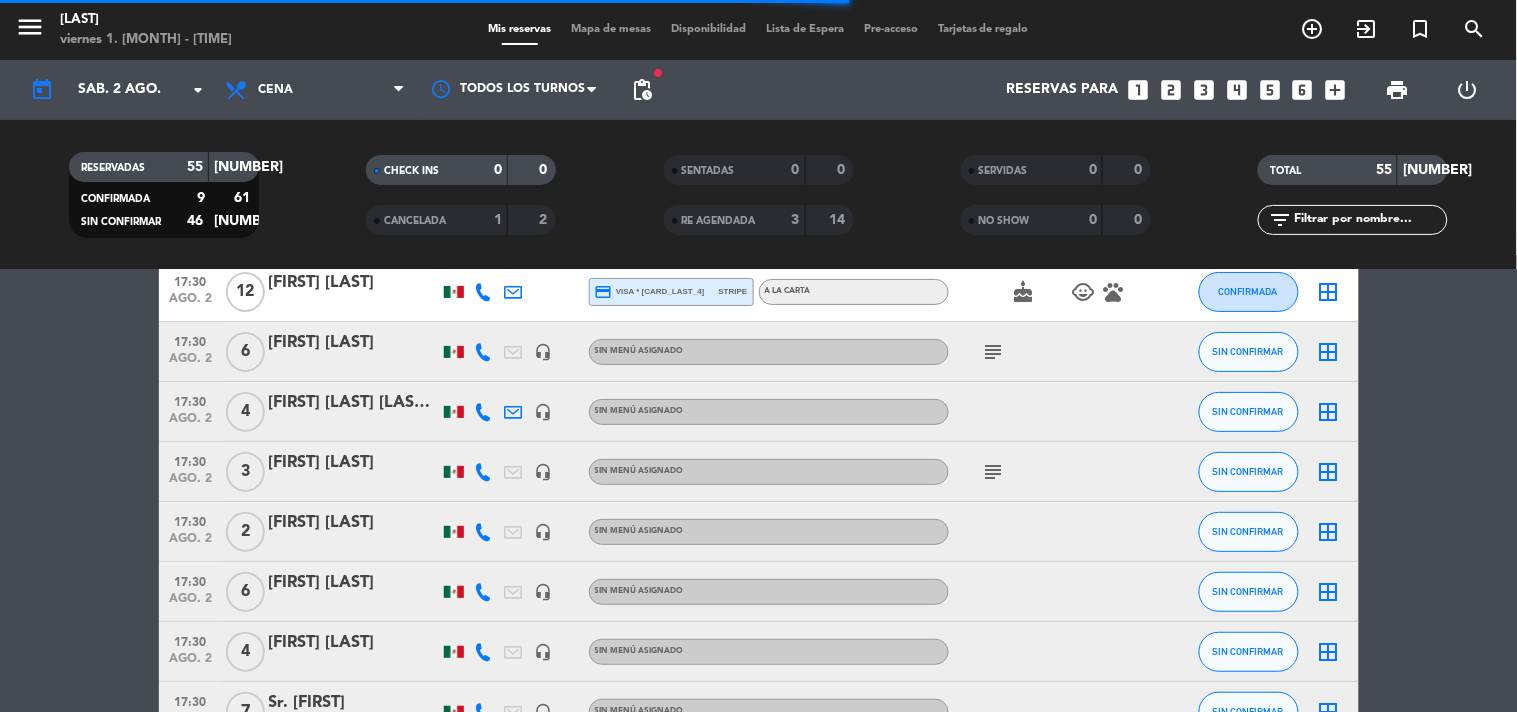 click on "17:30   ago. 2   12   [FIRST] [LAST]   credit_card  visa * 7516   stripe   A LA CARTA  cake   child_care   pets  CONFIRMADA  border_all   17:30   ago. 2   6   [FIRST] [LAST]   headset_mic  Sin menú asignado  subject  SIN CONFIRMAR  border_all   17:30   ago. 2   4   [FIRST] [LAST] [LAST]   headset_mic  Sin menú asignado SIN CONFIRMAR  border_all   17:30   ago. 2   3   [FIRST] [LAST]   headset_mic  Sin menú asignado  subject  SIN CONFIRMAR  border_all   17:30   ago. 2   2   [FIRST] [LAST]   headset_mic  Sin menú asignado SIN CONFIRMAR  border_all   17:30   ago. 2   6   [FIRST] [LAST]   headset_mic  Sin menú asignado SIN CONFIRMAR  border_all   17:30   ago. 2   4   [FIRST] [LAST]   headset_mic  Sin menú asignado SIN CONFIRMAR  border_all   17:30   ago. 2   7   Sr. [FIRST]   headset_mic  Sin menú asignado SIN CONFIRMAR  border_all   17:30   ago. 2   9   [FIRST] [LAST]    headset_mic  Sin menú asignado  subject  SIN CONFIRMAR  border_all   18:00   ago. 2   4   [FIRST] [LAST]    headset_mic   4" 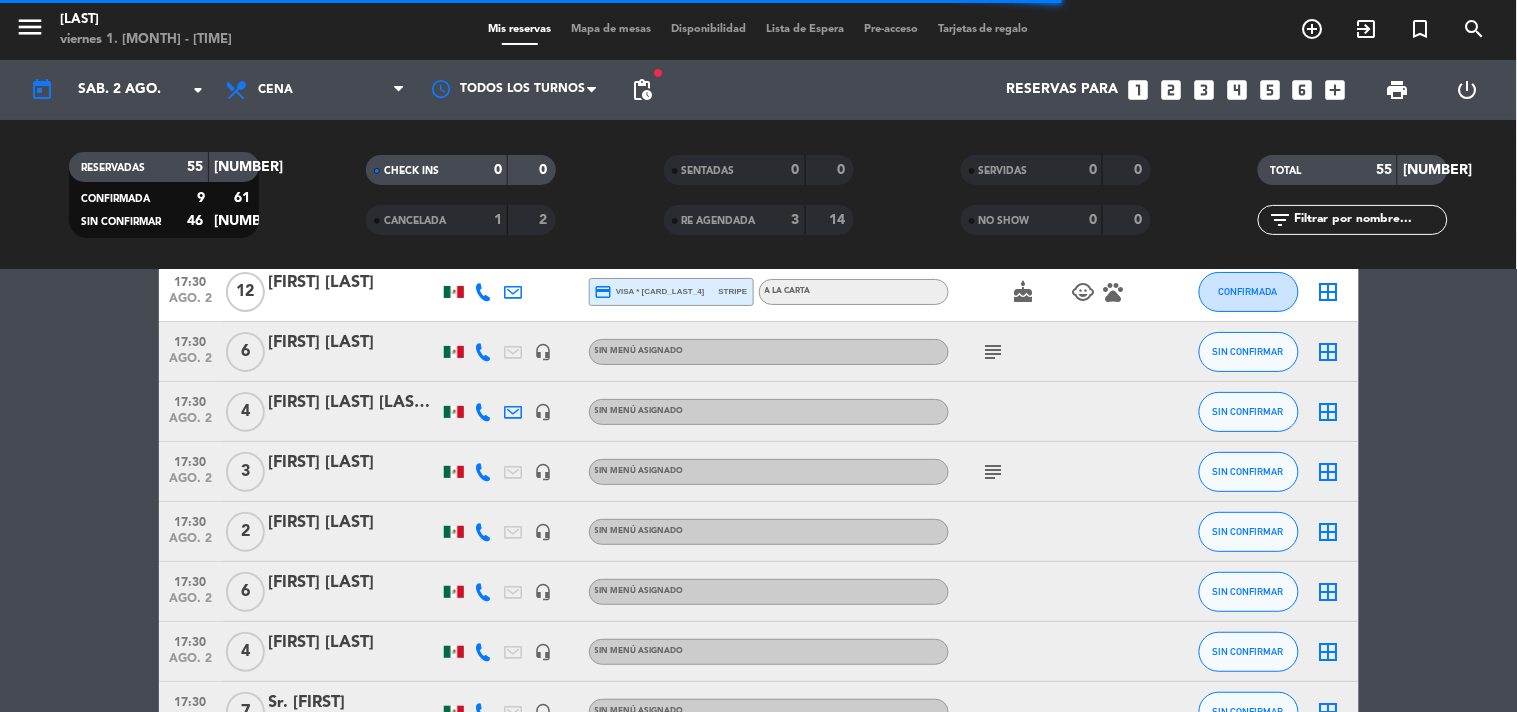 click 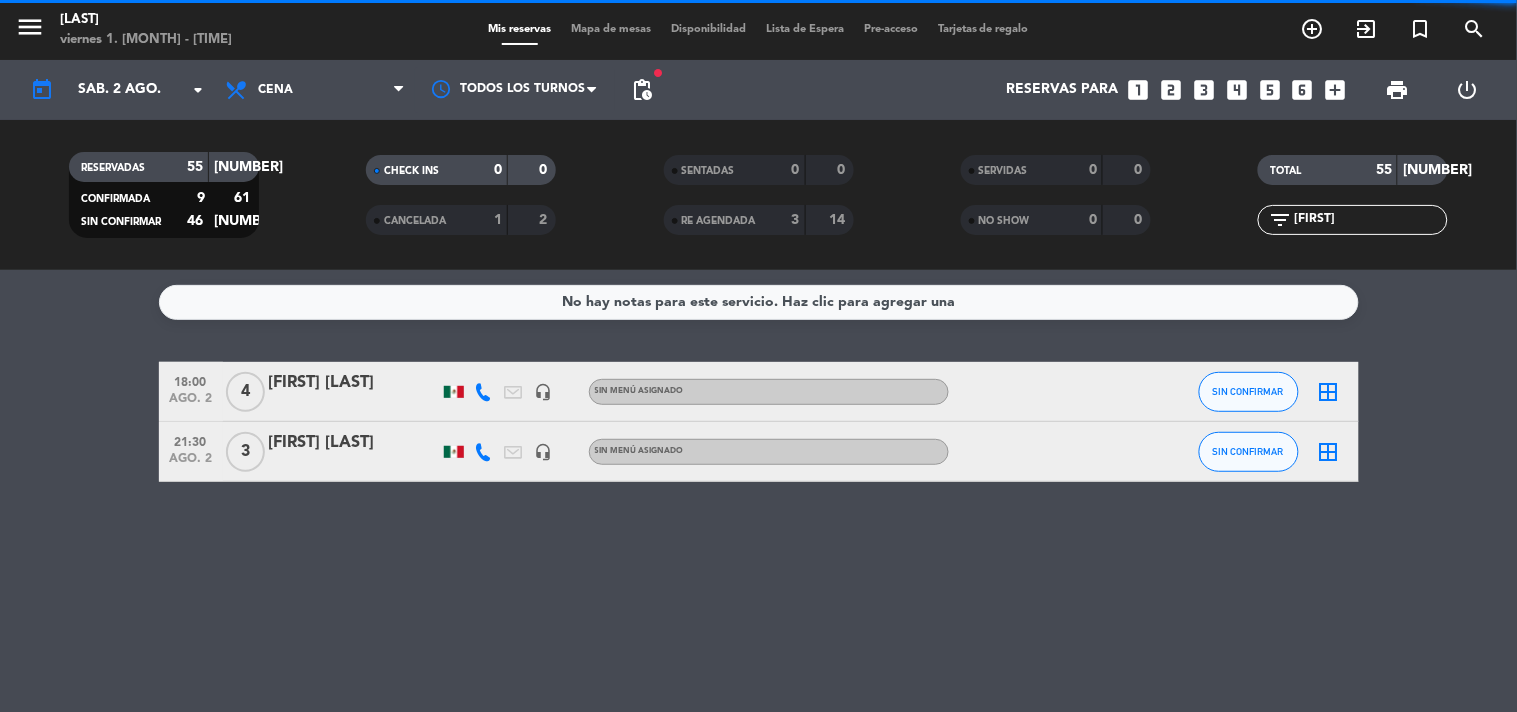 scroll, scrollTop: 0, scrollLeft: 0, axis: both 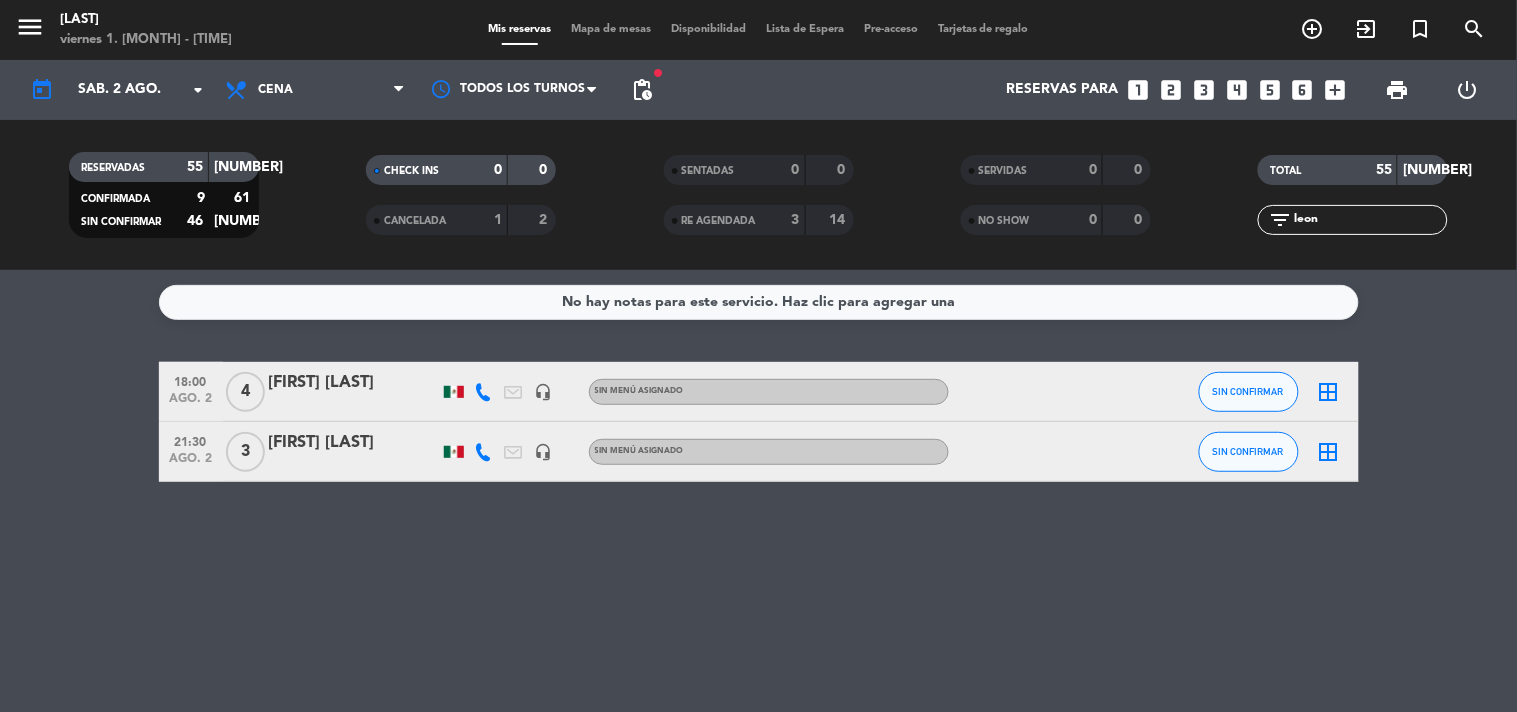 type on "leon" 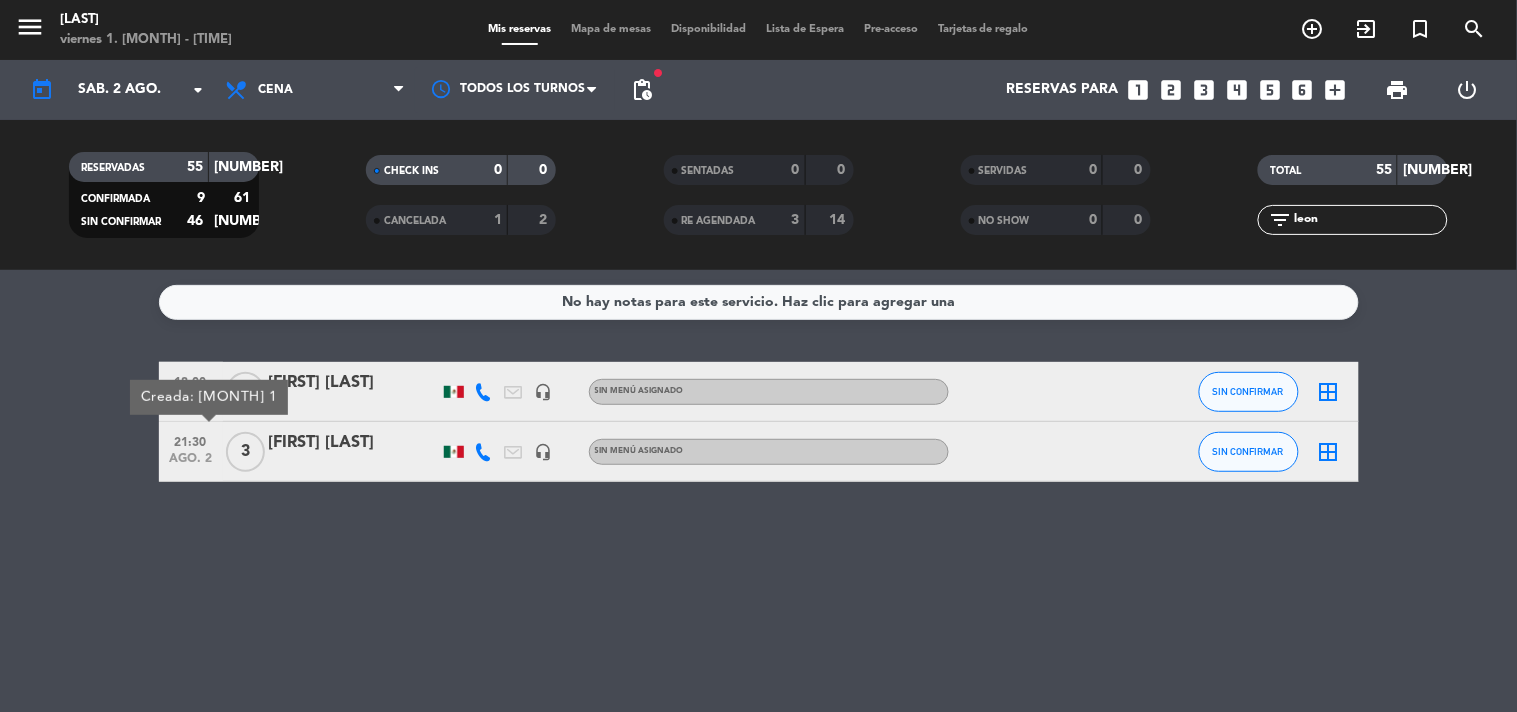click 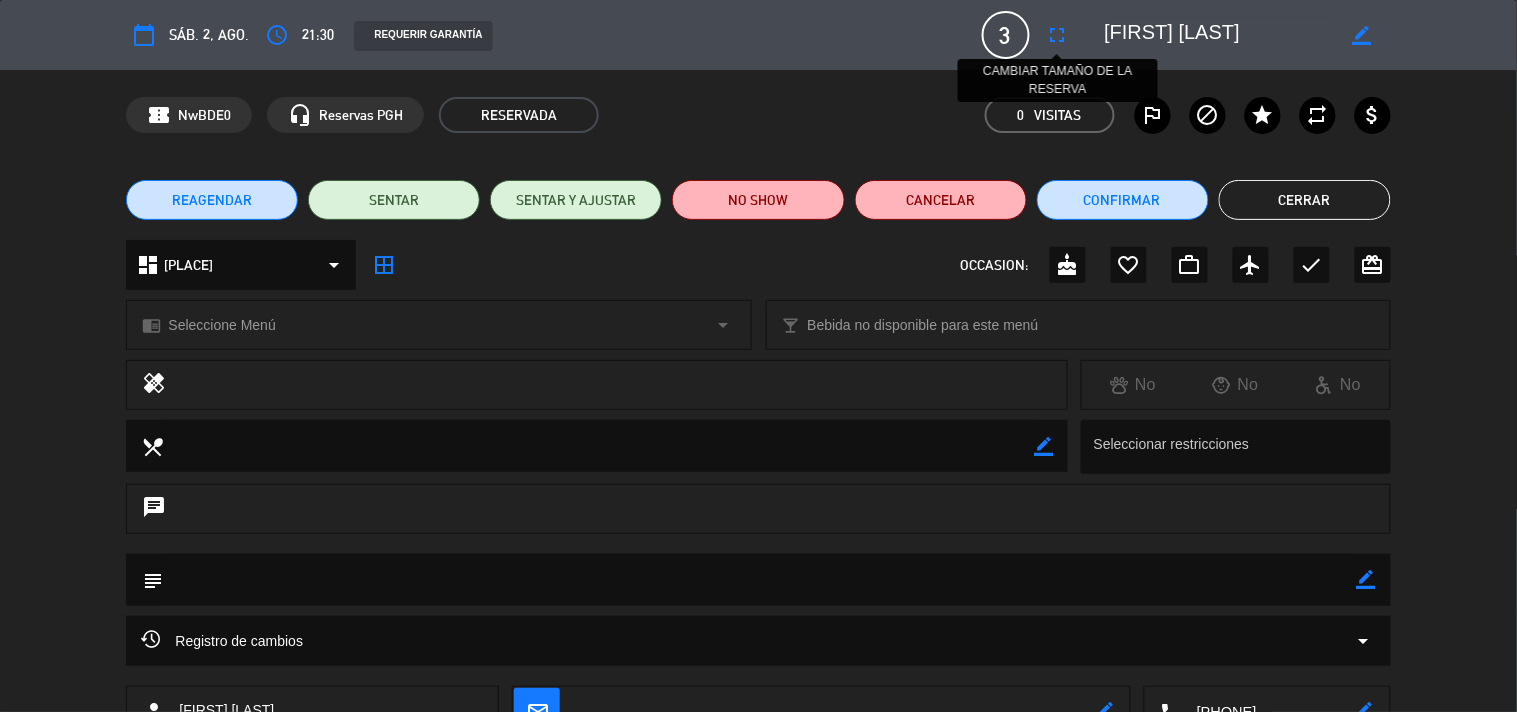 click on "fullscreen" at bounding box center (1058, 35) 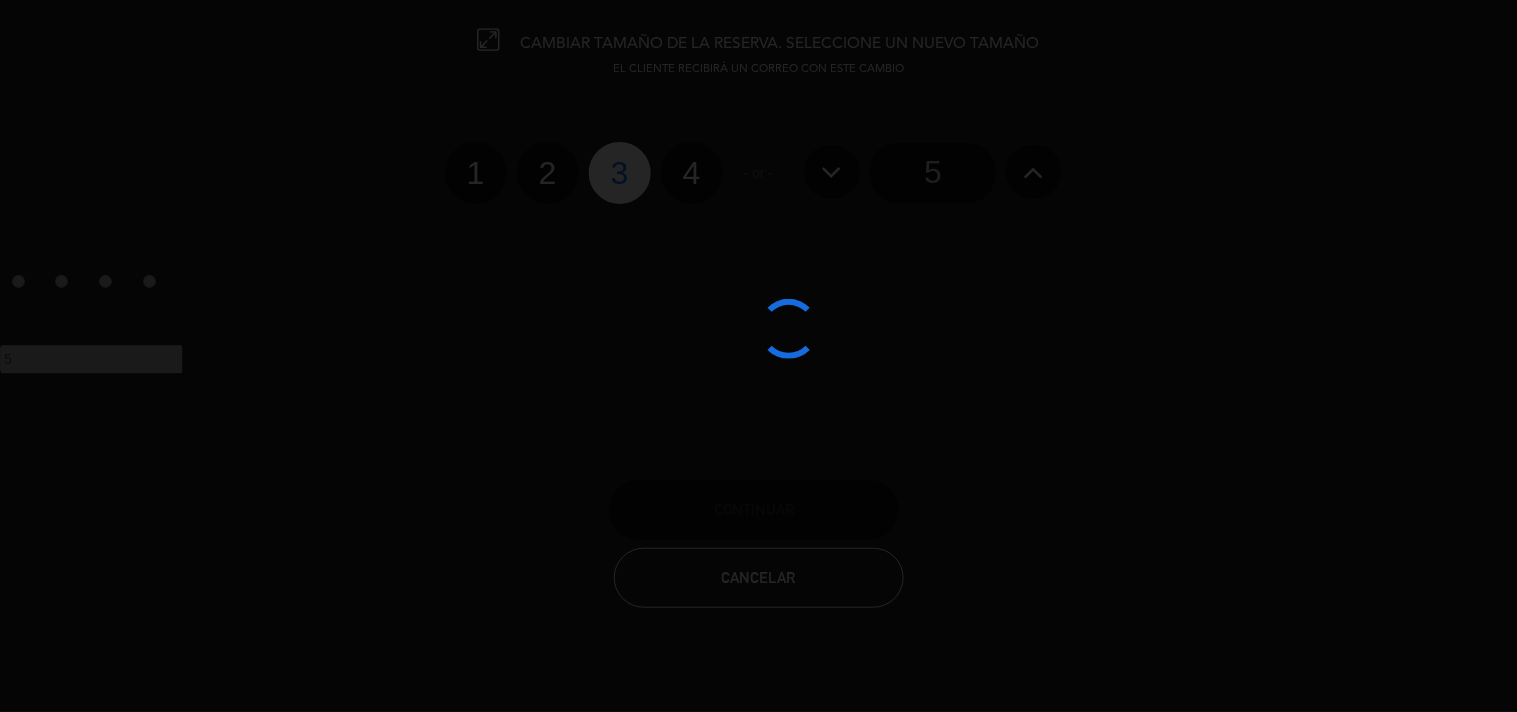 click 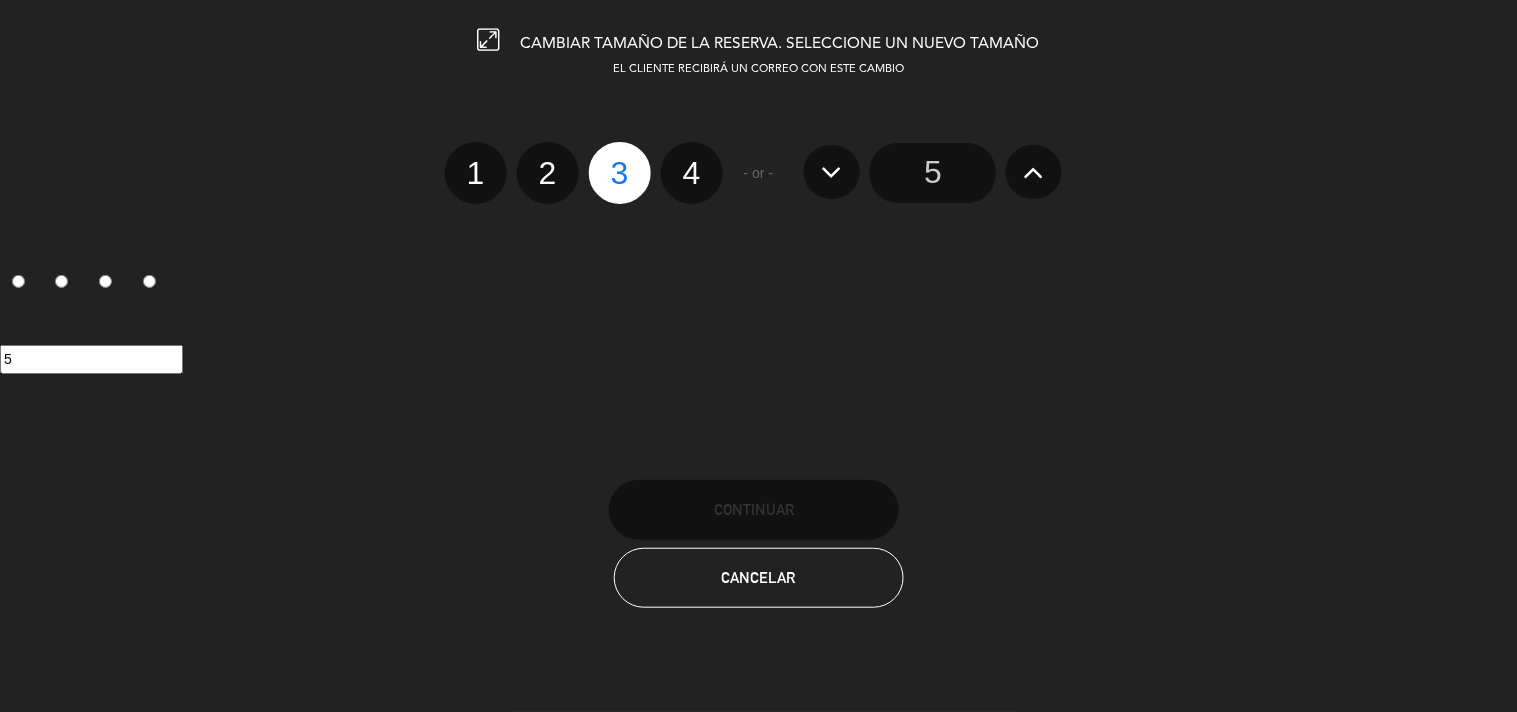 click on "4" 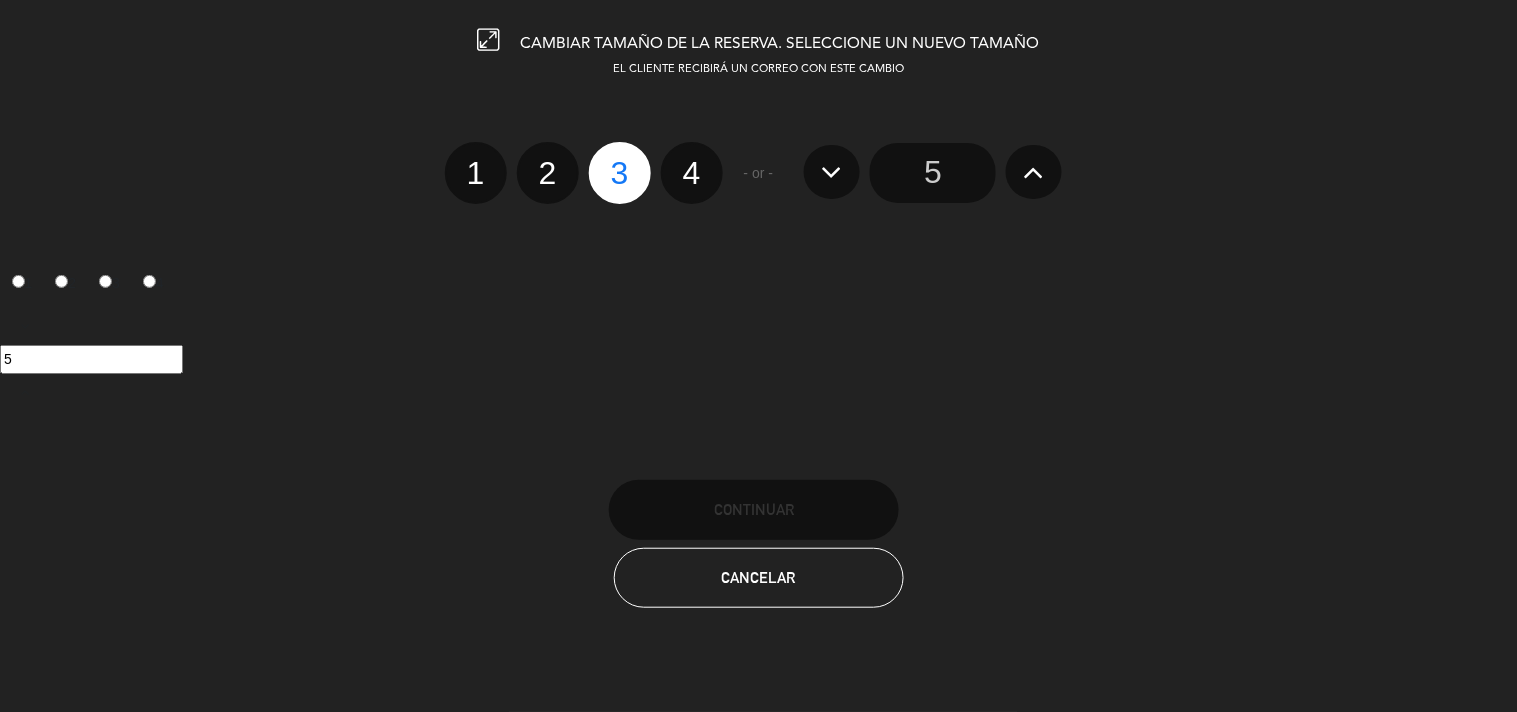 radio on "false" 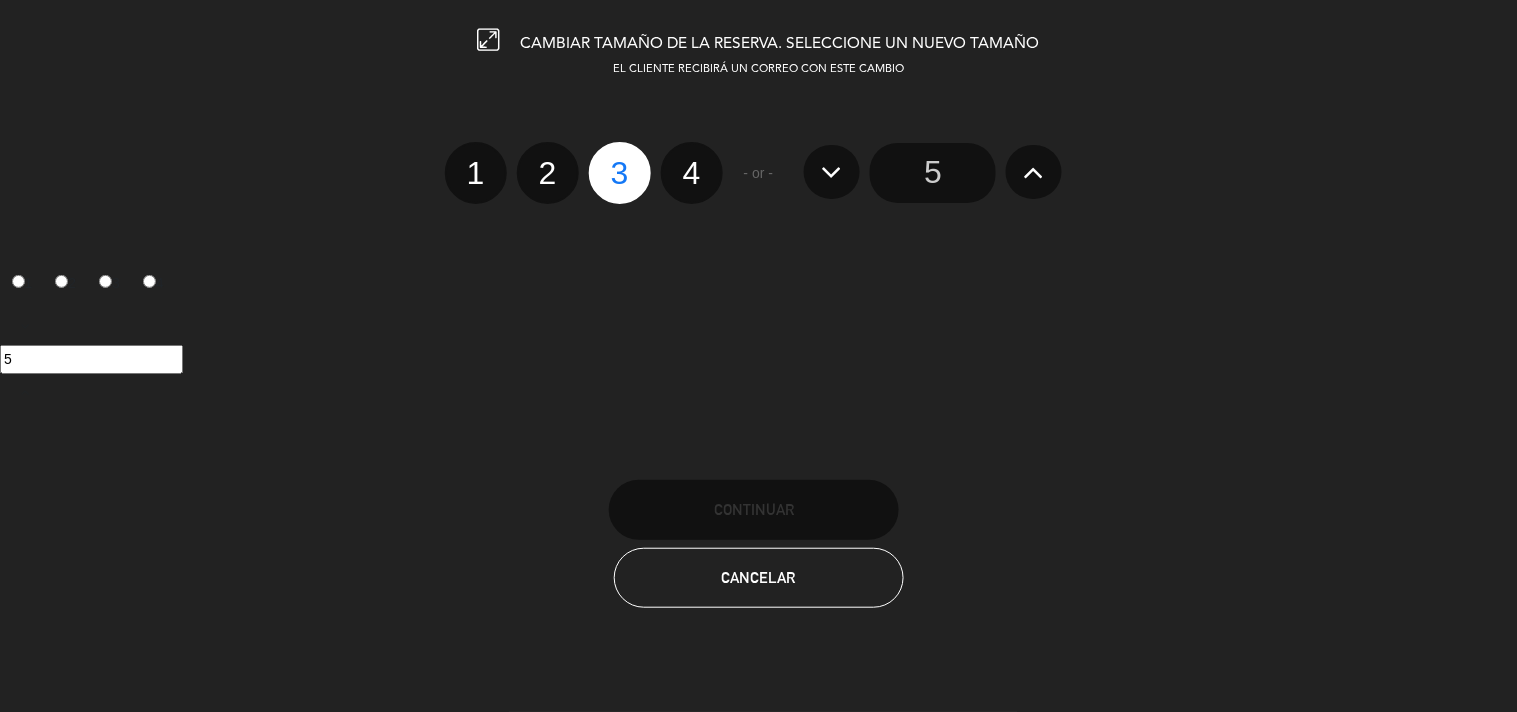 radio on "false" 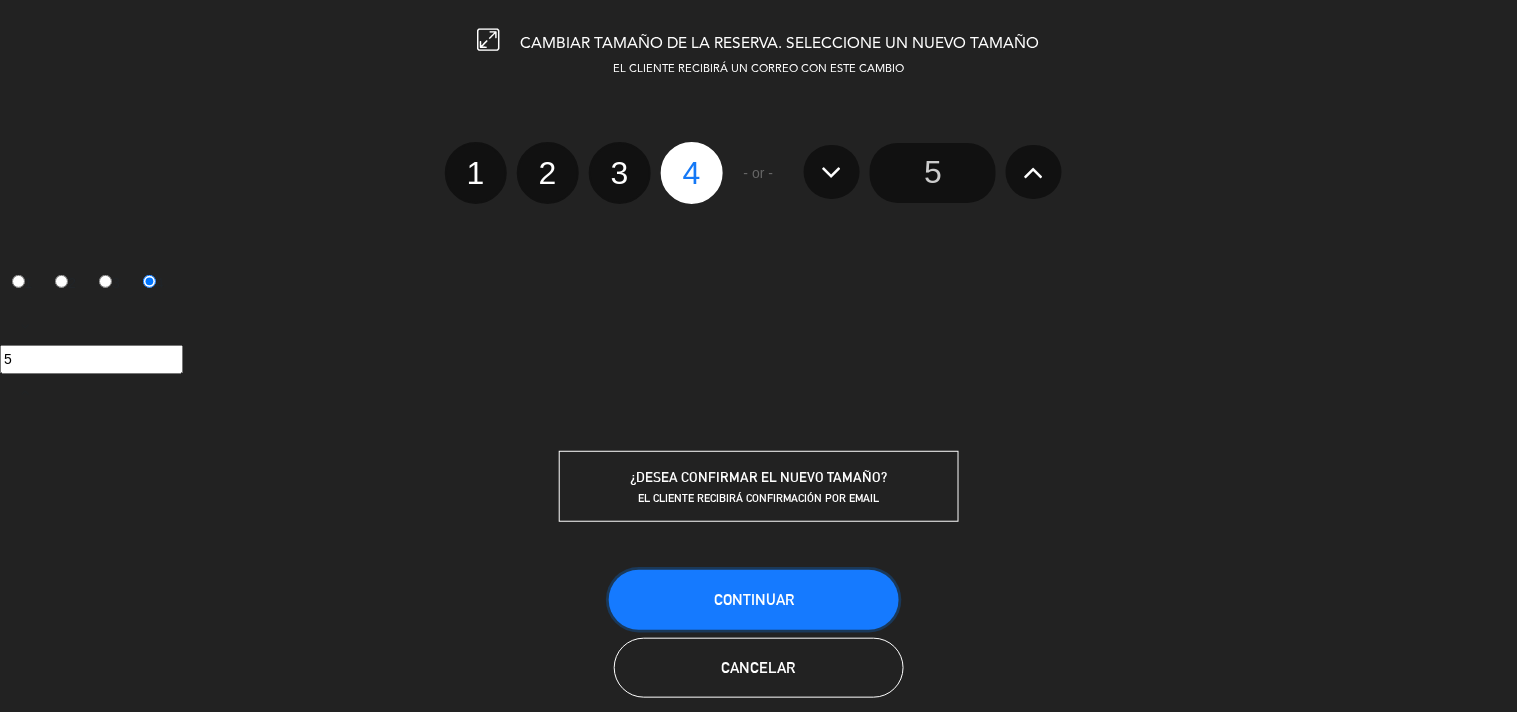 click on "Continuar" at bounding box center (754, 600) 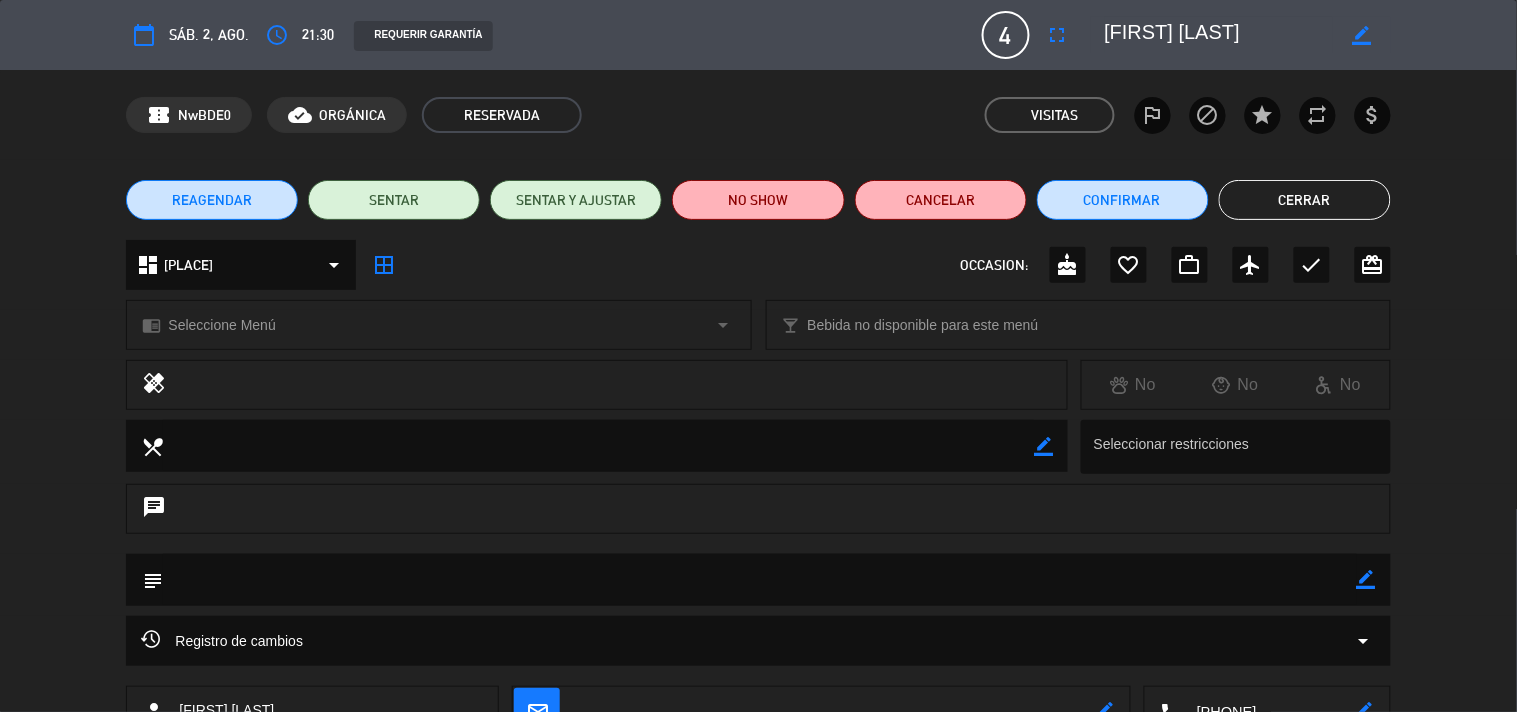 click on "Cerrar" 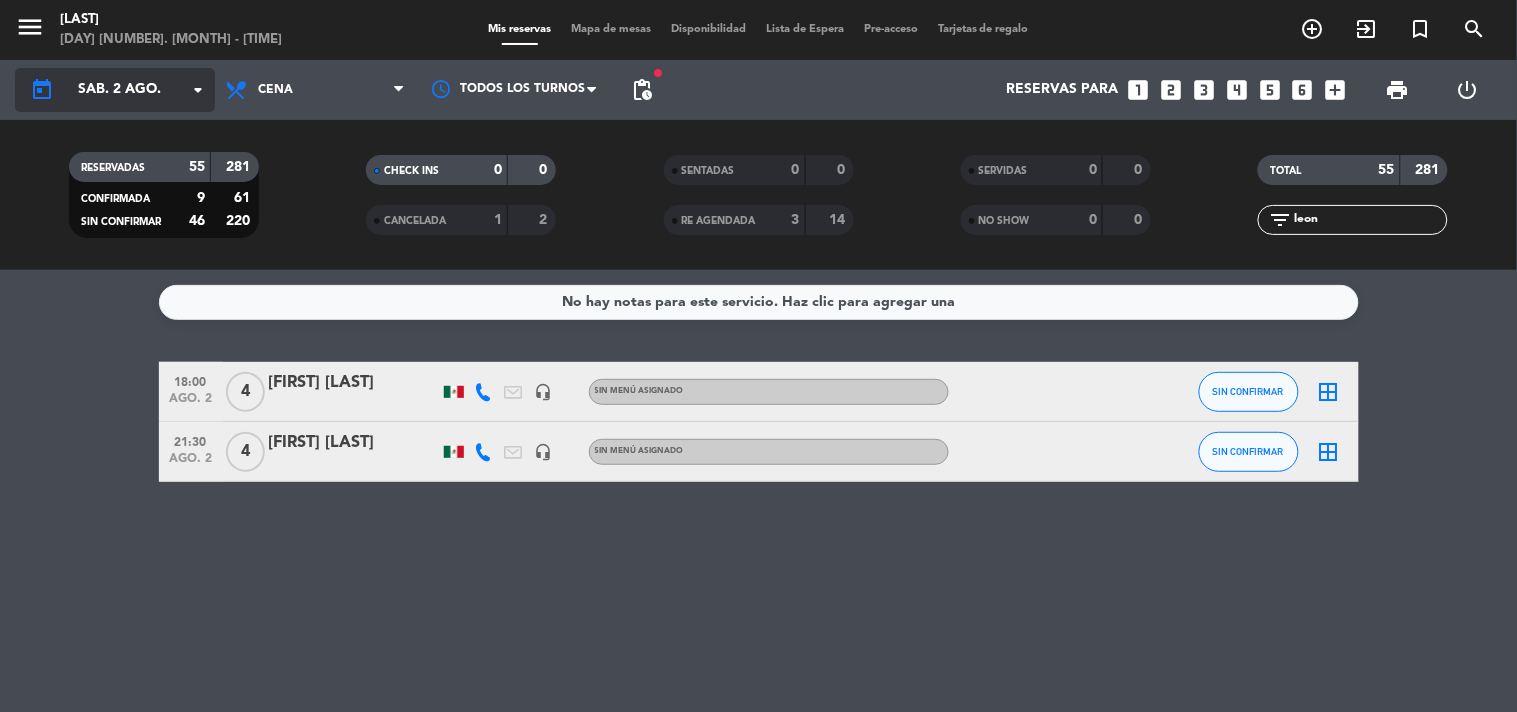 click on "sáb. 2 ago." 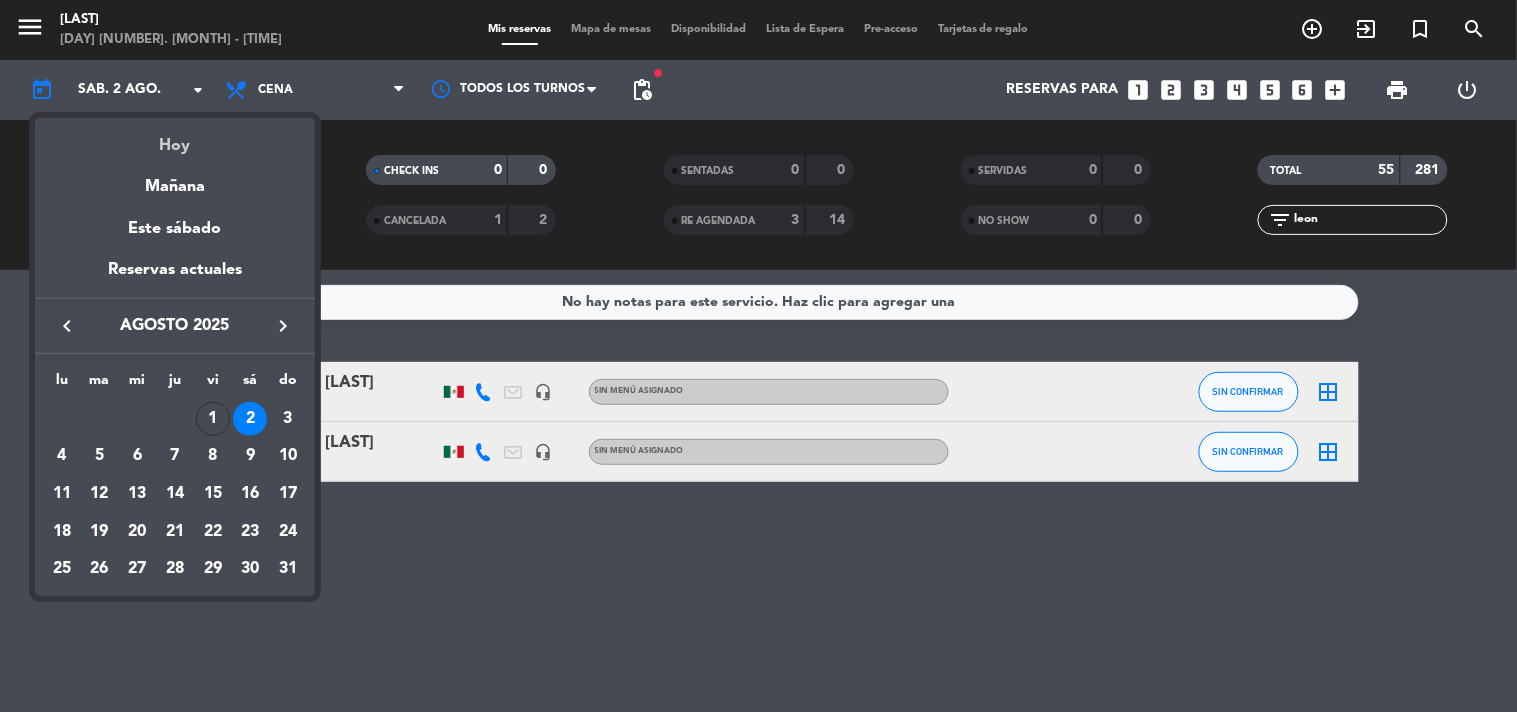 click on "Hoy" at bounding box center [175, 138] 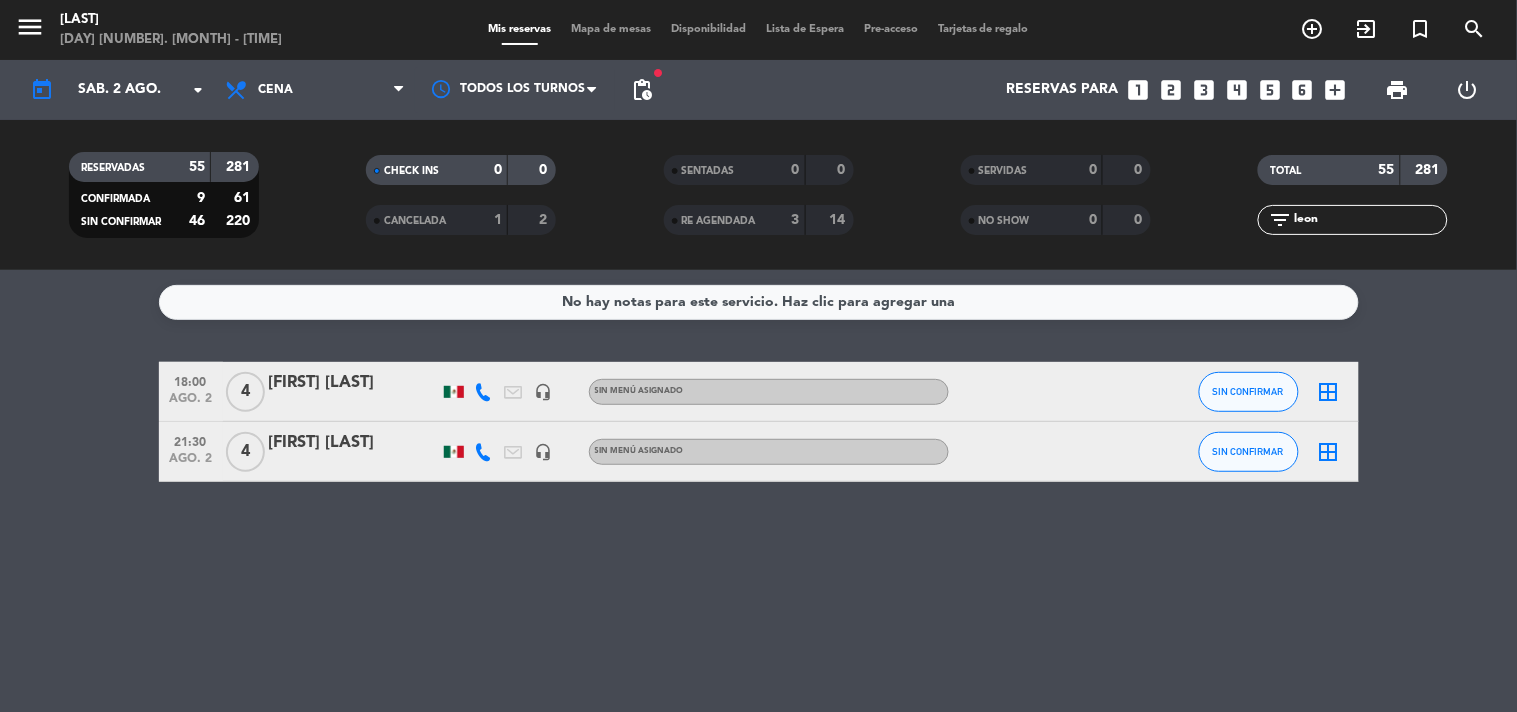 type on "vie. 1 ago." 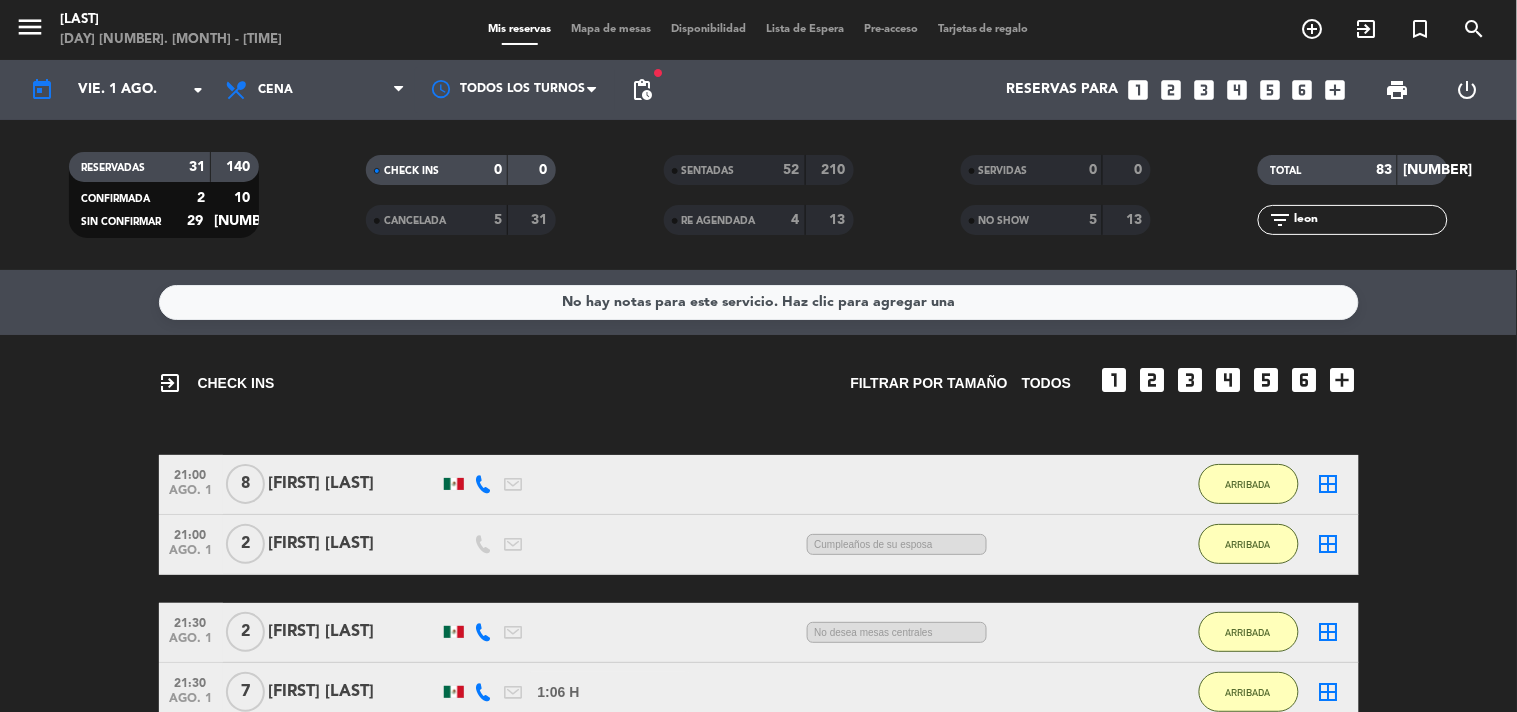 click on "[TIME]   ago. 1   [NUMBER]   [FIRST]/[FIRST]   [NUMBER]:[TIME]  /  [TIME] sms    ARRIBADA  border_all   [TIME]   ago. 1   [NUMBER]   [FIRST] [LAST]   [TIME]  /  [TIME] sms     Cumpleaños de su esposa    ARRIBADA  border_all   [TIME]   ago. 1   [NUMBER]   [FIRST] [LAST]    [TIME]  /  [TIME] sms     No desea mesas centrales    ARRIBADA  border_all   [TIME]   ago. 1   [NUMBER]   [FIRST] [LAST]   [TIME]  /  [TIME] sms    ARRIBADA  border_all   [TIME]   ago. 1   [NUMBER]   [FIRST] [LAST]   [TIME]  /  [TIME] sms    ARRIBADA  border_all   [TIME]   ago. 1   [NUMBER]   [FIRST] [LAST]   [TIME]  /  [TIME] sms    ARRIBADA  border_all" 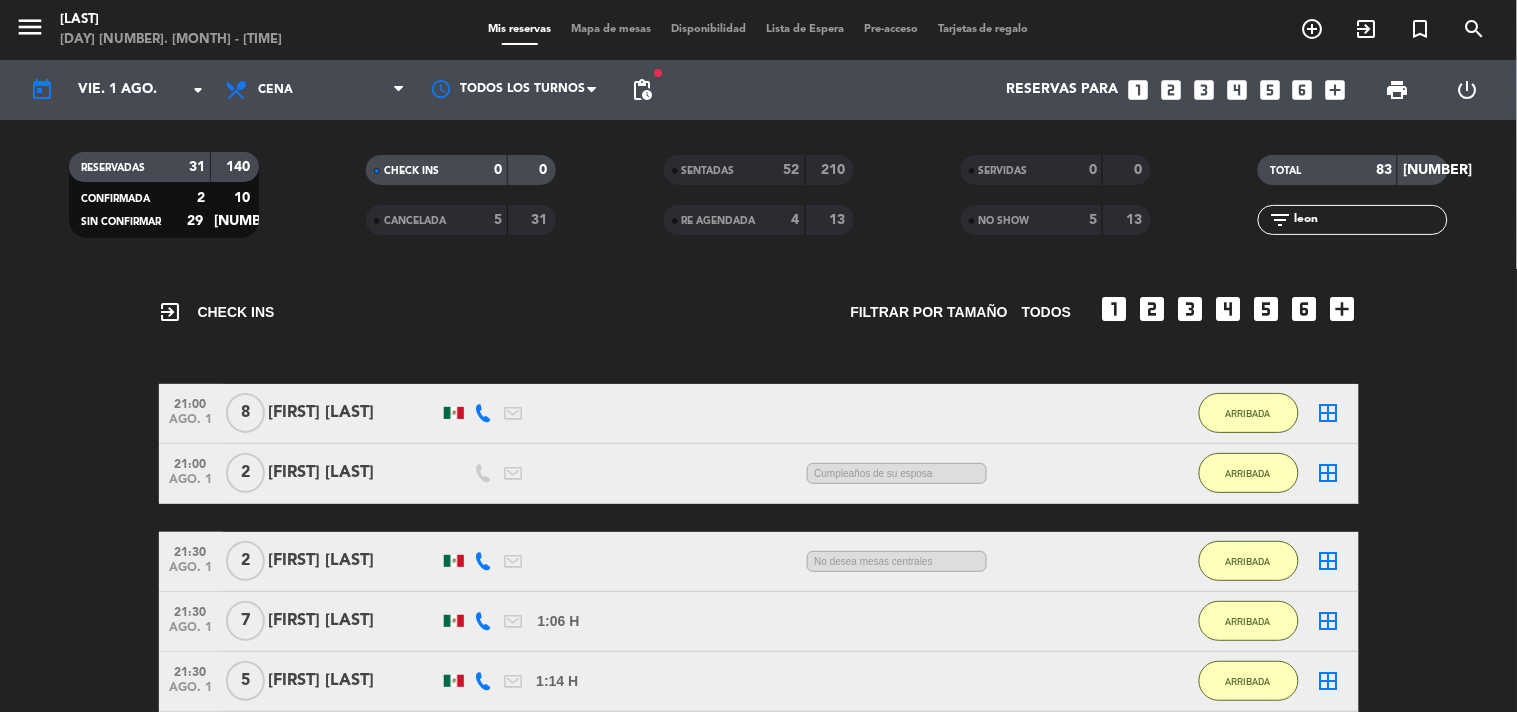 scroll, scrollTop: 0, scrollLeft: 0, axis: both 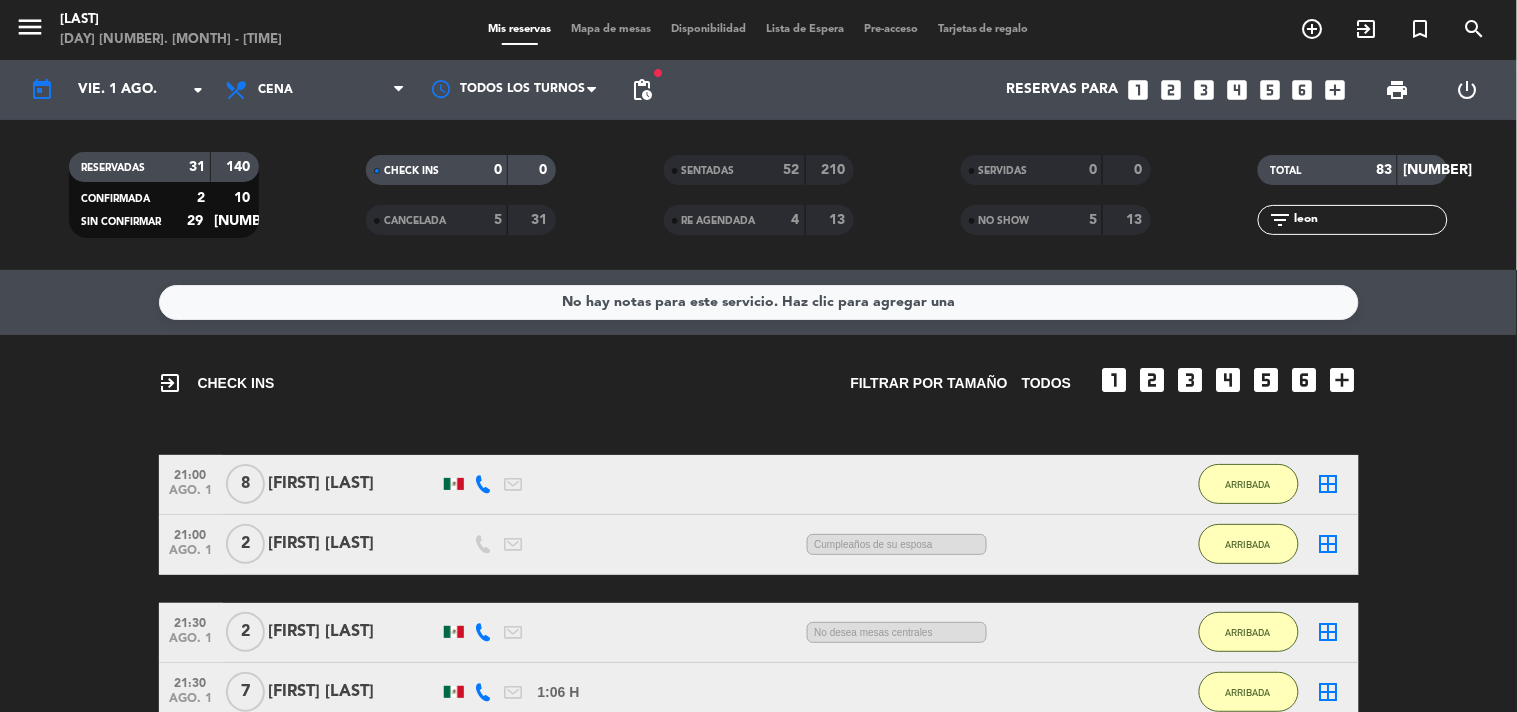 drag, startPoint x: 1363, startPoint y: 214, endPoint x: 1097, endPoint y: 284, distance: 275.05637 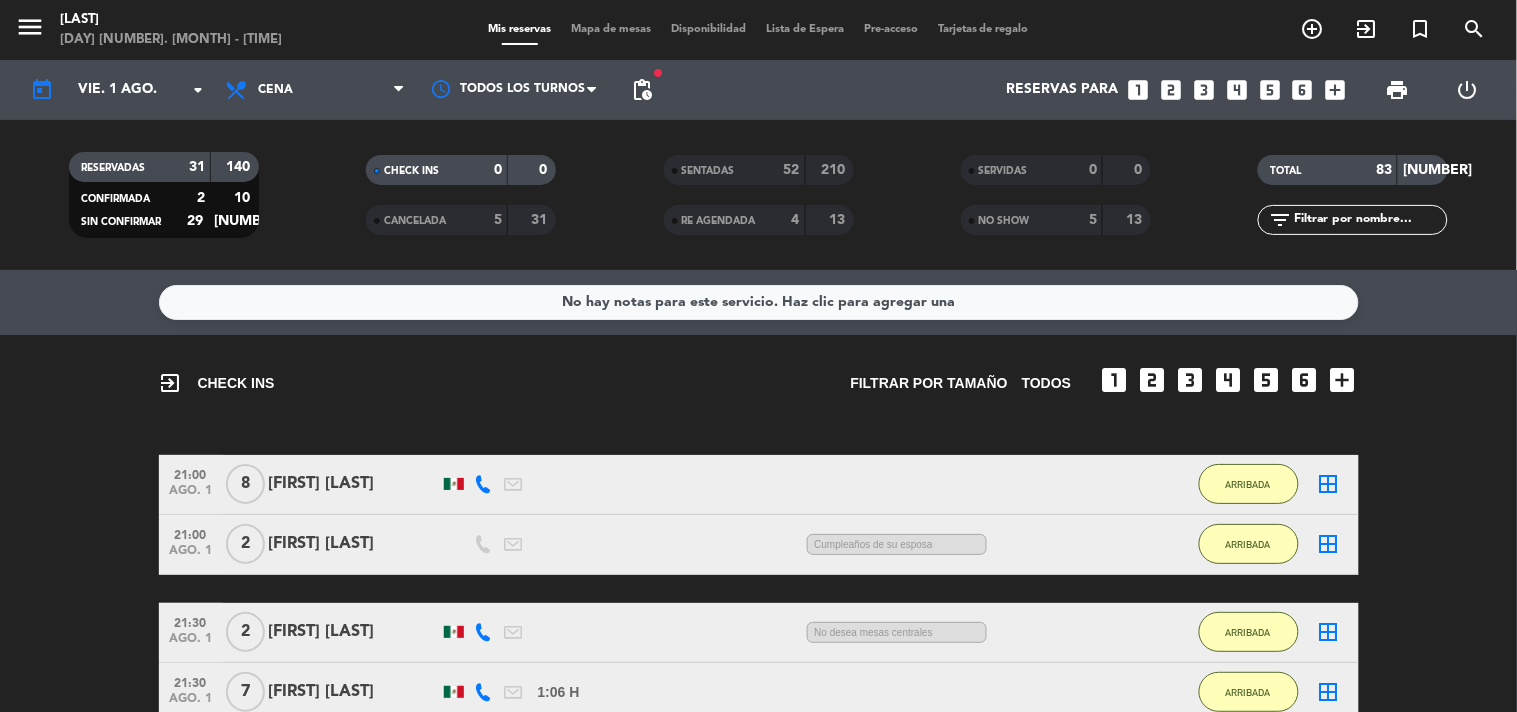 type 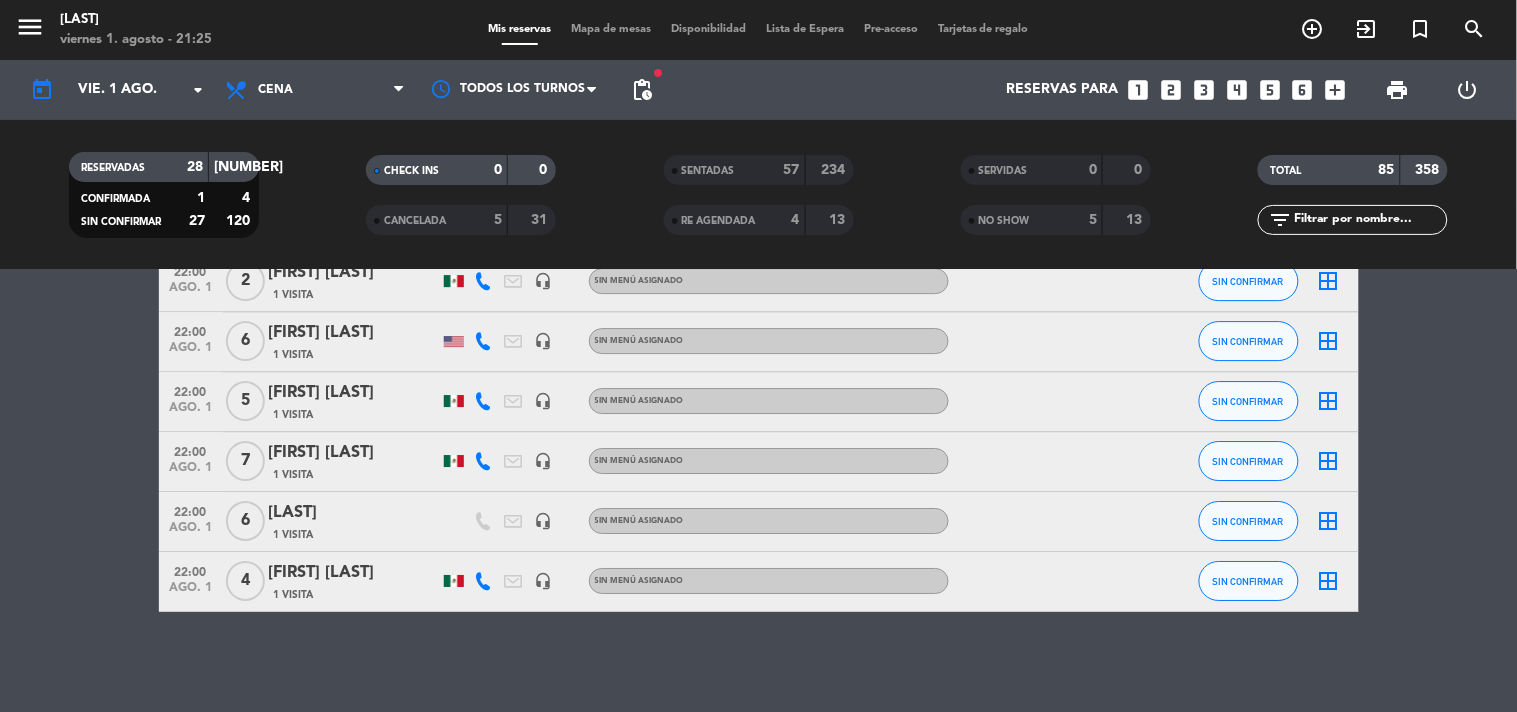 scroll, scrollTop: 1693, scrollLeft: 0, axis: vertical 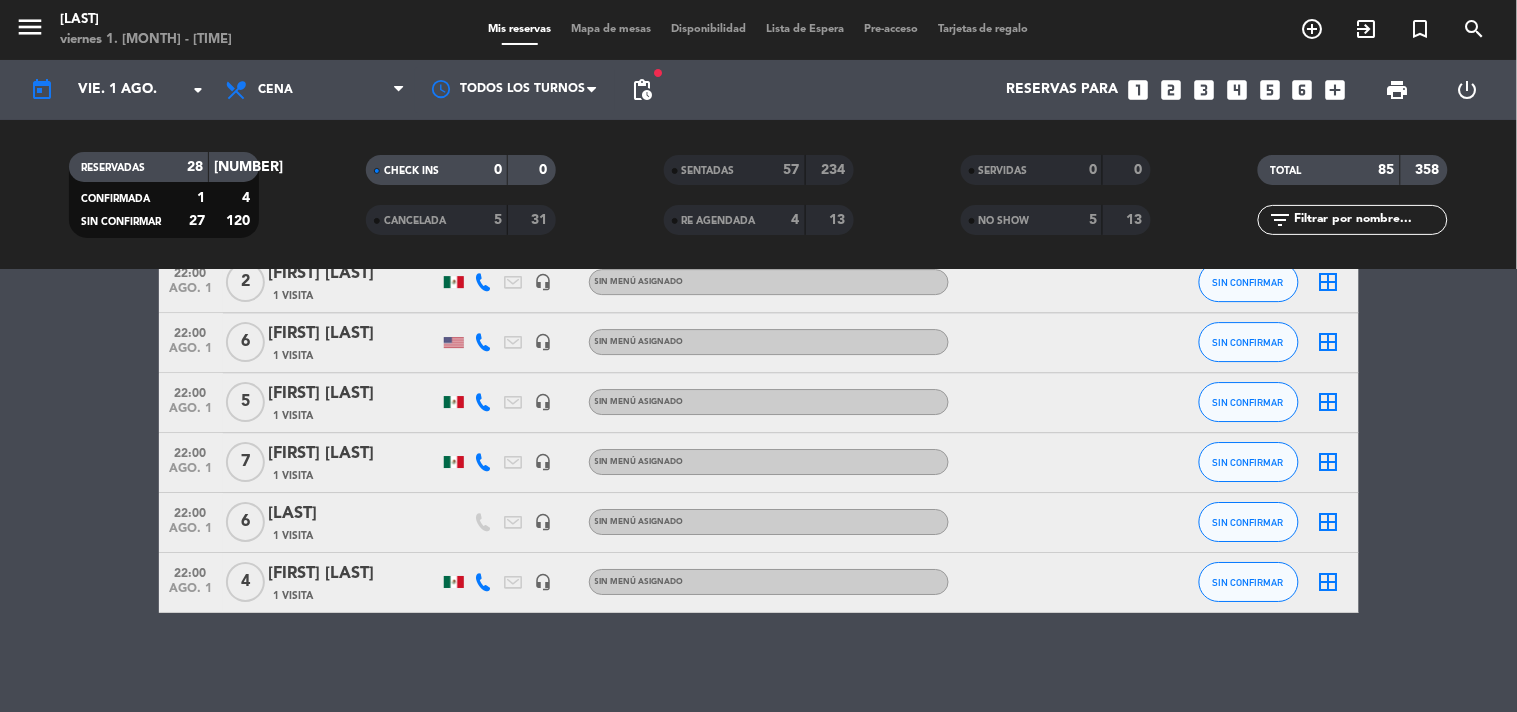 click on "looks_4" at bounding box center (1237, 90) 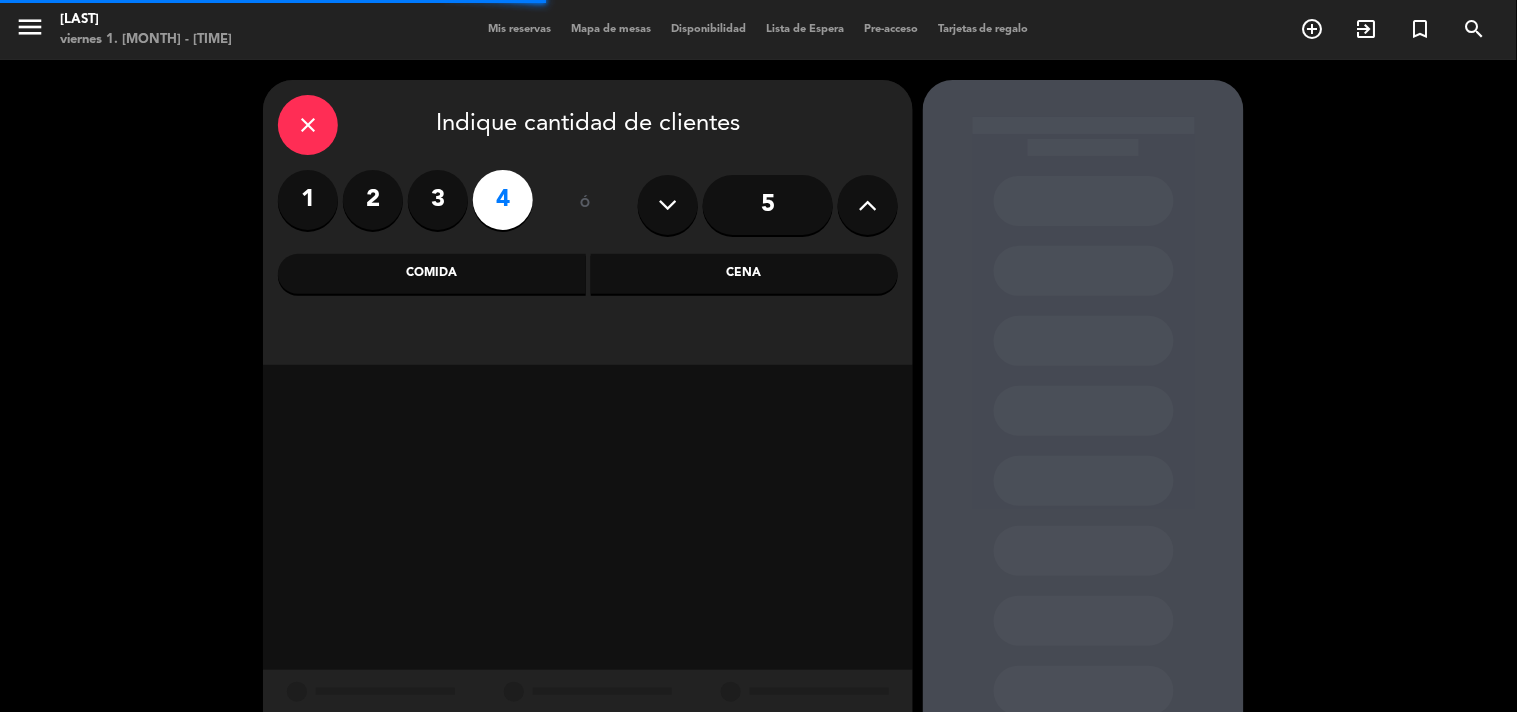 click on "Cena" at bounding box center (745, 274) 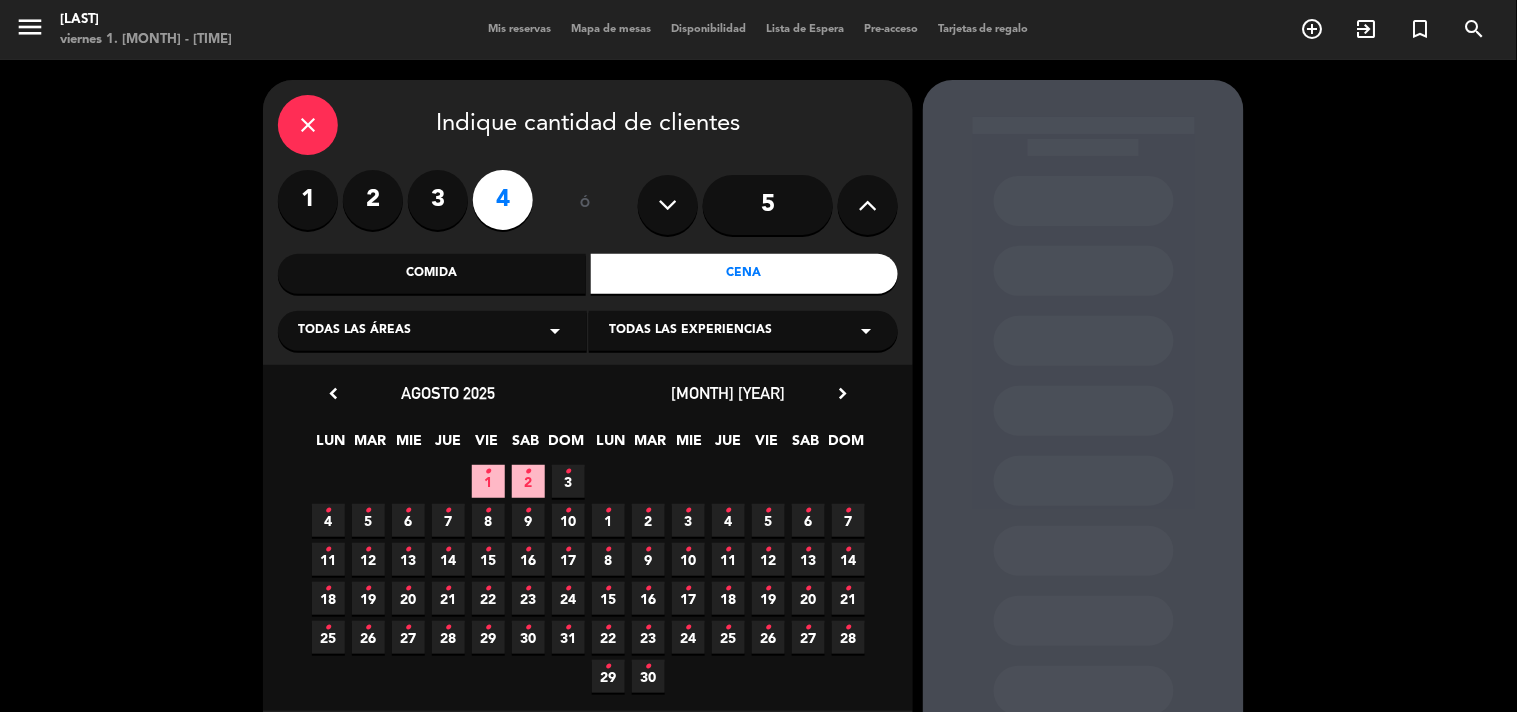 click on "•" at bounding box center (488, 472) 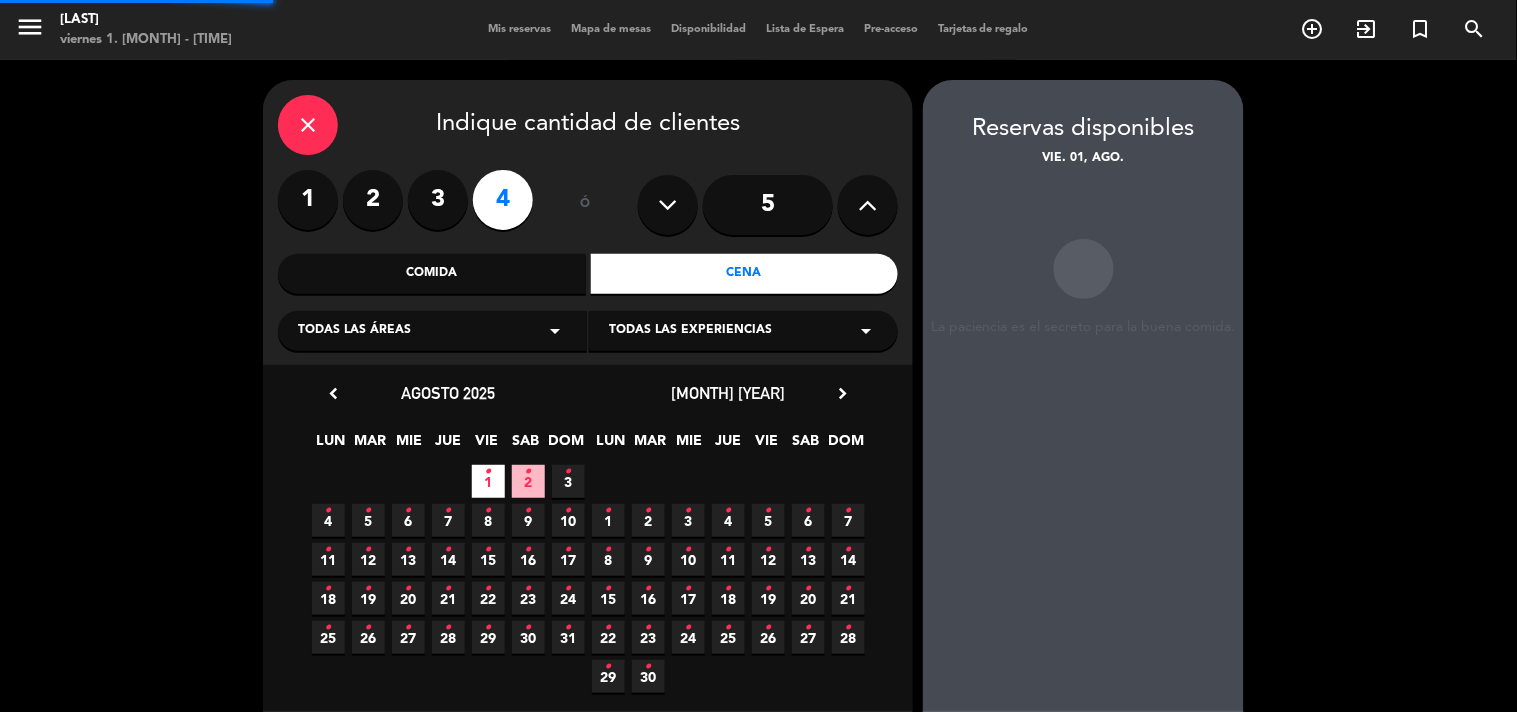 scroll, scrollTop: 80, scrollLeft: 0, axis: vertical 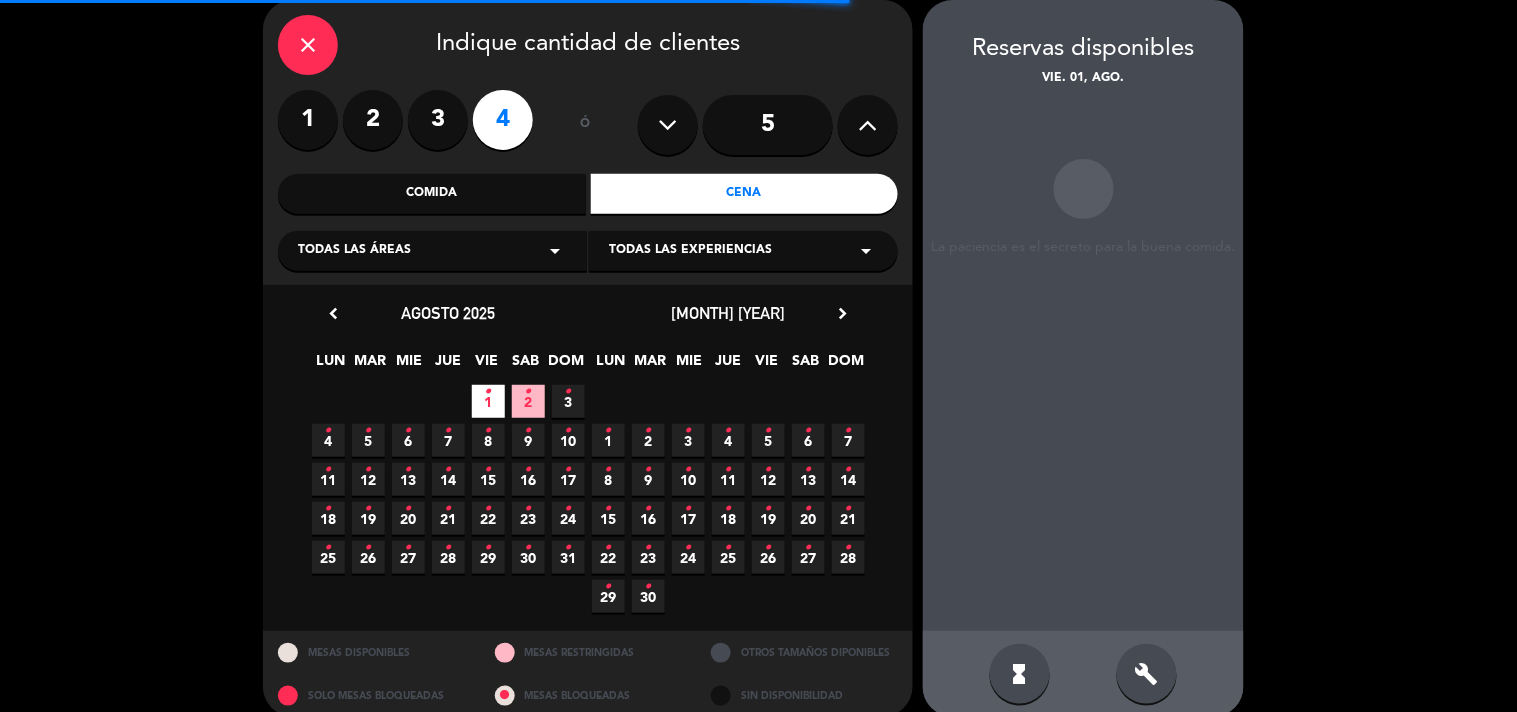click on "close   Indique cantidad de clientes   1   2   3   4   ó  5  Comida   Cena   Todas las áreas   arrow_drop_down   Todas las experiencias   arrow_drop_down  chevron_left [MONTH] 2025 LUN MAR MIE JUE VIE SAB DOM  28   29   30   31   1  •  2  •  3  •  4  •  5  •  6  •  7  •  8  •  9  •  10  •  11  •  12  •  13  •  14  •  15  •  16  •  17  •  18  •  19  •  20  •  21  •  22  •  23  •  24  •  25  •  26  •  27  •  28  •  29  •  30  •  31  • septiembre 2025 chevron_right LUN MAR MIE JUE VIE SAB DOM  25  •  26  •  27  •  28  •  29  •  30  •  31  •  1  •  2  •  3  •  4  •  5  •  6  •  7  •  8  •  9  •  10  •  11  •  12  •  13  •  14  •  15  •  16  •  17  •  18  •  19  •  20  •  21  •  22  •  23  •  24  •  25  •  26  •  27  •  28  •  29  •  30  •  1  •  2  •  3  •  4  •  5  •  MESAS DISPONIBLES   MESAS RESTRINGIDAS   OTROS TAMAÑOS DIPONIBLES   SOLO MESAS BLOQUEADAS  build" at bounding box center [758, 358] 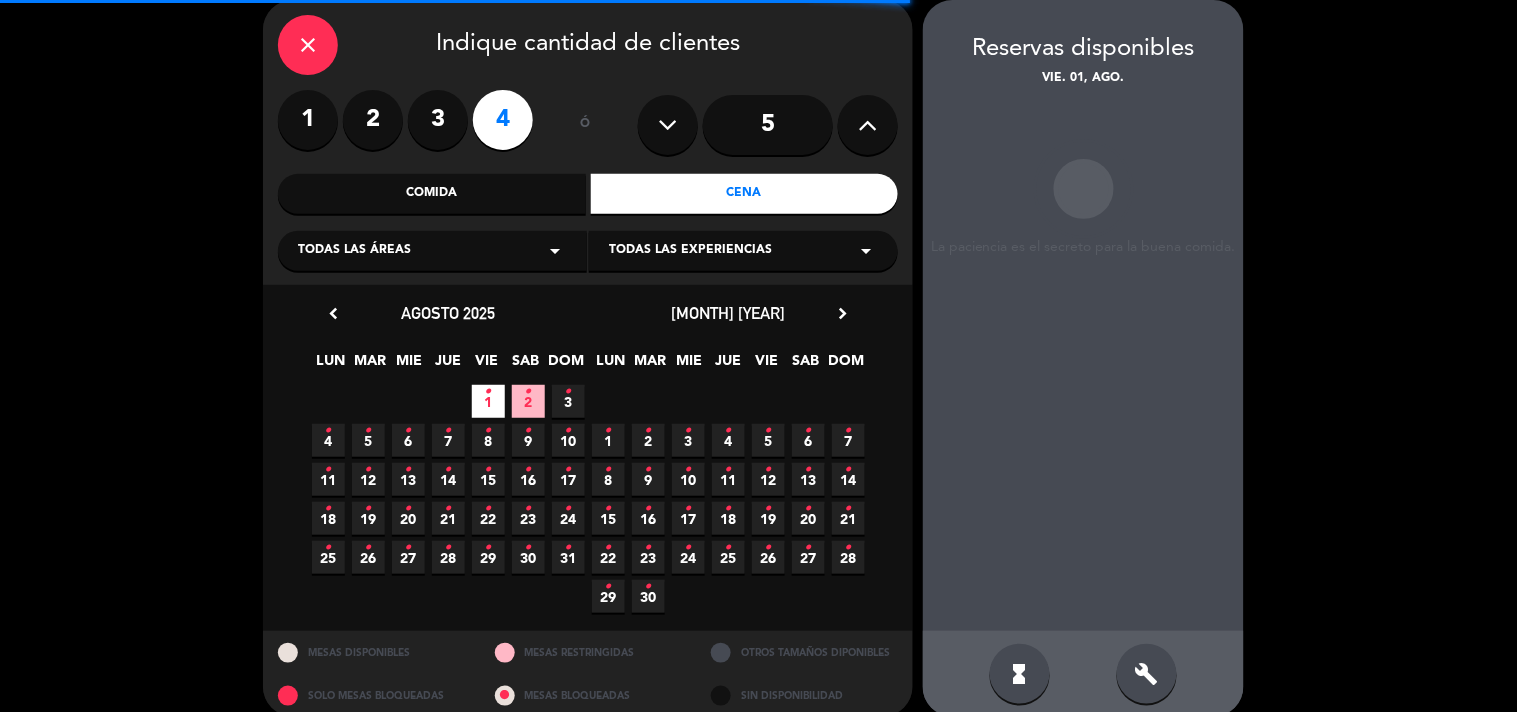 scroll, scrollTop: 104, scrollLeft: 0, axis: vertical 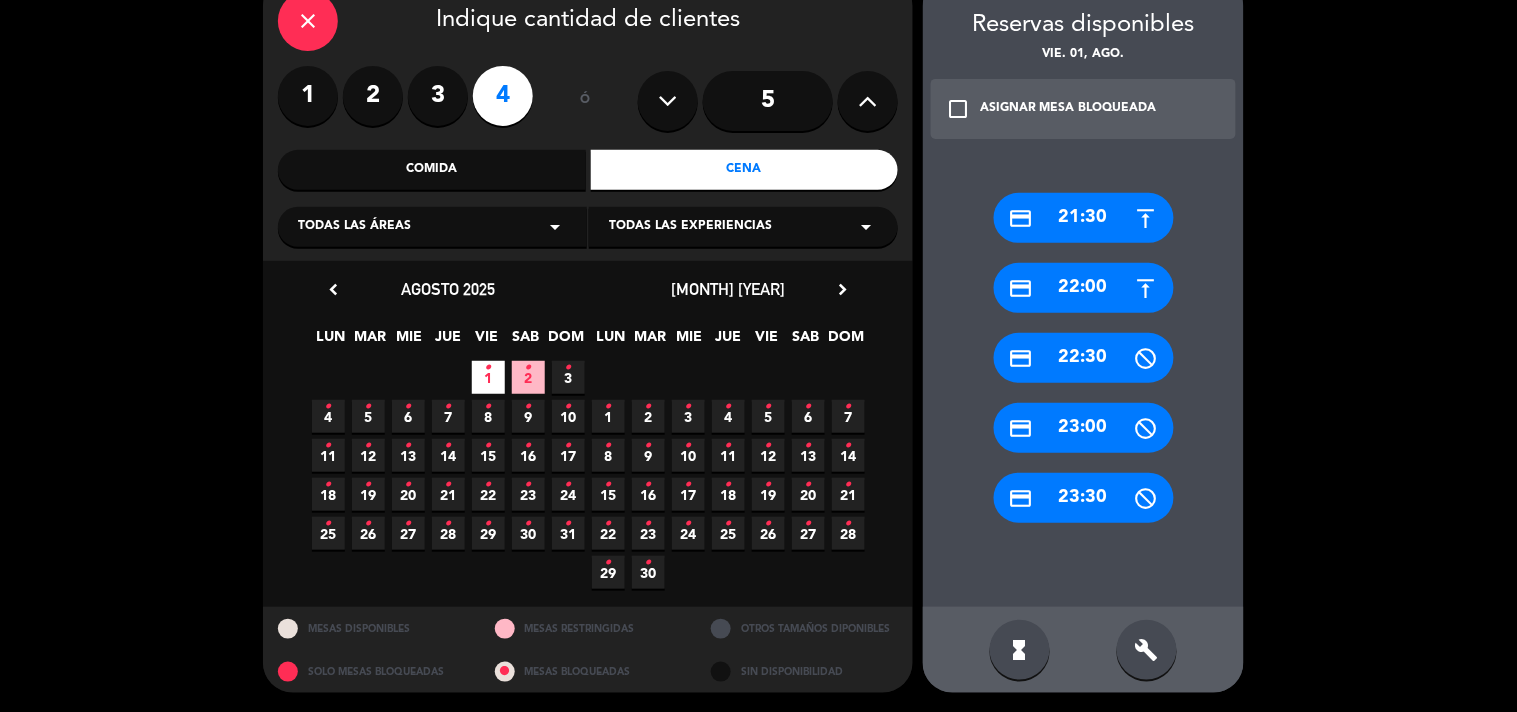 click on "credit_card  [TIME]" at bounding box center (1084, 288) 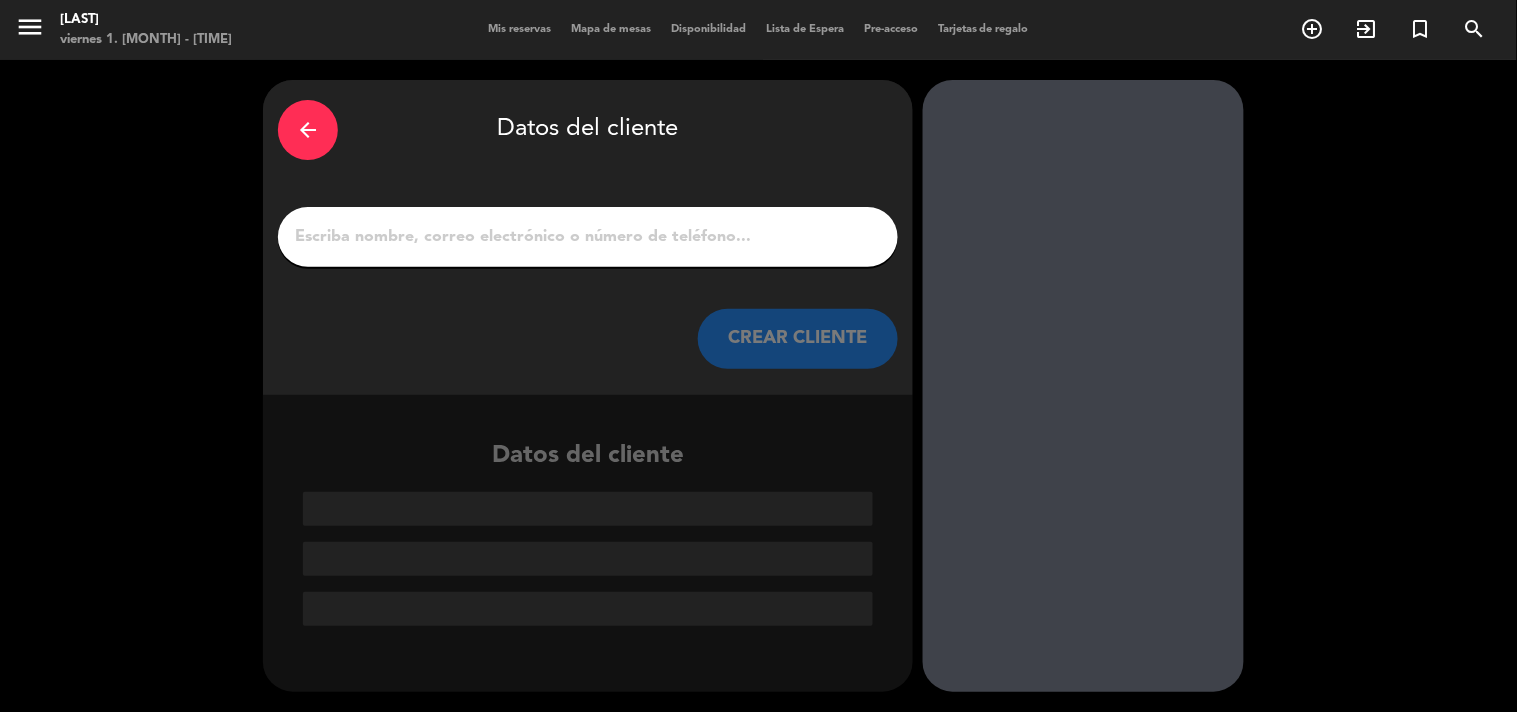 scroll, scrollTop: 0, scrollLeft: 0, axis: both 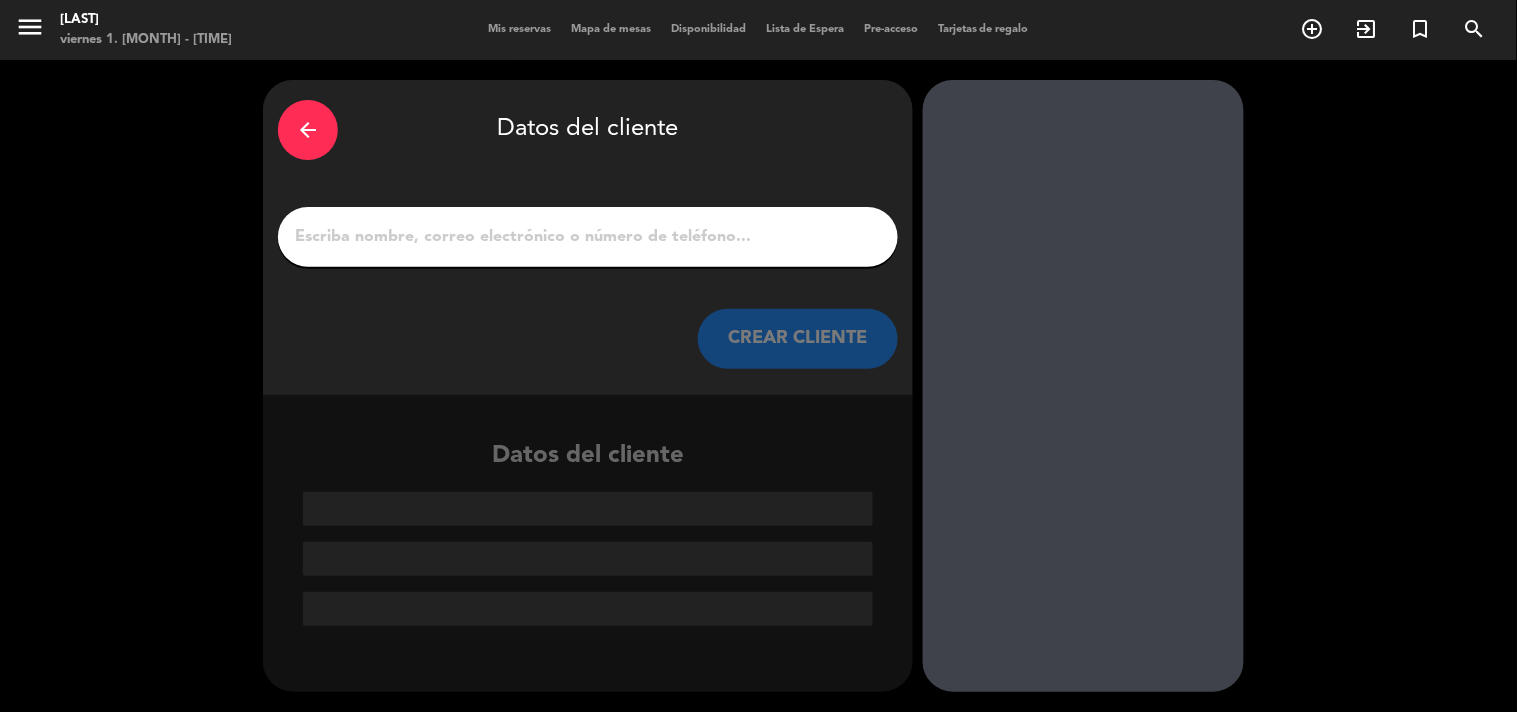 click on "1" at bounding box center (588, 237) 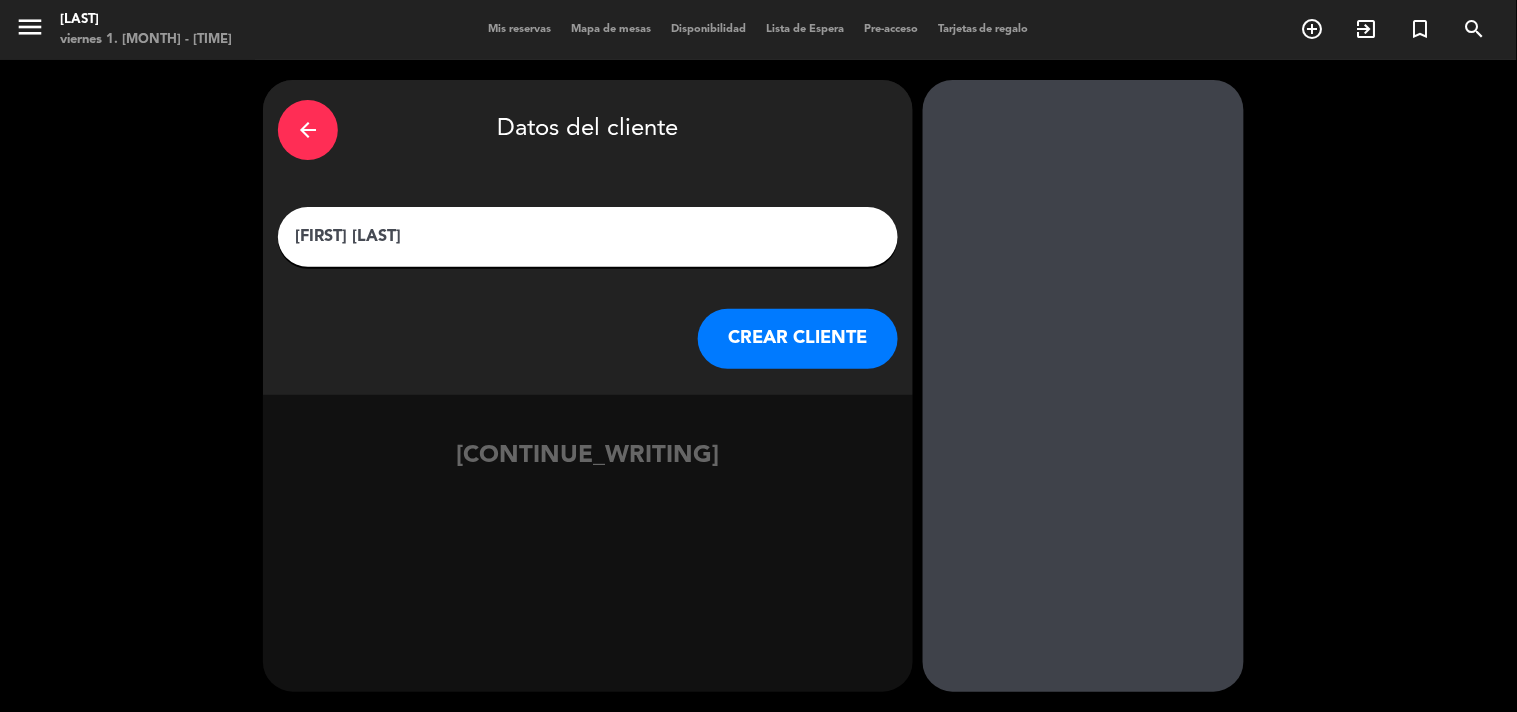 type on "[FIRST] [LAST]" 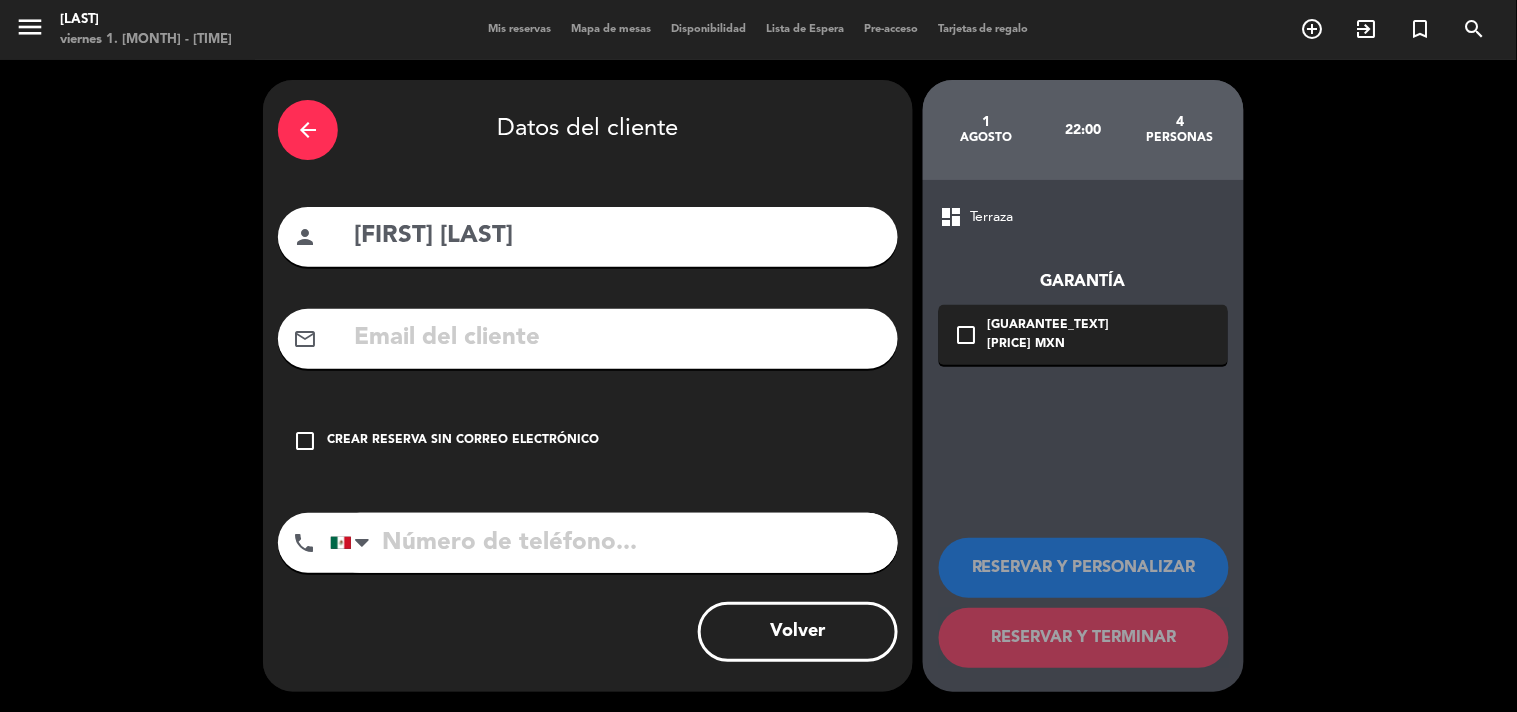 click on "check_box_outline_blank   Crear reserva sin correo electrónico" at bounding box center (588, 441) 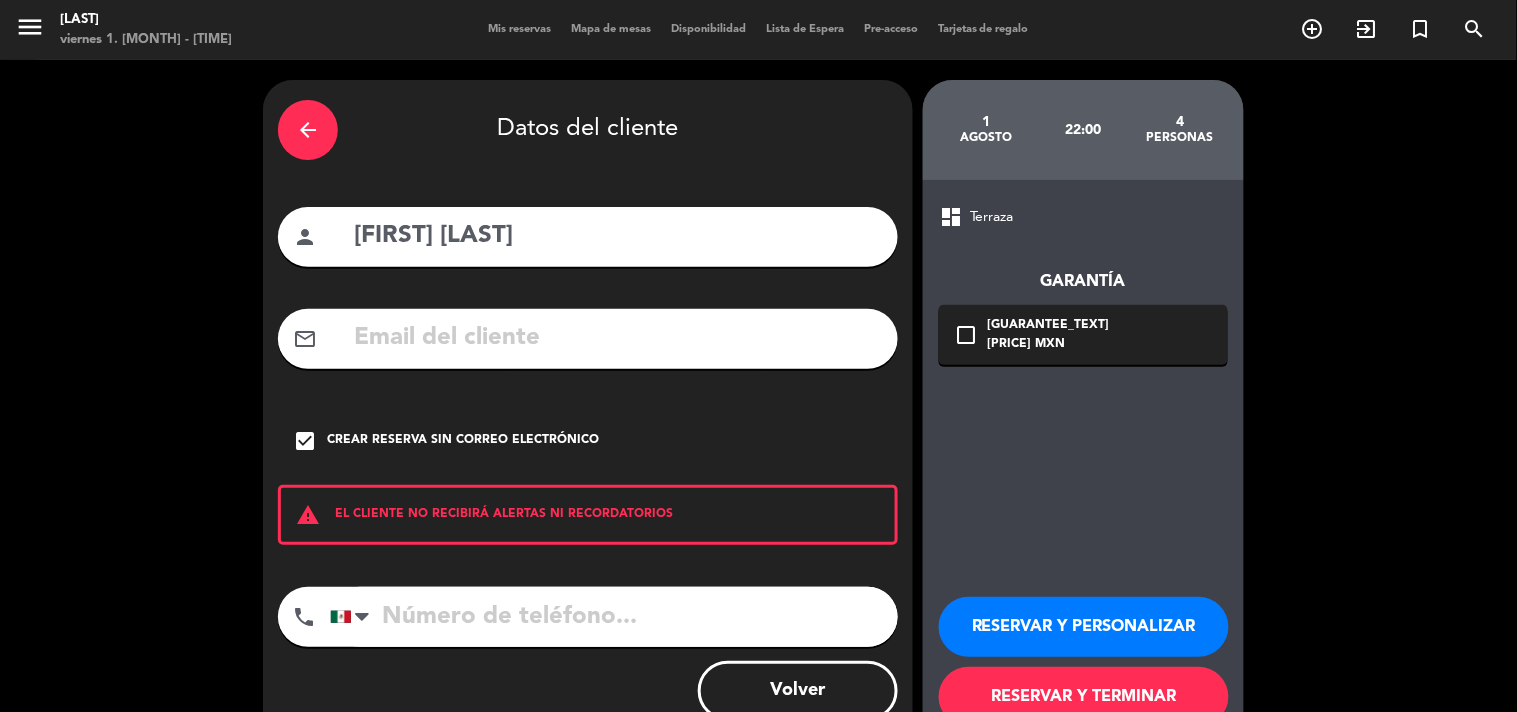 click at bounding box center [614, 617] 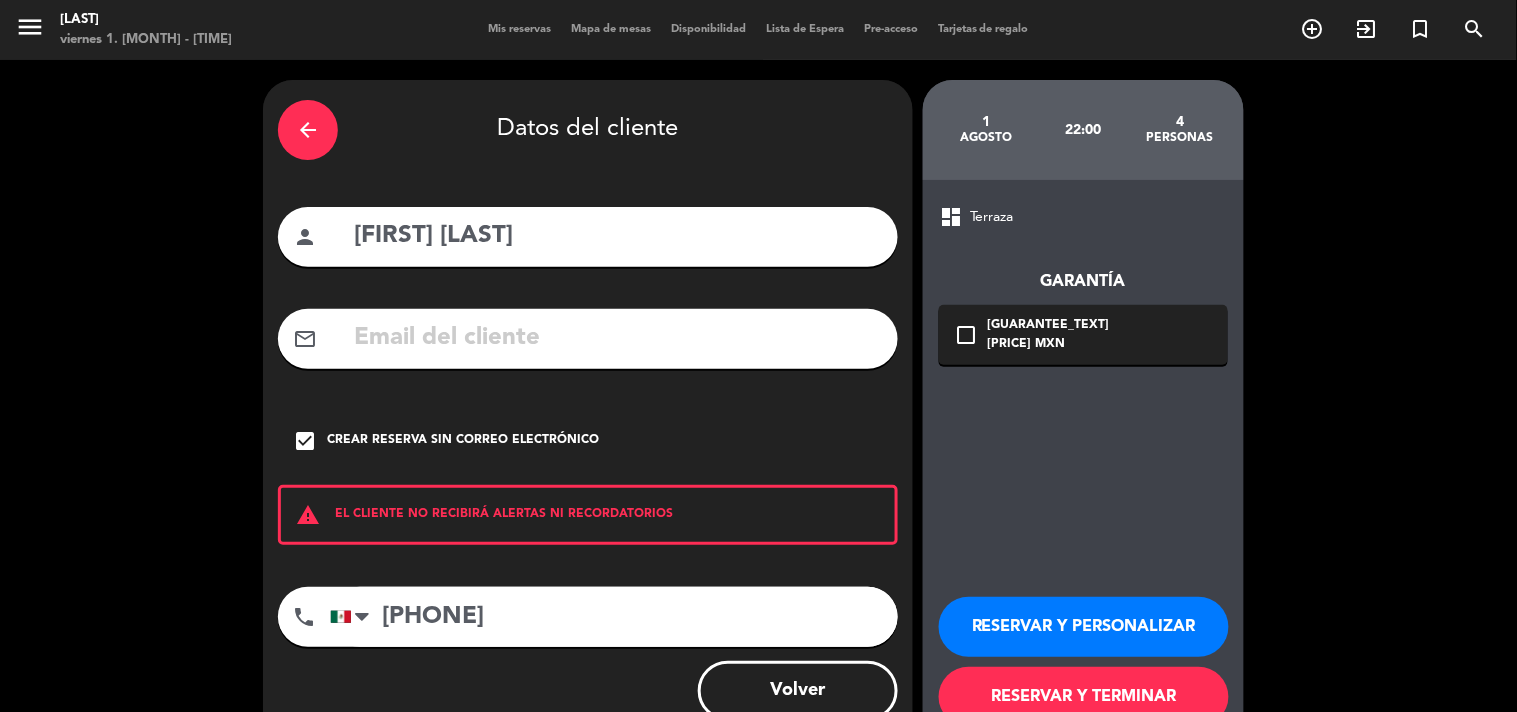 type on "[PHONE]" 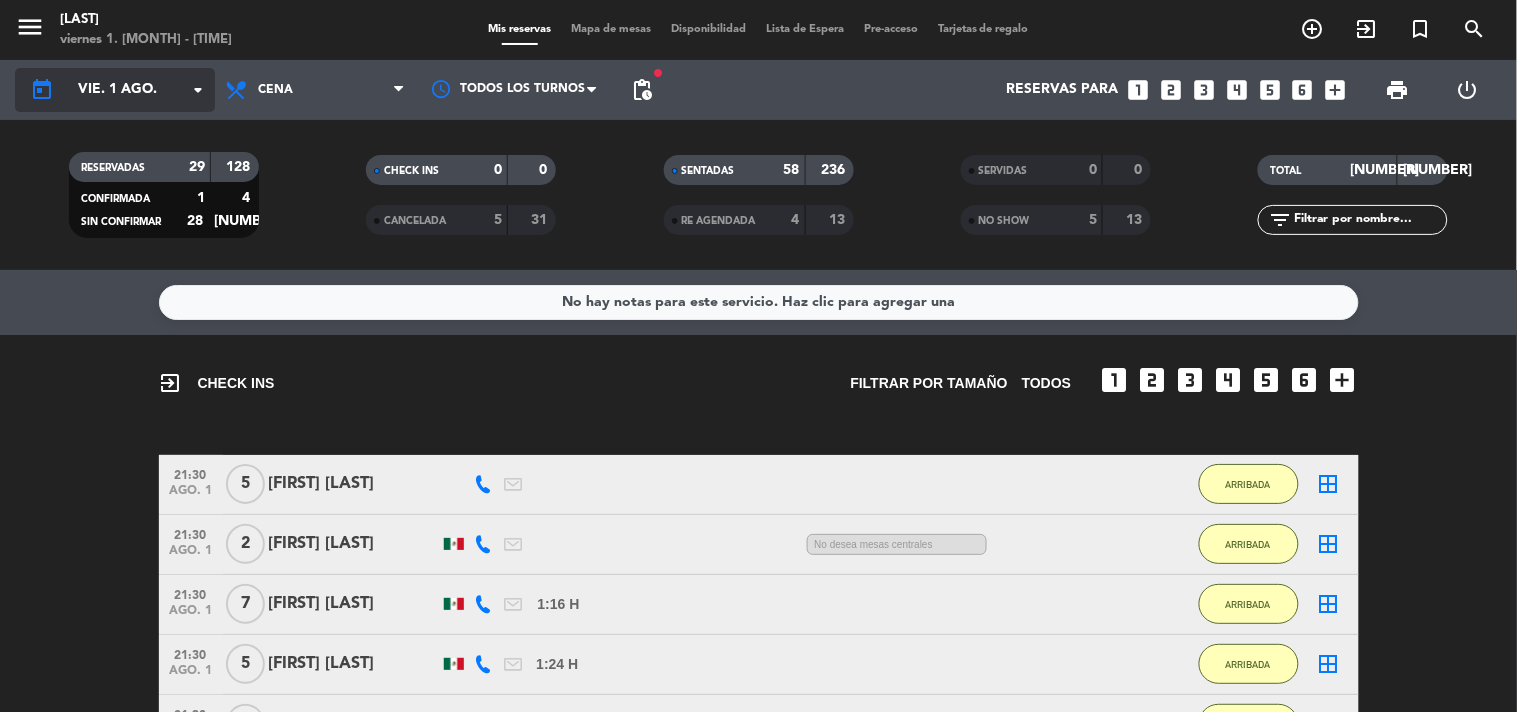click on "vie. 1 ago." 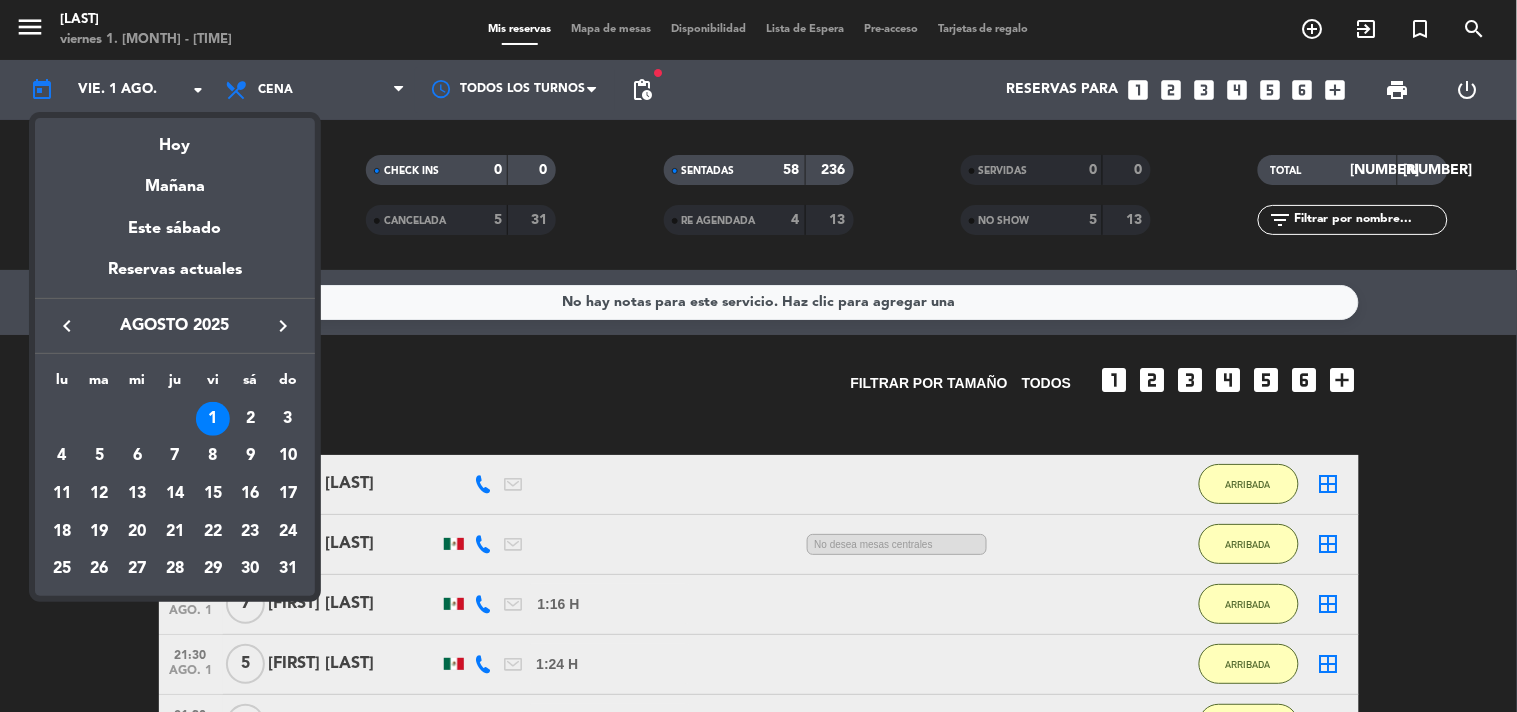 click at bounding box center [758, 356] 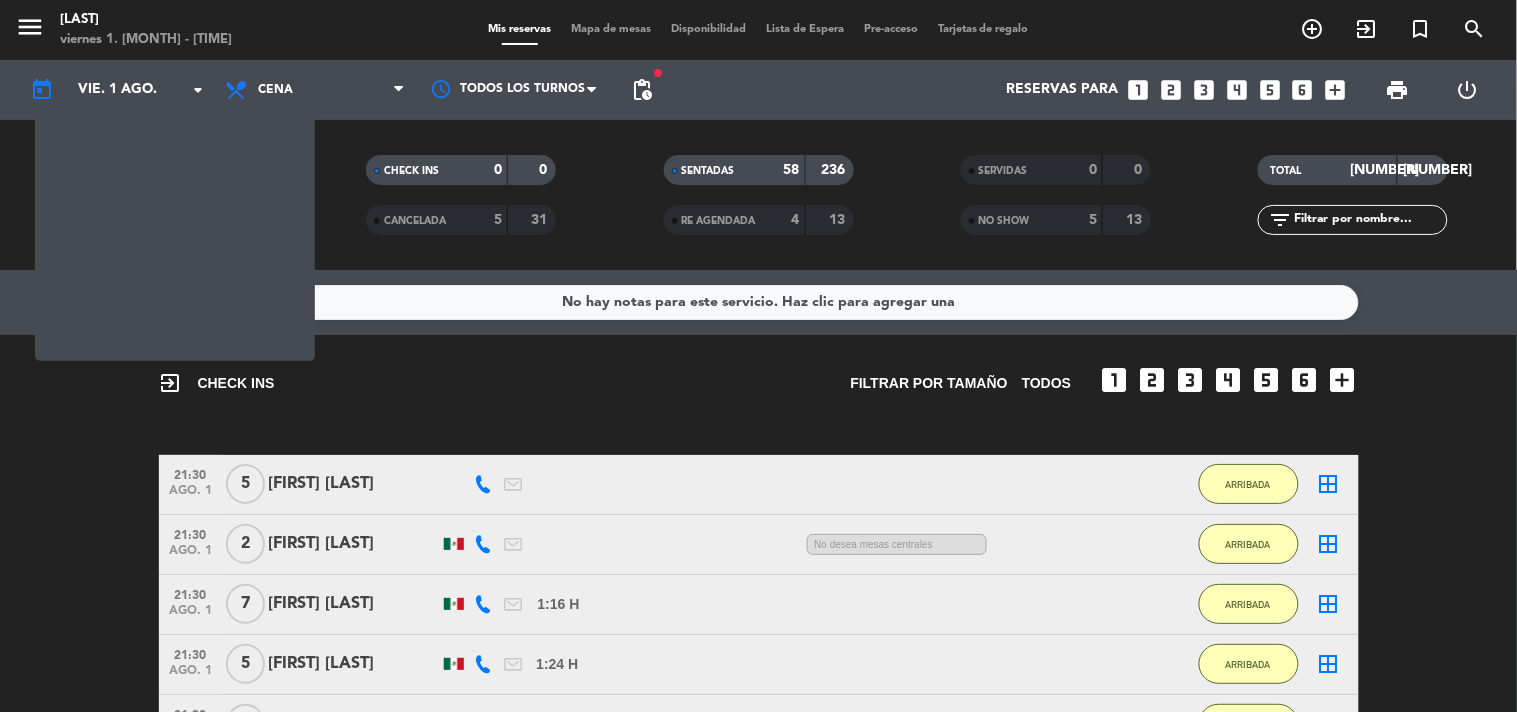 click on "print" at bounding box center (1398, 90) 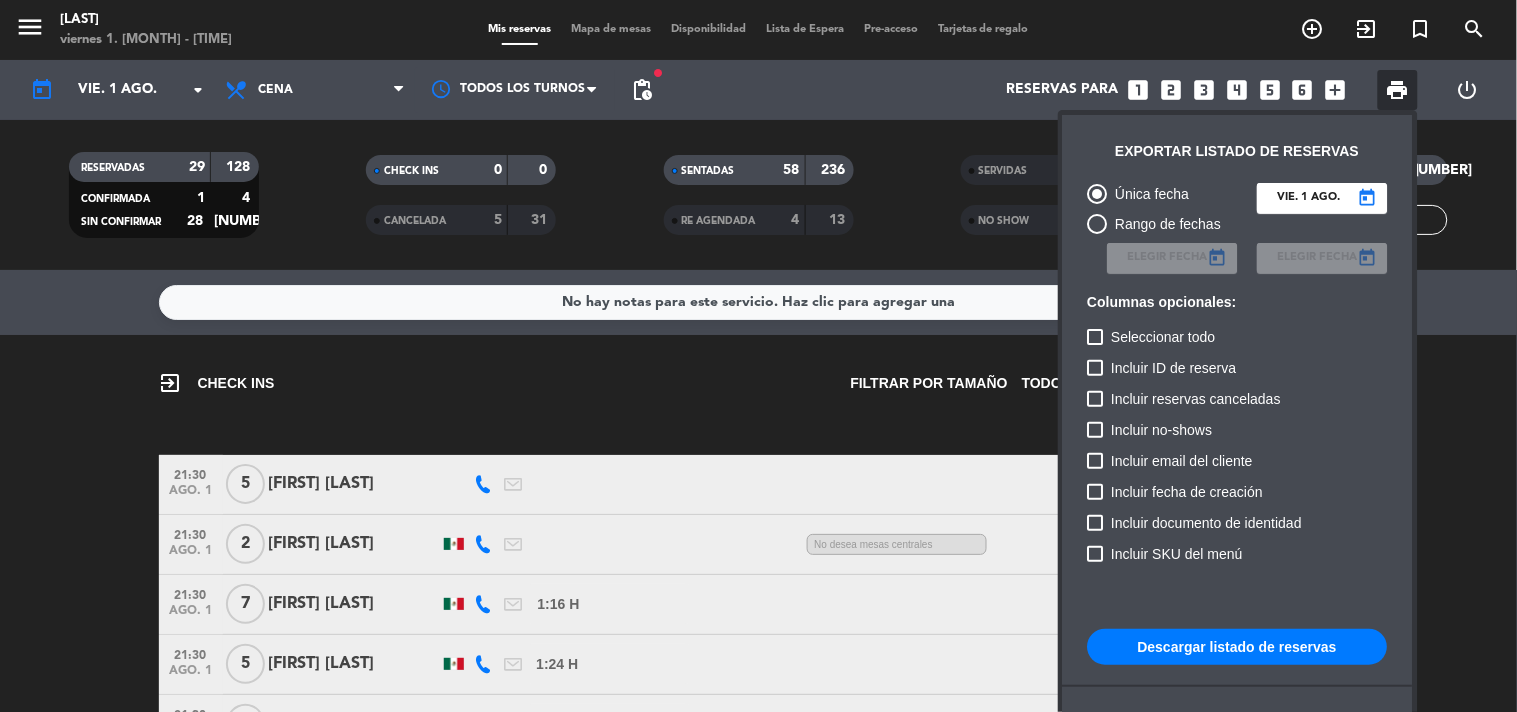click on "Incluir reservas canceladas" at bounding box center [1238, 402] 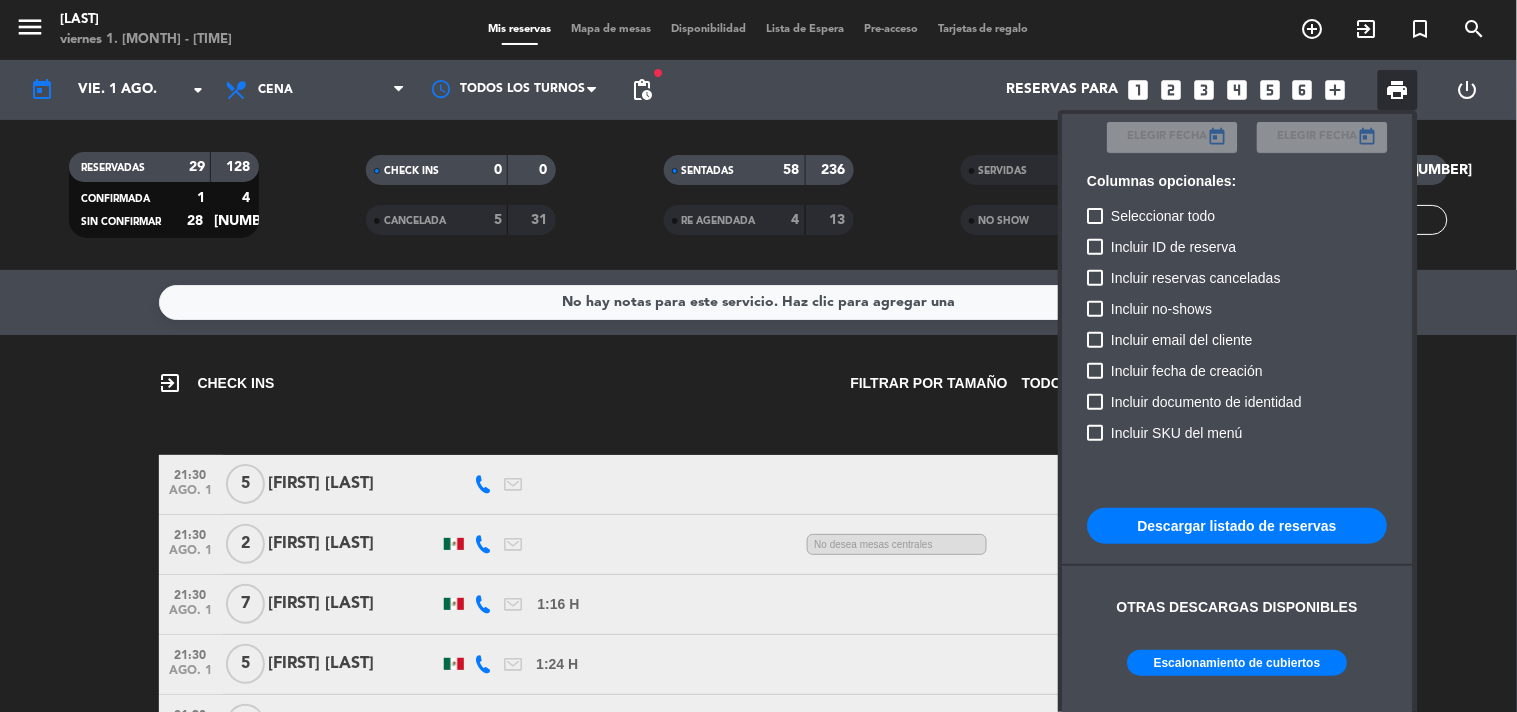 click on "Escalonamiento de cubiertos" at bounding box center [1238, 663] 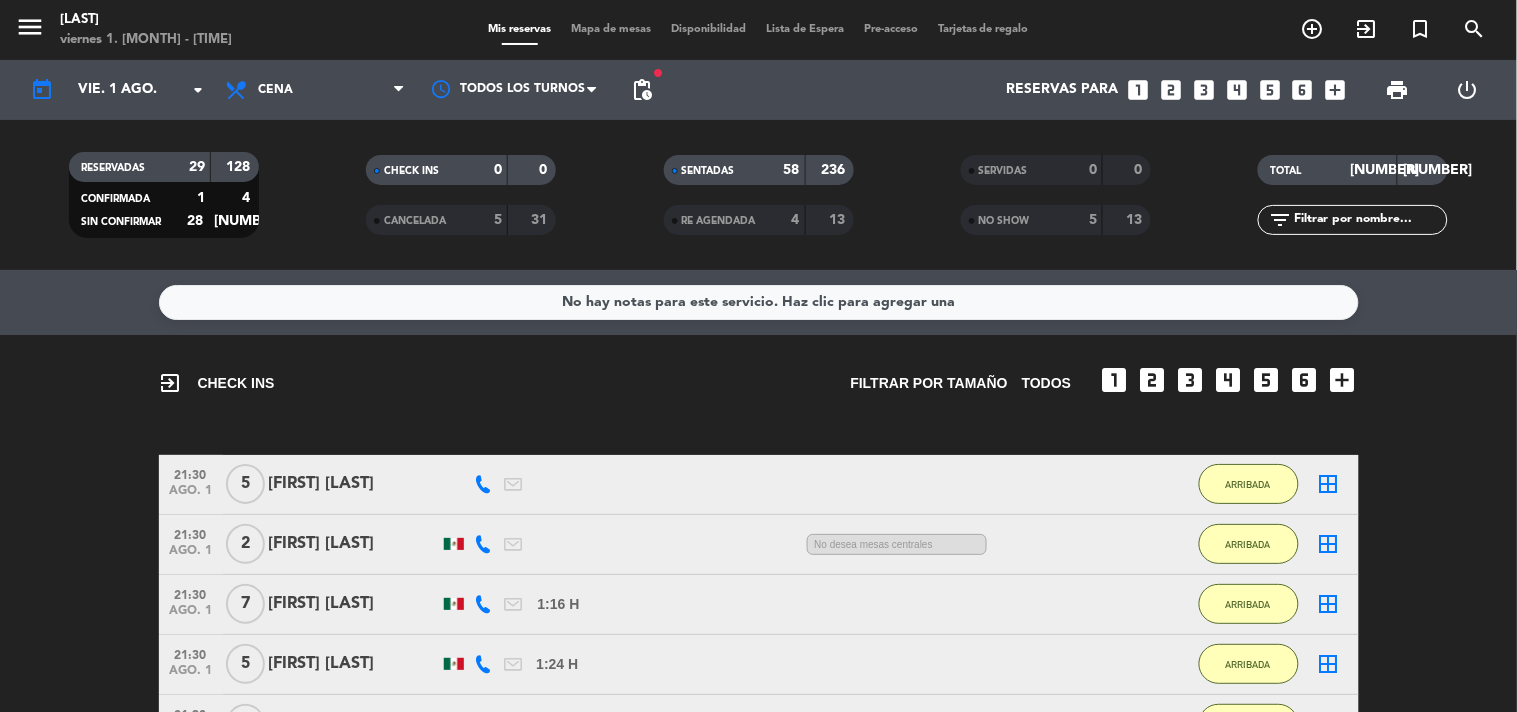 click on "[TIME]   ago. 1   [NUMBER]   [FIRST]   [TIME]  /  [TIME] sms    ARRIBADA  border_all   [TIME]   ago. 1   [NUMBER]   [FIRST] [LAST]    [TIME]  /  [TIME] sms     No desea mesas centrales    ARRIBADA  border_all   [TIME]   ago. 1   [NUMBER]   [FIRST] [LAST]   [TIME]  /  [TIME] sms    ARRIBADA  border_all   [TIME]   ago. 1   [NUMBER]   [FIRST] [LAST]   [TIME]  /  [TIME] sms    ARRIBADA  border_all   [TIME]   ago. 1   [NUMBER]   [FIRST] [LAST]     Cumpleaños Emi    ARRIBADA  border_all   [TIME]   ago. 1   [NUMBER]   [FIRST] [LAST]   [TIME]  /  [TIME] sms    ARRIBADA  border_all" 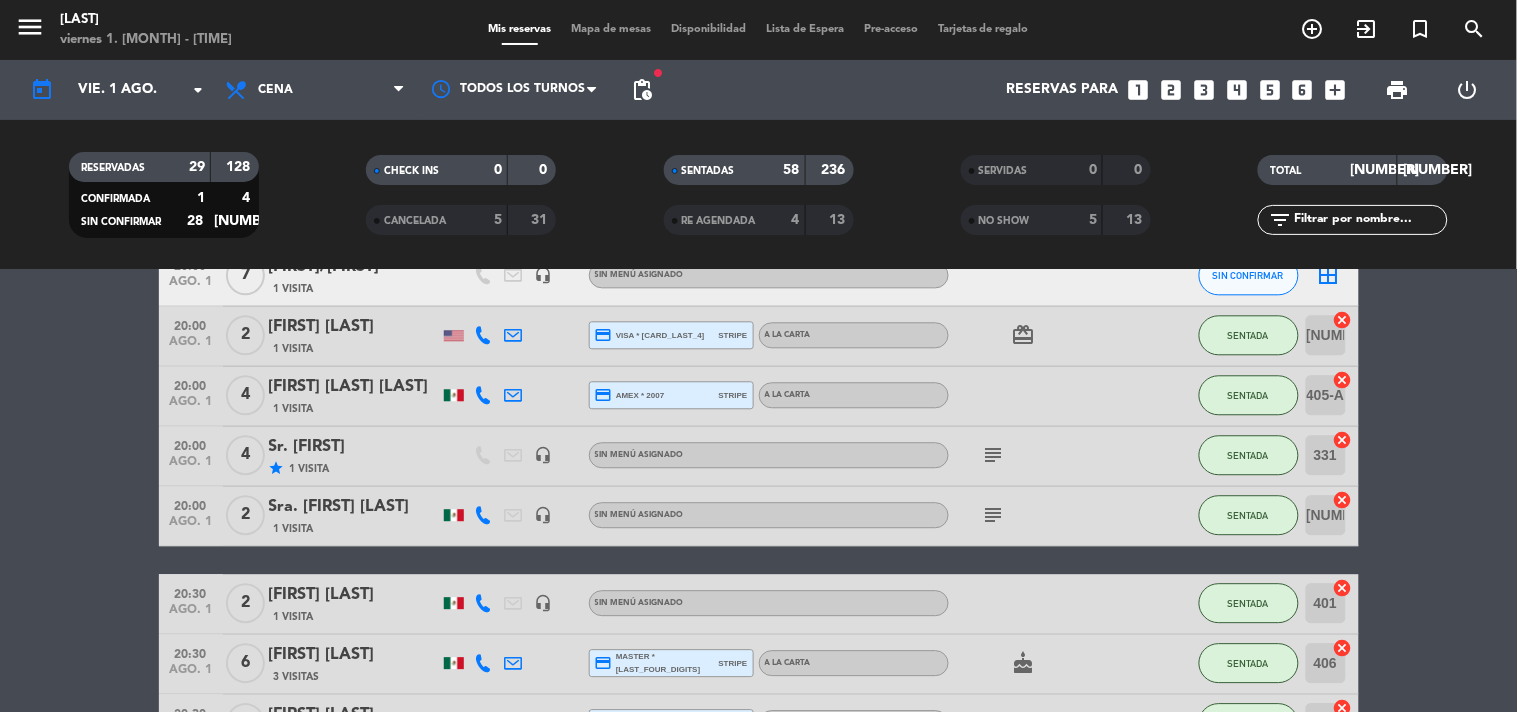 scroll, scrollTop: 3200, scrollLeft: 0, axis: vertical 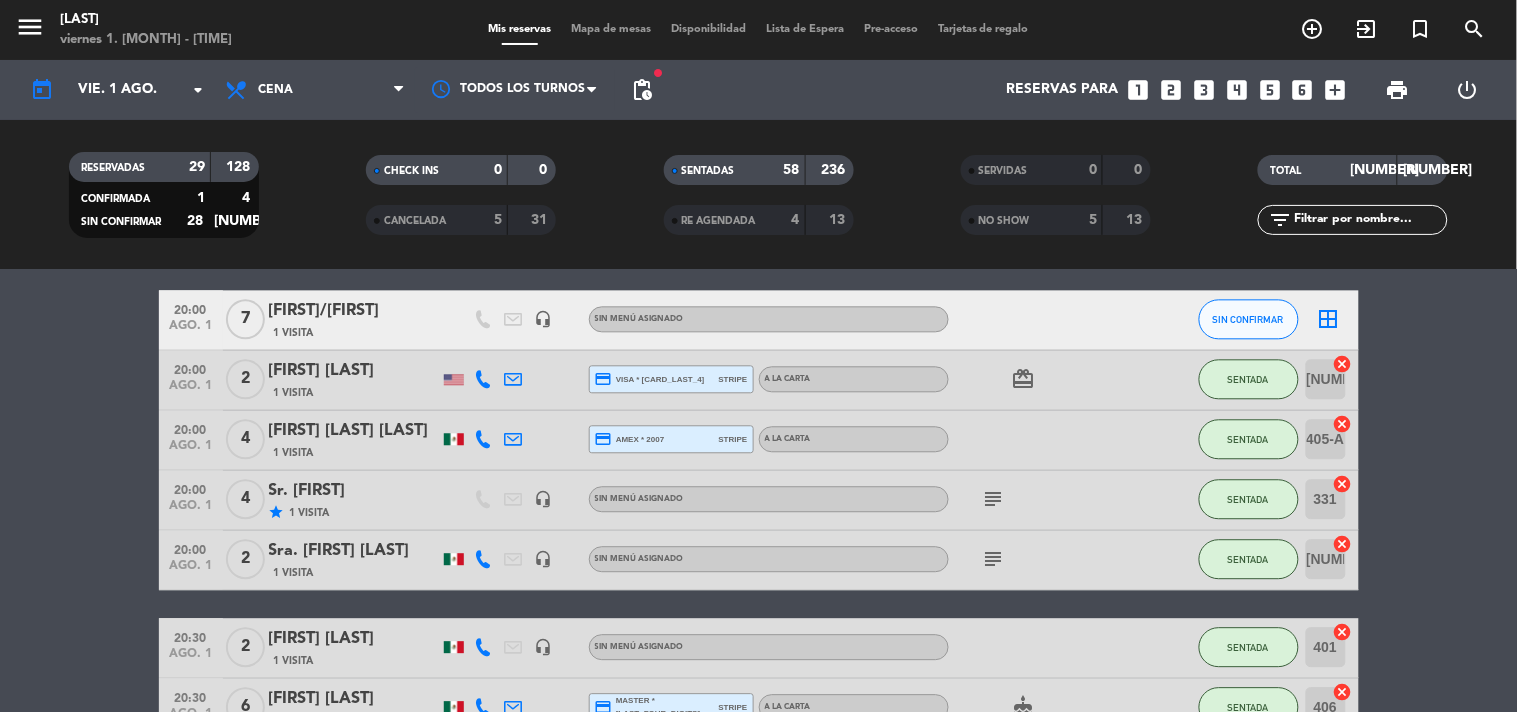 click on "CHECK INS" 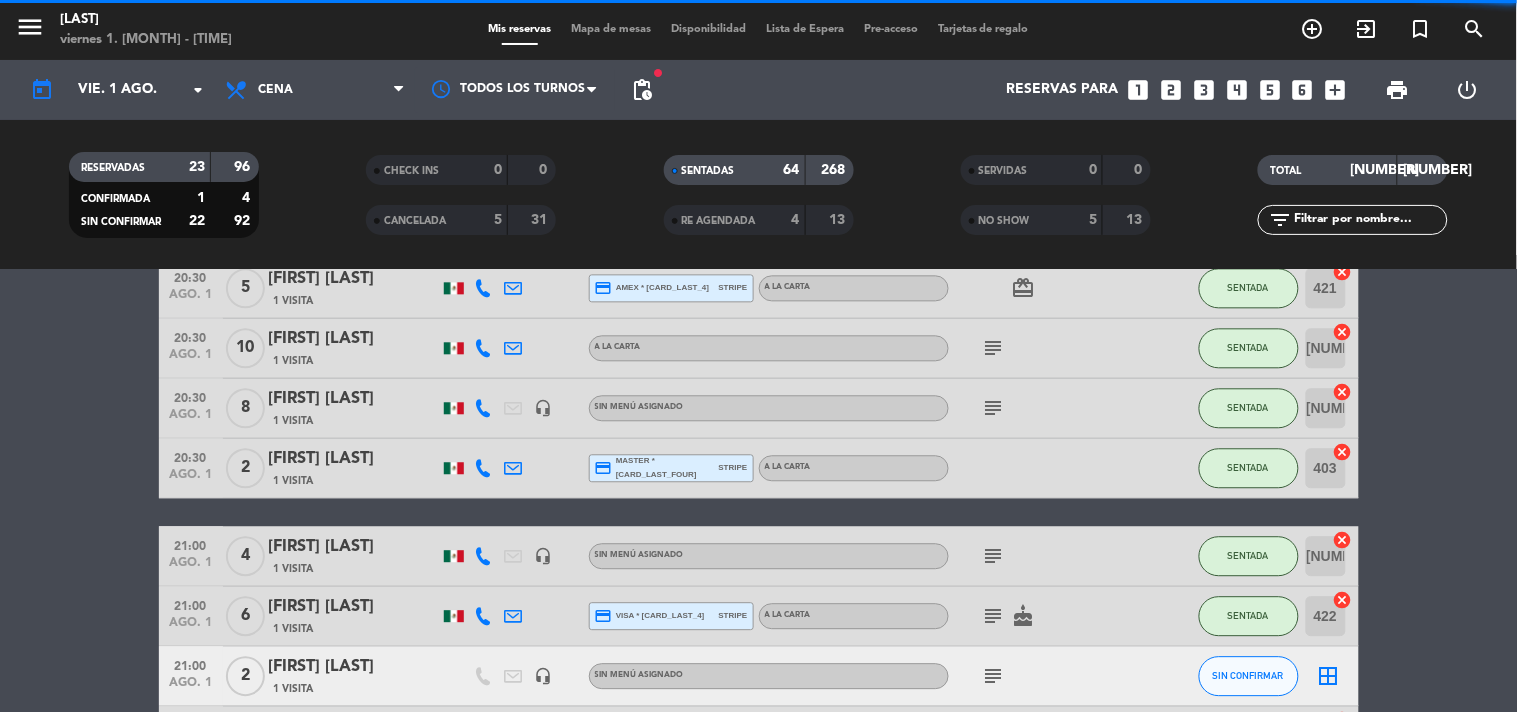 scroll, scrollTop: 2661, scrollLeft: 0, axis: vertical 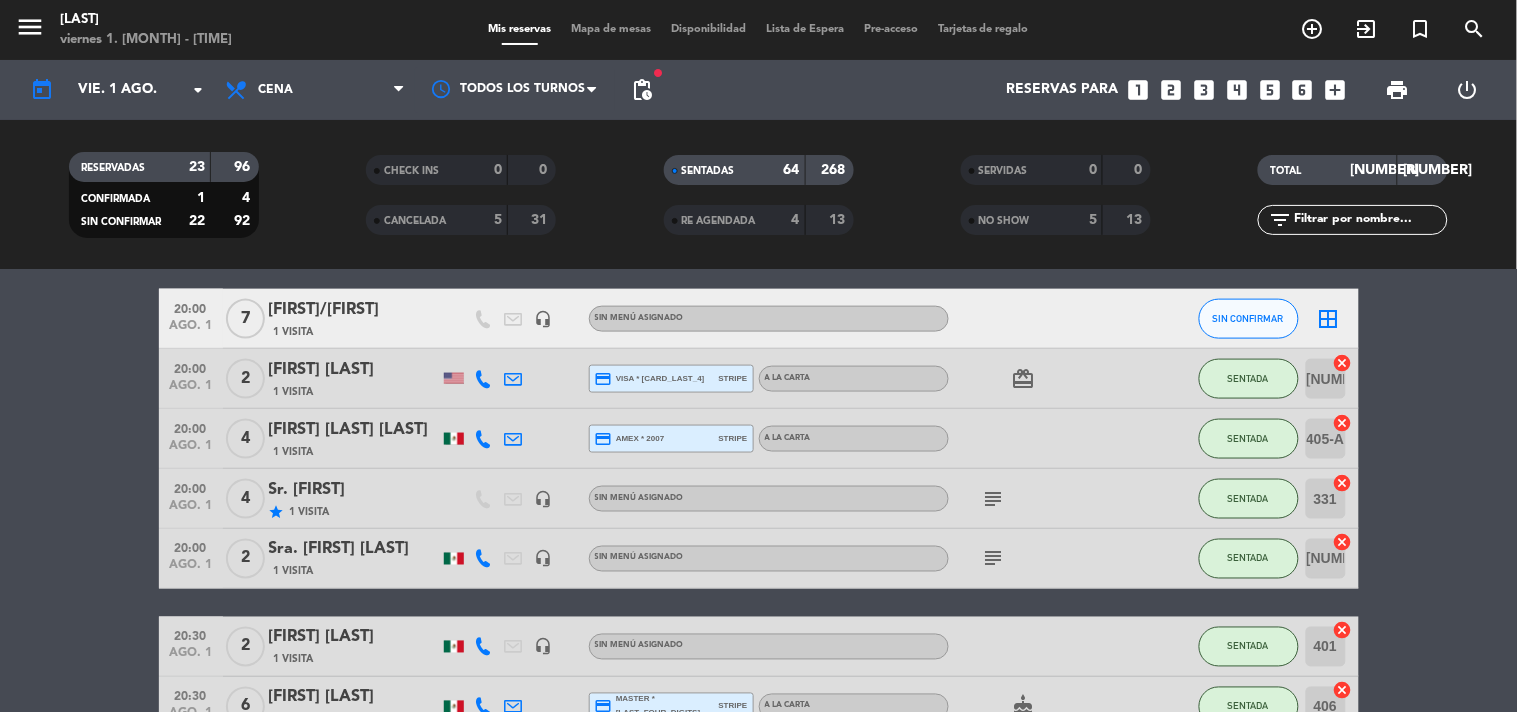 click on "NO SHOW" 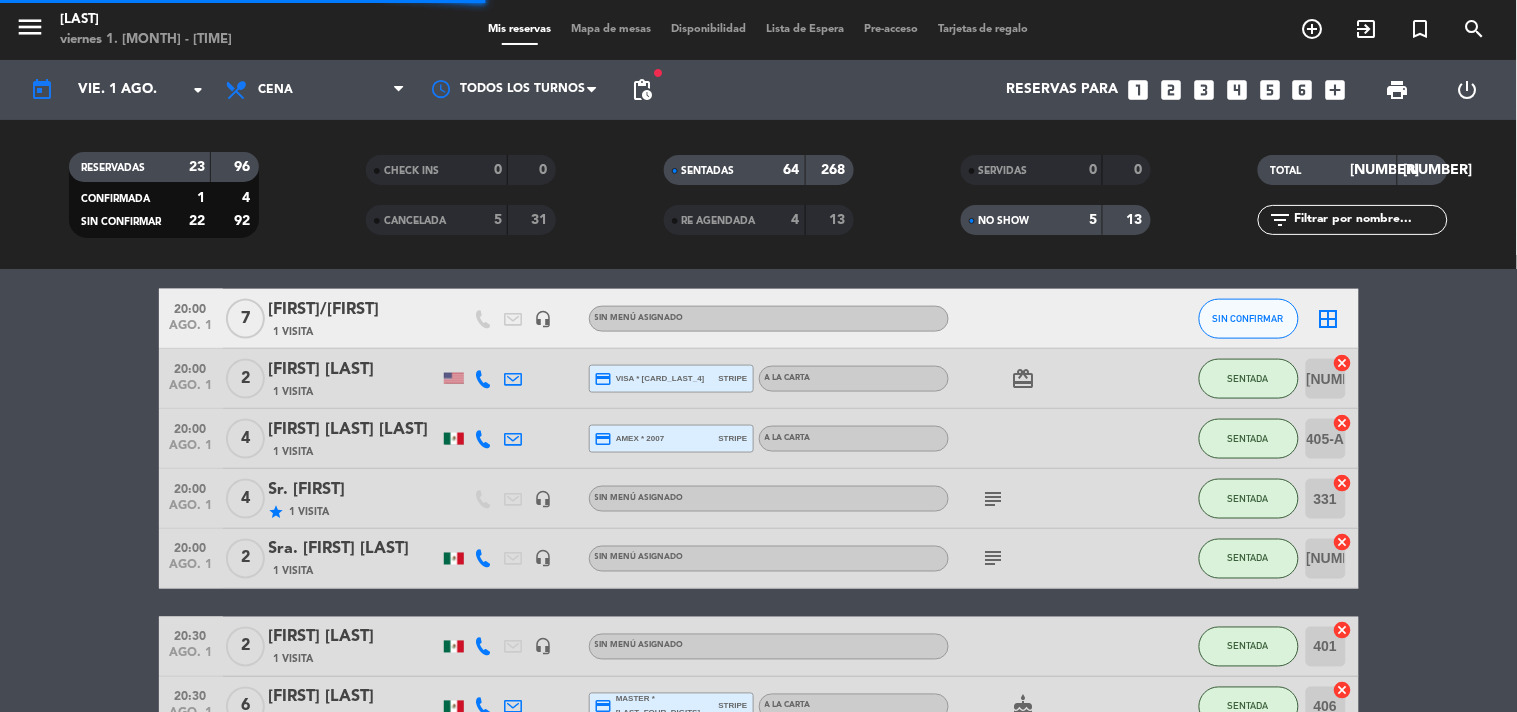 click on "NO SHOW" 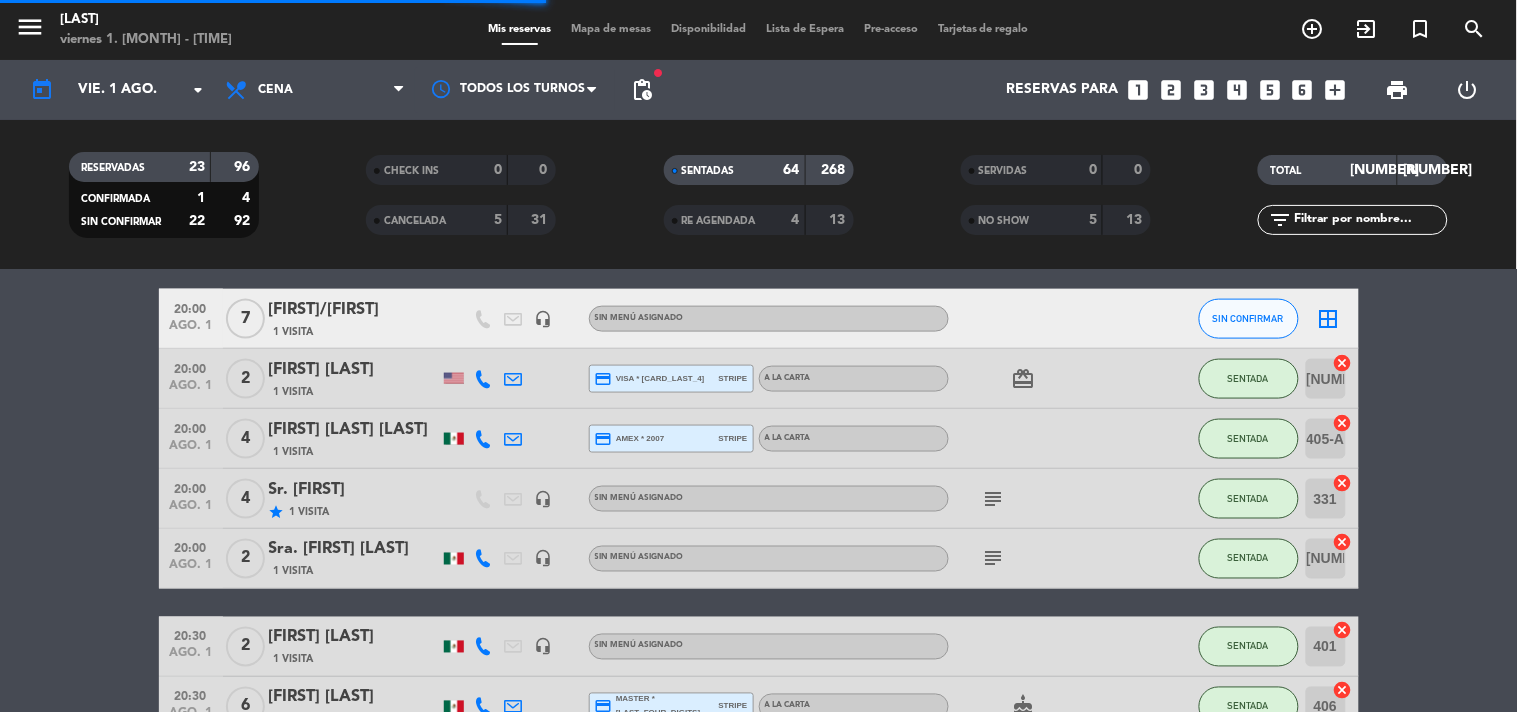 click on "SENTADAS" 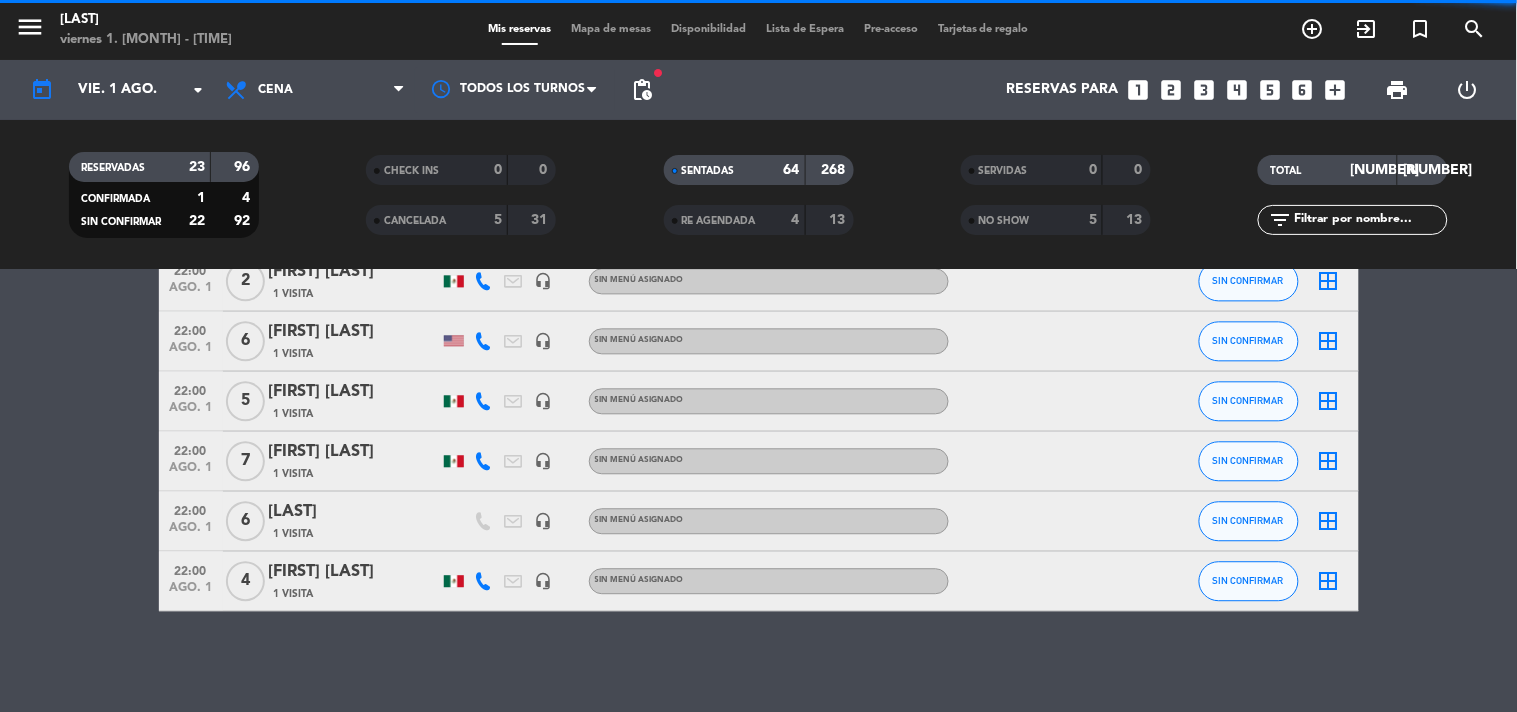 scroll, scrollTop: 1213, scrollLeft: 0, axis: vertical 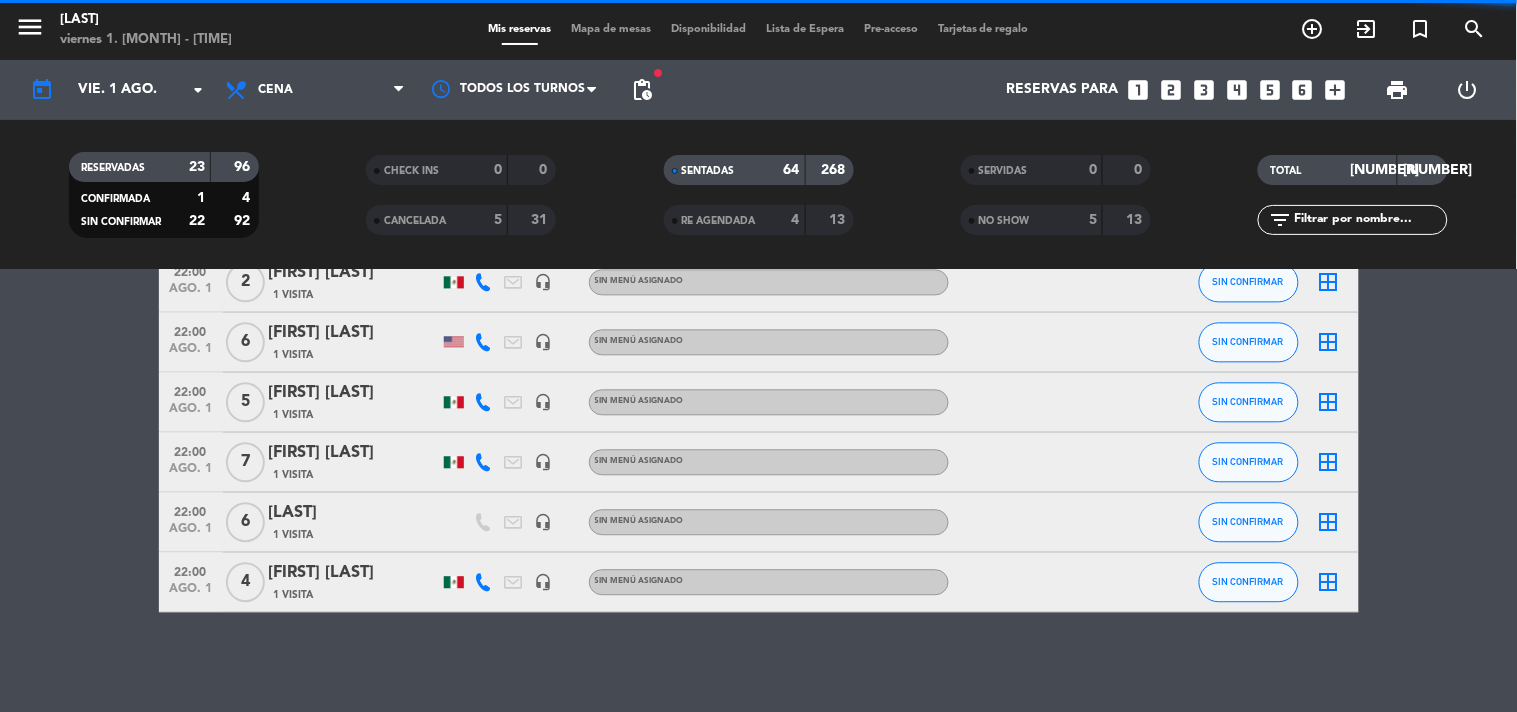 click on "CHECK INS" 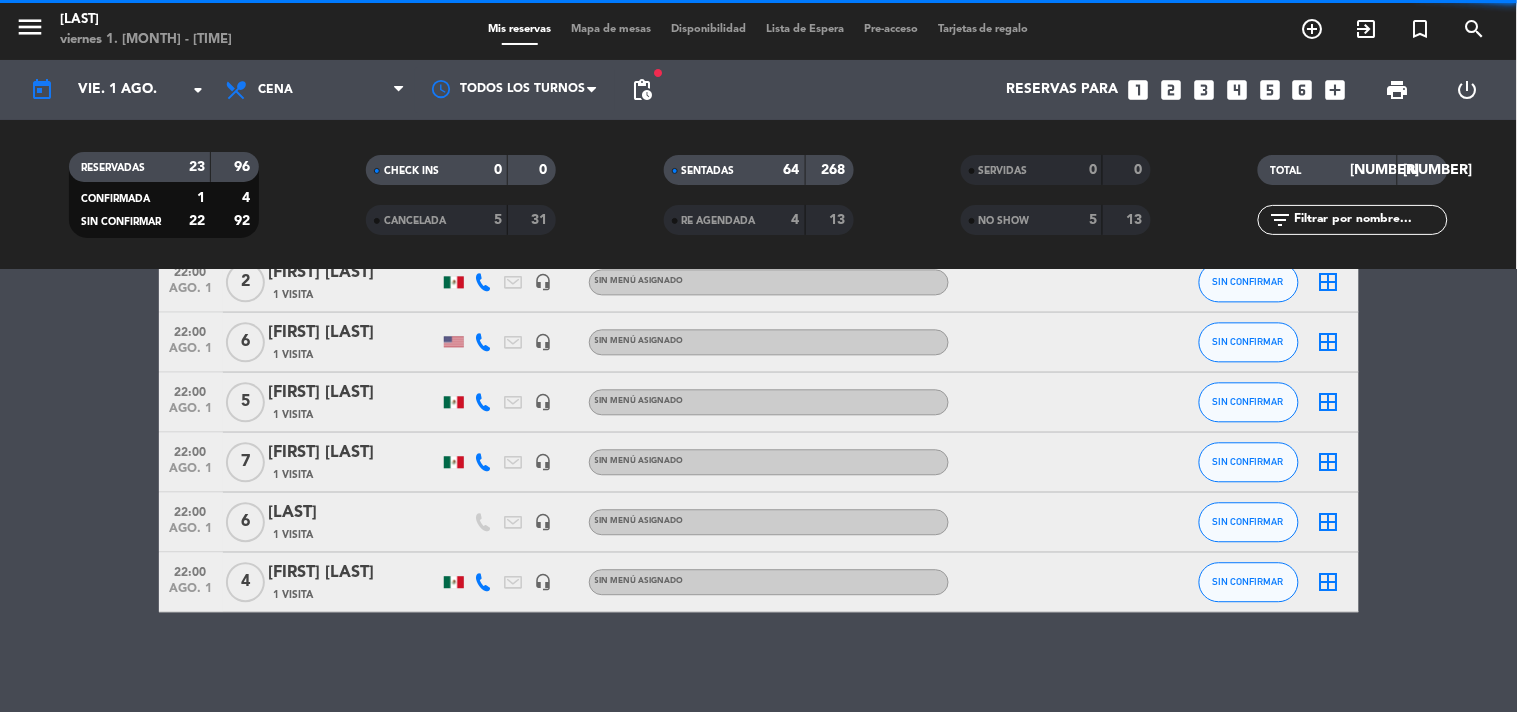 click on "SENTADAS" 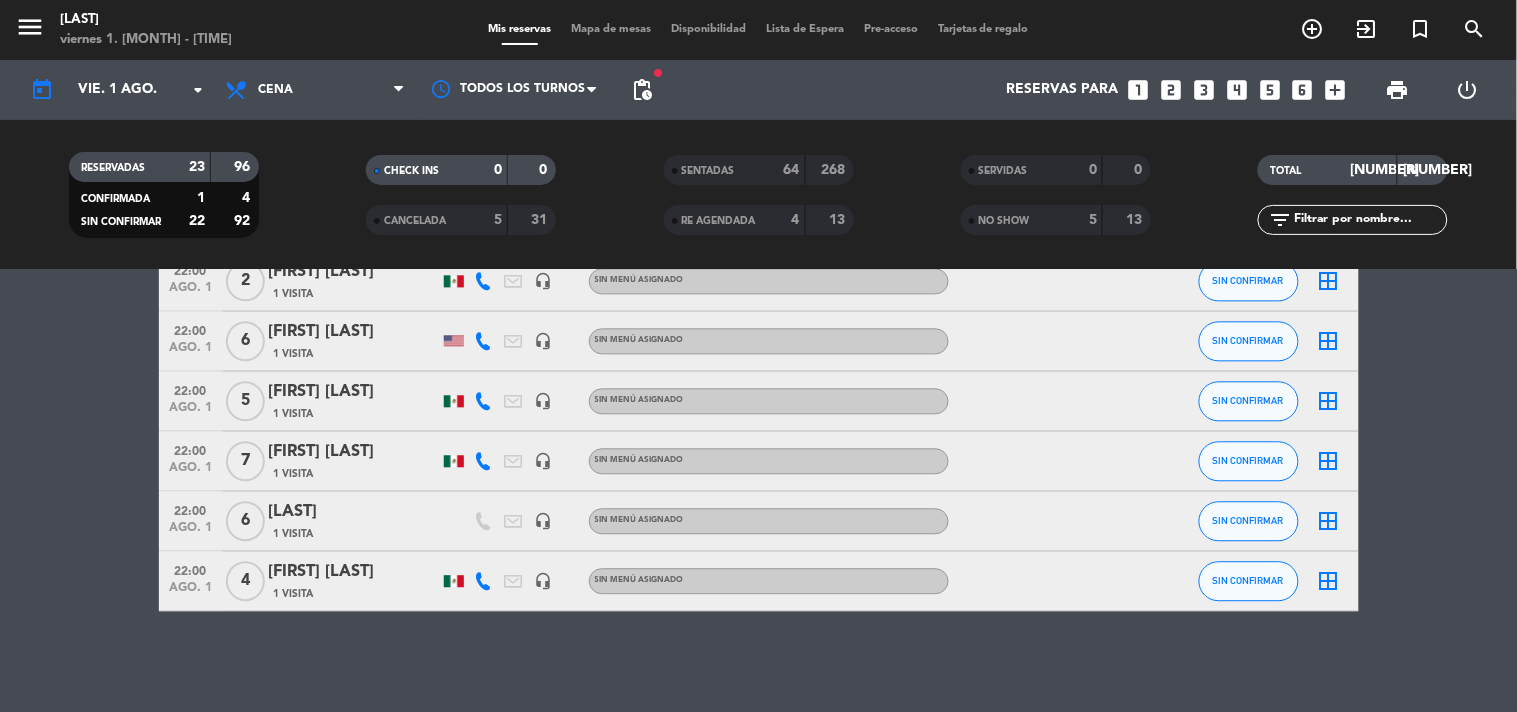 scroll, scrollTop: 1213, scrollLeft: 0, axis: vertical 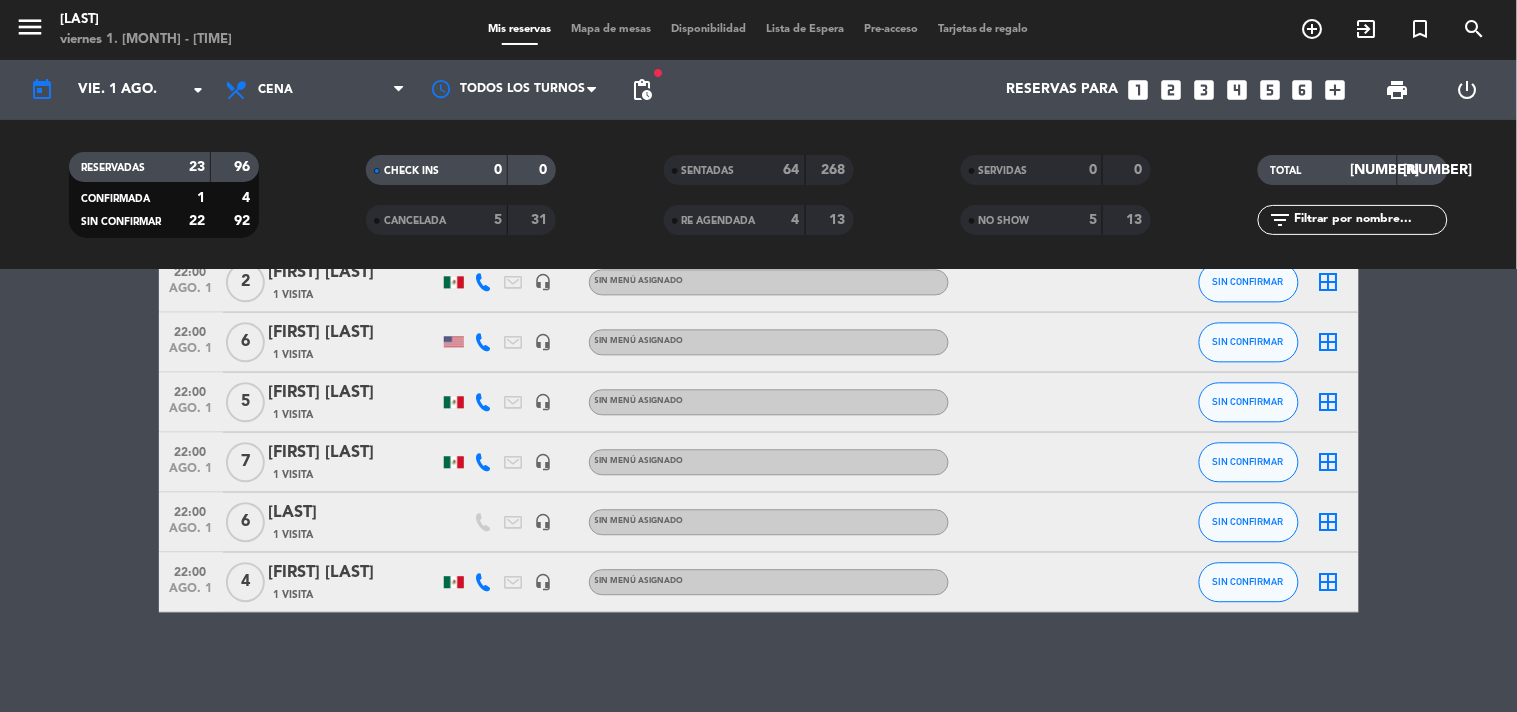 click on "[TIME]   ago. 1   7   [FIRST] / [FIRST]   1 Visita   headset_mic  Sin menú asignado SIN CONFIRMAR  border_all   [TIME]   ago. 1   2   [FIRST] [LAST]   1 Visita   headset_mic  Sin menú asignado  subject  SIN CONFIRMAR  border_all   [TIME]   ago. 1   5   [FIRST] [LAST]   1 Visita   headset_mic  Sin menú asignado  subject  SIN CONFIRMAR  border_all   [TIME]   ago. 1   4   [FIRST] [LAST]   1 Visita   headset_mic  Sin menú asignado  child_care  SIN CONFIRMAR  border_all   [TIME]   ago. 1   4   [FIRST] [LAST]   1 Visita  credit_card  visa * [CARD_LAST_4]   stripe   A LA CARTA CONFIRMADA  border_all   [TIME]   ago. 1   4   [FIRST] [LAST]   1 Visita   headset_mic  Sin menú asignado SIN CONFIRMAR  border_all   [TIME]   ago. 1   2   [FIRST] [LAST]   1 Visita   headset_mic  Sin menú asignado SIN CONFIRMAR  border_all   [TIME]   ago. 1   5   [FIRST] [LAST]   1 Visita   headset_mic  Sin menú asignado  subject  SIN CONFIRMAR  border_all   [TIME]   ago. 1   10   [FIRST] [LAST]   1 Visita   headset_mic  Sin menú asignado  healing   [TIME]" 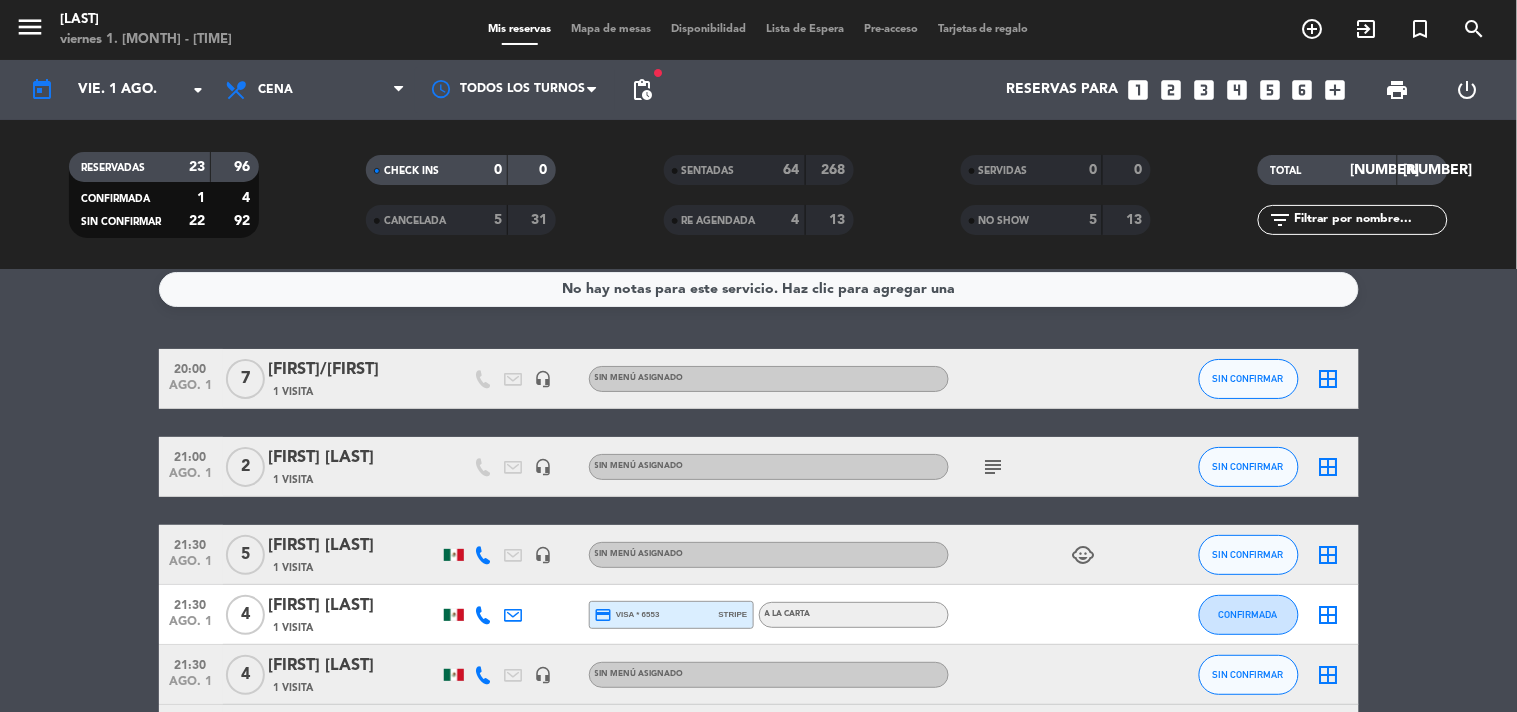 scroll, scrollTop: 0, scrollLeft: 0, axis: both 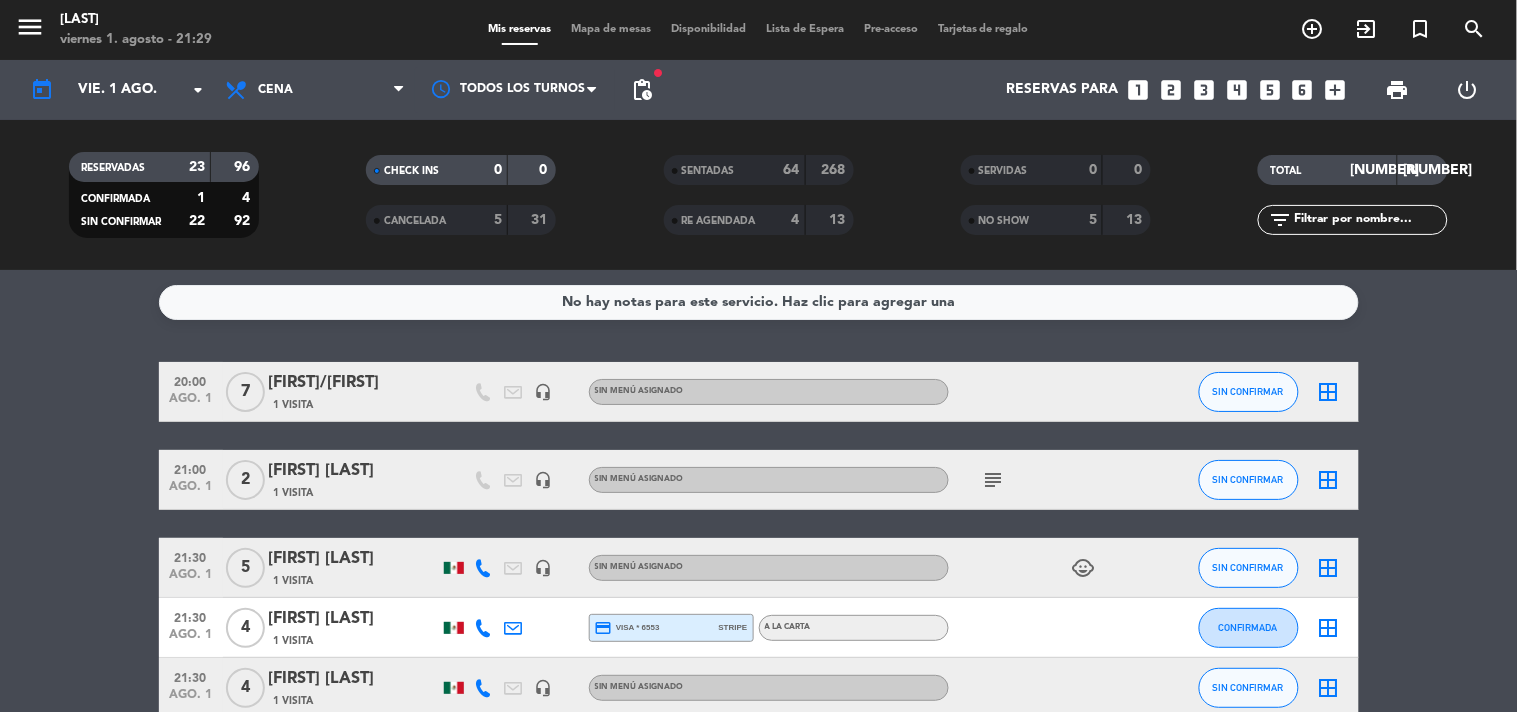 click on "[FIRST]/[FIRST]" 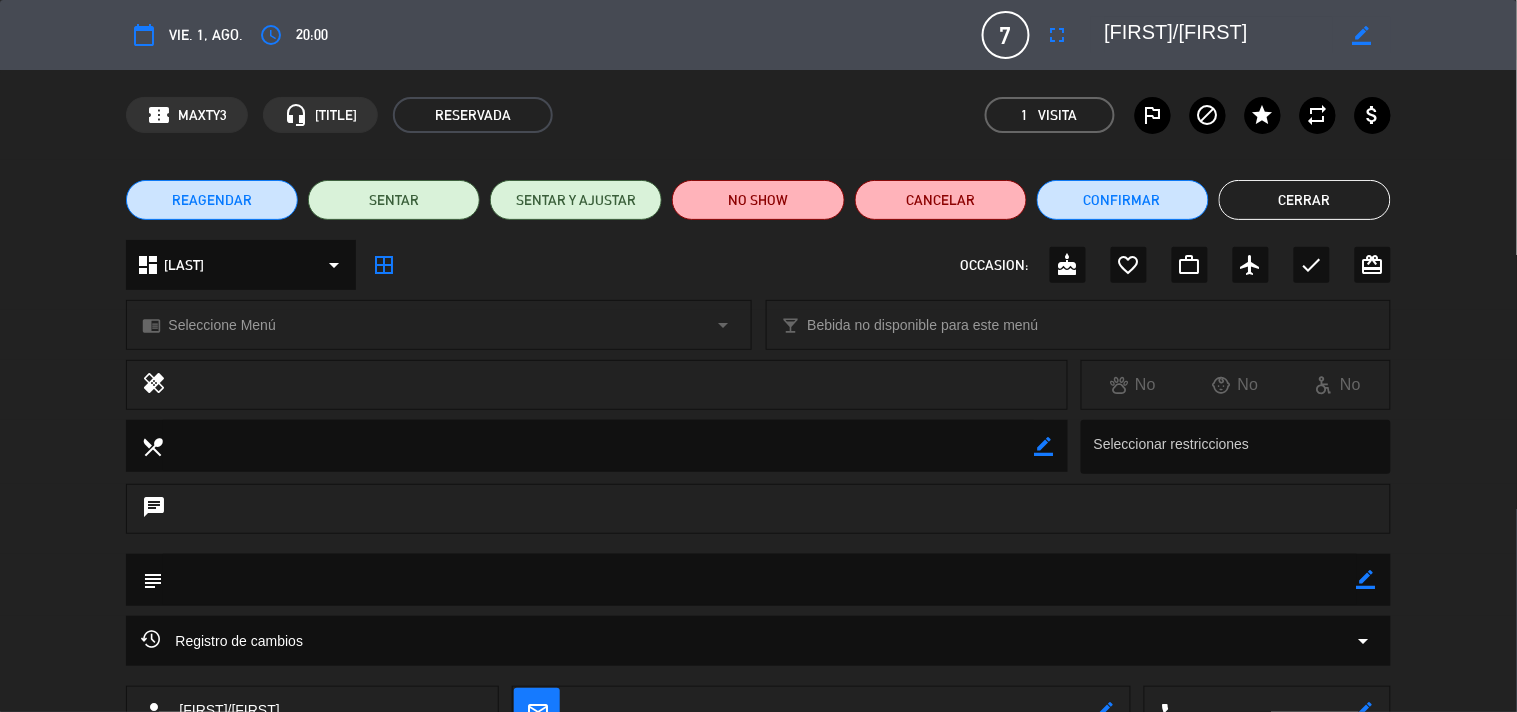 click on "Cerrar" 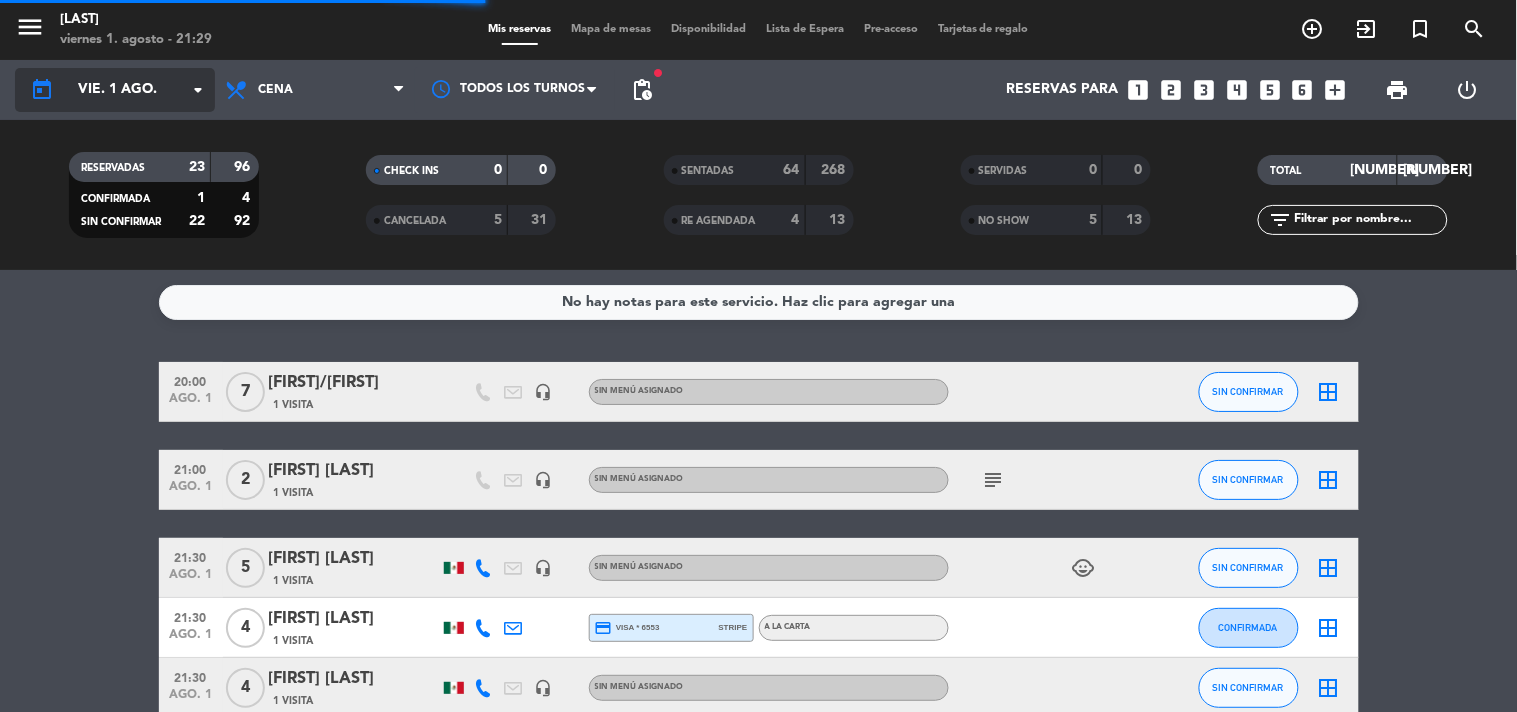 click on "vie. 1 ago." 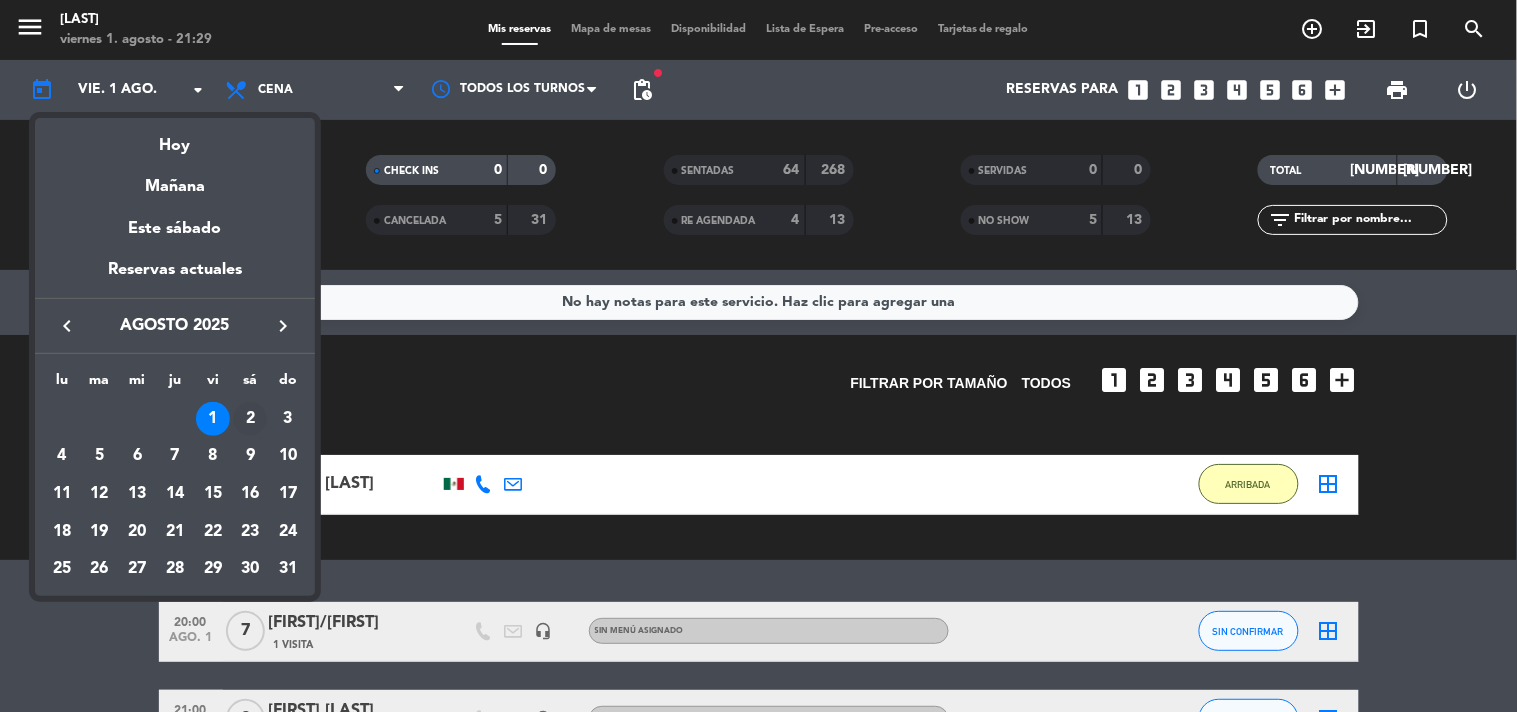 click on "2" at bounding box center [250, 419] 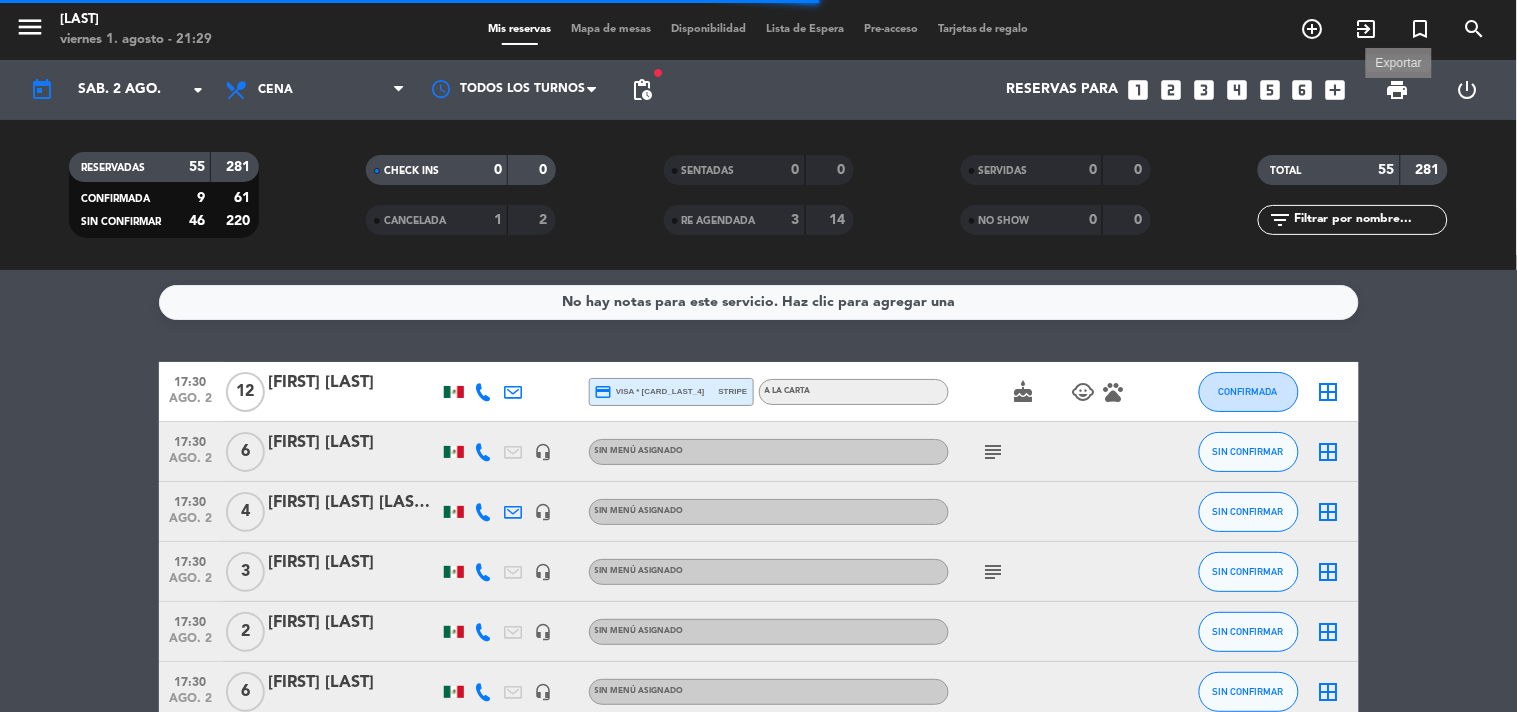 click on "print" at bounding box center [1398, 90] 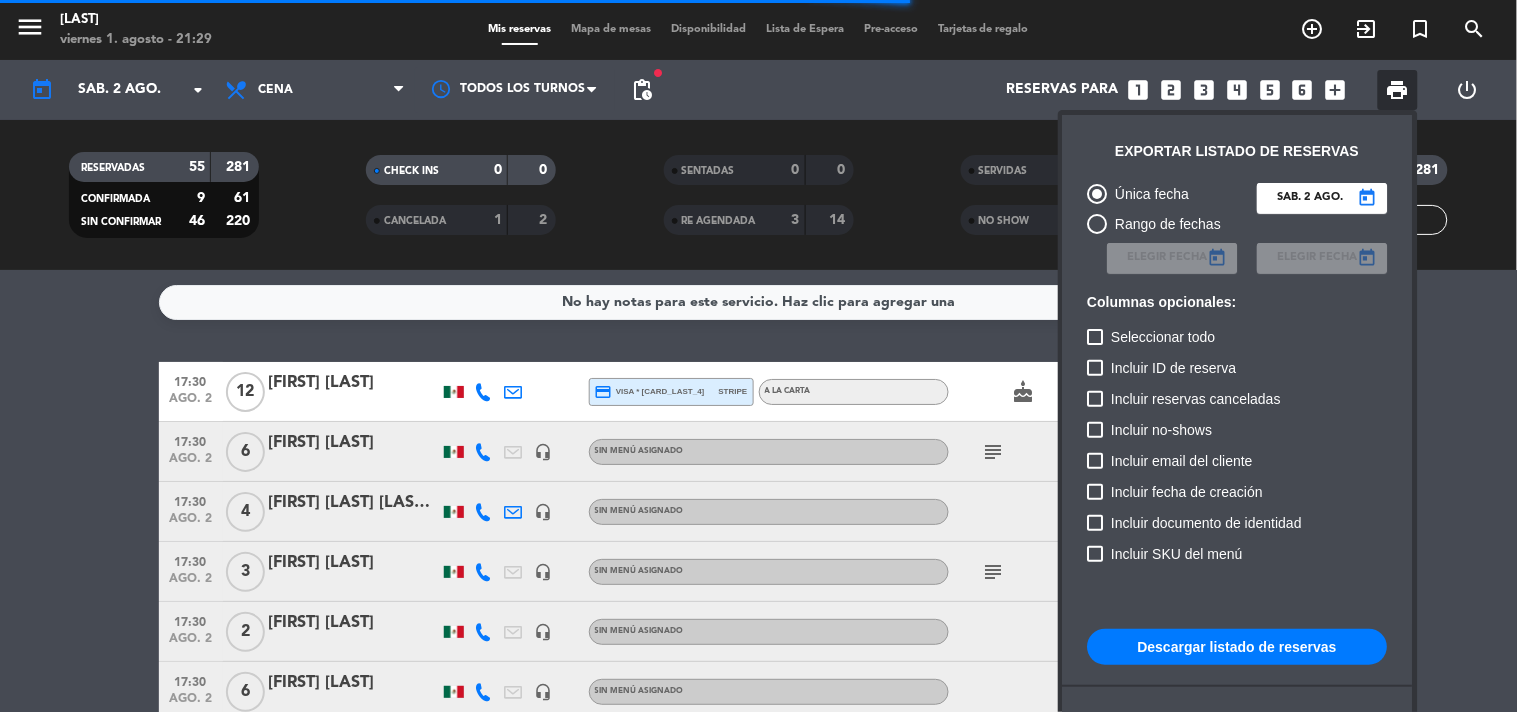 click on "Incluir ID de reserva" at bounding box center [1238, 371] 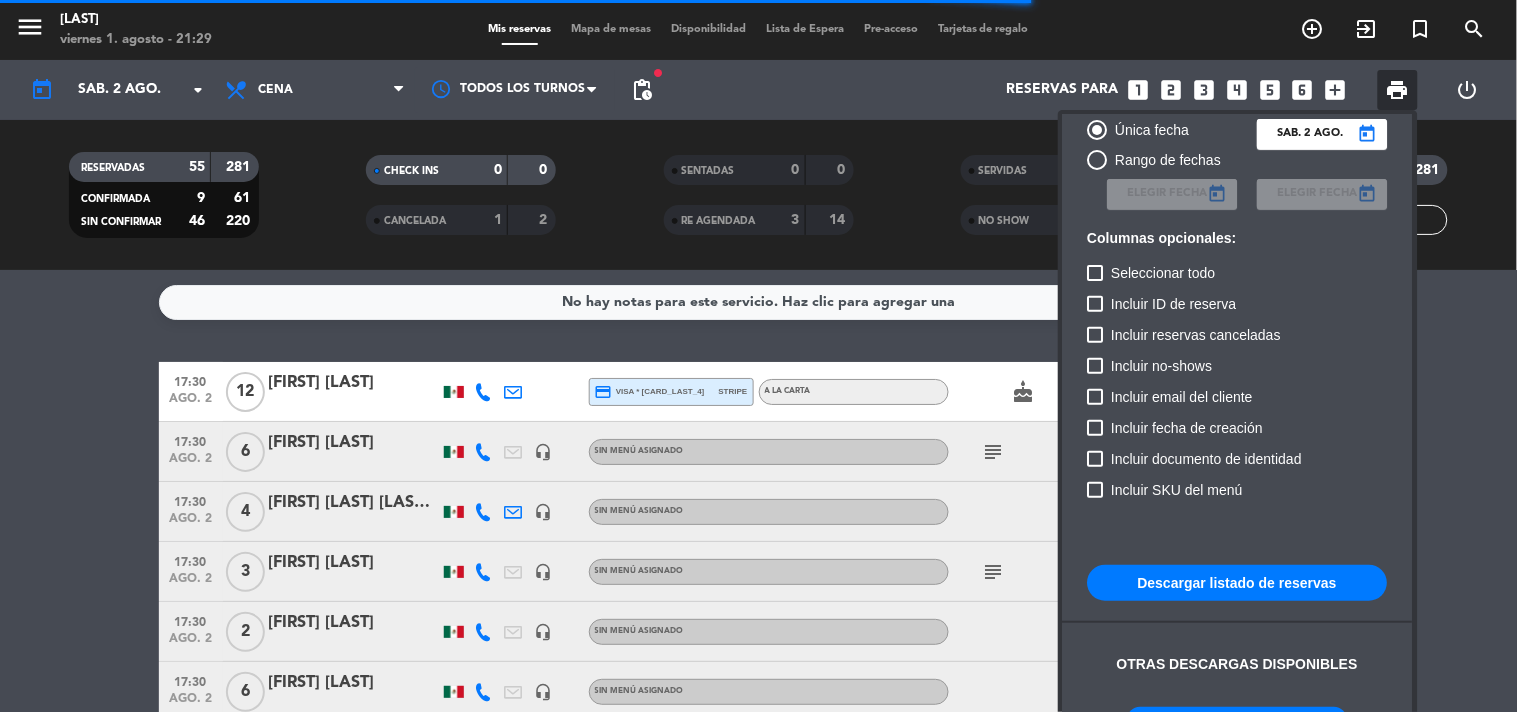 scroll, scrollTop: 121, scrollLeft: 0, axis: vertical 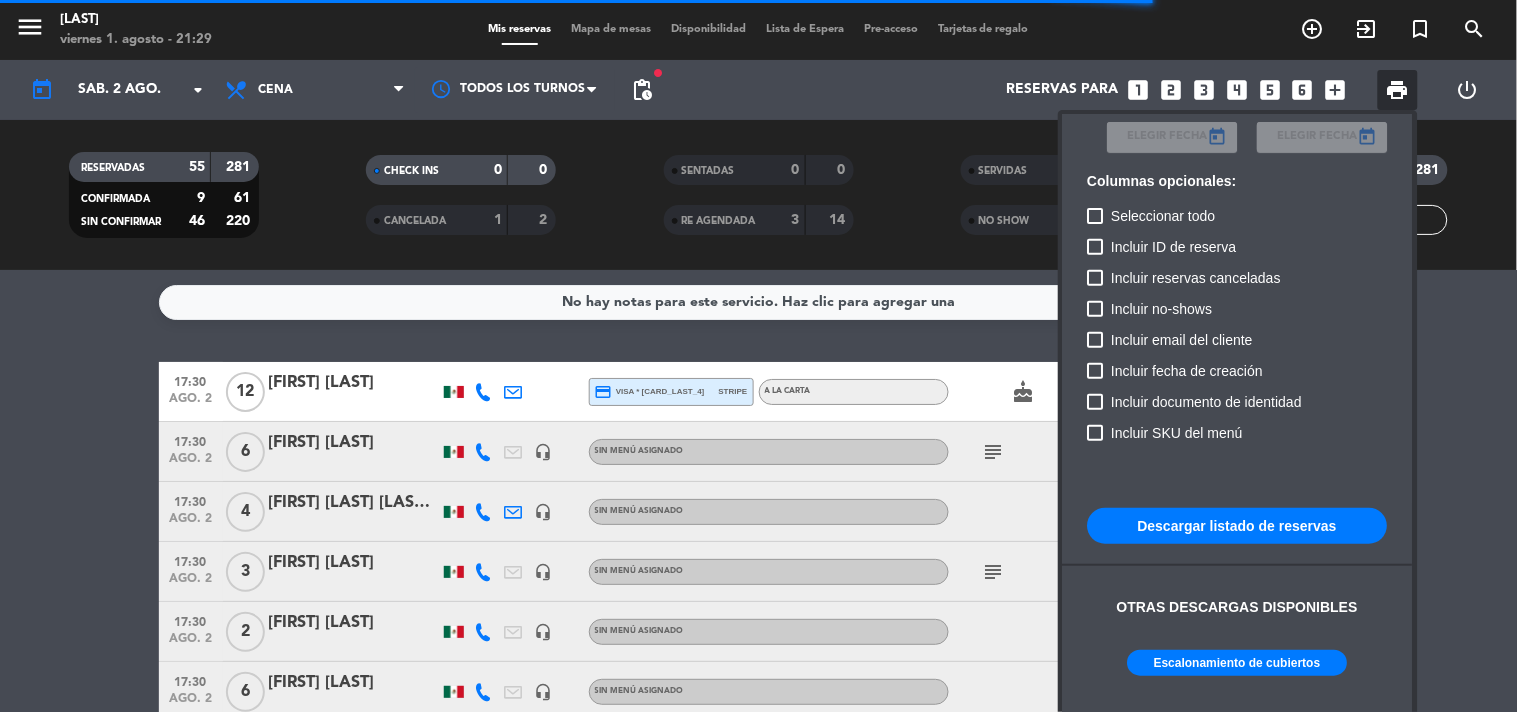 click on "Escalonamiento de cubiertos" at bounding box center [1238, 663] 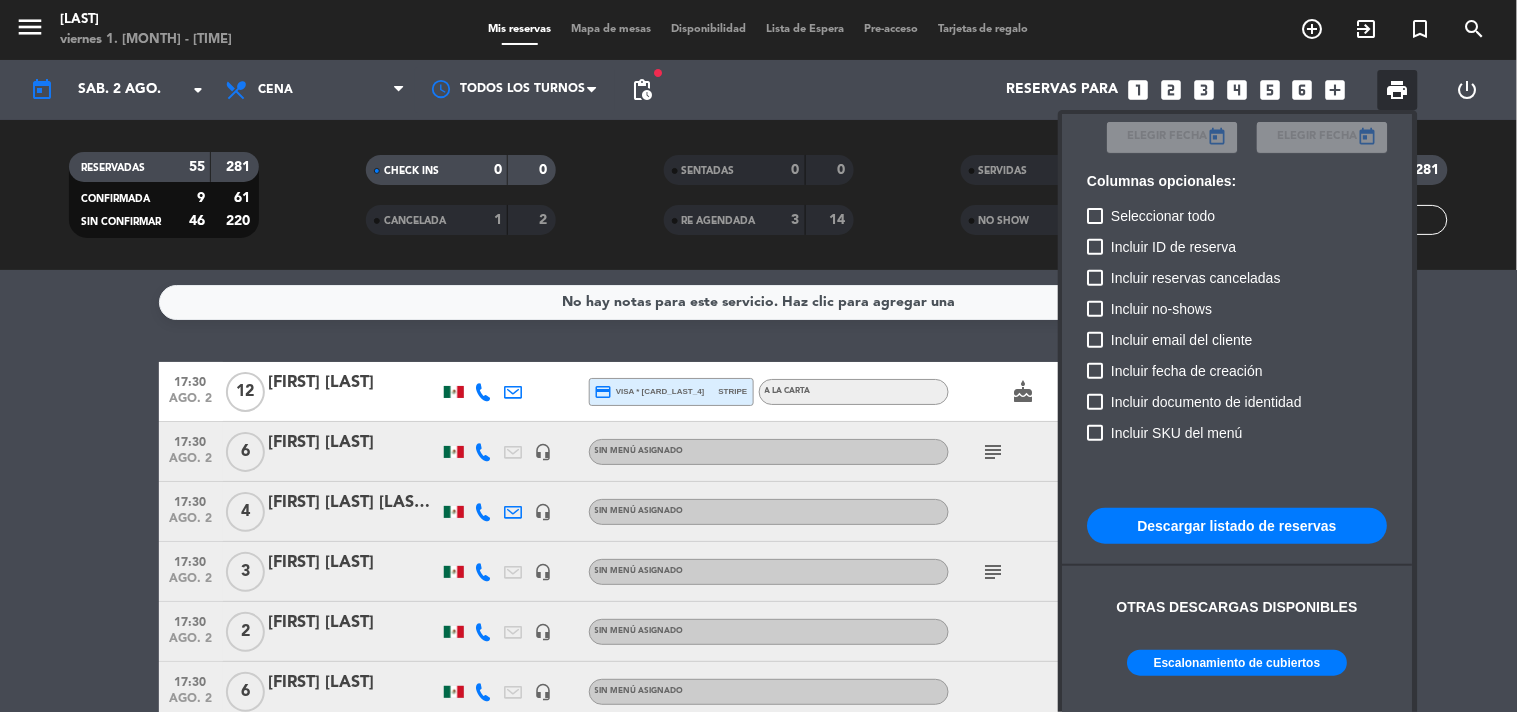 click at bounding box center [758, 356] 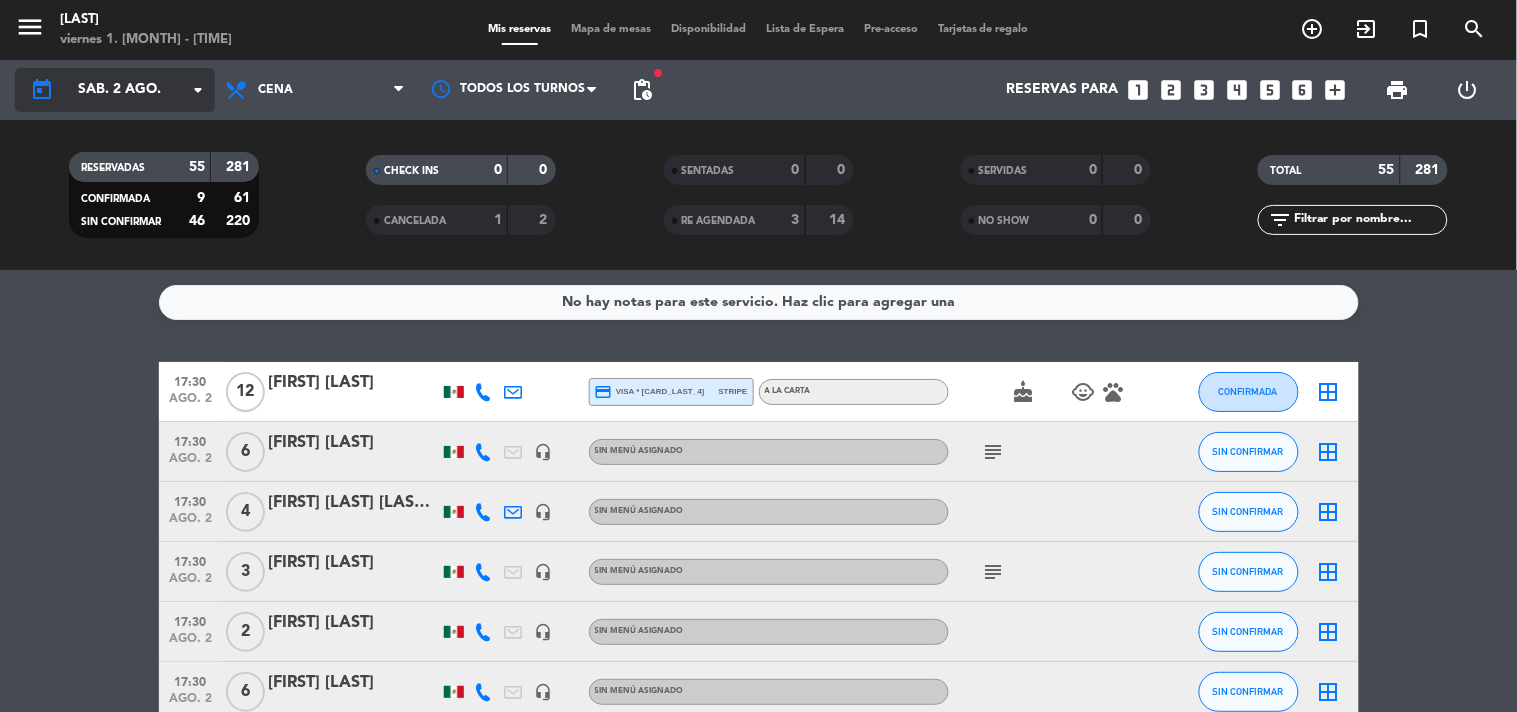 click on "sáb. 2 ago." 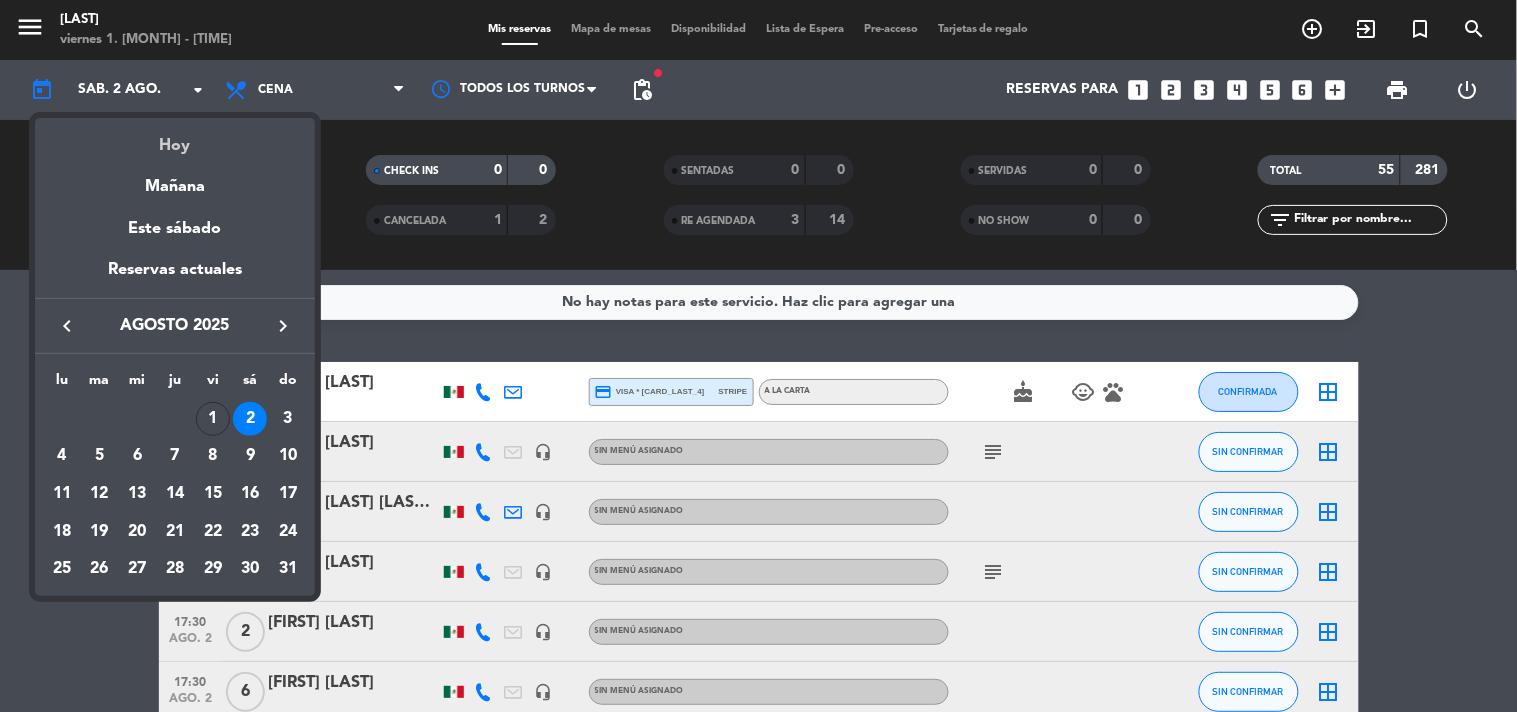 click on "Hoy" at bounding box center [175, 138] 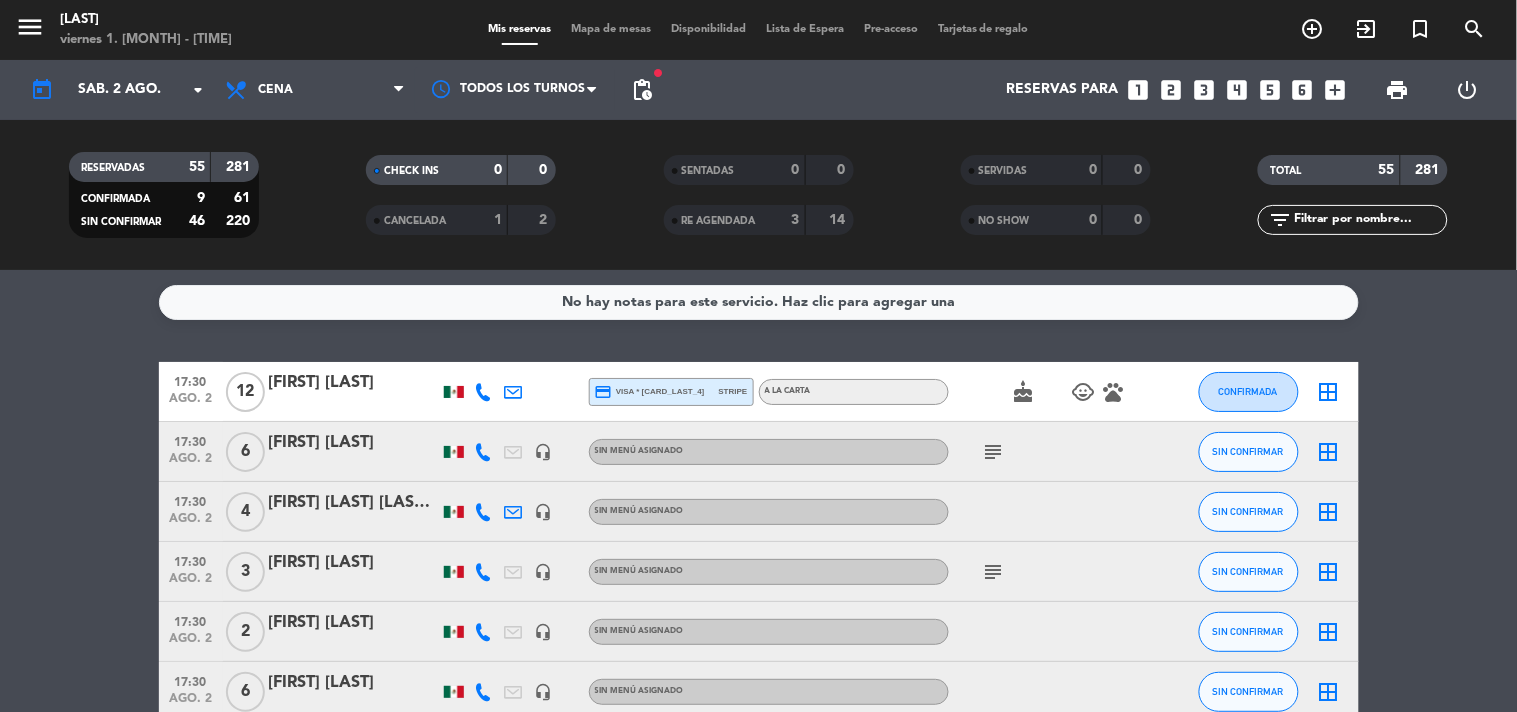 type on "vie. 1 ago." 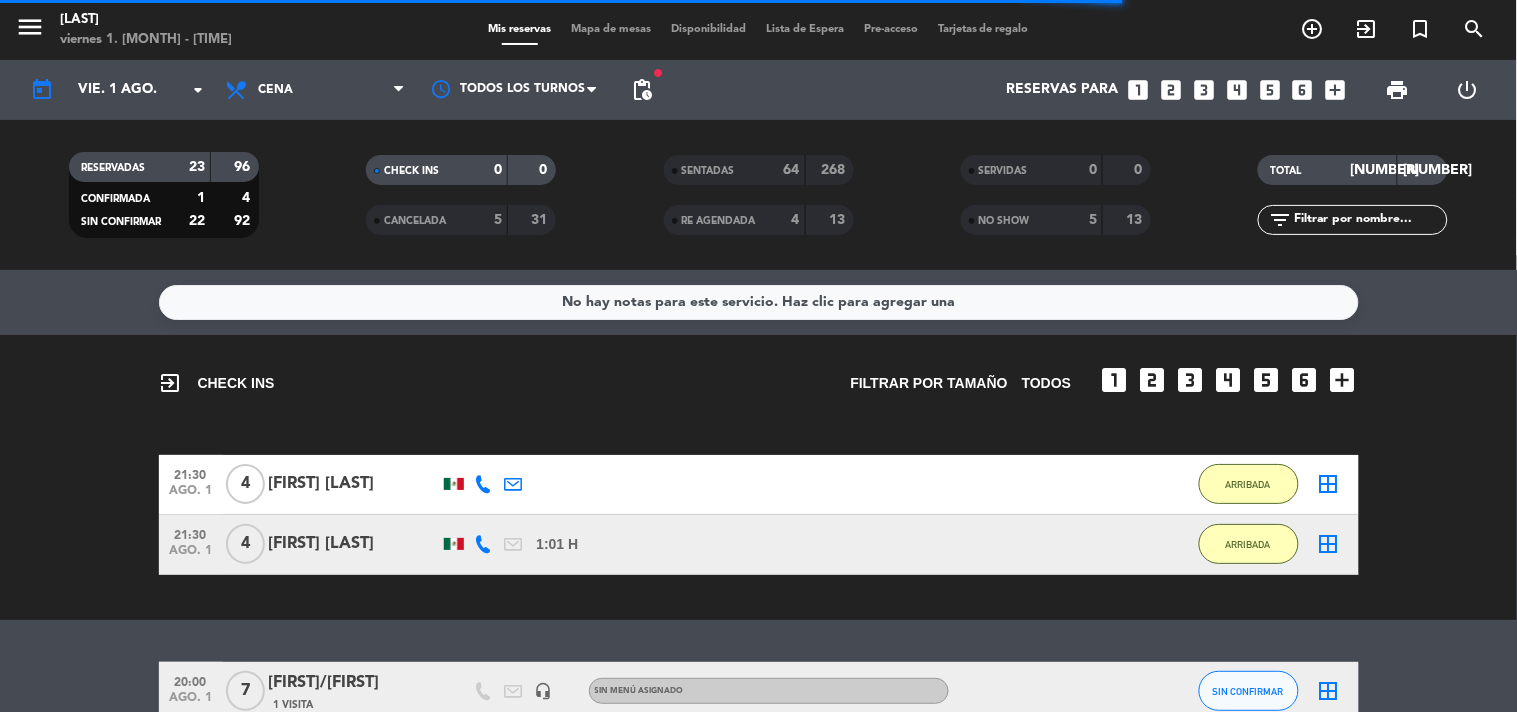 click on "exit_to_app  CHECK INS   Filtrar por tamaño  TODOS  looks_one   looks_two   looks_3   looks_4   looks_5   looks_6  add_box  21:30   ago. 1   4   [FIRST] [LAST]   1:02 H  /  12:44 H sms    ARRIBADA  border_all   21:30   ago. 1   4   [FIRST] [LAST]   1:01 H  /  10:19 H sms    ARRIBADA  border_all" 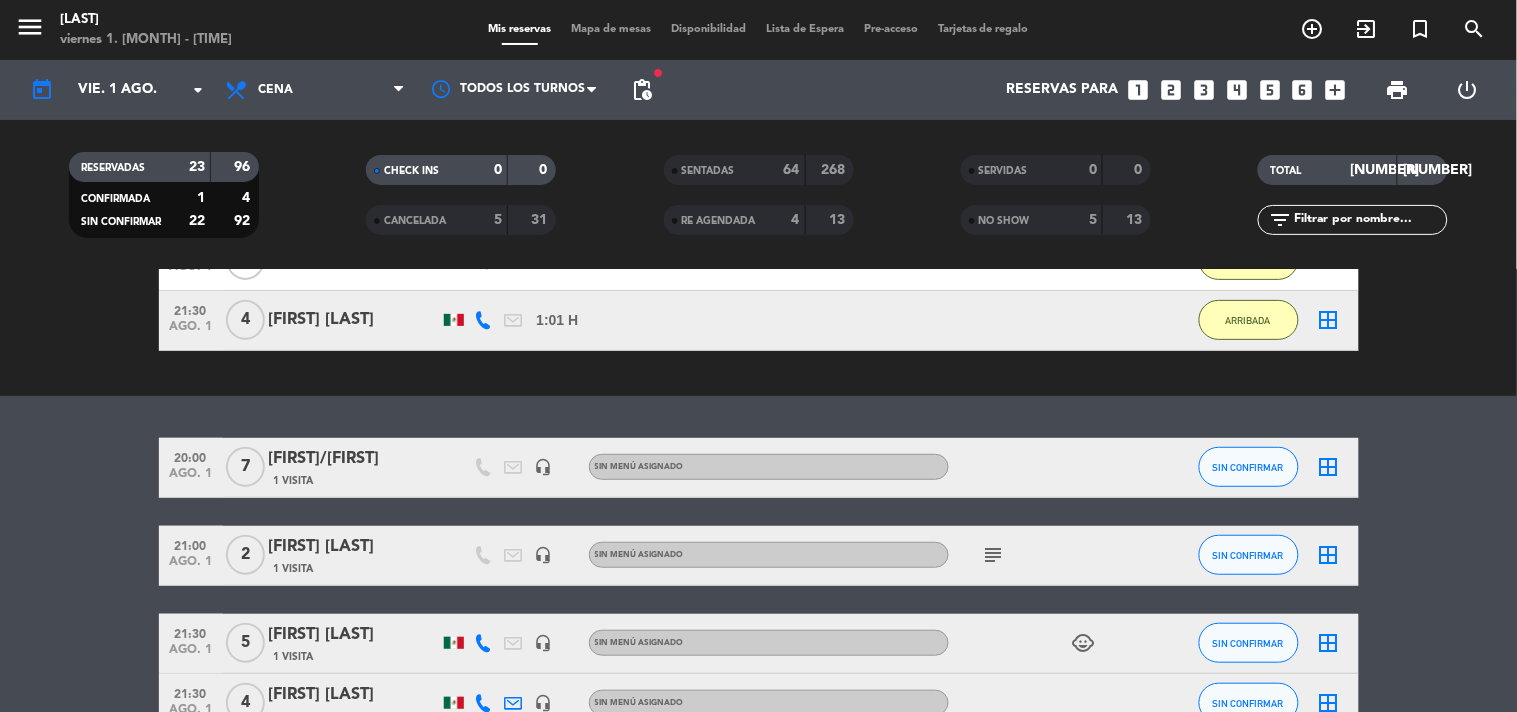 scroll, scrollTop: 266, scrollLeft: 0, axis: vertical 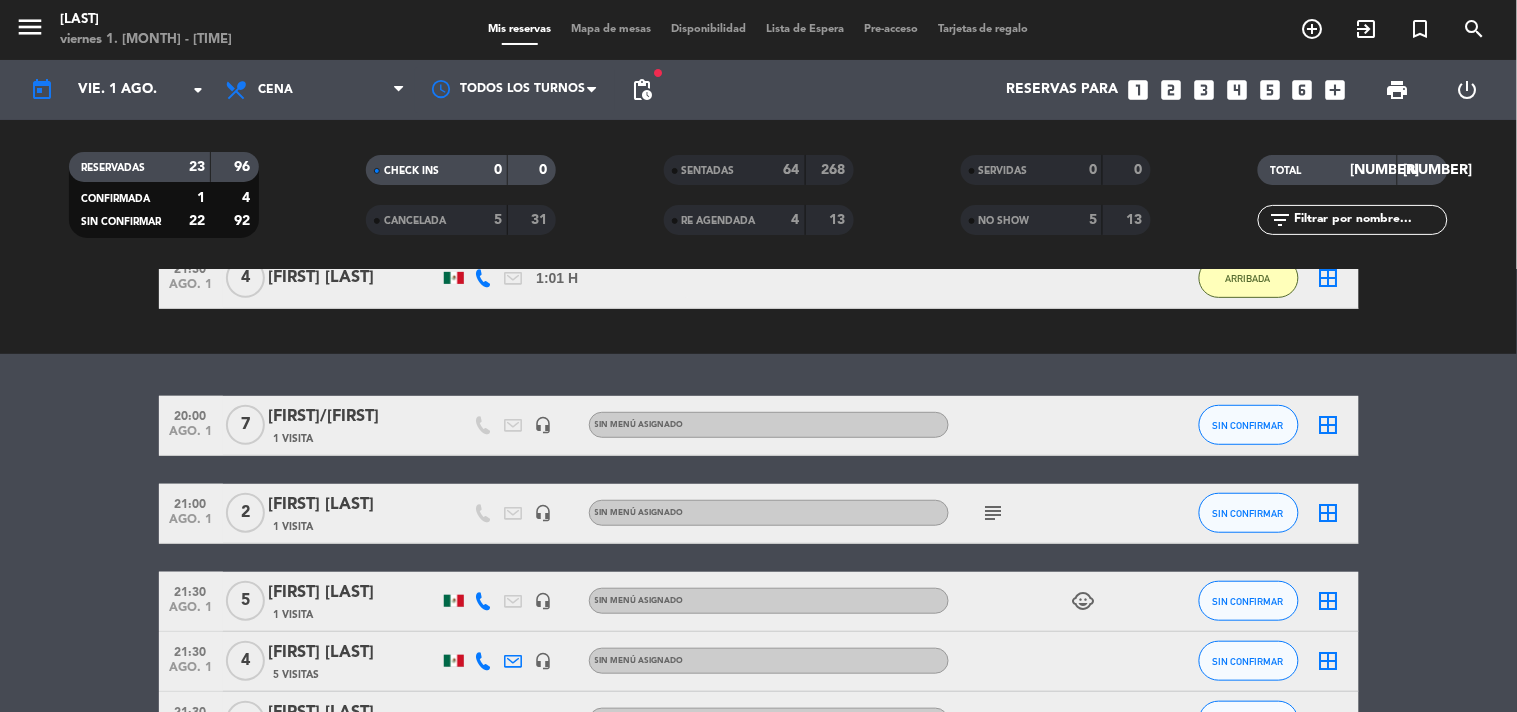 click on "print" at bounding box center (1397, 90) 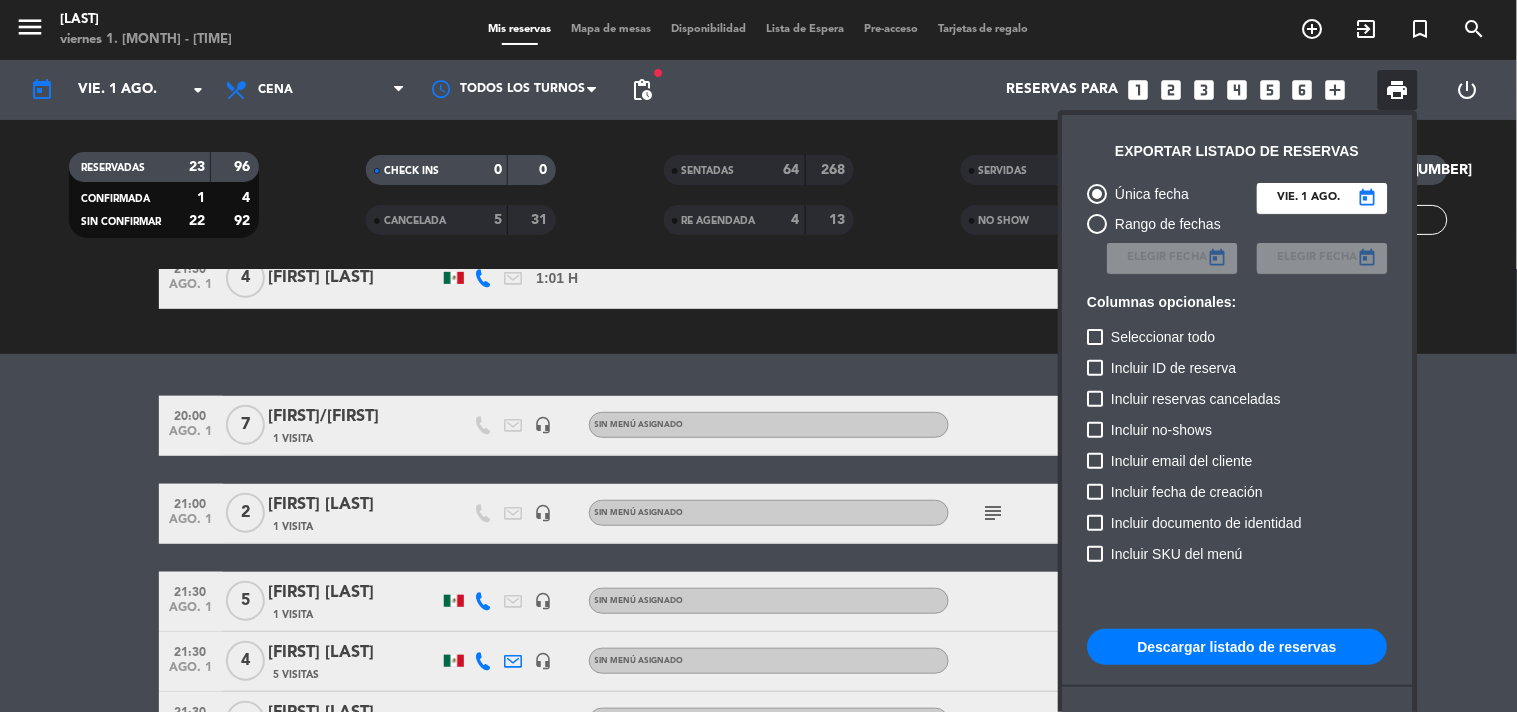 click on "Incluir no-shows" at bounding box center (1238, 433) 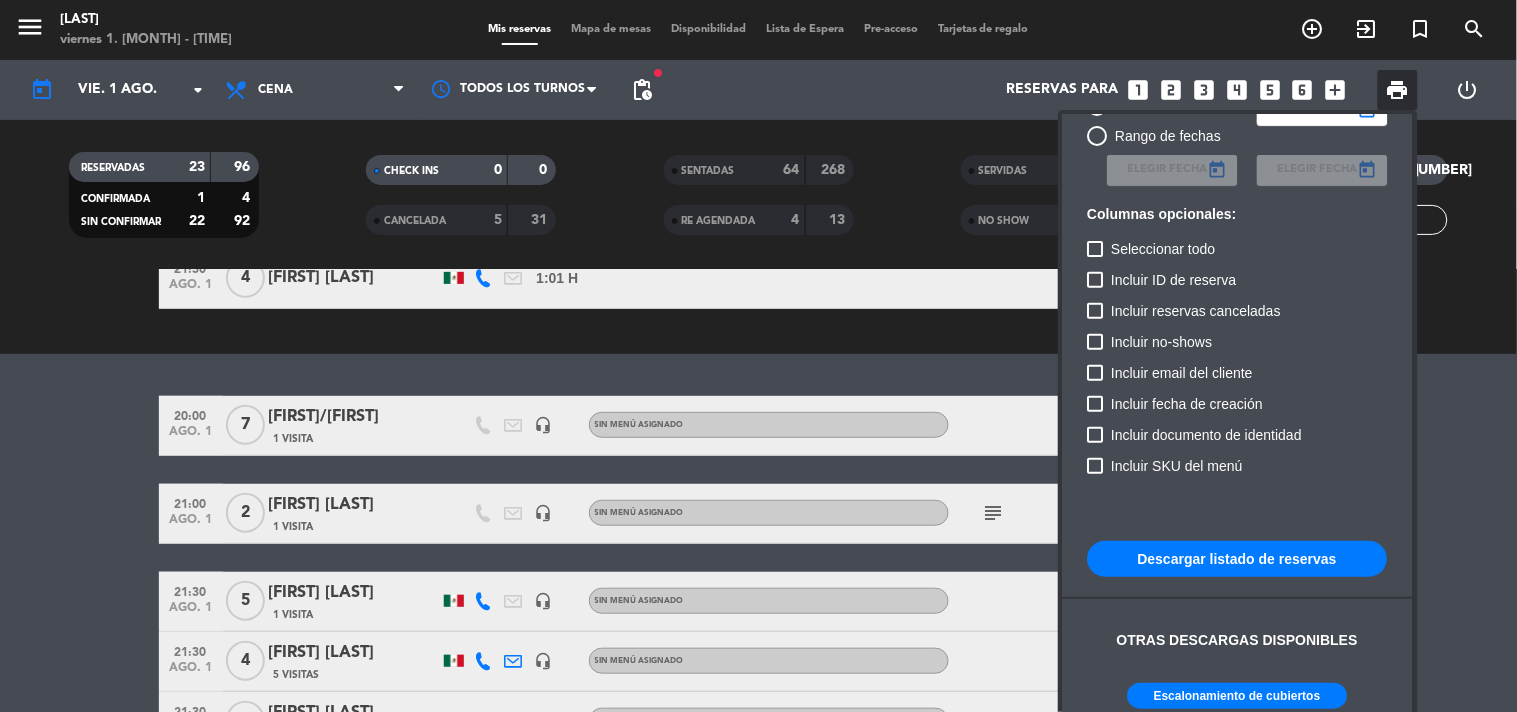 scroll, scrollTop: 121, scrollLeft: 0, axis: vertical 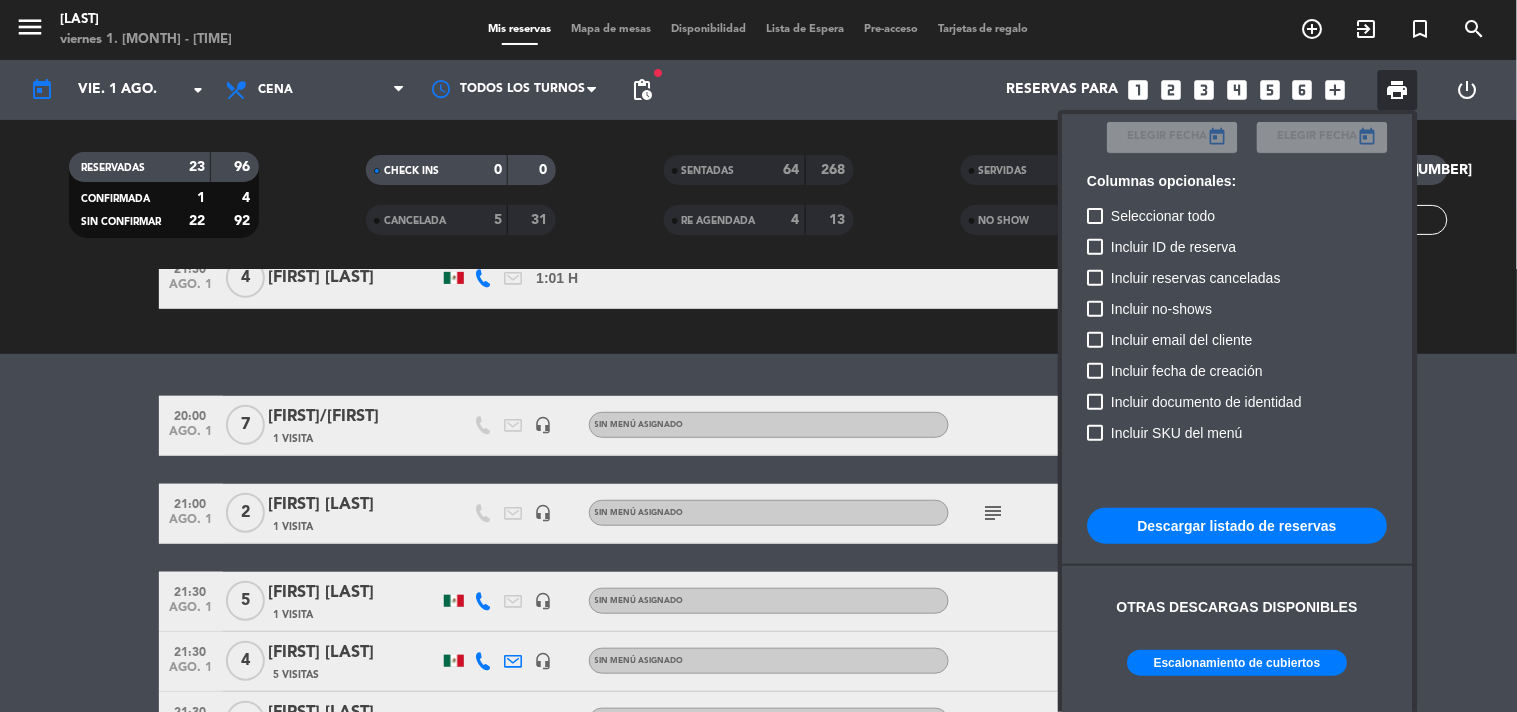 click on "Escalonamiento de cubiertos" at bounding box center [1238, 663] 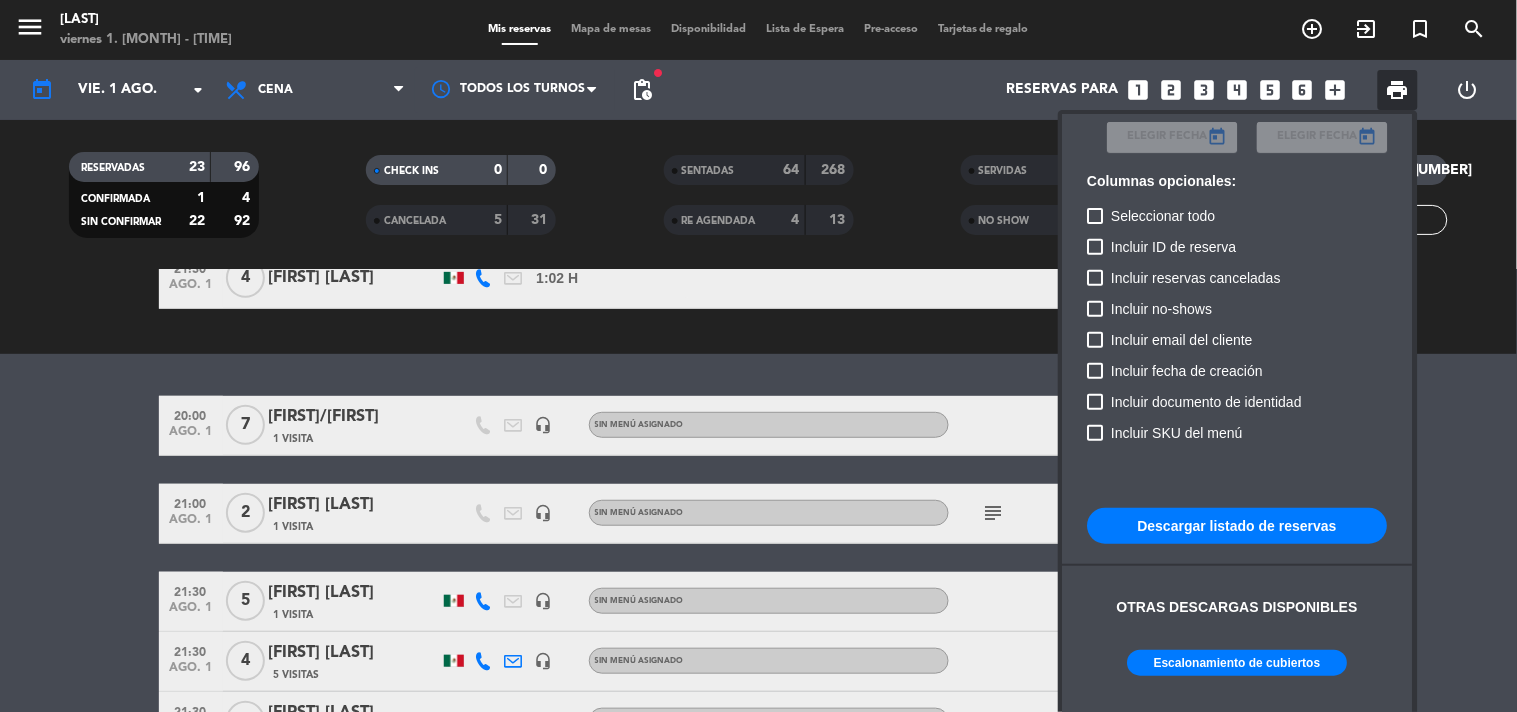 click at bounding box center (758, 356) 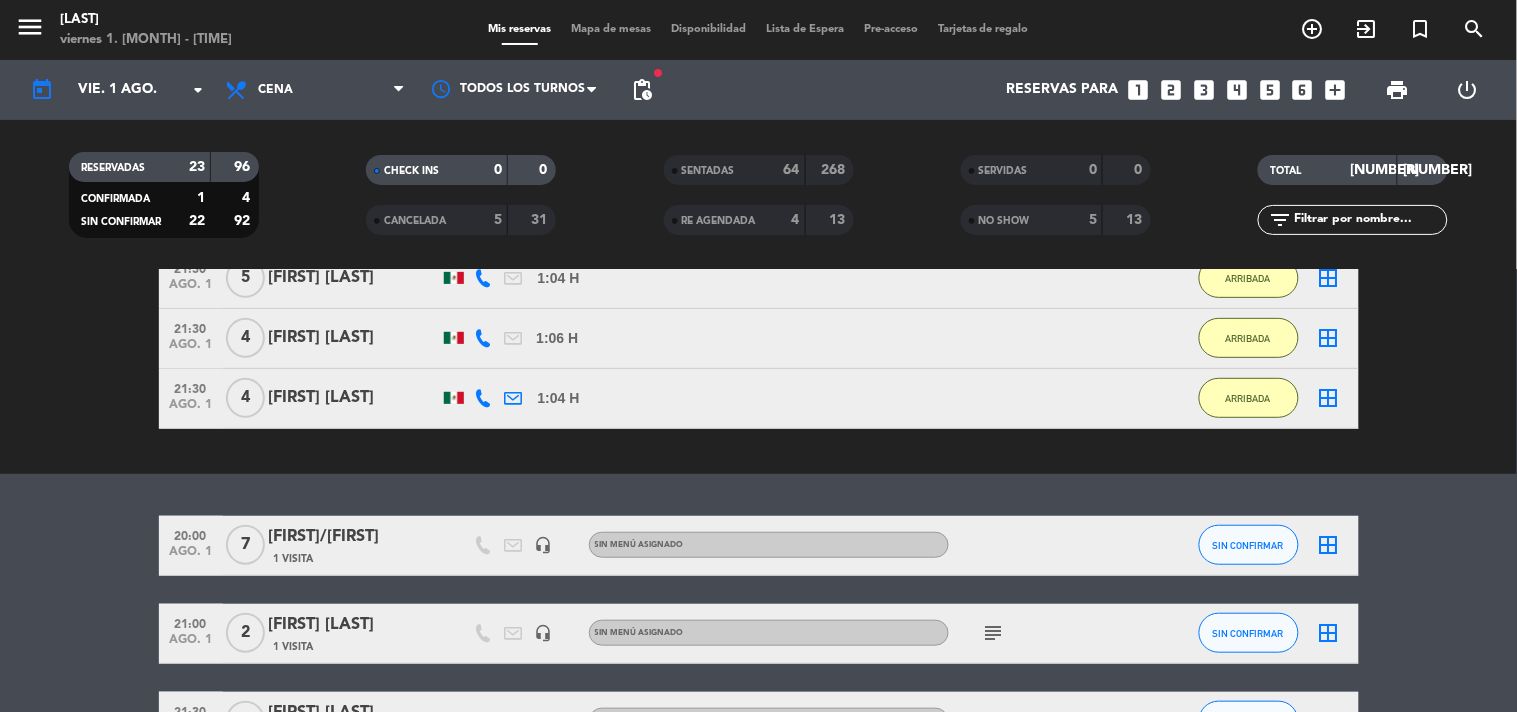click on "20:00   ago. 1   7   [FIRST]/[FIRST]   1 Visita   headset_mic  Sin menú asignado SIN CONFIRMAR  border_all   21:00   ago. 1   2   [FIRST] [LAST]   1 Visita   headset_mic  Sin menú asignado  subject  SIN CONFIRMAR  border_all   21:30   ago. 1   2   [FIRST] [LAST] [LAST]   1 Visita   headset_mic  Sin menú asignado SIN CONFIRMAR  border_all   21:30   ago. 1   5   [FIRST] [LAST]   1 Visita   headset_mic  Sin menú asignado  subject  SIN CONFIRMAR  border_all   21:30   ago. 1   10   [FIRST] [LAST]   1 Visita   headset_mic  Sin menú asignado  healing  SIN CONFIRMAR  border_all   21:30   ago. 1   2   Sr. [FIRST], [LAST]   1 Visita   headset_mic  Sin menú asignado  subject  SIN CONFIRMAR  border_all   21:30   ago. 1   4   [FIRST] [LAST]   1 Visita   headset_mic  Sin menú asignado SIN CONFIRMAR  border_all   21:30   ago. 1   2   [FIRST] [LAST]   1 Visita   headset_mic  Sin menú asignado SIN CONFIRMAR  border_all   22:00   ago. 1   5   [FIRST] [LAST]   1 Visita   headset_mic  Sin menú asignado SIN CONFIRMAR" 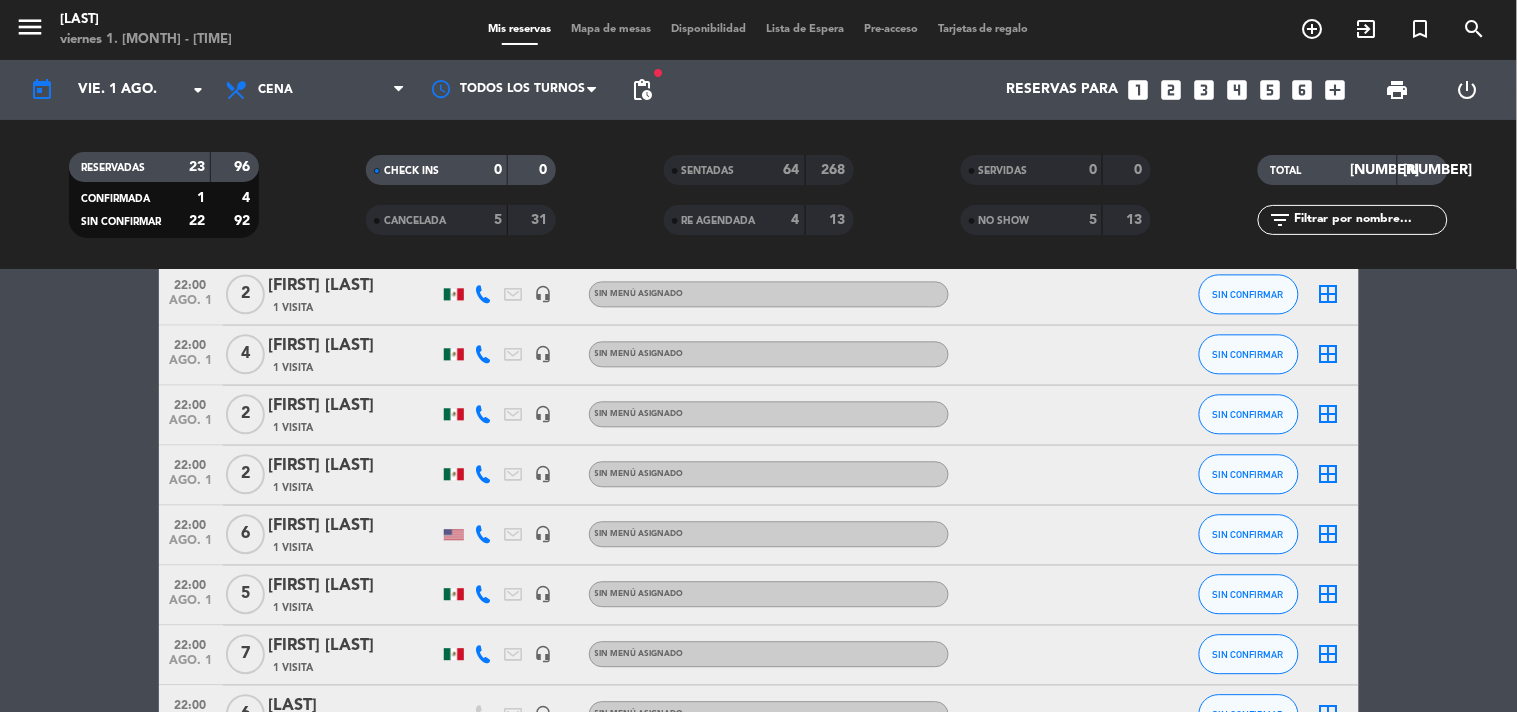 scroll, scrollTop: 1244, scrollLeft: 0, axis: vertical 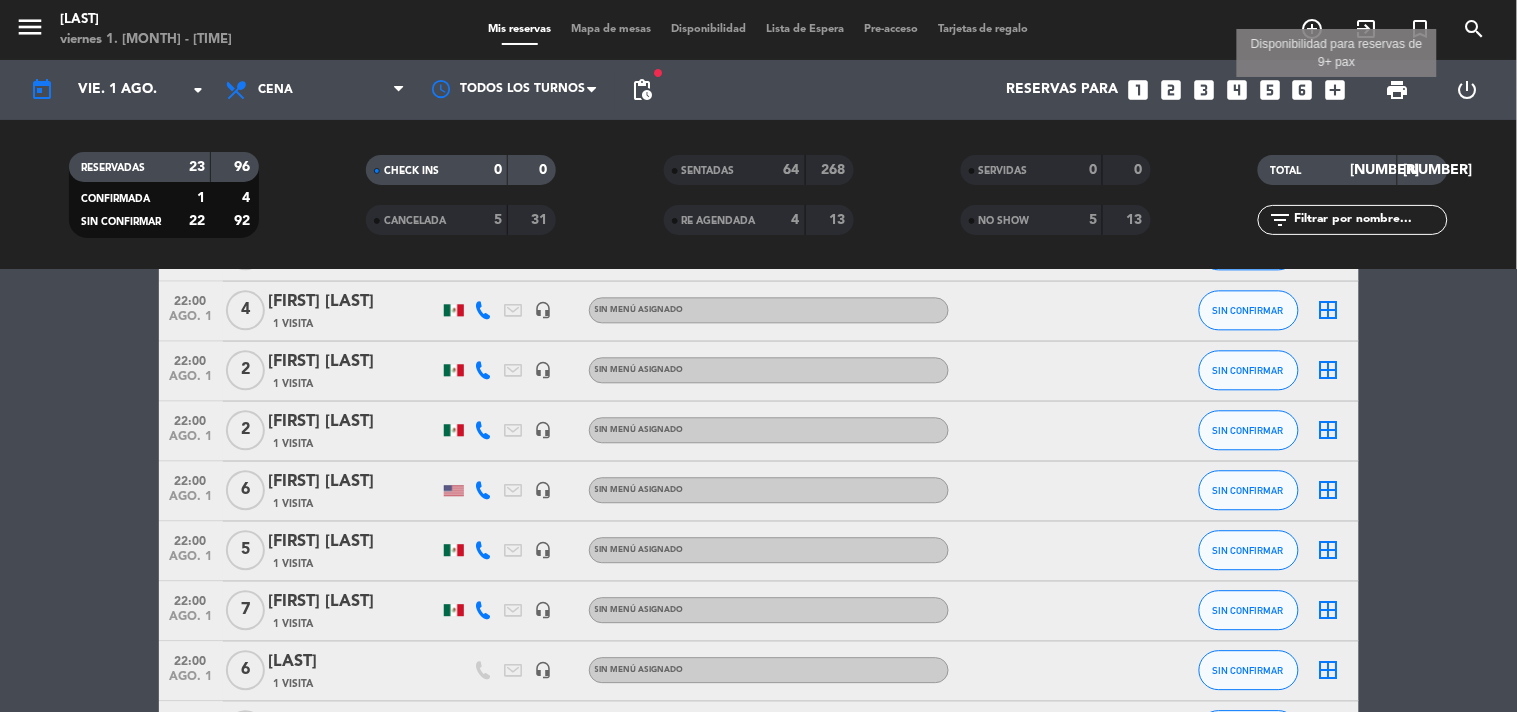 click on "add_box" at bounding box center [1336, 90] 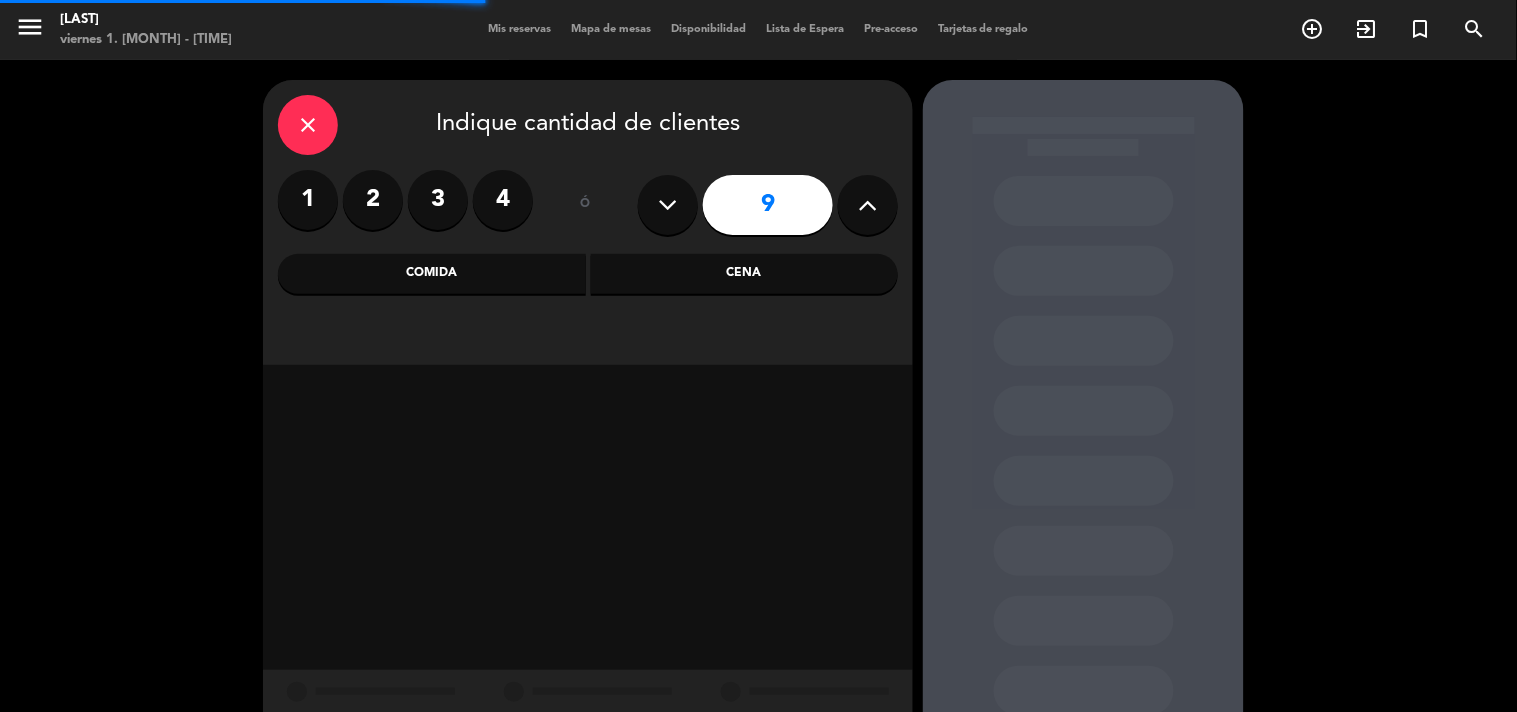 click at bounding box center (668, 205) 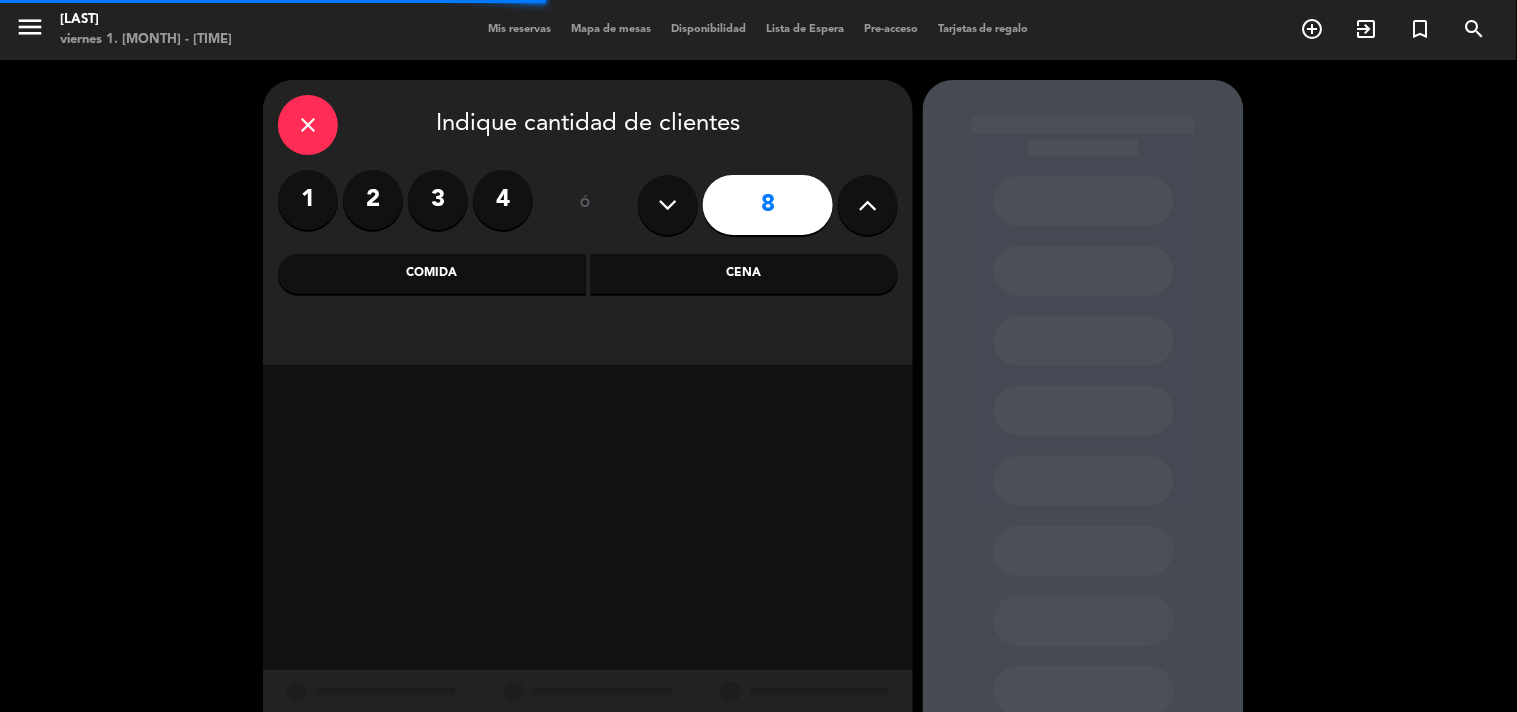 click at bounding box center [668, 205] 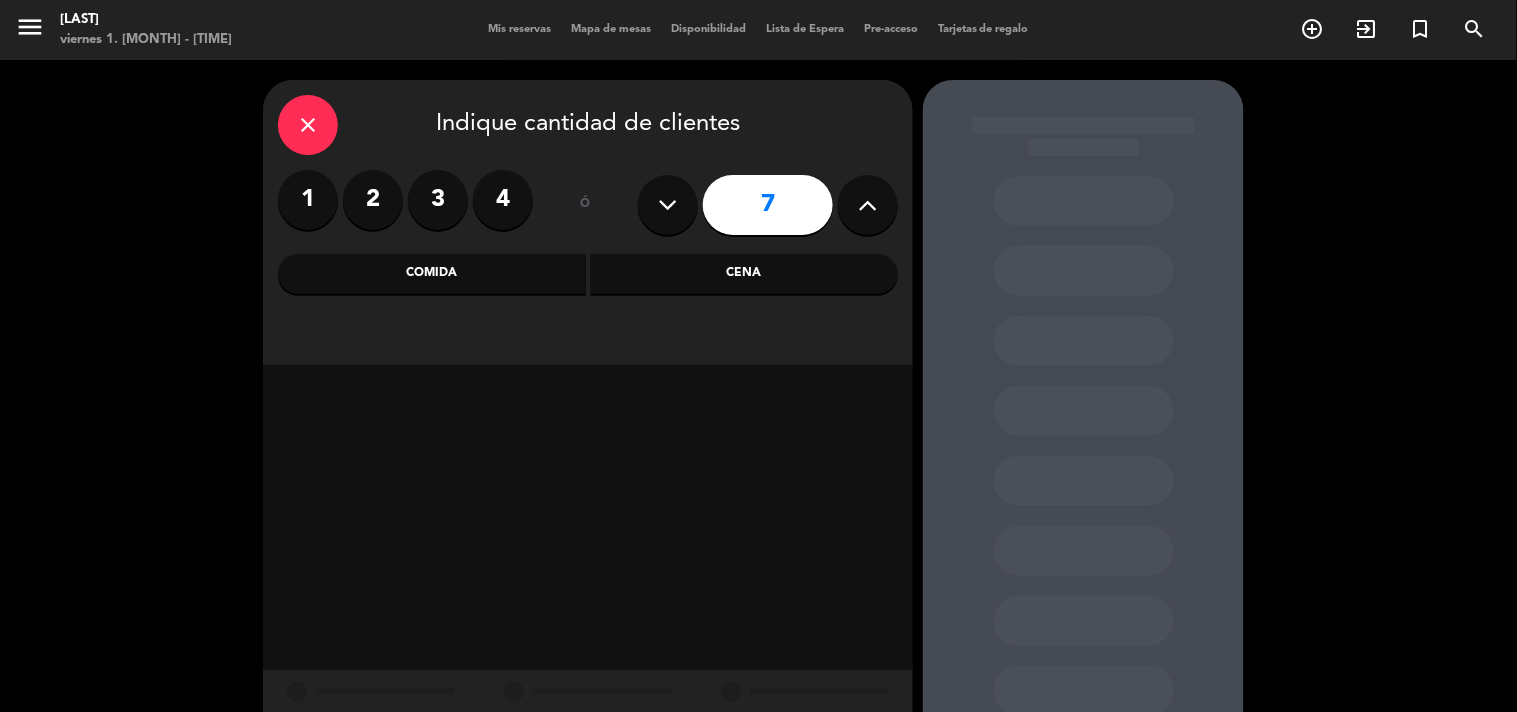 click on "Cena" at bounding box center [745, 274] 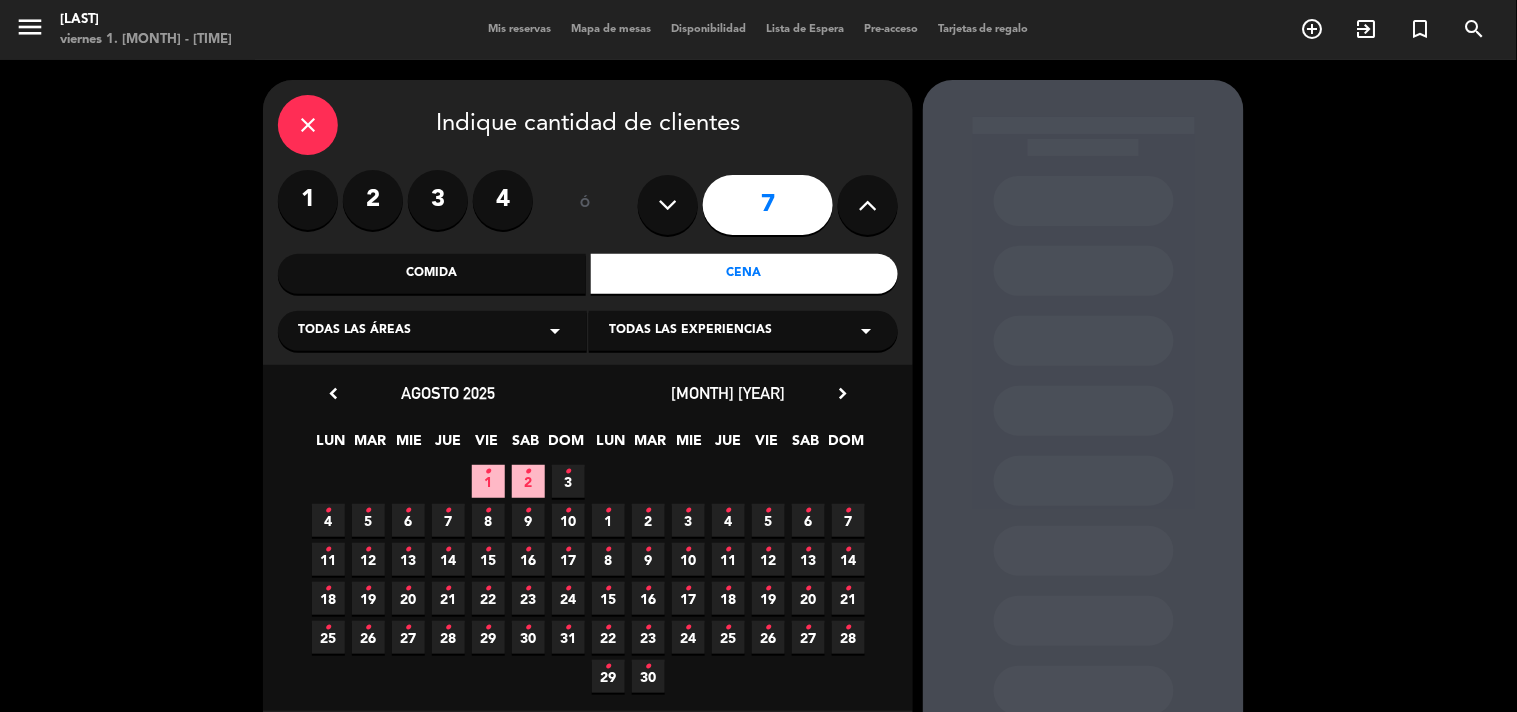 click on "1  •" at bounding box center (488, 481) 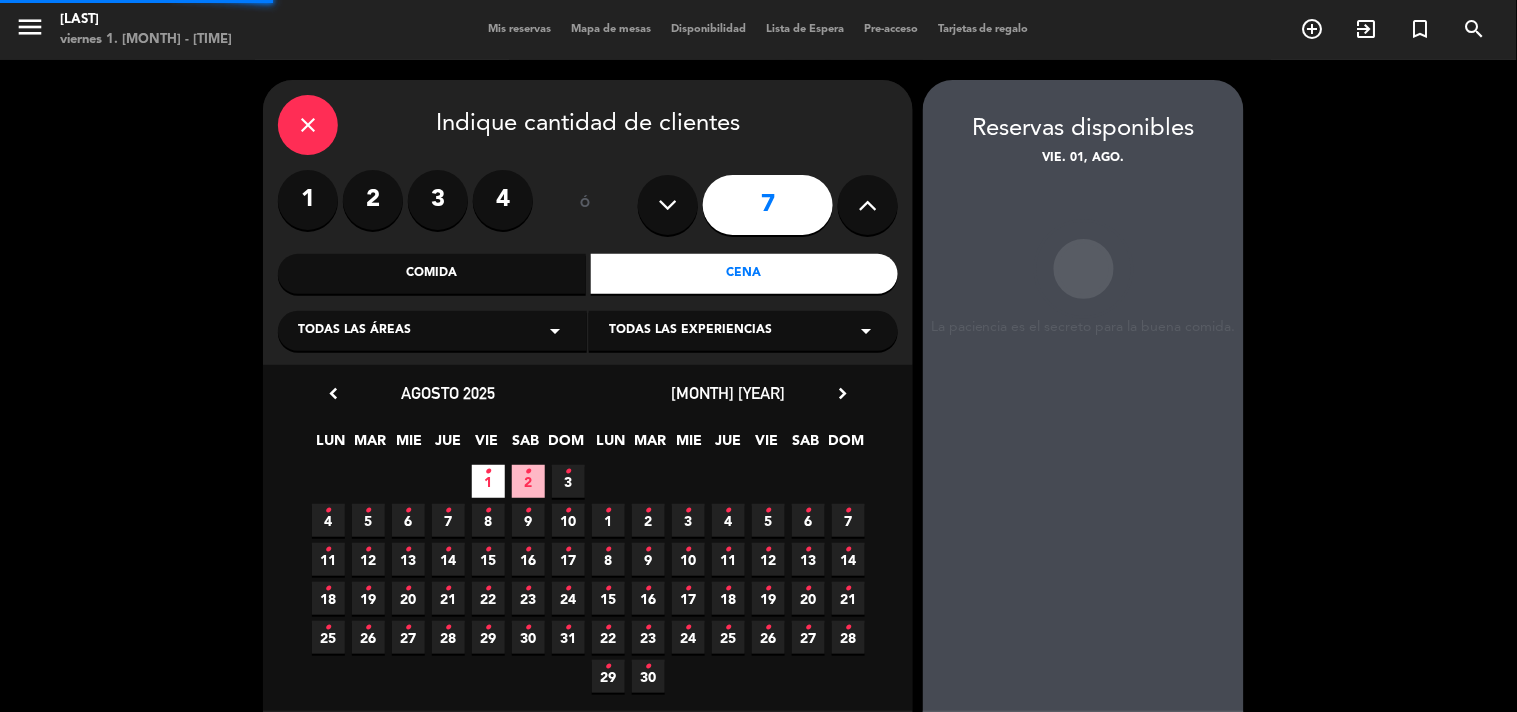 scroll, scrollTop: 80, scrollLeft: 0, axis: vertical 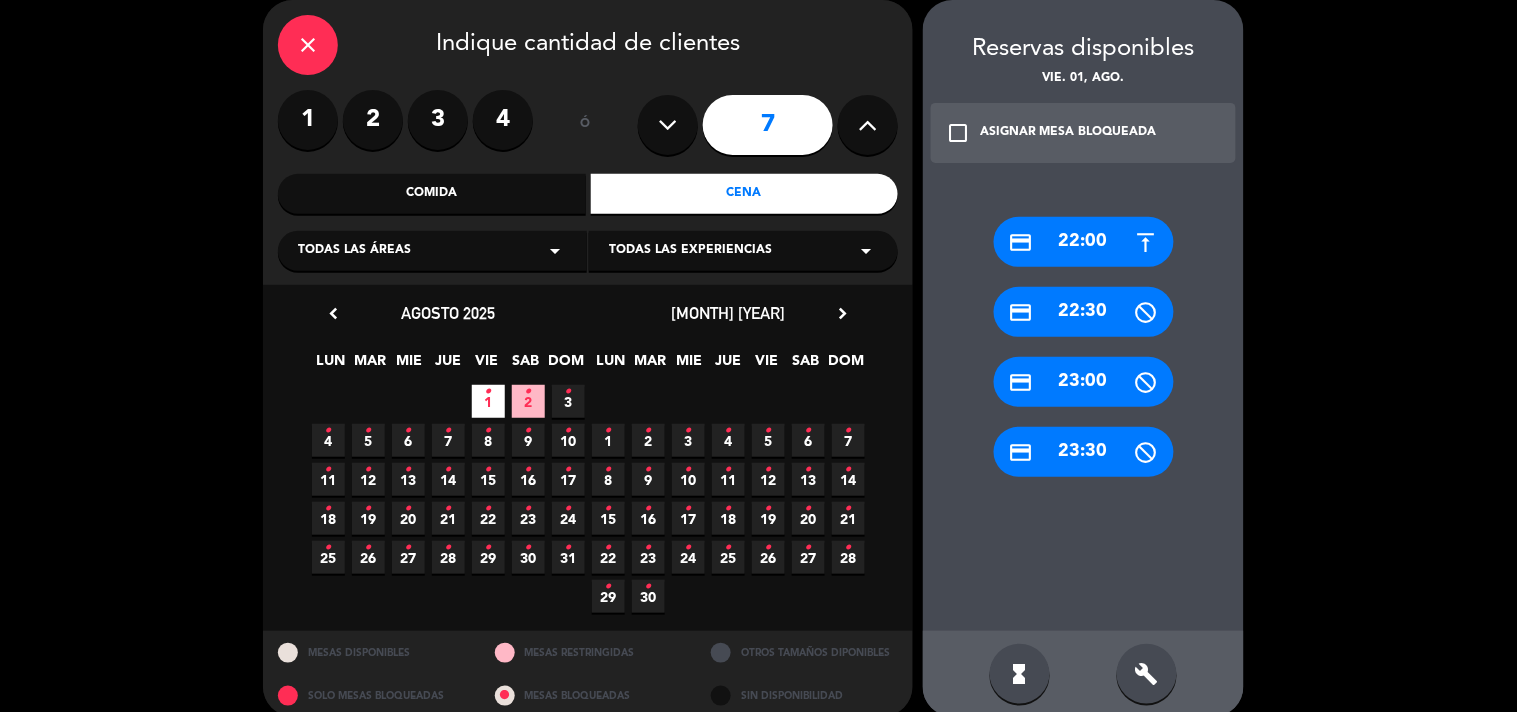 click on "credit_card  22:30" at bounding box center (1084, 312) 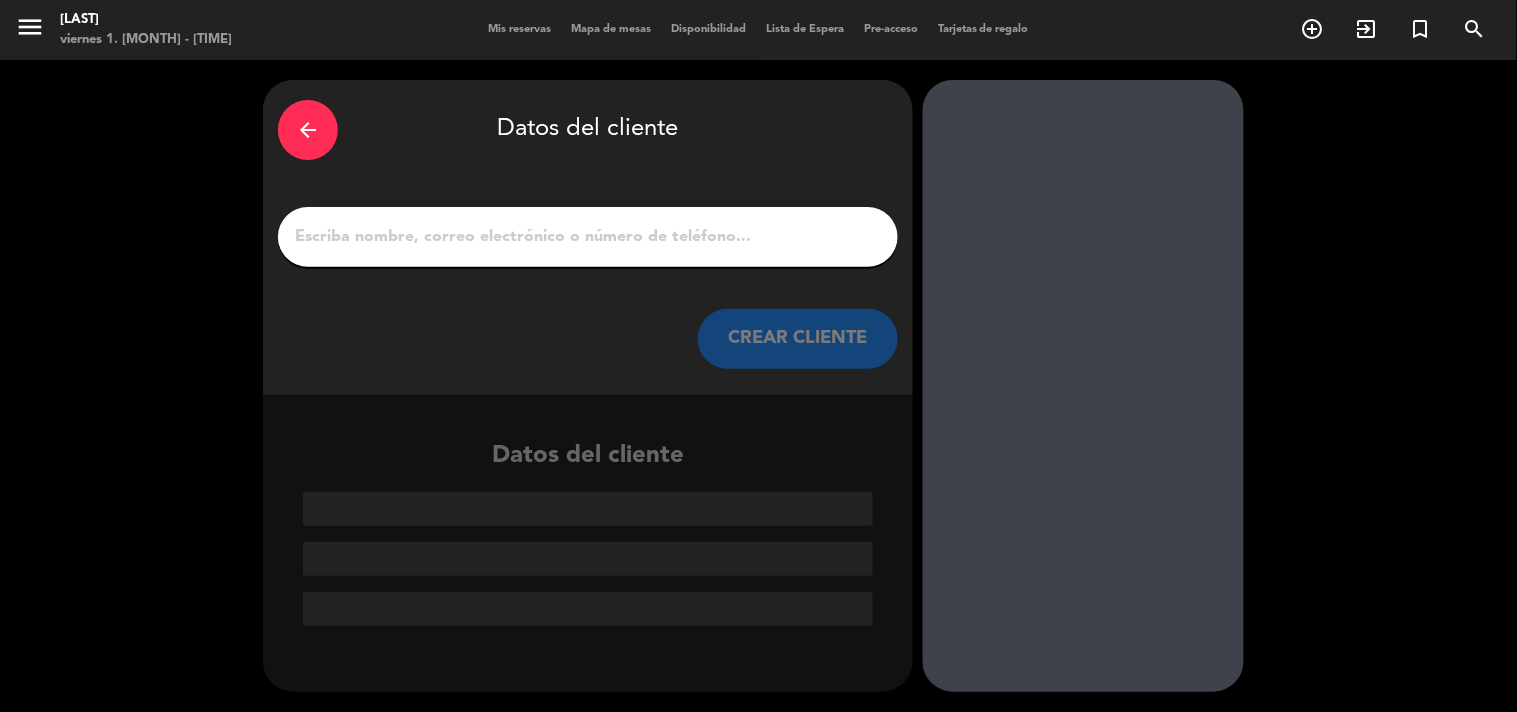 scroll, scrollTop: 0, scrollLeft: 0, axis: both 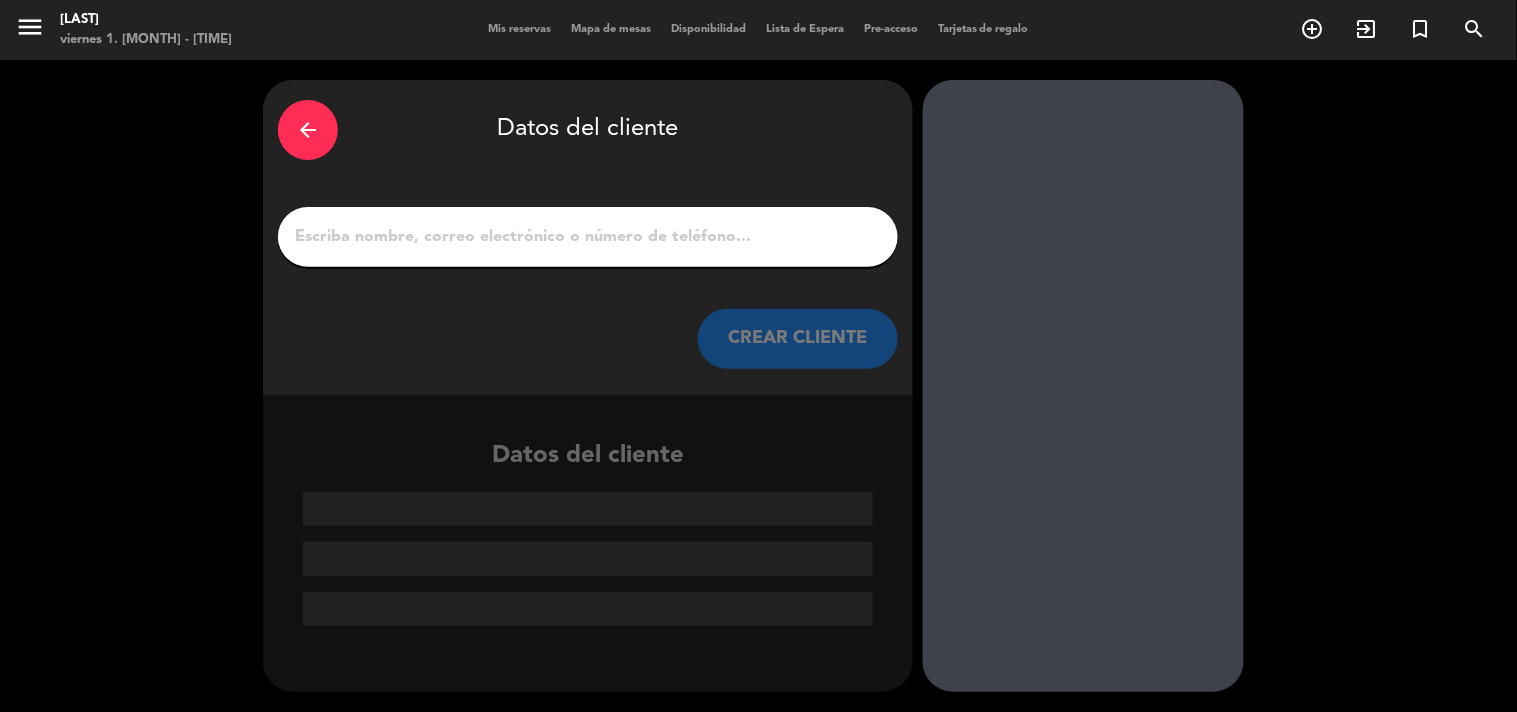 click at bounding box center [588, 237] 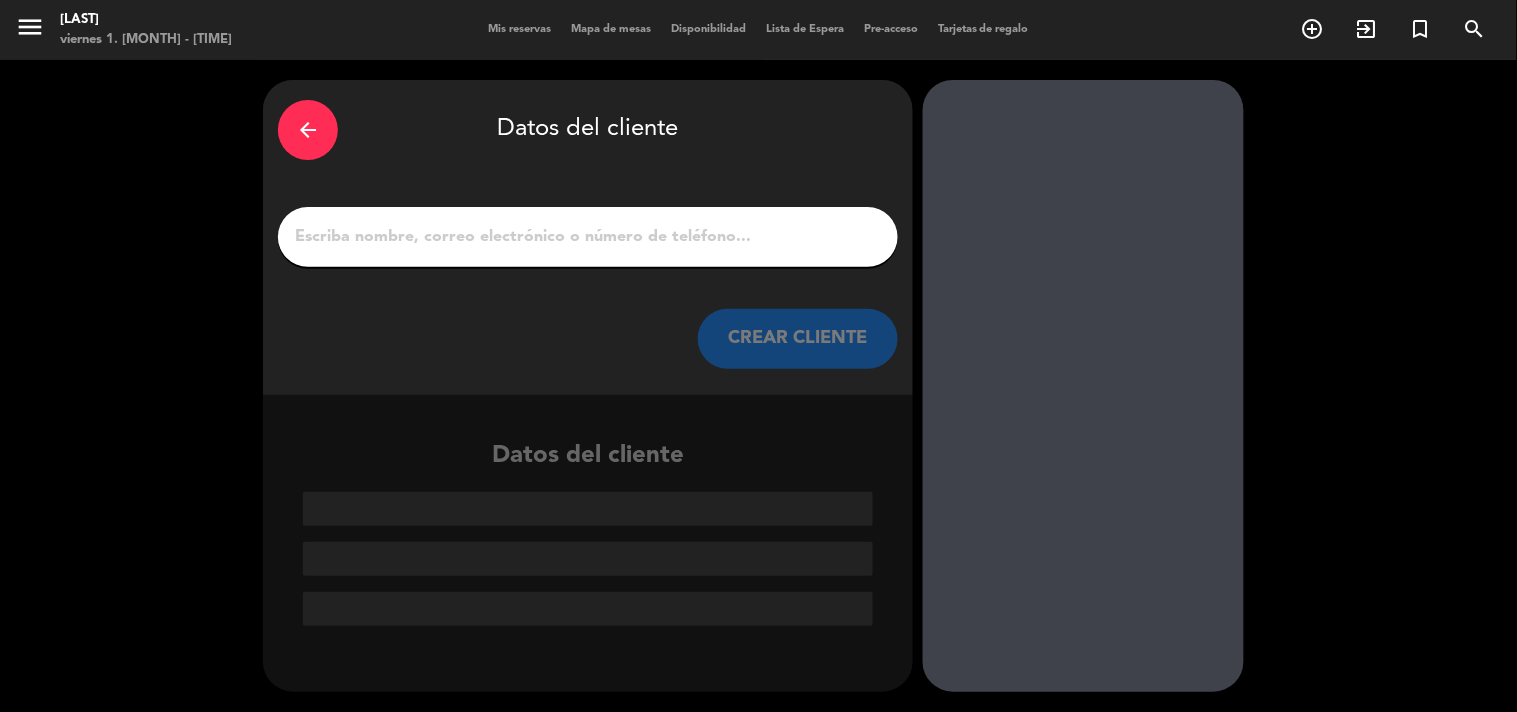 click on "1" at bounding box center [588, 237] 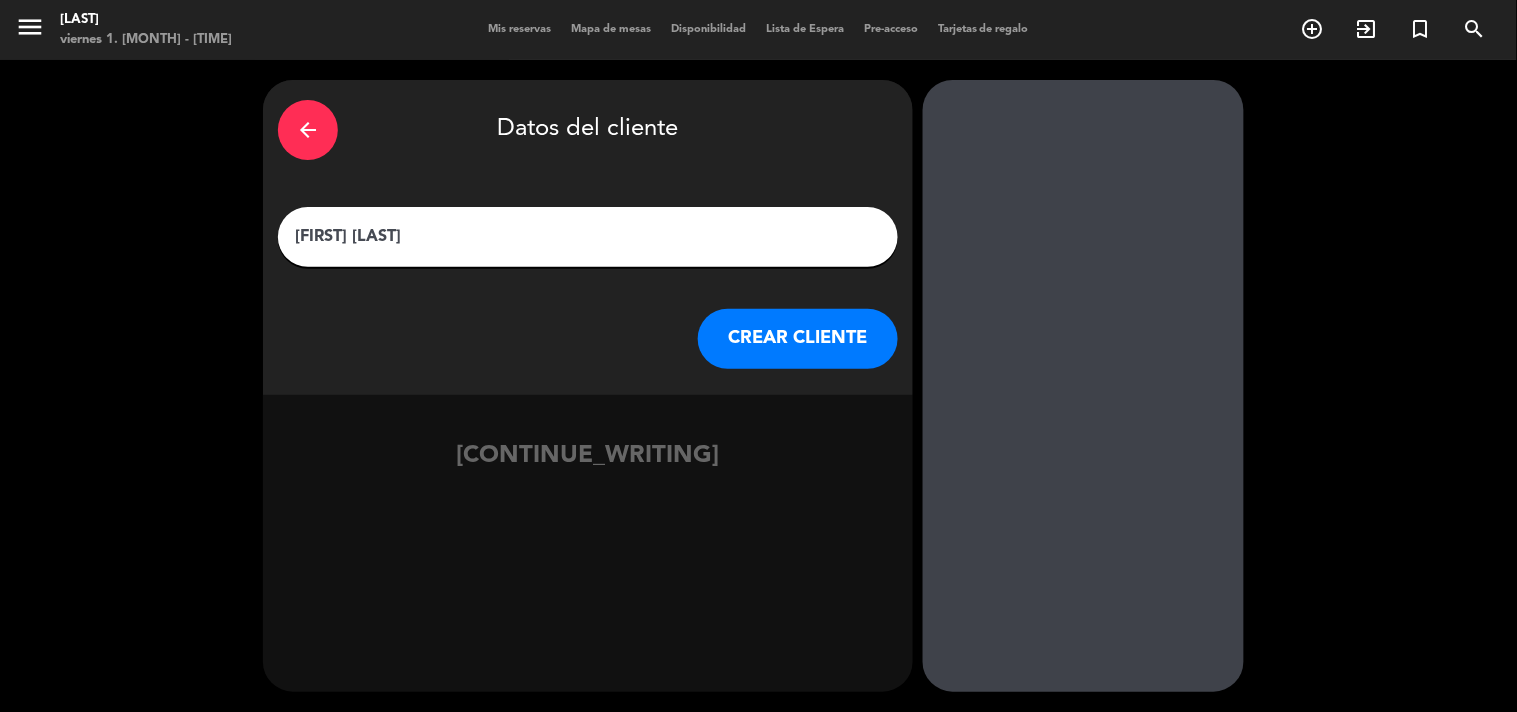 type on "[FIRST] [LAST]" 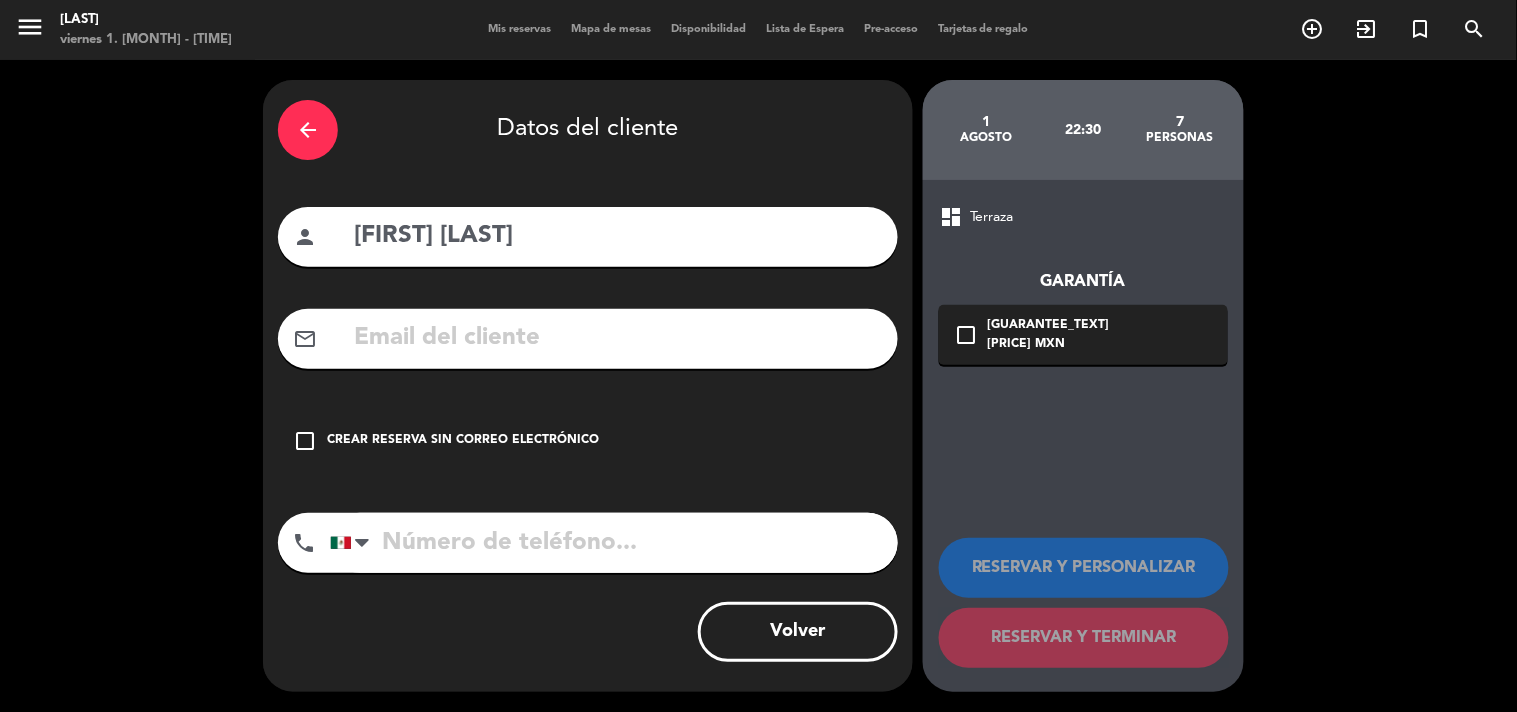 click on "check_box_outline_blank   Crear reserva sin correo electrónico" at bounding box center (588, 441) 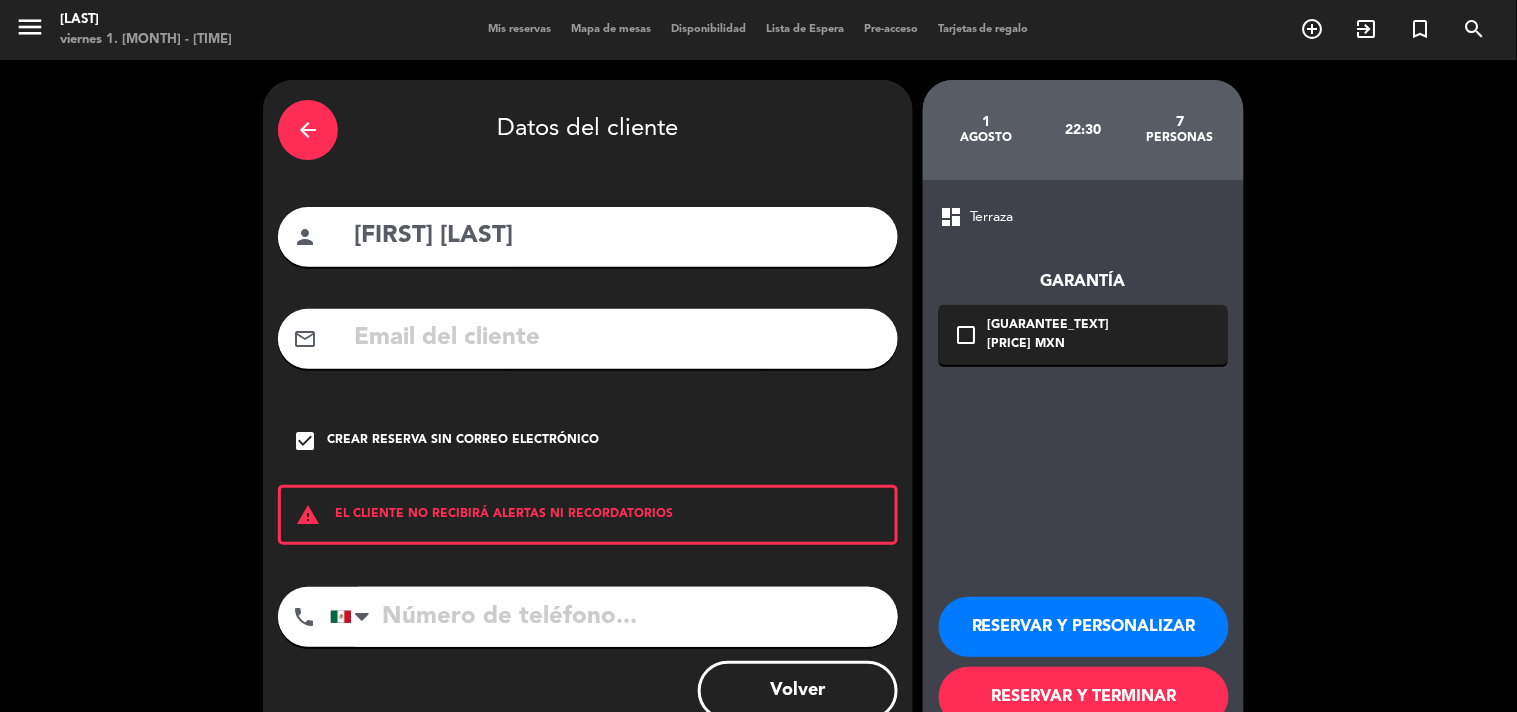 click at bounding box center [614, 617] 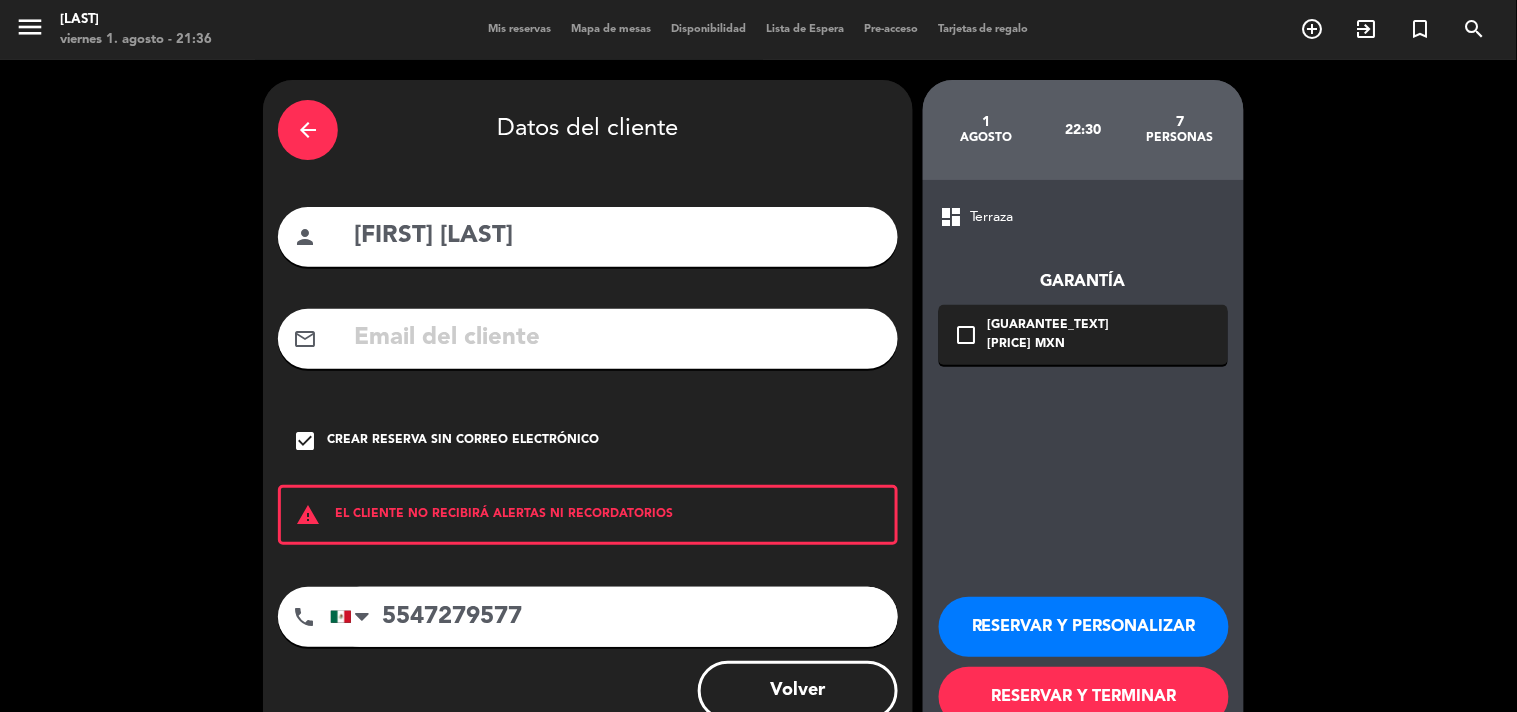 type on "5547279577" 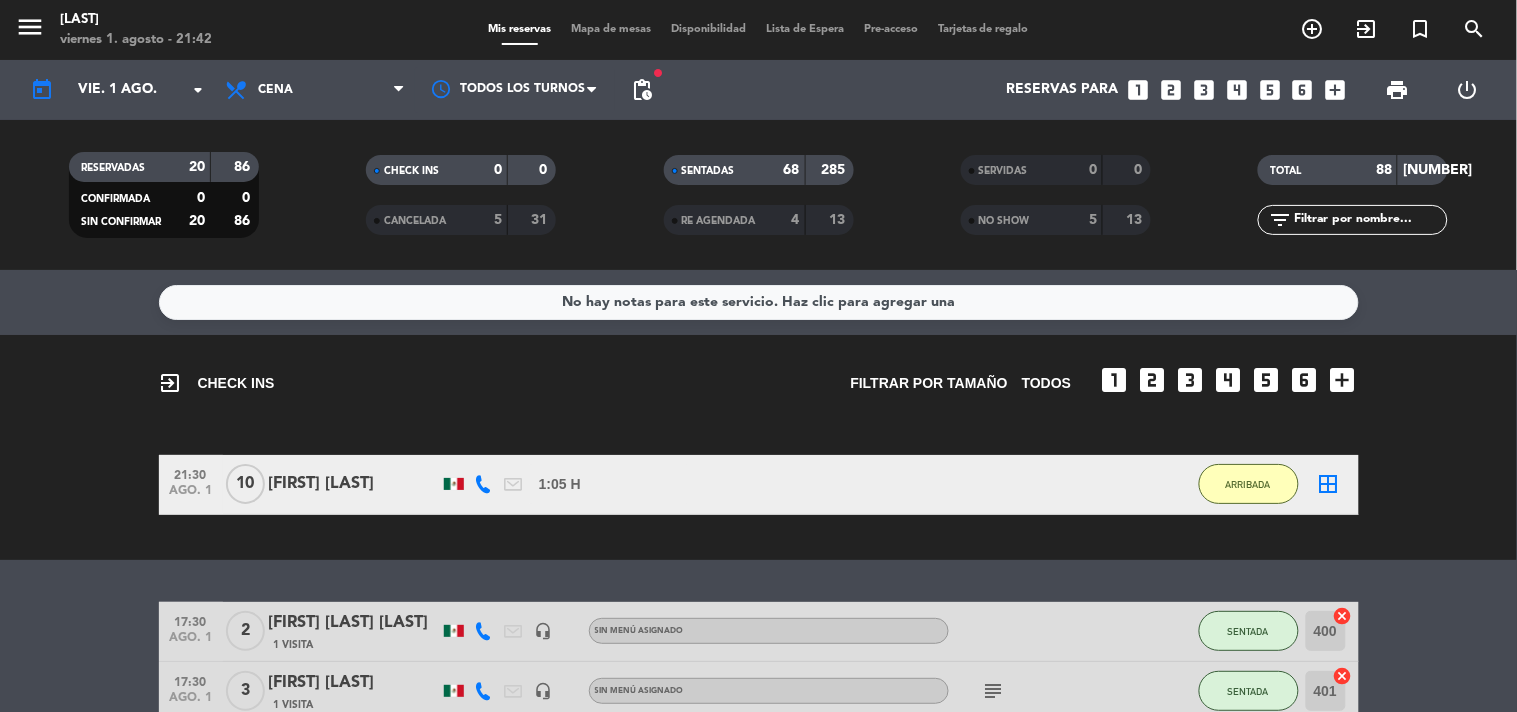 click on "SENTADAS" 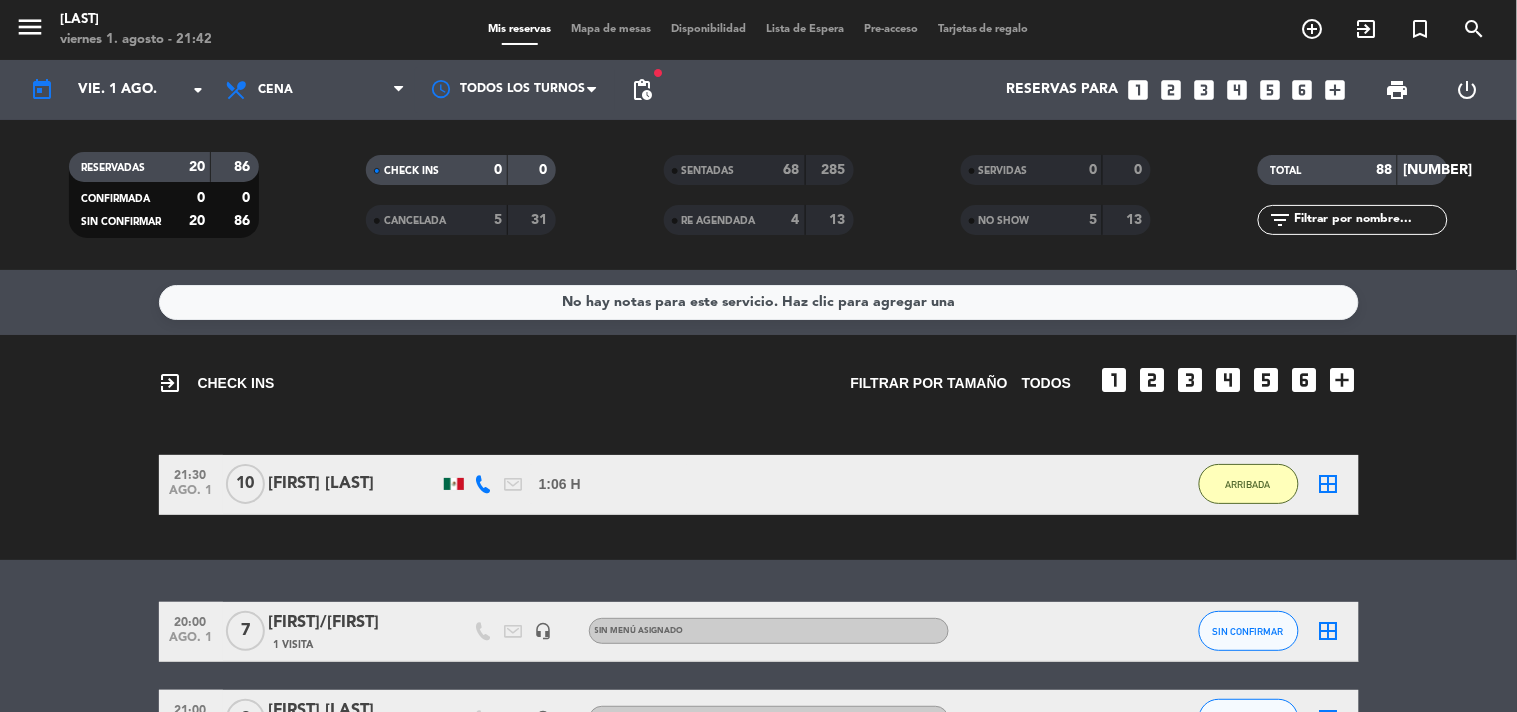 click on "20:00   ago. 1   7   [FIRST]/[FIRST]   1 Visita   headset_mic  Sin menú asignado SIN CONFIRMAR  border_all   21:00   ago. 1   2   [FIRST] [LAST]   1 Visita   headset_mic  Sin menú asignado  subject  SIN CONFIRMAR  border_all   21:30   ago. 1   2   [FIRST] [LAST] [LAST]   1 Visita   headset_mic  Sin menú asignado SIN CONFIRMAR  border_all   21:30   ago. 1   5   [FIRST] [LAST]   1 Visita   headset_mic  Sin menú asignado  subject  SIN CONFIRMAR  border_all   21:30   ago. 1   2   Sr. [FIRST], [LAST]   1 Visita   headset_mic  Sin menú asignado  subject  SIN CONFIRMAR  border_all   21:30   ago. 1   4   [FIRST] [LAST]   1 Visita   headset_mic  Sin menú asignado SIN CONFIRMAR  border_all   21:30   ago. 1   2   [FIRST] [LAST]   1 Visita   headset_mic  Sin menú asignado SIN CONFIRMAR  border_all   22:00   ago. 1   5   [FIRST] [LAST]   1 Visita   headset_mic  Sin menú asignado SIN CONFIRMAR  border_all   22:00   ago. 1   2   [FIRST] [LAST]   1 Visita   headset_mic  Sin menú asignado  healing   subject   2" 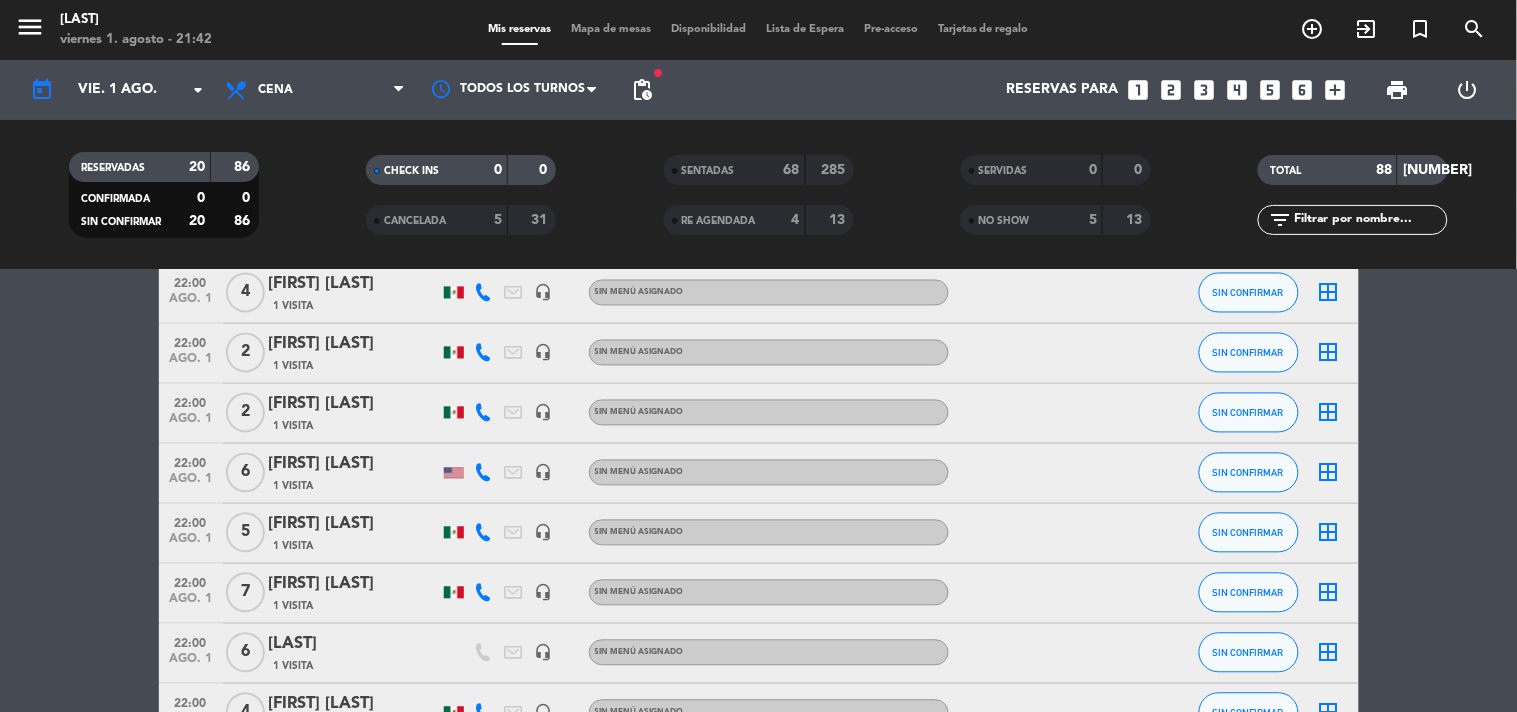 scroll, scrollTop: 977, scrollLeft: 0, axis: vertical 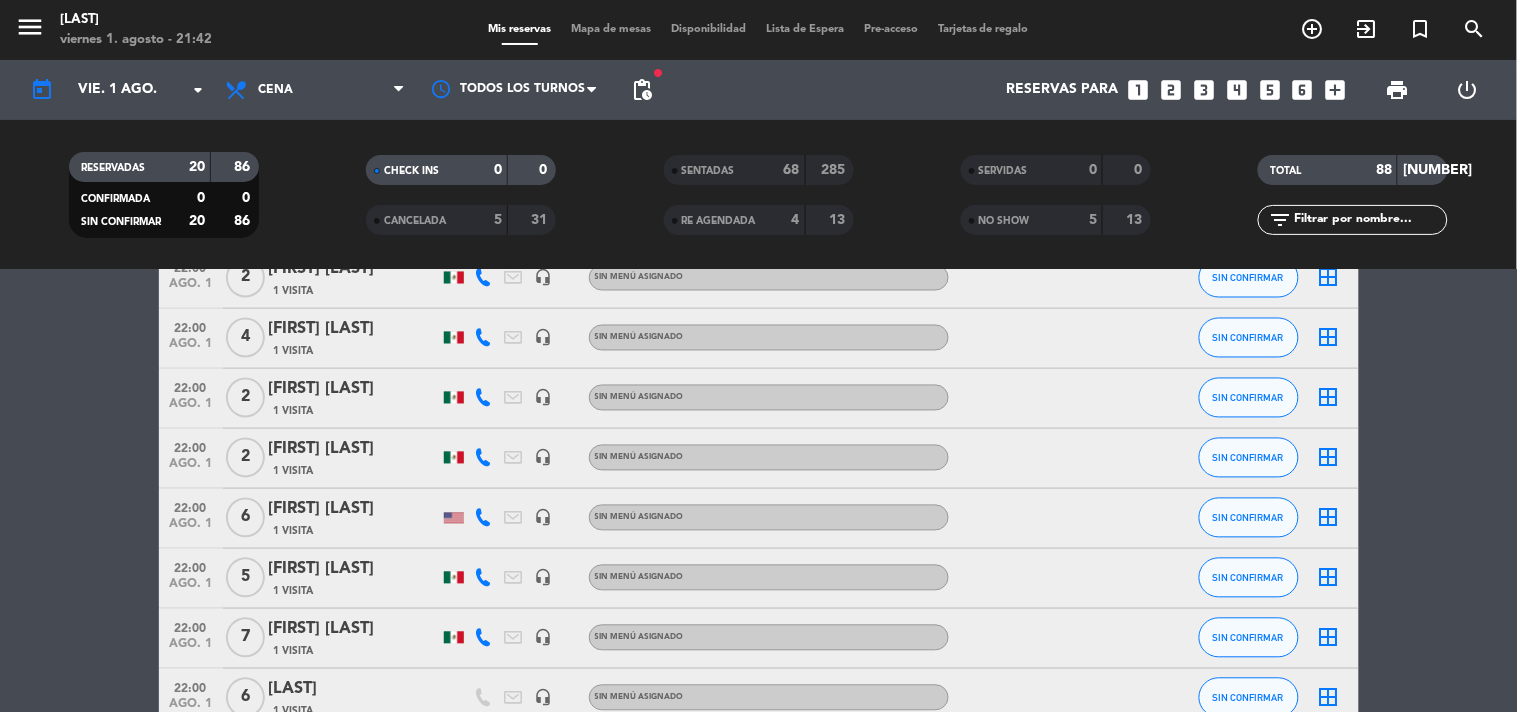 click on "[FIRST] [LAST]" 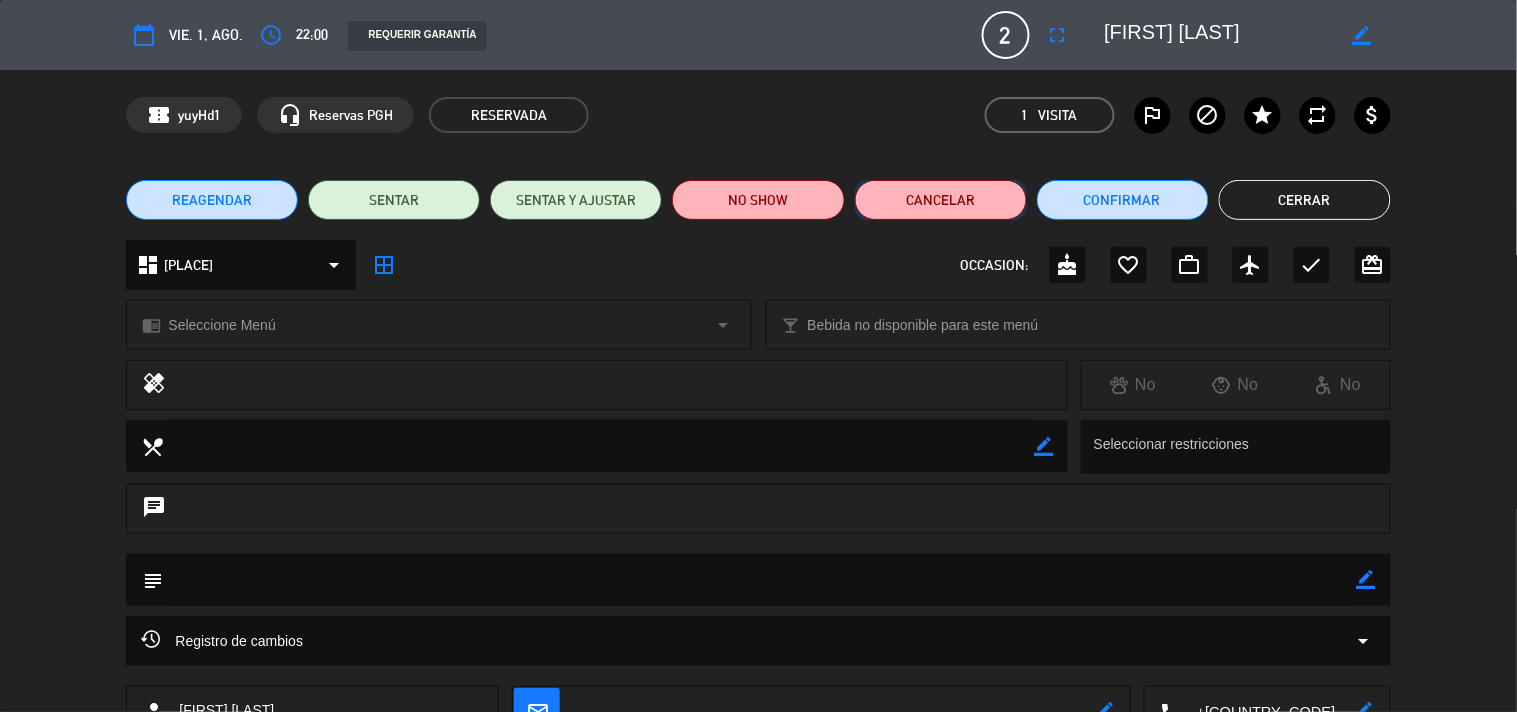 click on "Cancelar" 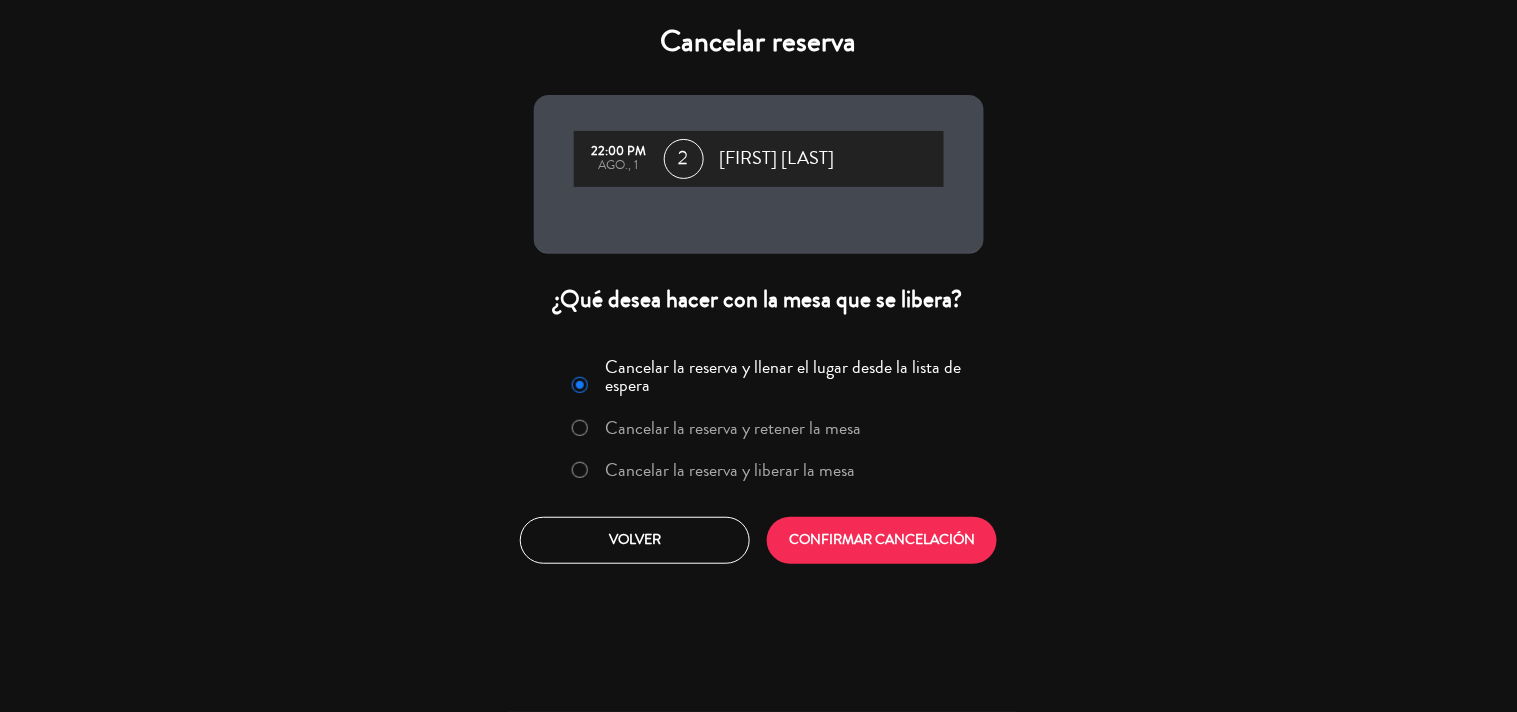 click on "Cancelar la reserva y liberar la mesa" 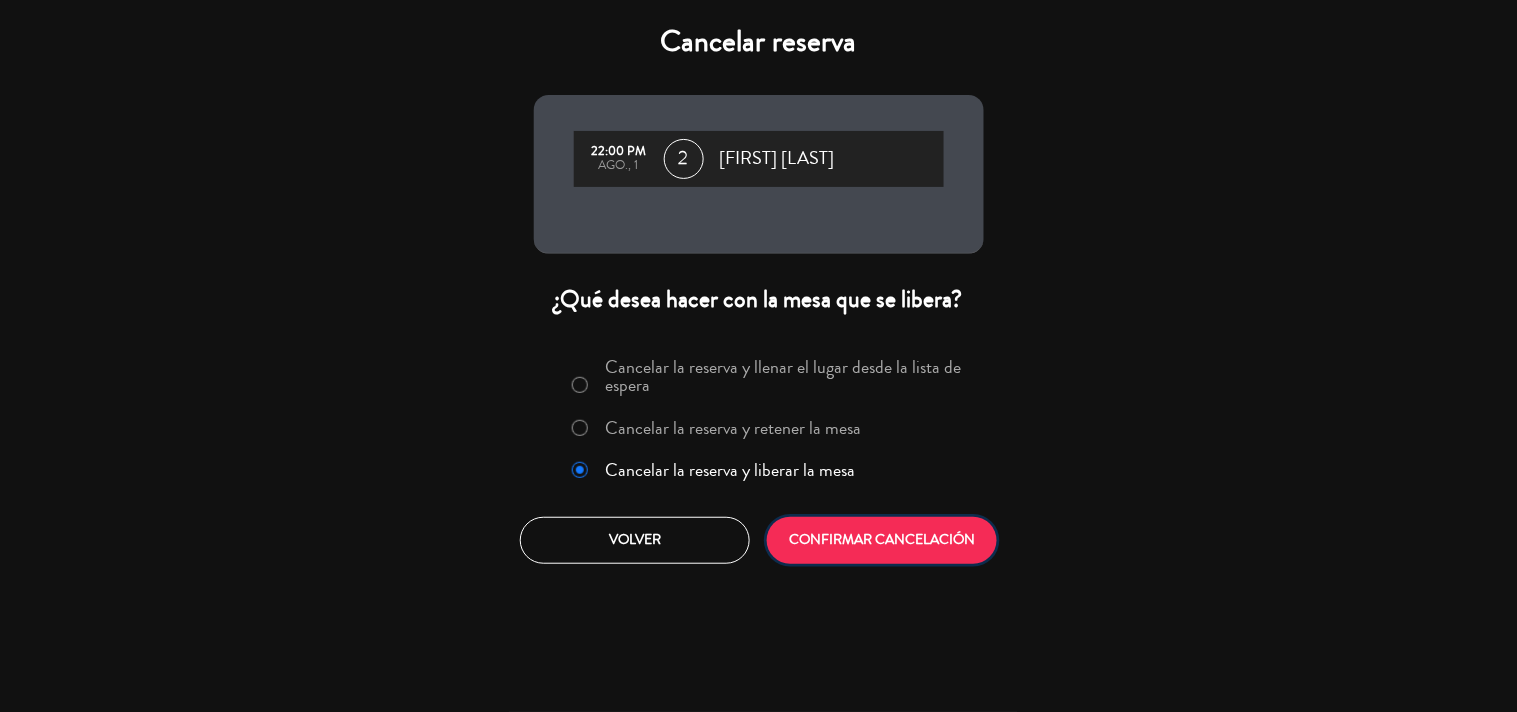 click on "CONFIRMAR CANCELACIÓN" 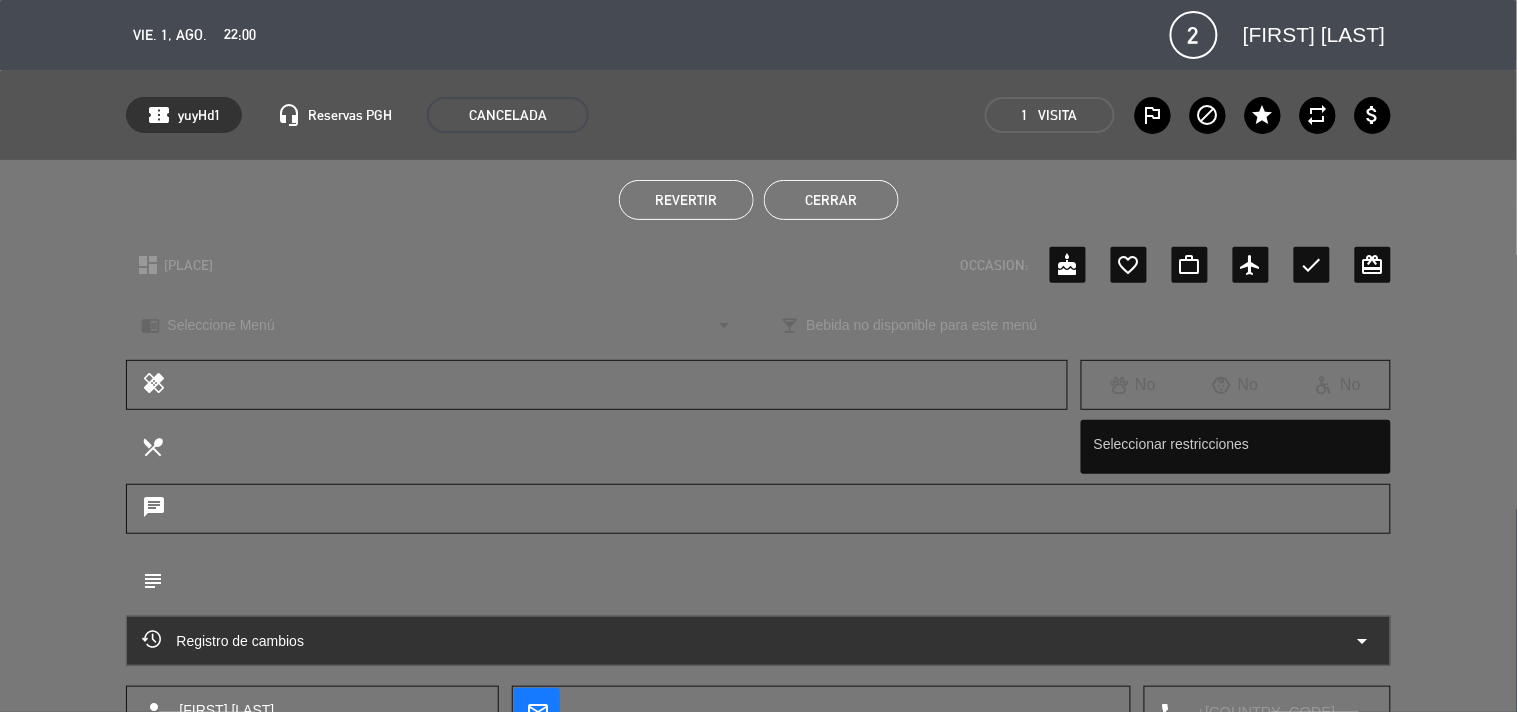 click on "Revertir Cerrar" 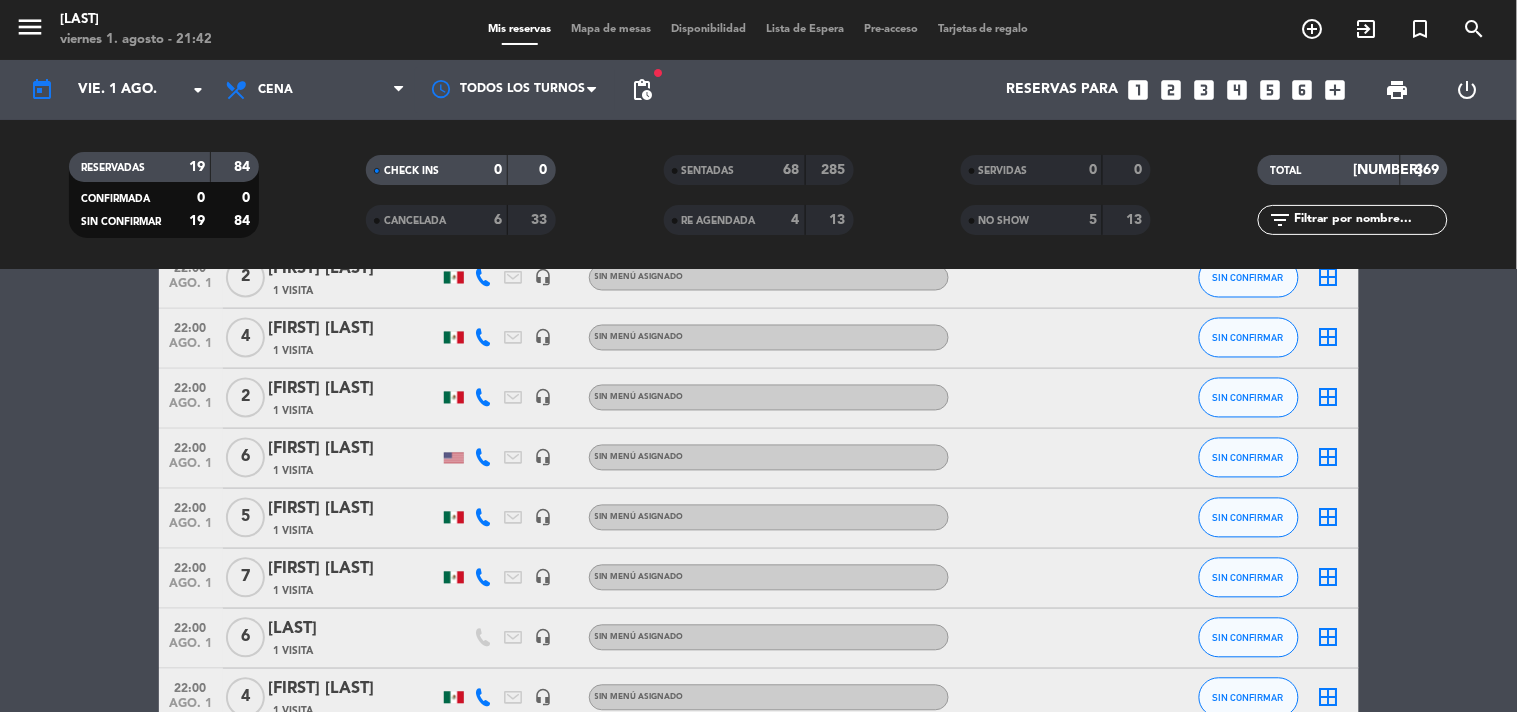 click on "20:00   ago. 1   7   [FIRST]/[FIRST]   1 Visita   headset_mic  Sin menú asignado SIN CONFIRMAR  border_all   21:00   ago. 1   2   [FIRST] [LAST]   1 Visita   headset_mic  Sin menú asignado  subject  SIN CONFIRMAR  border_all   21:30   ago. 1   2   [FIRST] [LAST] [LAST]   1 Visita   headset_mic  Sin menú asignado SIN CONFIRMAR  border_all   21:30   ago. 1   5   [FIRST] [LAST]   1 Visita   headset_mic  Sin menú asignado  subject  SIN CONFIRMAR  border_all   21:30   ago. 1   2   Sr. [FIRST], [LAST]   1 Visita   headset_mic  Sin menú asignado  subject  SIN CONFIRMAR  border_all   21:30   ago. 1   4   [FIRST] [LAST]   1 Visita   headset_mic  Sin menú asignado SIN CONFIRMAR  border_all   21:30   ago. 1   2   [FIRST] [LAST]   1 Visita   headset_mic  Sin menú asignado SIN CONFIRMAR  border_all   22:00   ago. 1   5   [FIRST] [LAST]   1 Visita   headset_mic  Sin menú asignado SIN CONFIRMAR  border_all   22:00   ago. 1   2   [FIRST] [LAST]   1 Visita   headset_mic  Sin menú asignado  healing   subject   2" 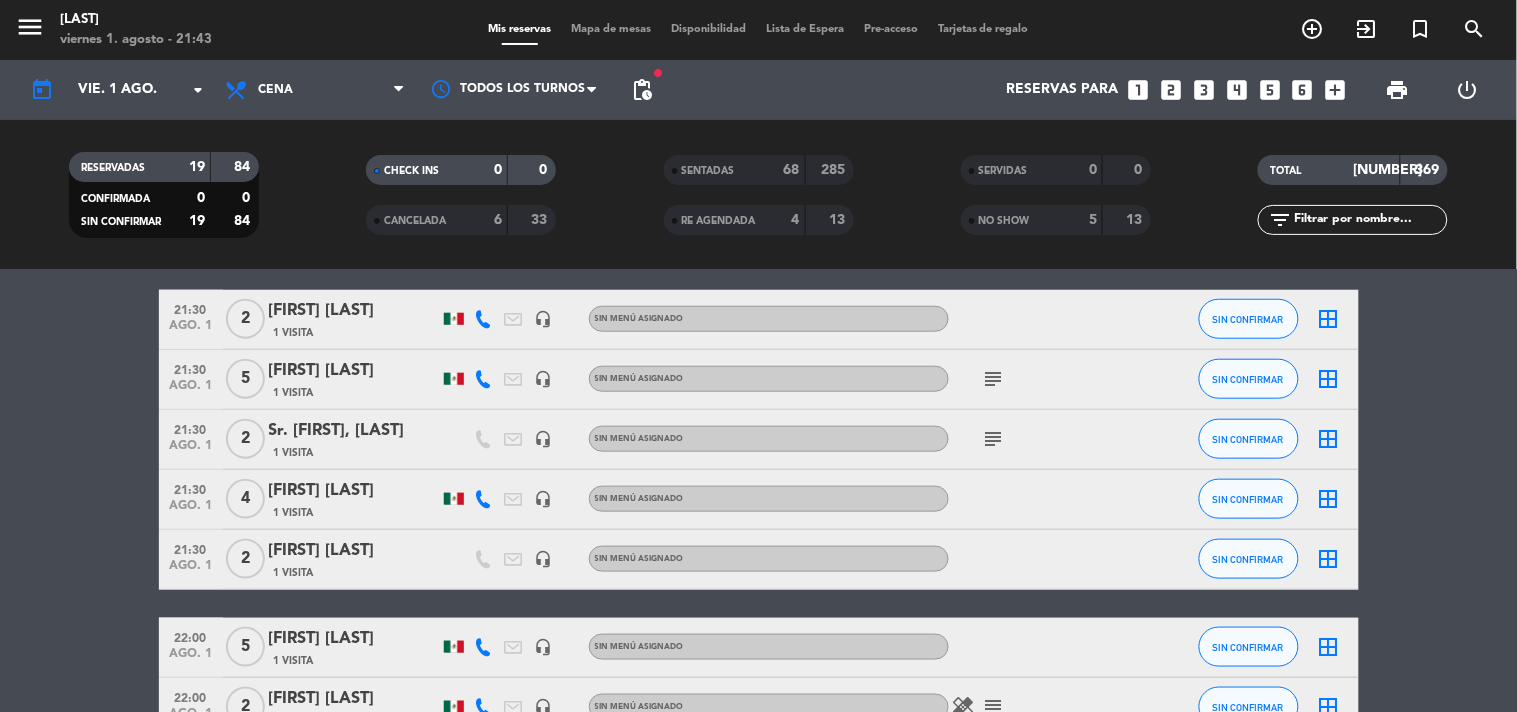 scroll, scrollTop: 444, scrollLeft: 0, axis: vertical 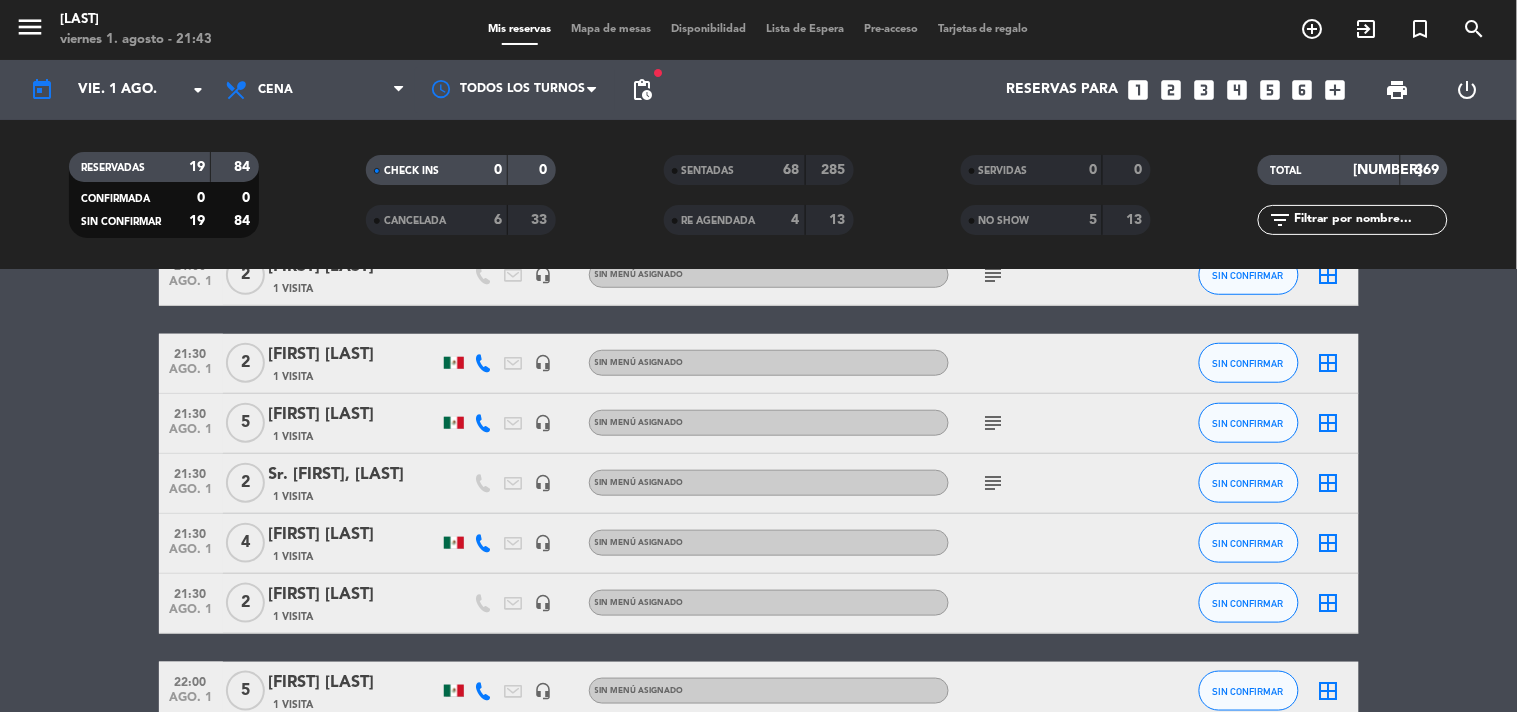 click on "20:00   ago. 1   7   [FIRST]/[FIRST]   1 Visita   headset_mic  Sin menú asignado SIN CONFIRMAR  border_all   21:00   ago. 1   2   [FIRST] [LAST]   1 Visita   headset_mic  Sin menú asignado  subject  SIN CONFIRMAR  border_all   21:30   ago. 1   2   [FIRST] [LAST] [LAST]   1 Visita   headset_mic  Sin menú asignado SIN CONFIRMAR  border_all   21:30   ago. 1   5   [FIRST] [LAST]   1 Visita   headset_mic  Sin menú asignado  subject  SIN CONFIRMAR  border_all   21:30   ago. 1   2   Sr. [FIRST], [LAST]   1 Visita   headset_mic  Sin menú asignado  subject  SIN CONFIRMAR  border_all   21:30   ago. 1   4   [FIRST] [LAST]   1 Visita   headset_mic  Sin menú asignado SIN CONFIRMAR  border_all   21:30   ago. 1   2   [FIRST] [LAST]   1 Visita   headset_mic  Sin menú asignado SIN CONFIRMAR  border_all   22:00   ago. 1   5   [FIRST] [LAST]   1 Visita   headset_mic  Sin menú asignado SIN CONFIRMAR  border_all   22:00   ago. 1   2   [FIRST] [LAST]   1 Visita   headset_mic  Sin menú asignado  healing   subject   2" 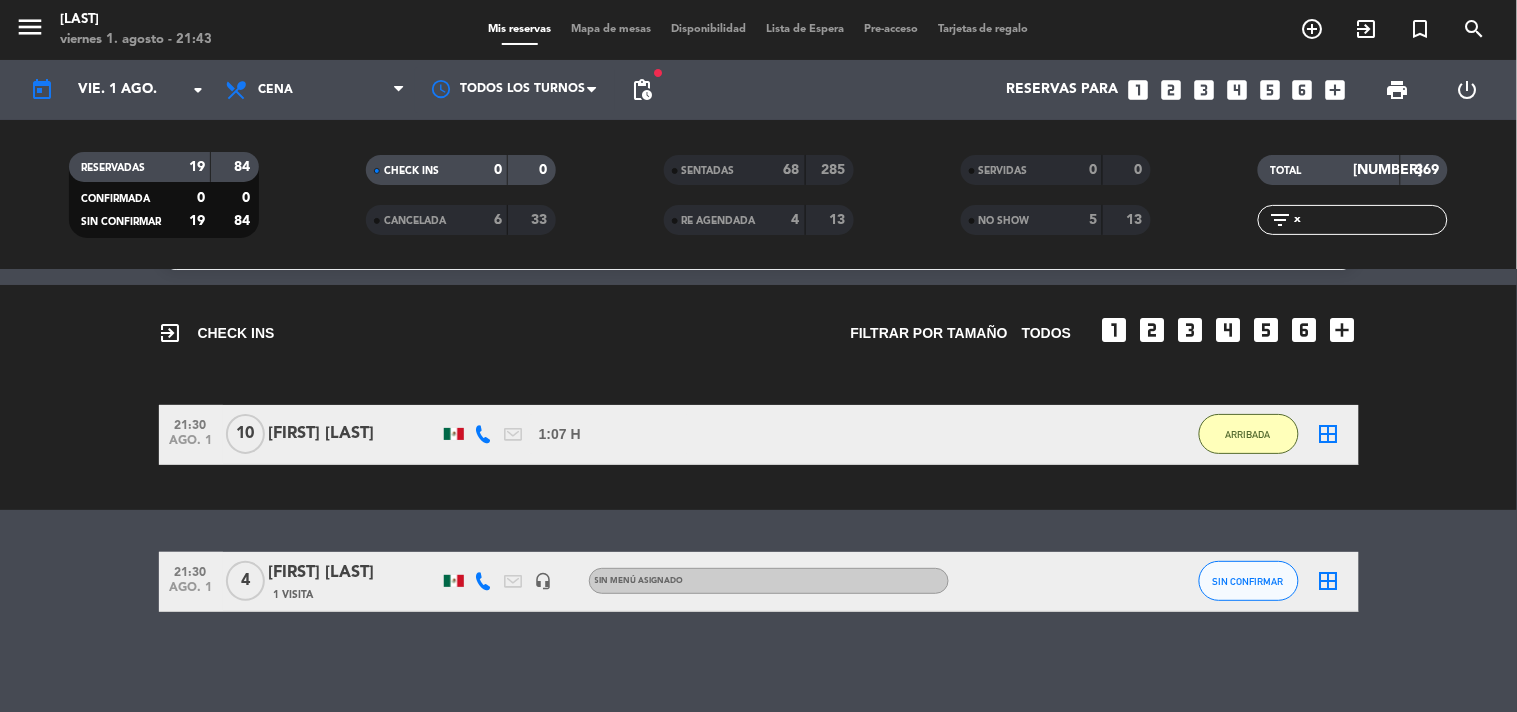 scroll, scrollTop: 48, scrollLeft: 0, axis: vertical 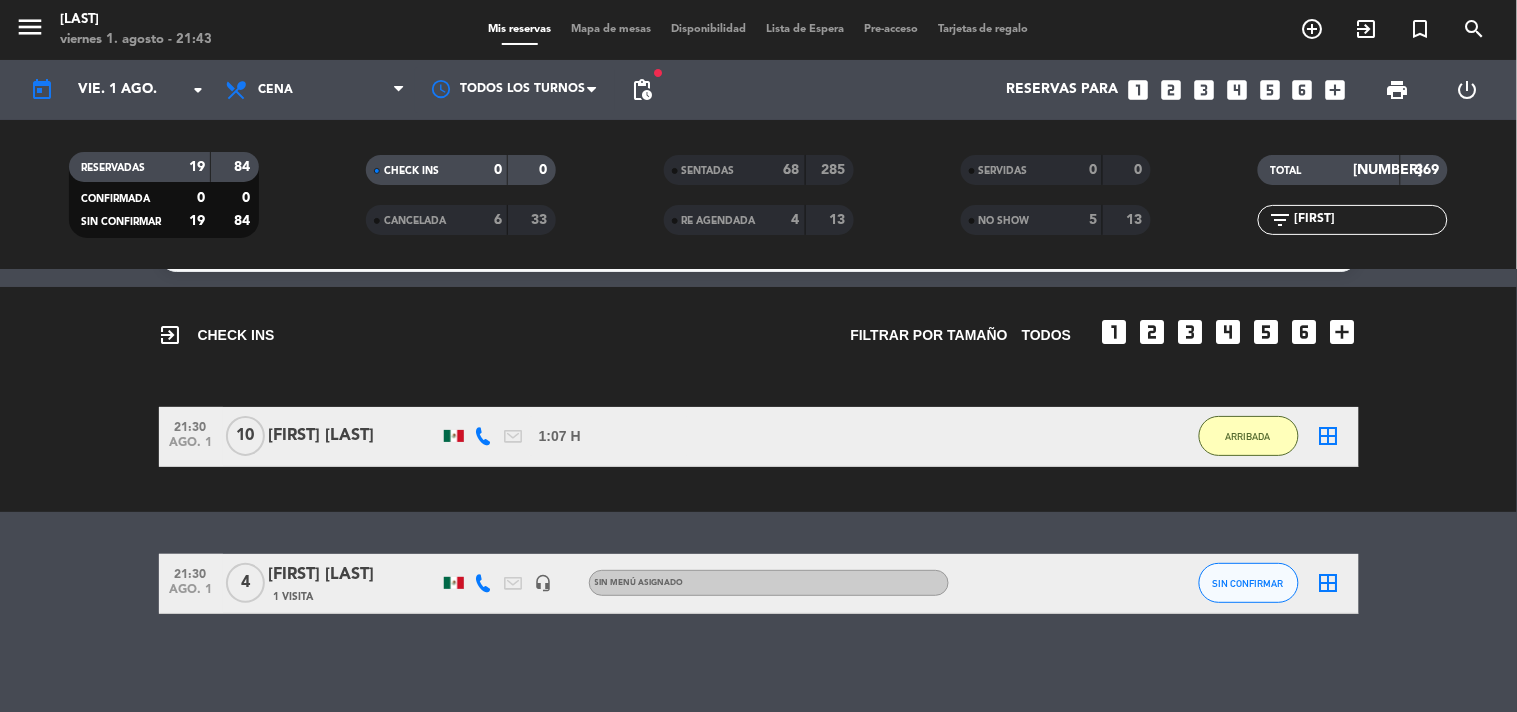 type on "[FIRST]" 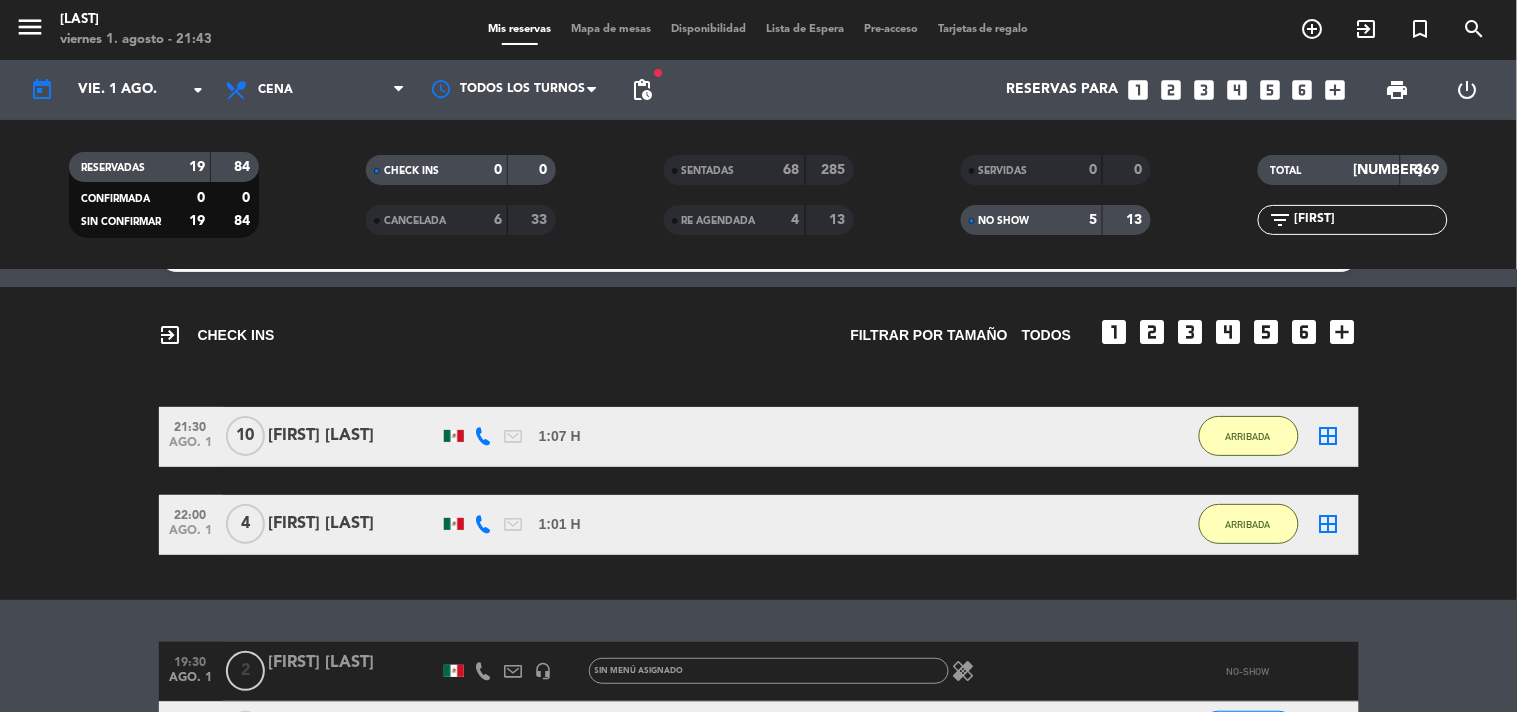 click on "NO SHOW" 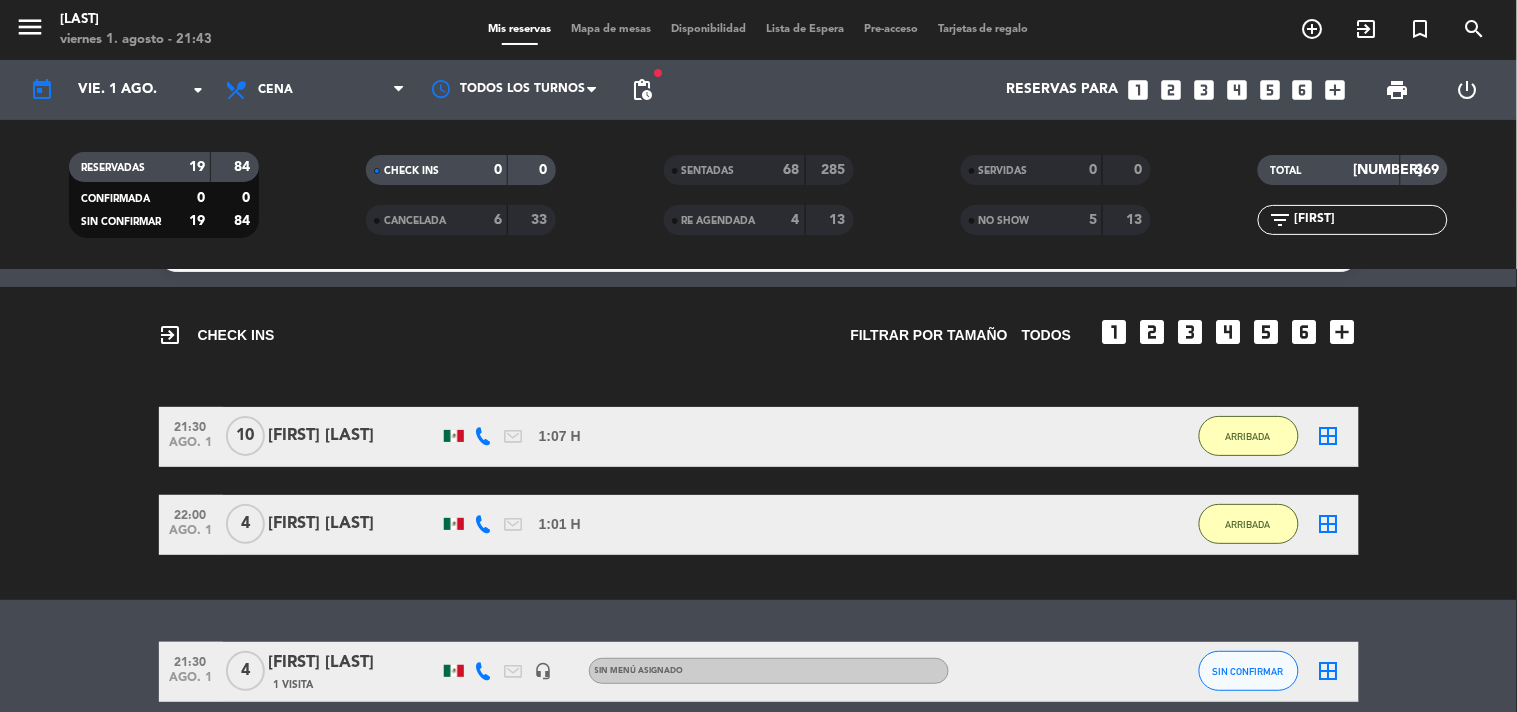 drag, startPoint x: 1341, startPoint y: 217, endPoint x: 1178, endPoint y: 207, distance: 163.30646 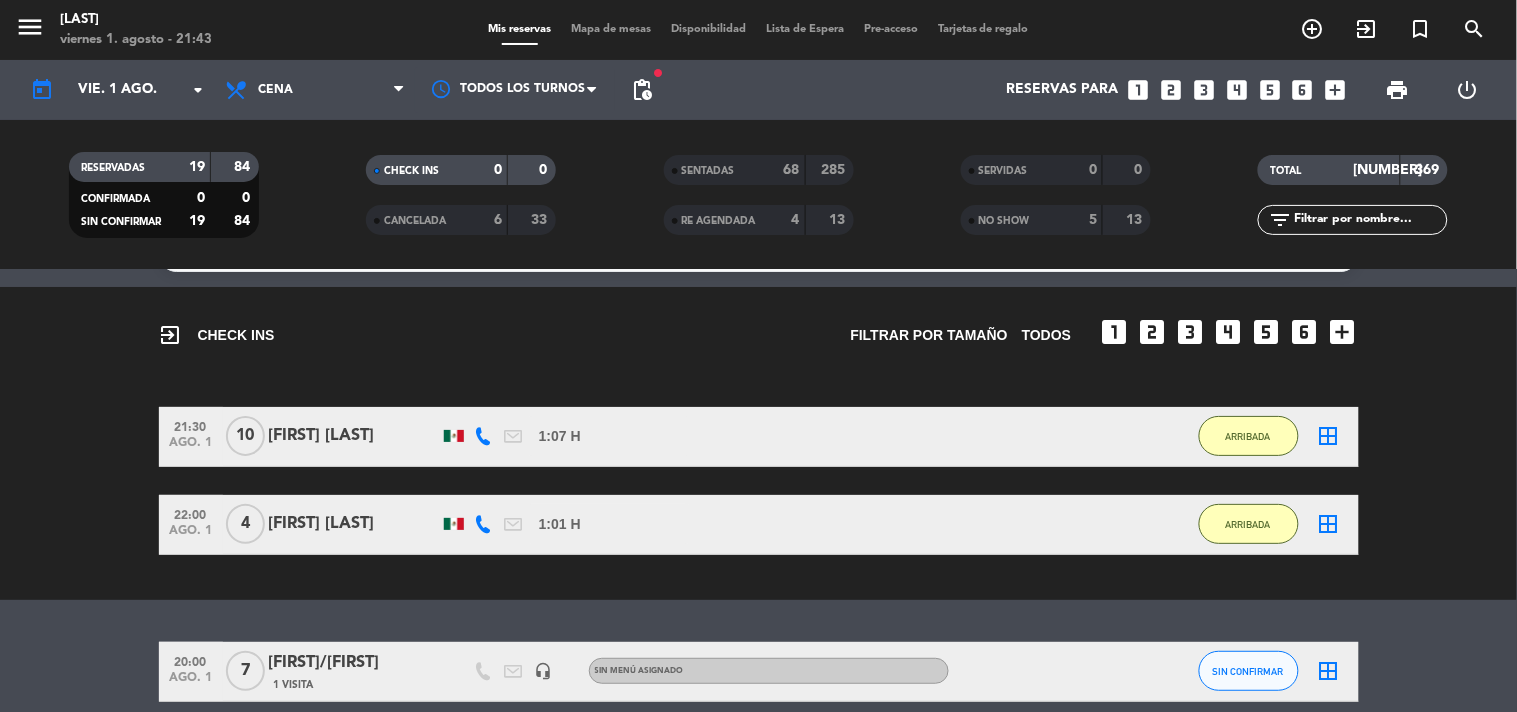 type 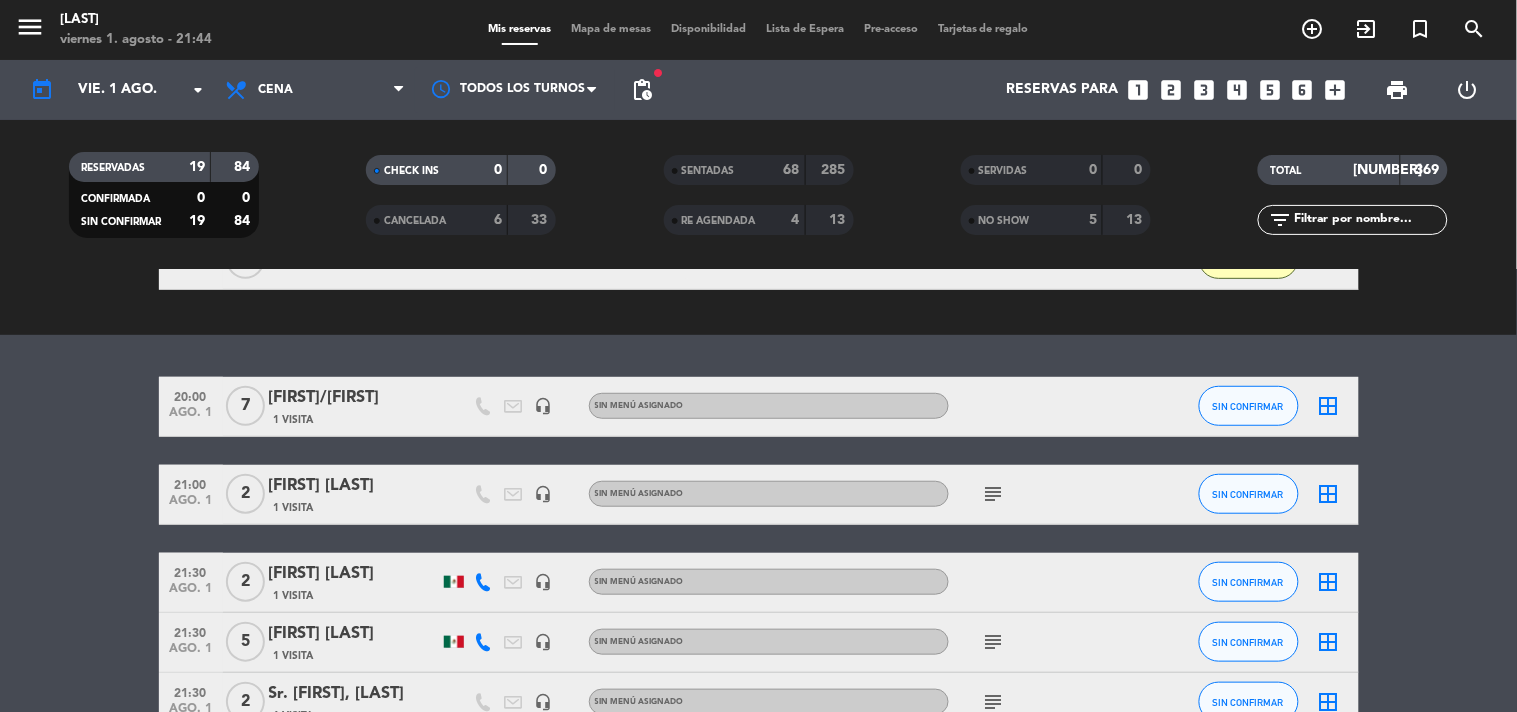 scroll, scrollTop: 360, scrollLeft: 0, axis: vertical 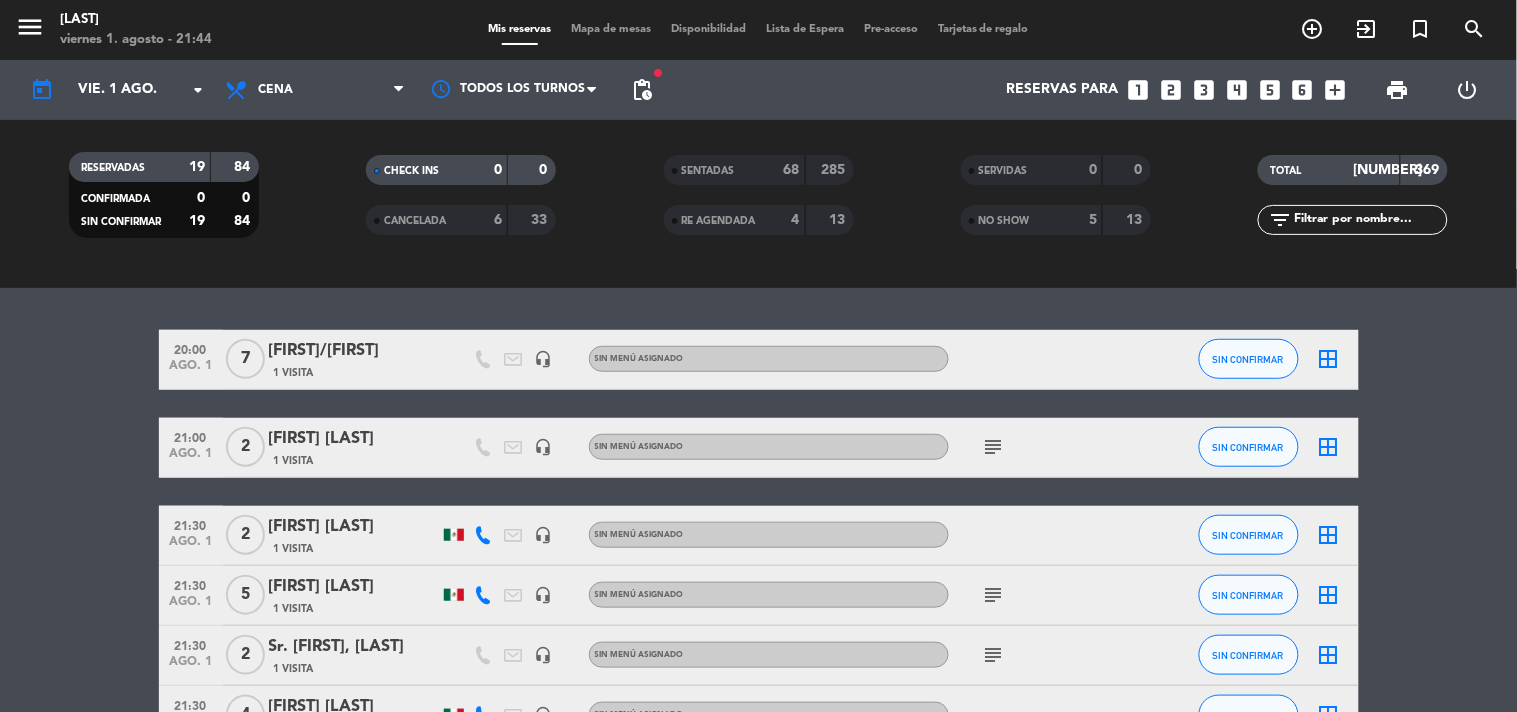 click on "looks_3" at bounding box center [1204, 90] 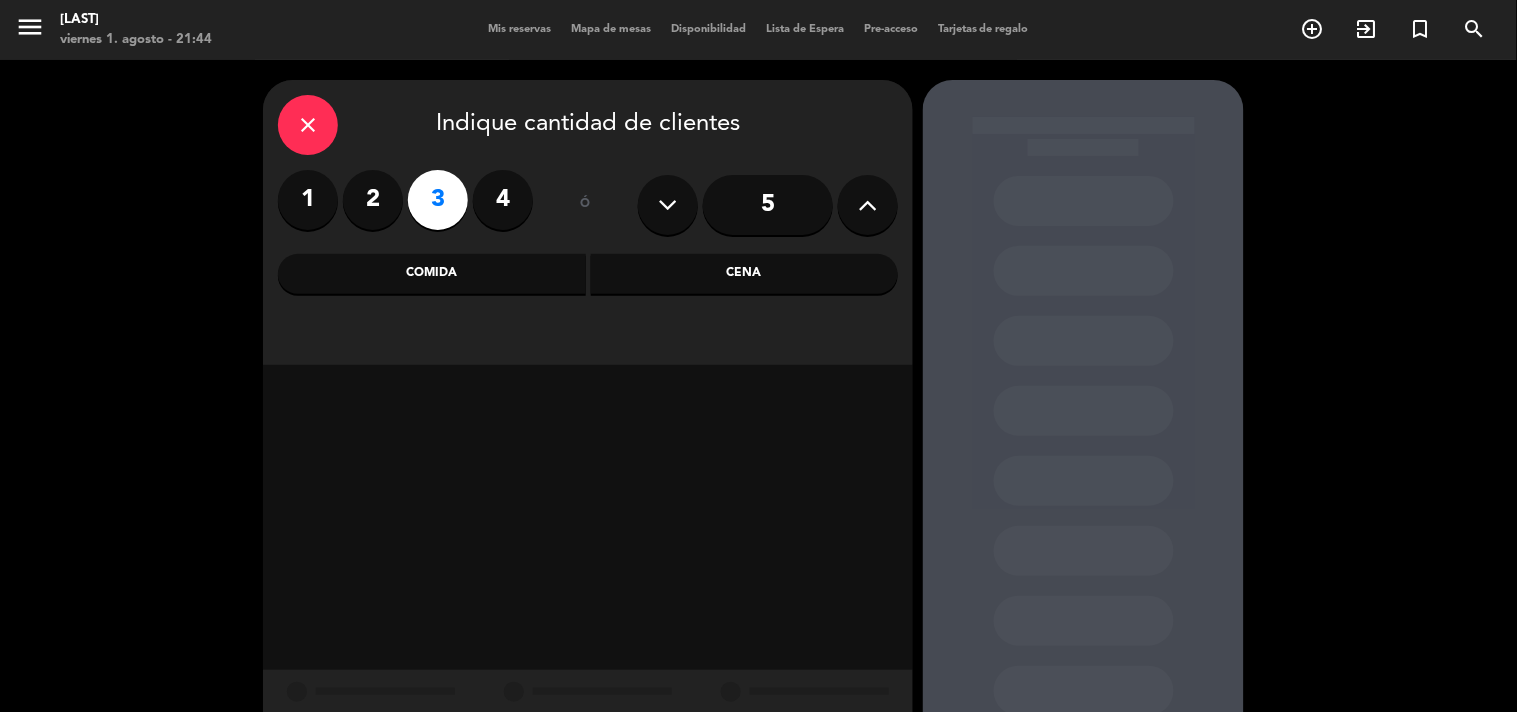 click on "Cena" at bounding box center (745, 274) 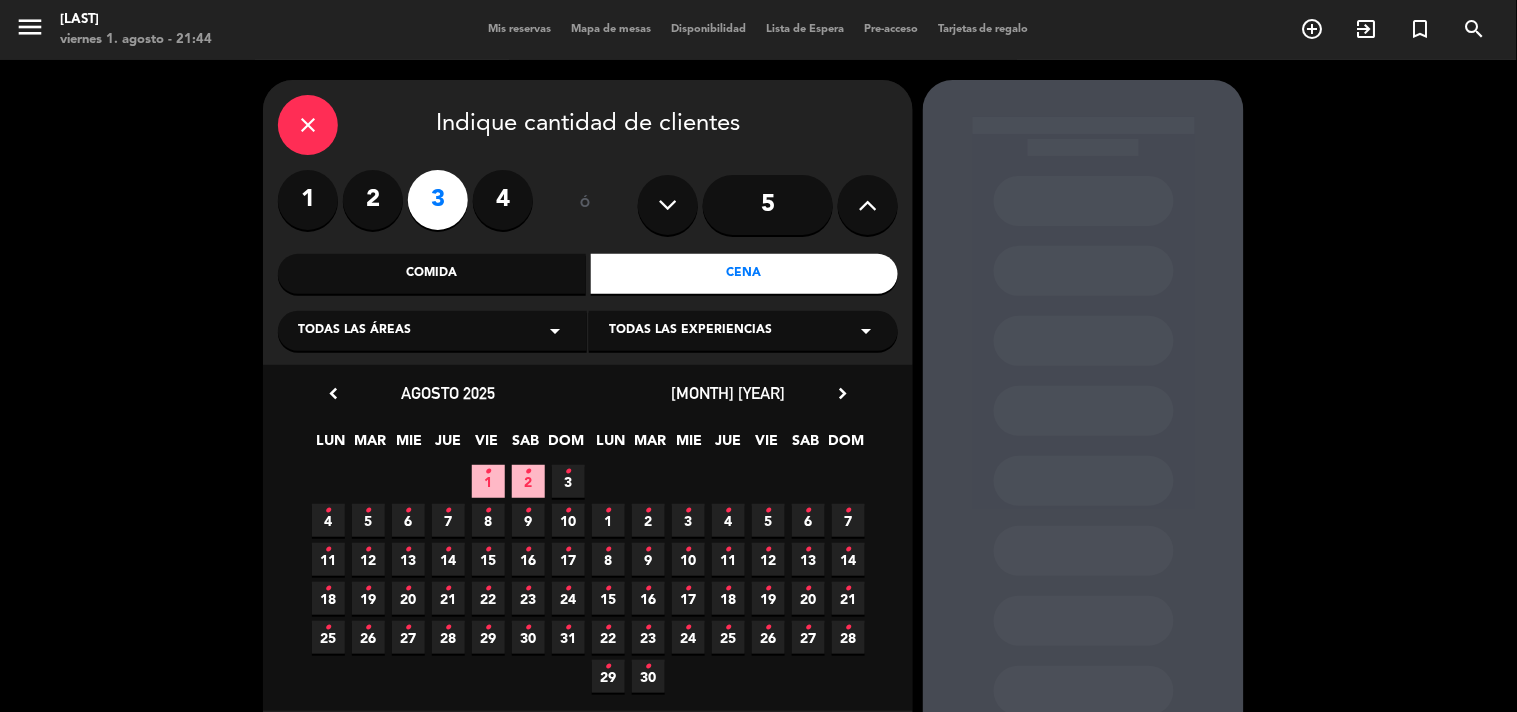 click on "2  •" at bounding box center [528, 481] 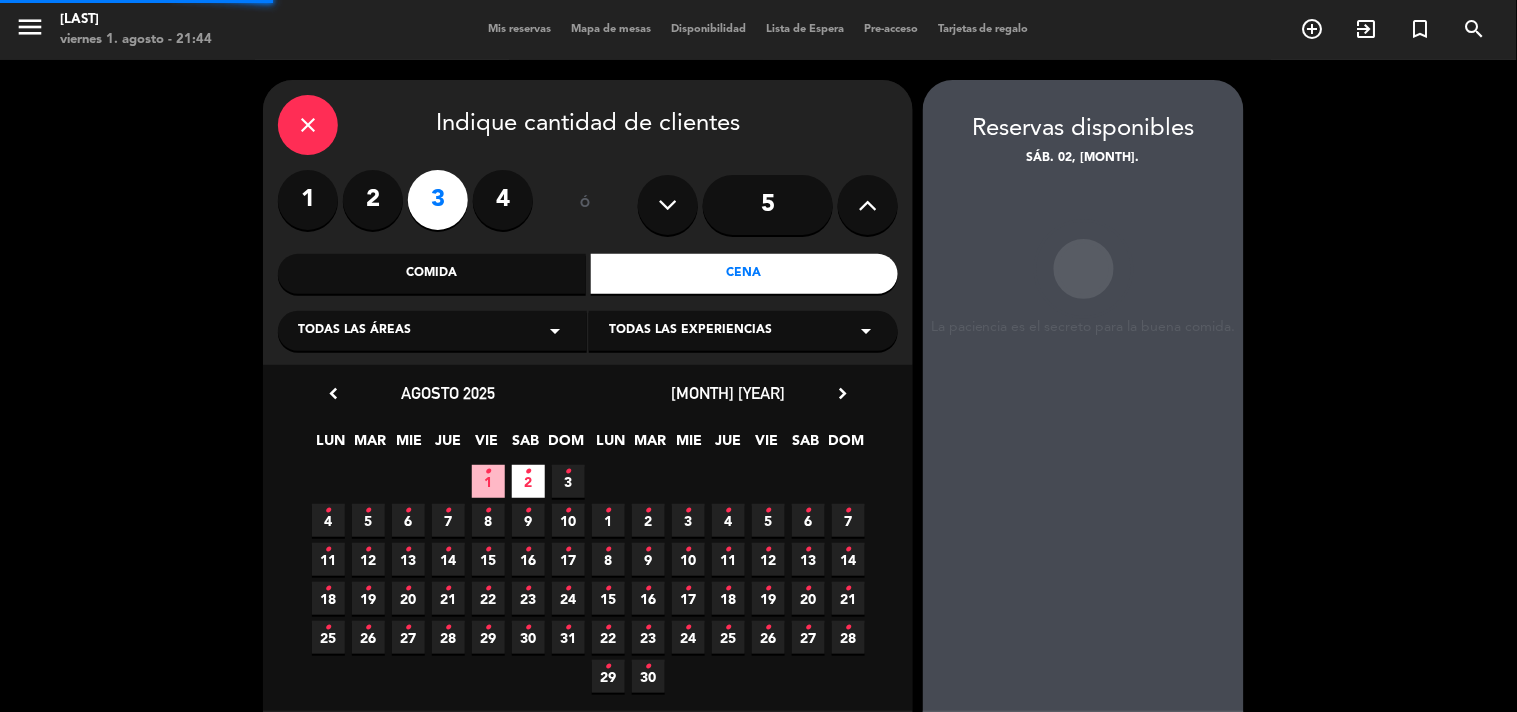 scroll, scrollTop: 80, scrollLeft: 0, axis: vertical 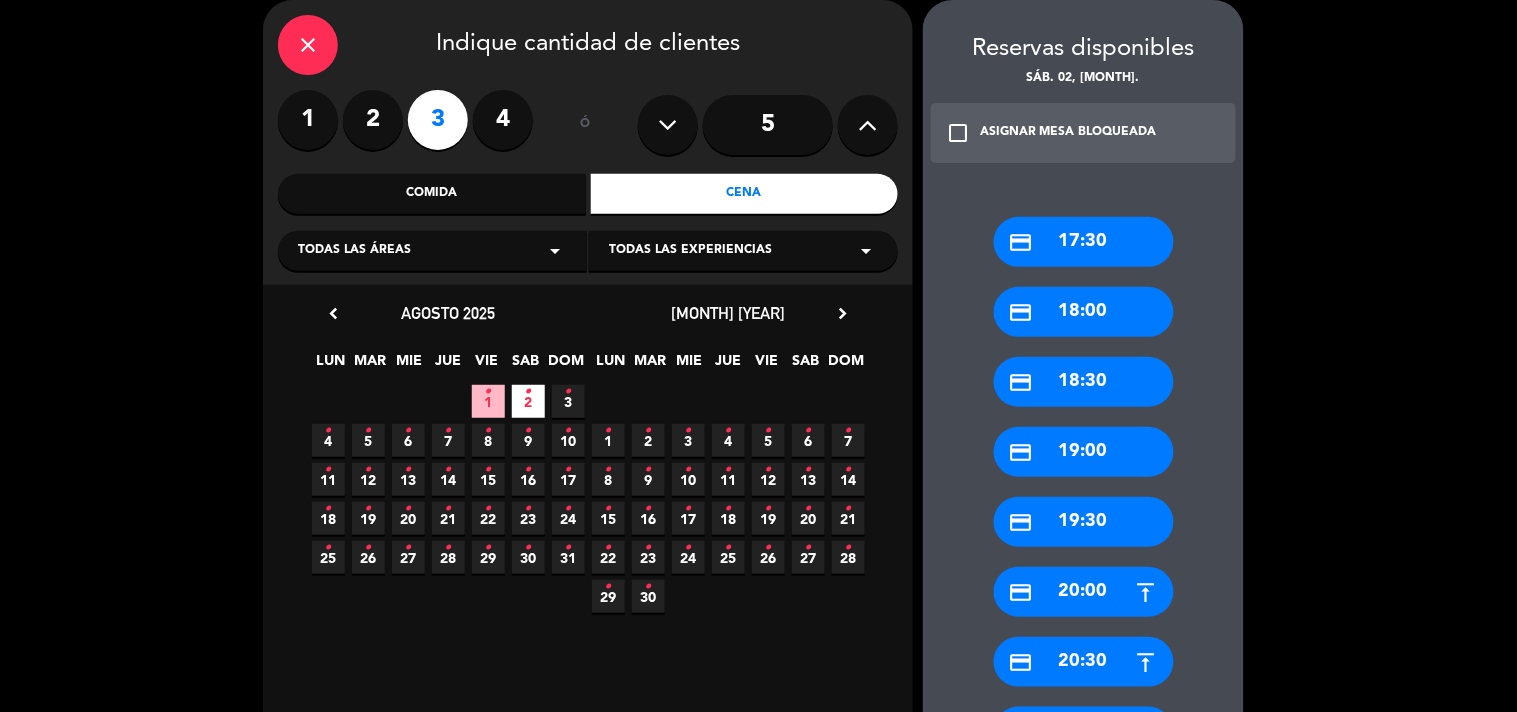 click on "credit_card  [TIME]" at bounding box center (1084, 242) 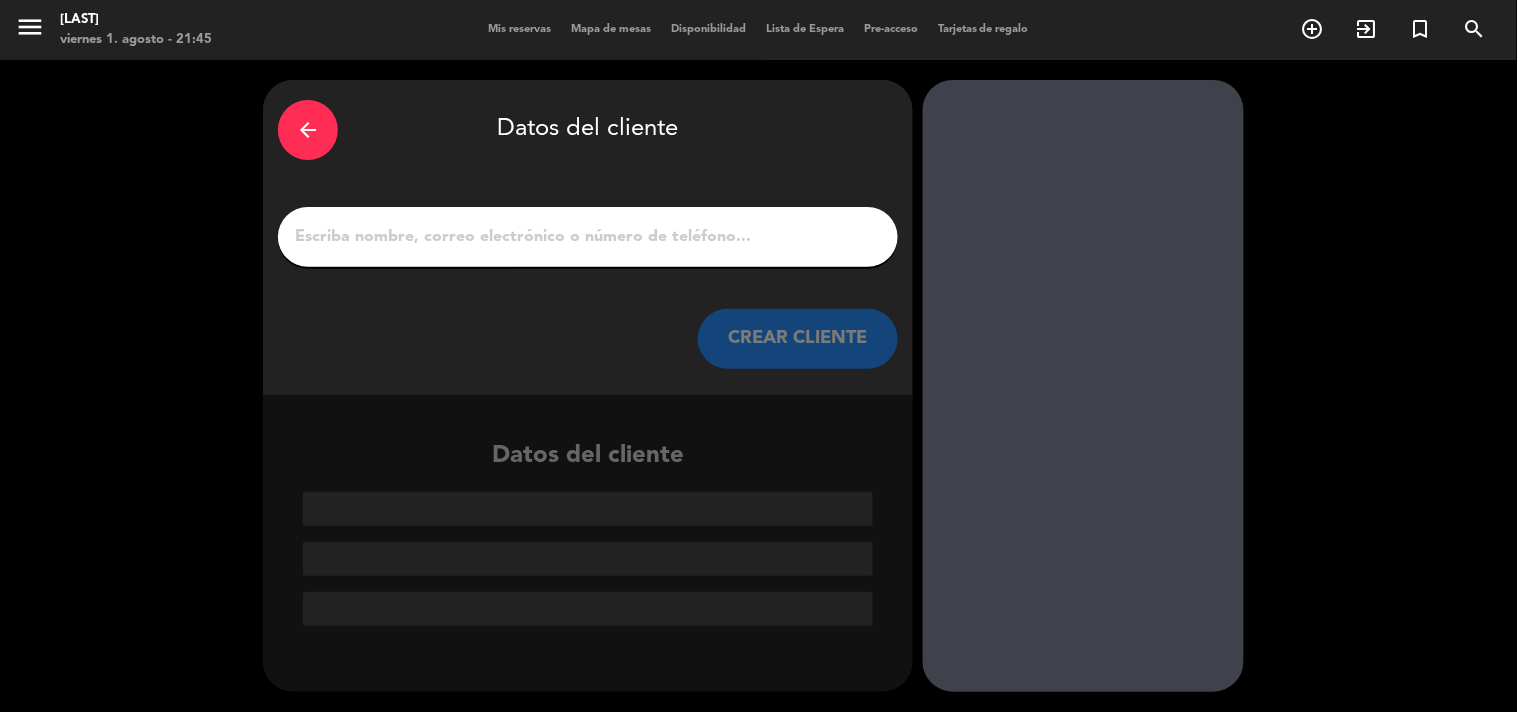 click at bounding box center (588, 237) 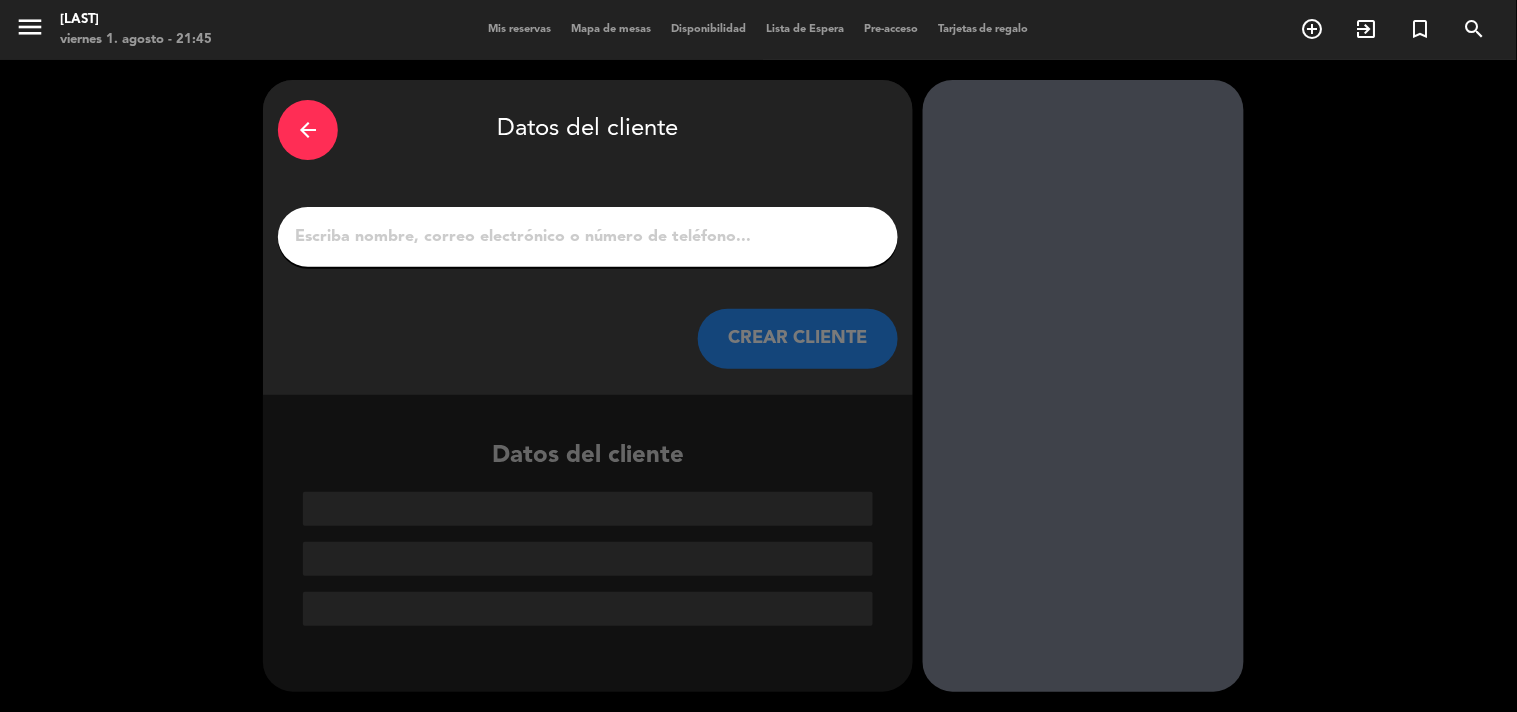click at bounding box center [588, 237] 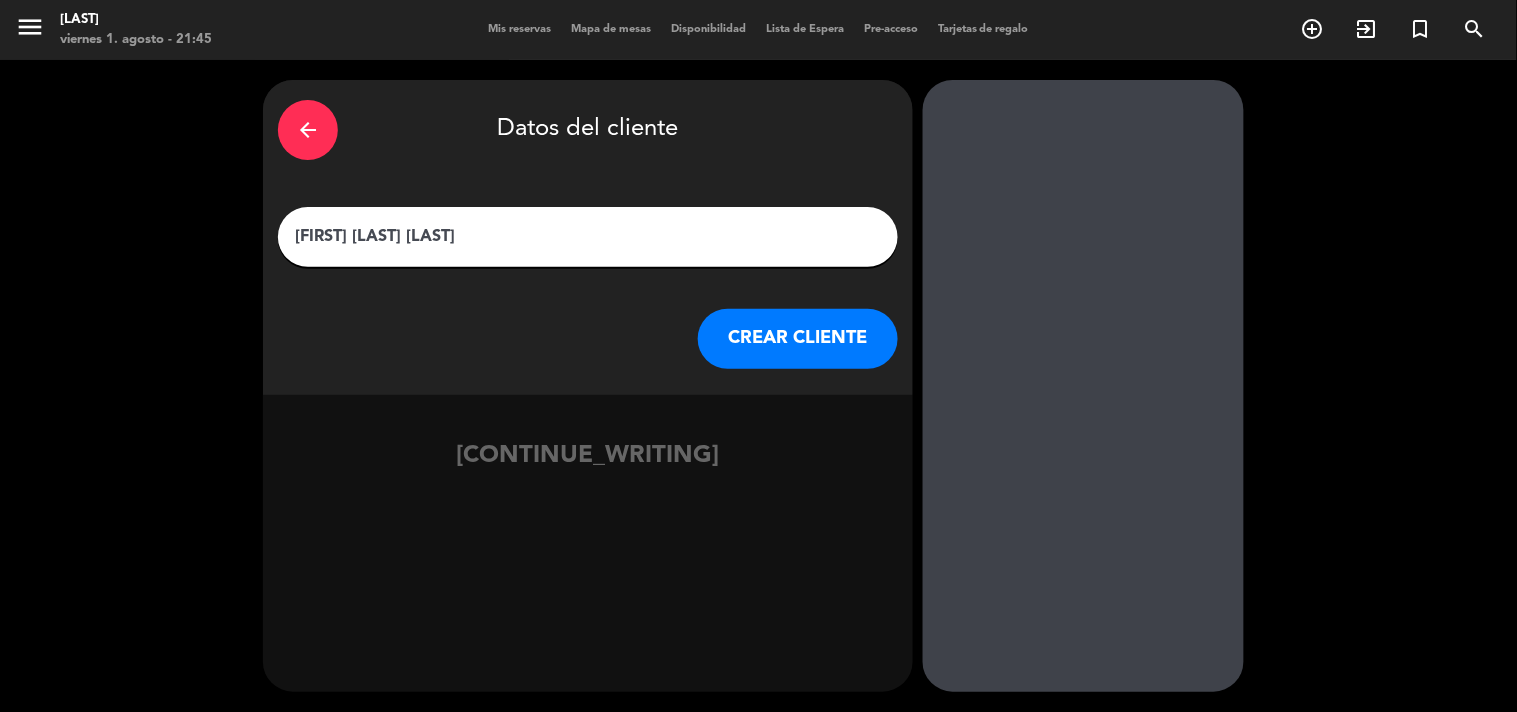 type on "[FIRST] [LAST] [LAST]" 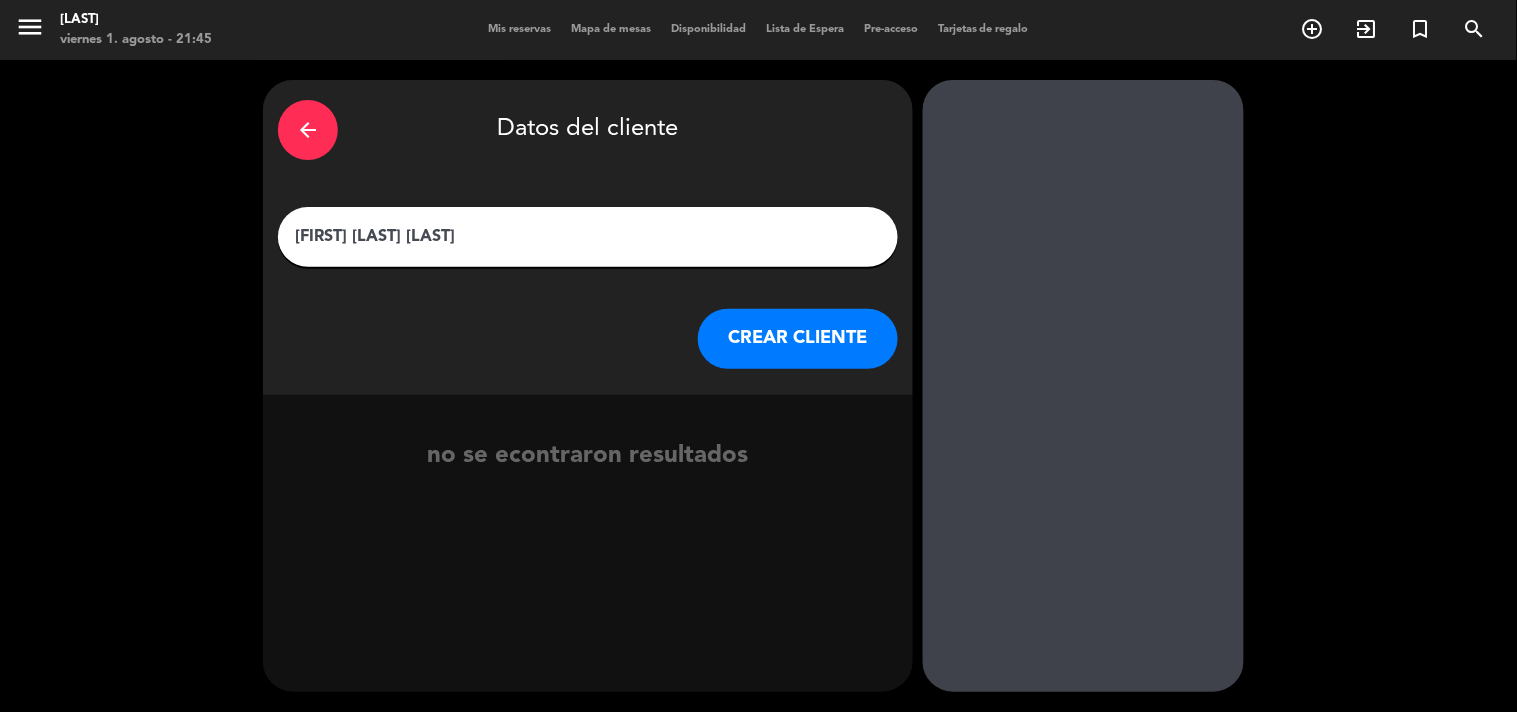 click on "CREAR CLIENTE" at bounding box center (798, 339) 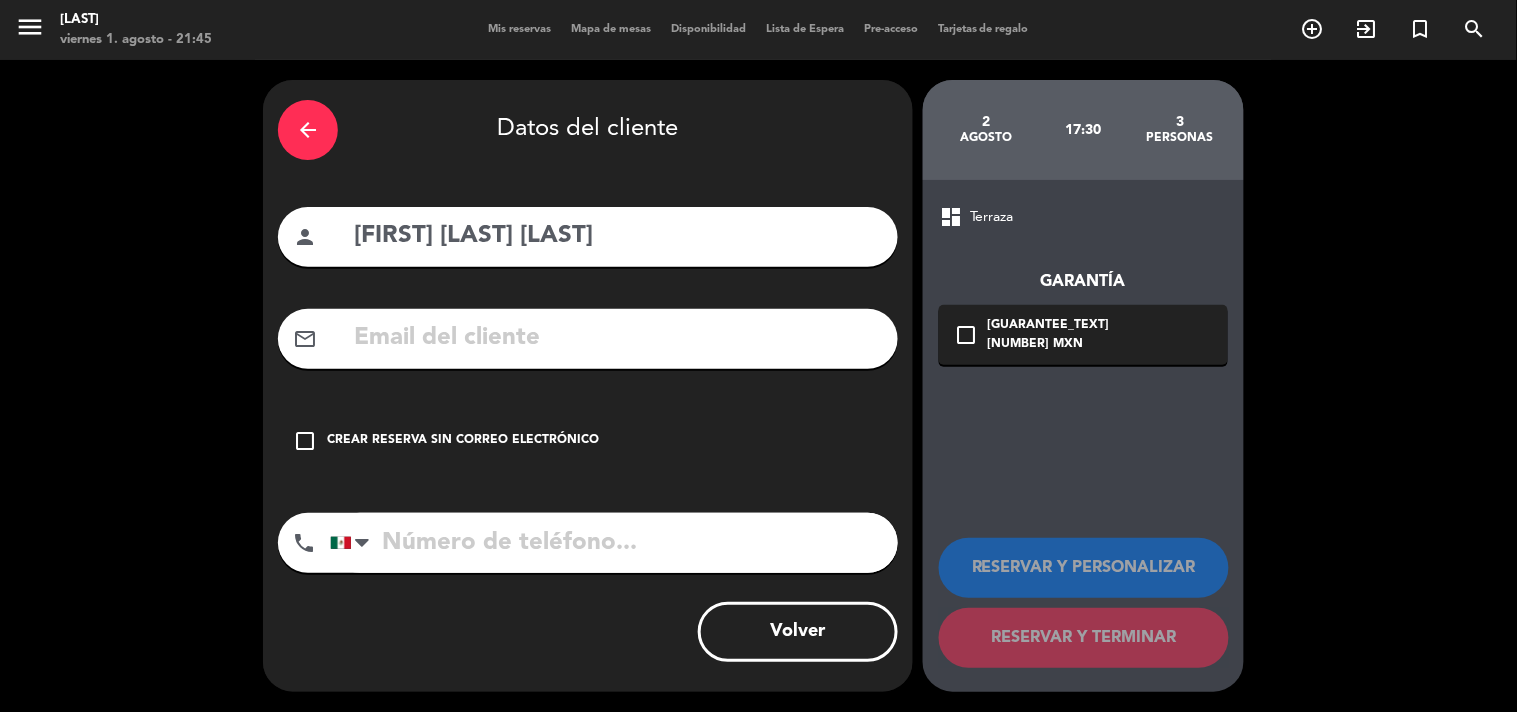click on "Crear reserva sin correo electrónico" at bounding box center (463, 441) 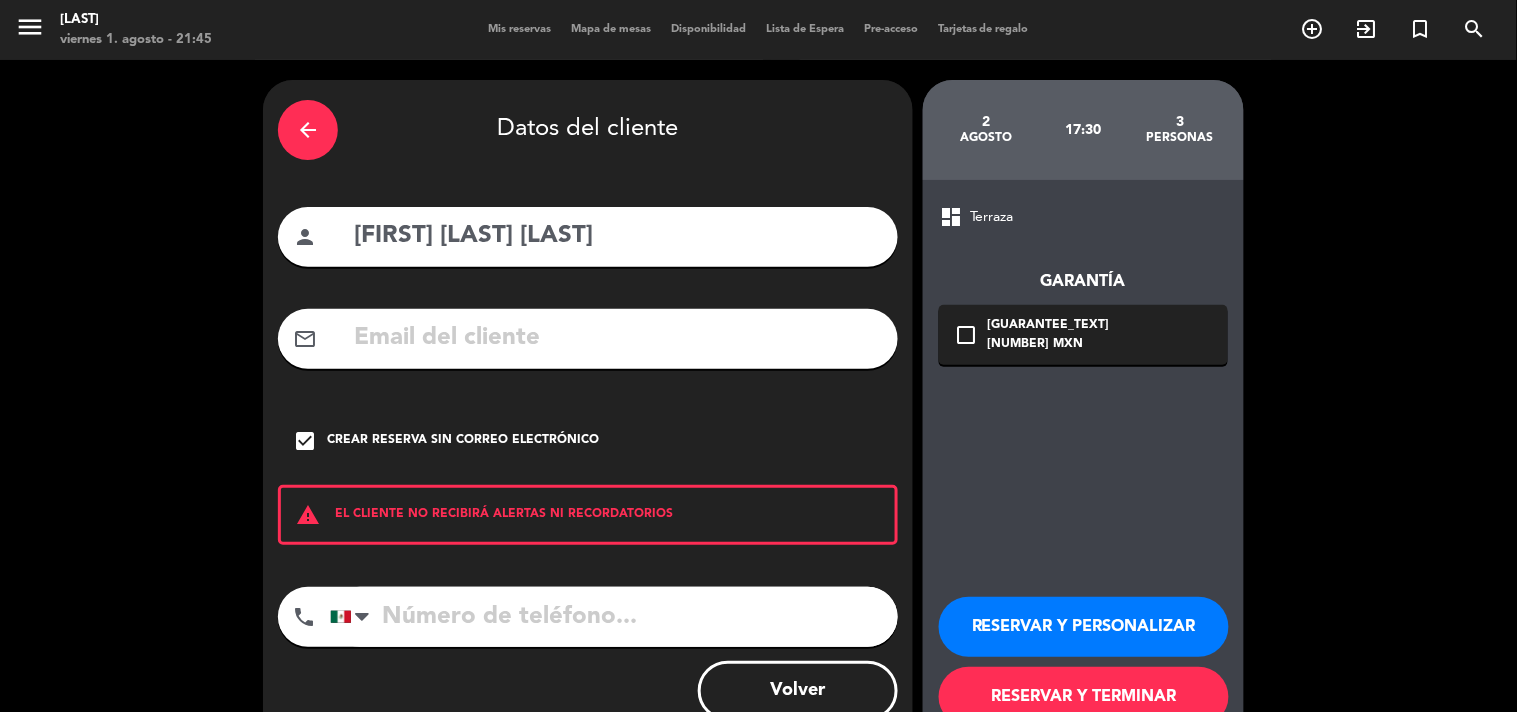 click at bounding box center (614, 617) 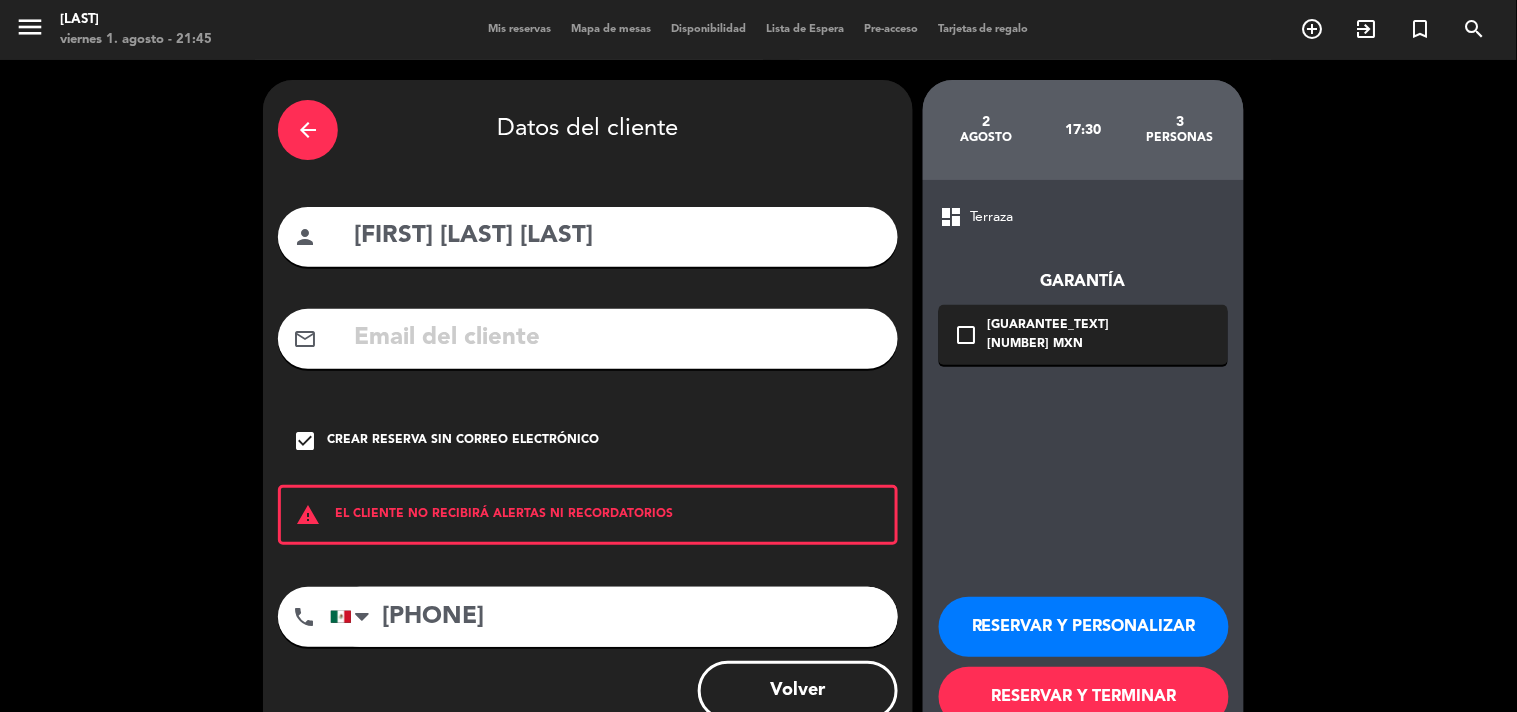 type on "[PHONE]" 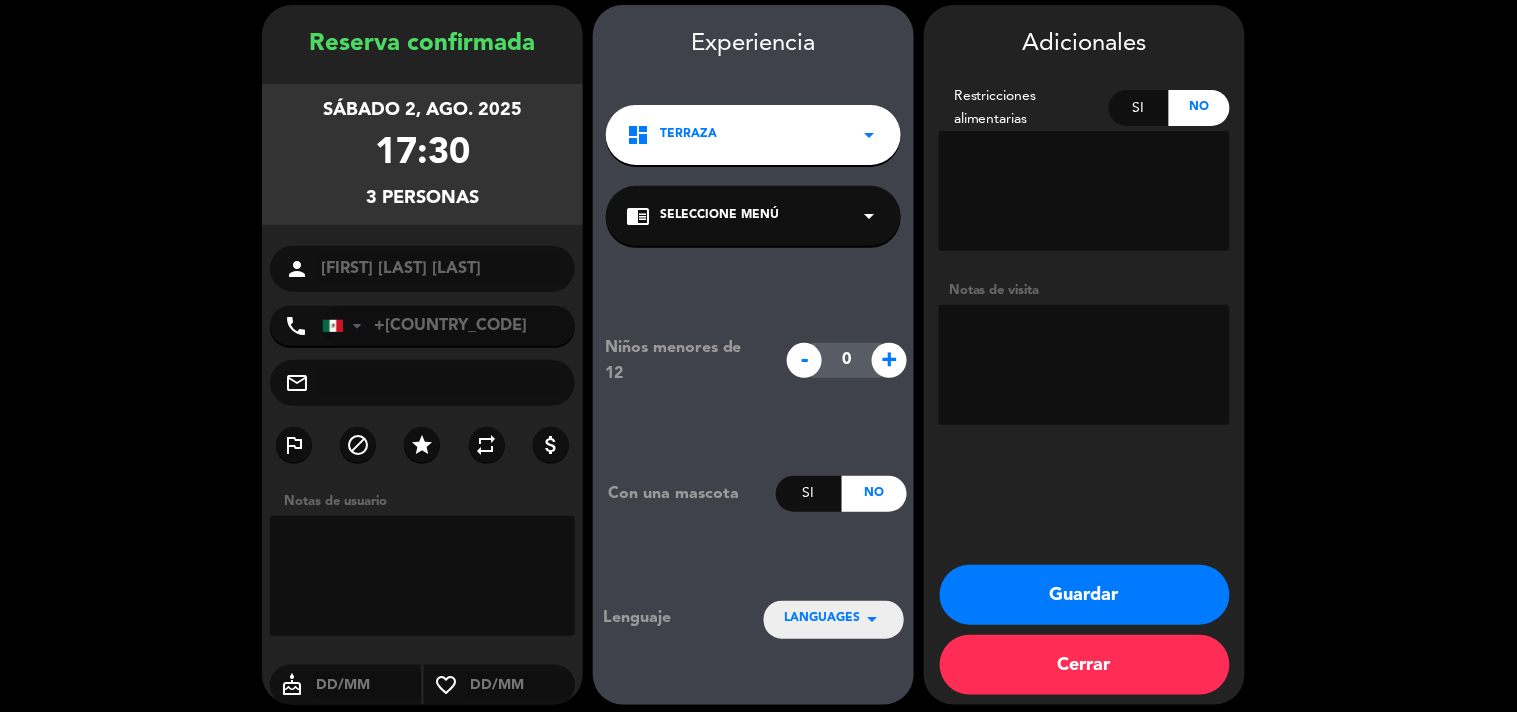 scroll, scrollTop: 80, scrollLeft: 0, axis: vertical 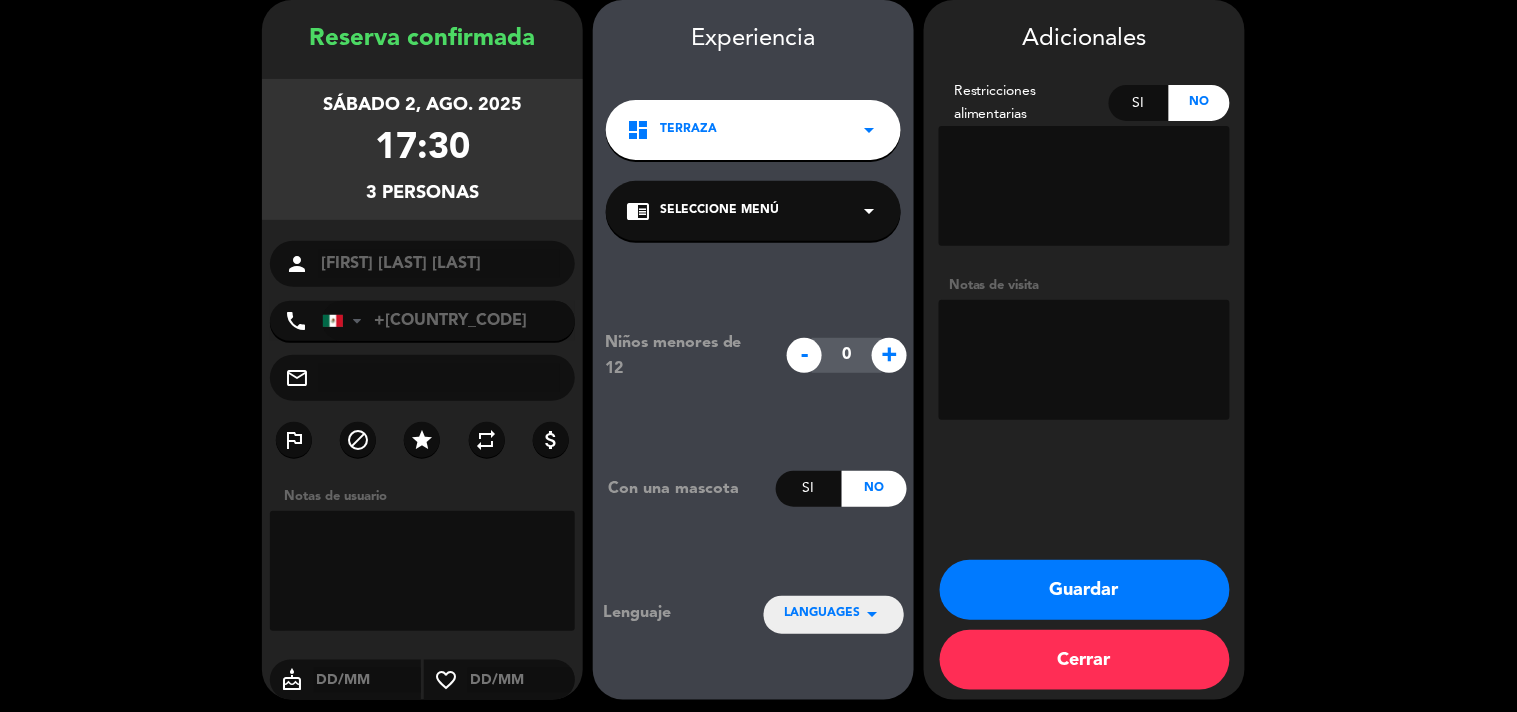 click at bounding box center [1084, 360] 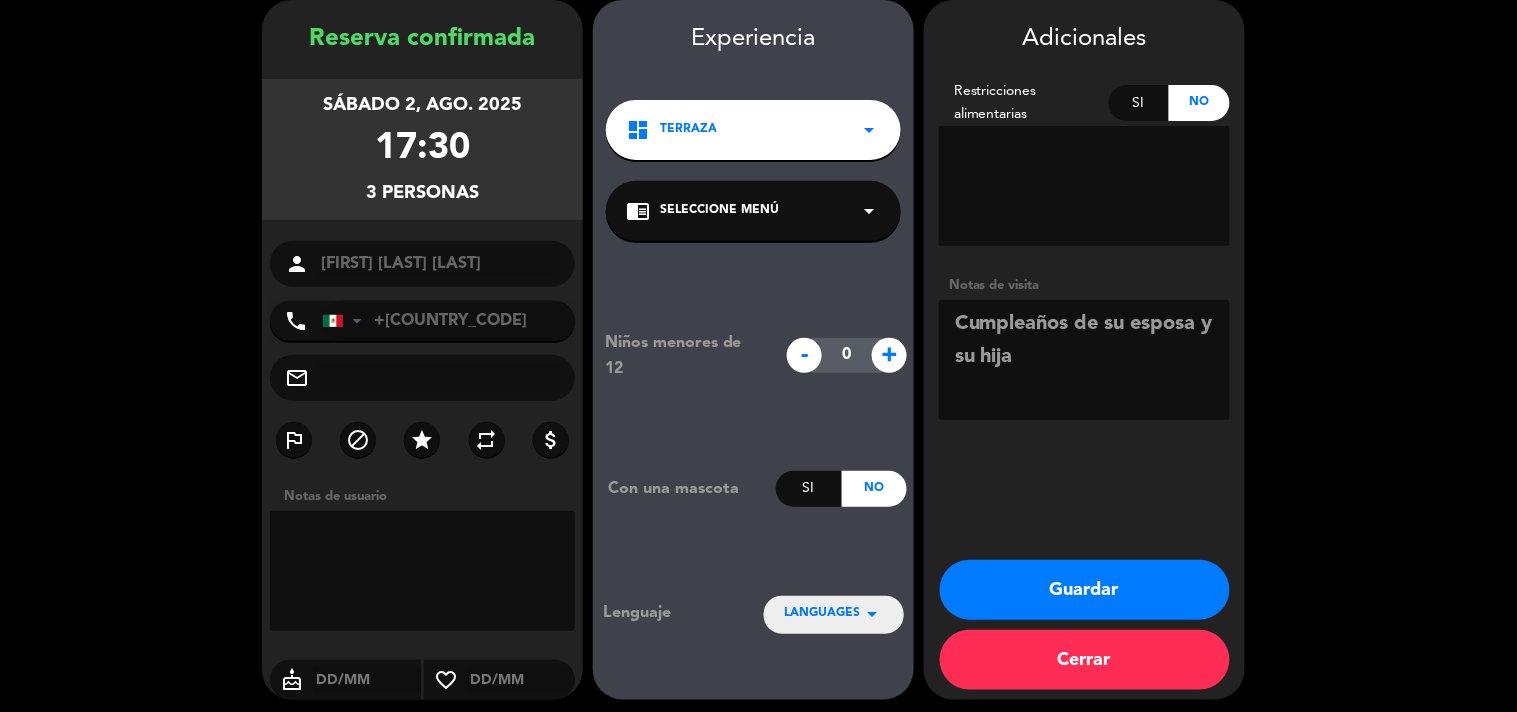 type on "Cumpleaños de su esposa y su hija" 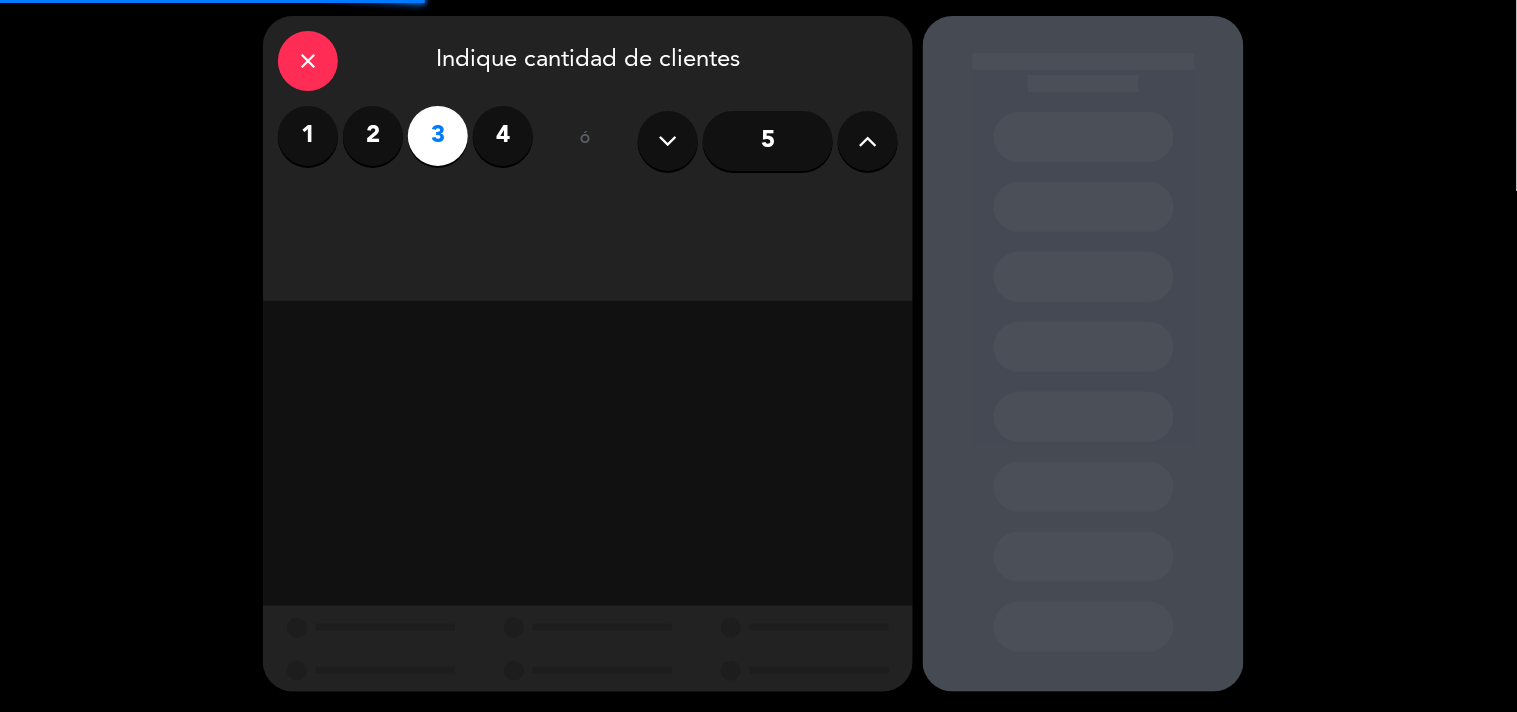 scroll, scrollTop: 0, scrollLeft: 0, axis: both 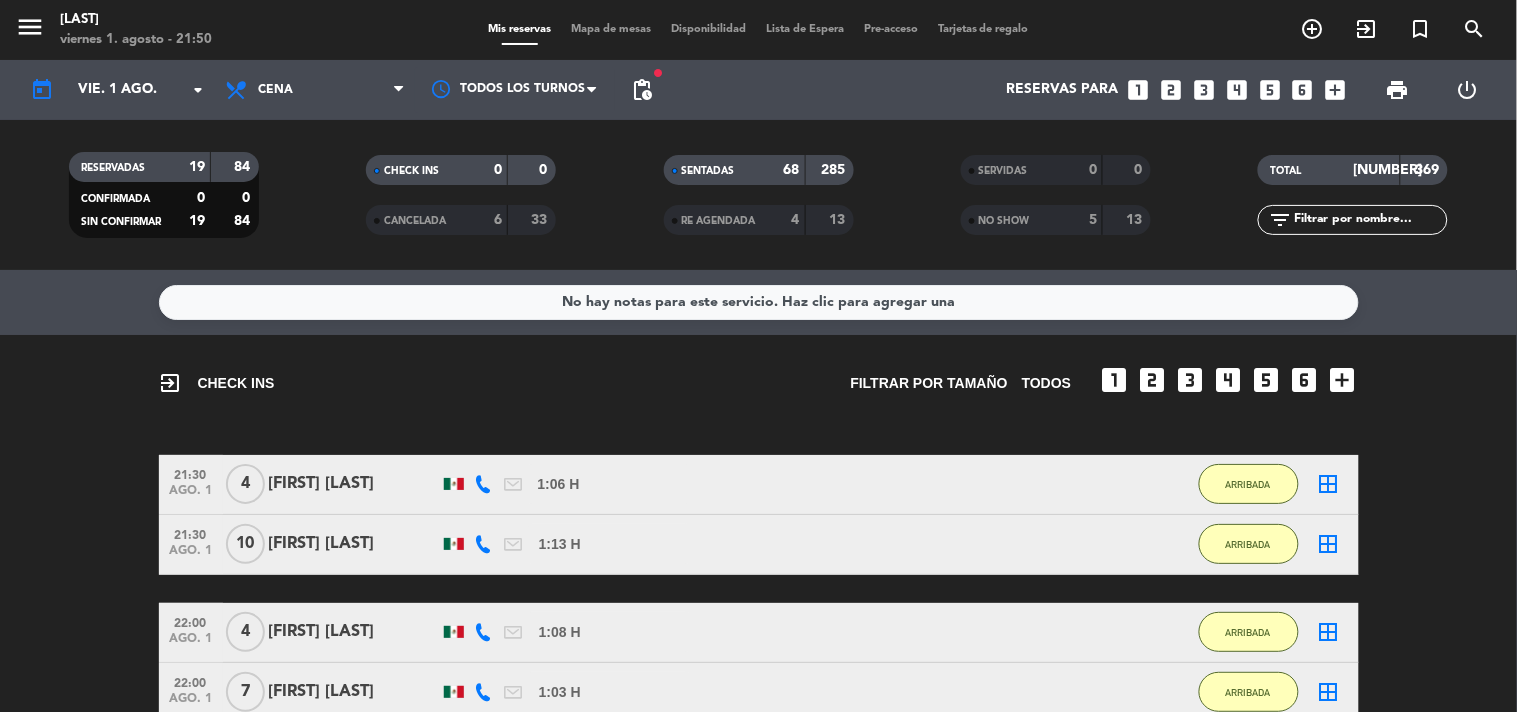 click on "add_box  [TIME]   ago. 1   4   [FIRST] [LAST]   1:[NUMBER] H  /  [NUMBER]:[NUMBER] H sms    ARRIBADA  border_all   [TIME]   ago. 1   10   [FIRST] [LAST]   1:[NUMBER] H  /  [NUMBER]:[NUMBER] H sms    ARRIBADA  border_all   [TIME]   ago. 1   4   [FIRST] [LAST]   1:[NUMBER] H  /  [NUMBER]:[NUMBER] H sms    ARRIBADA  border_all   [TIME]   ago. 1   7   [FIRST] [LAST]   1:[NUMBER] H  /  [NUMBER]:[NUMBER] H sms    ARRIBADA  border_all" 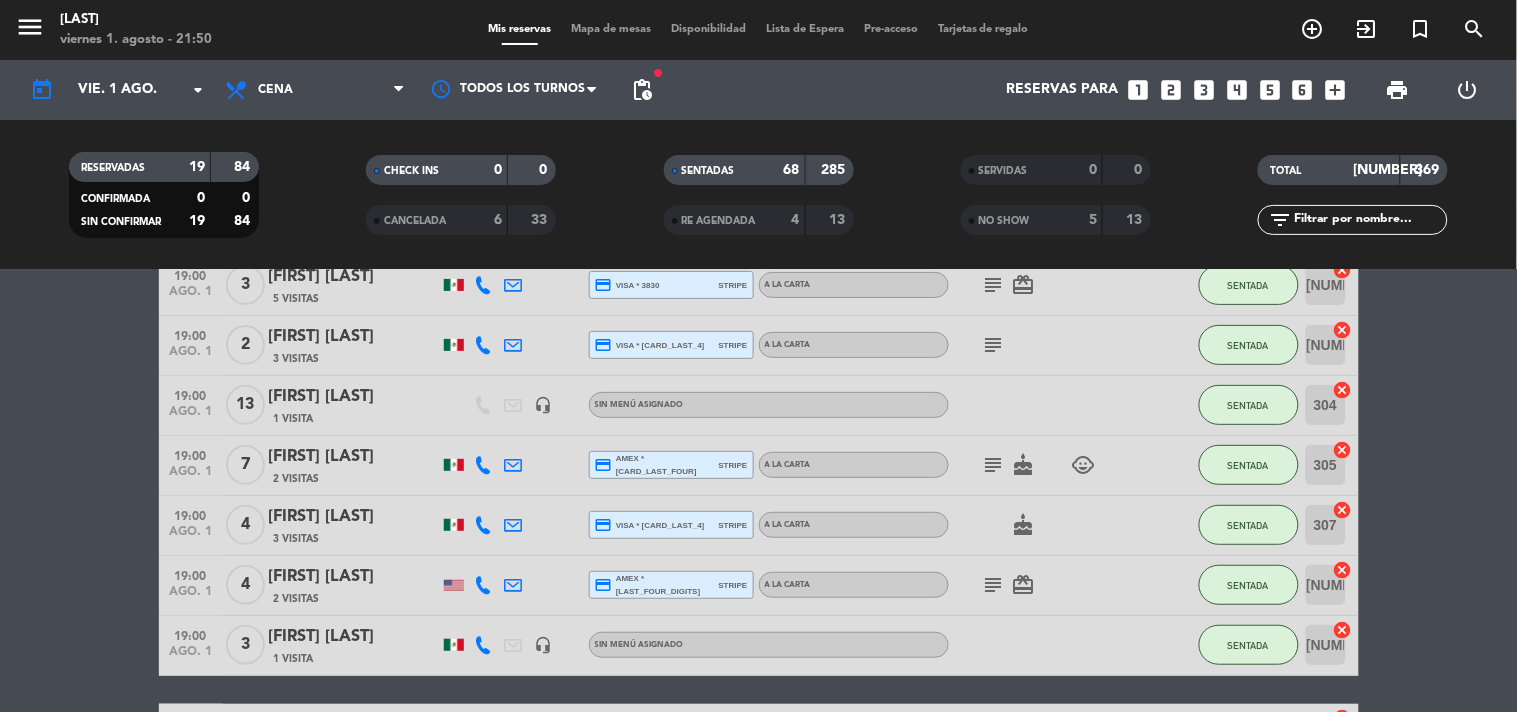 scroll, scrollTop: 2133, scrollLeft: 0, axis: vertical 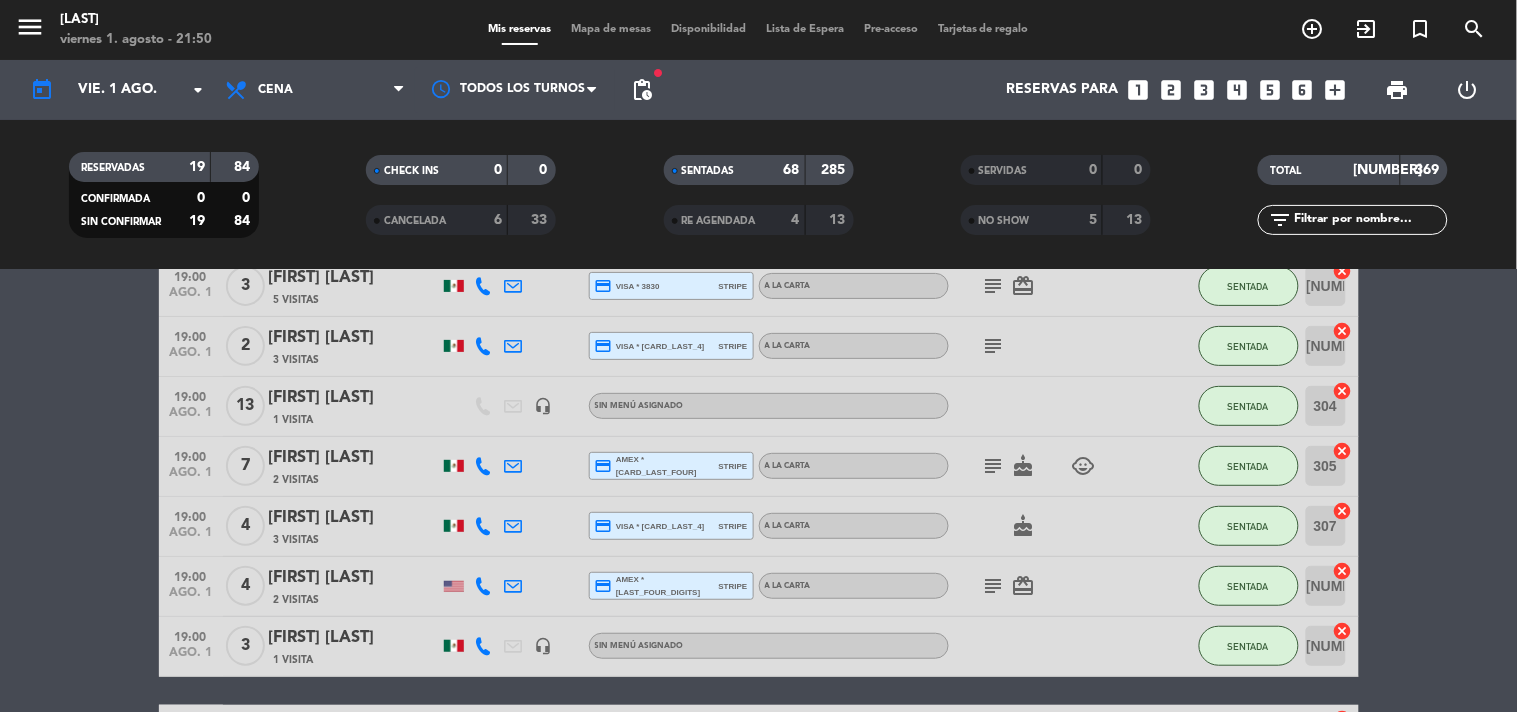 click on "SENTADAS" 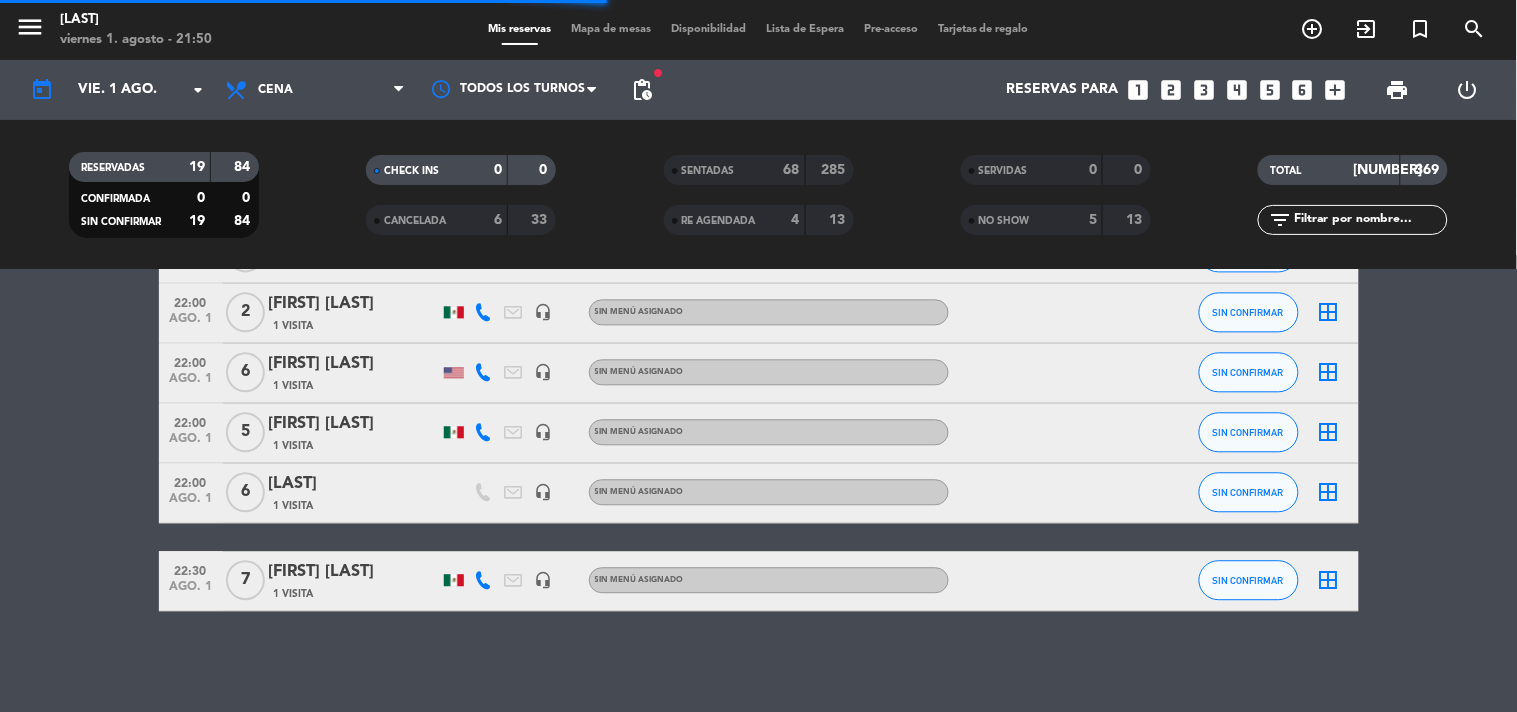 scroll, scrollTop: 1208, scrollLeft: 0, axis: vertical 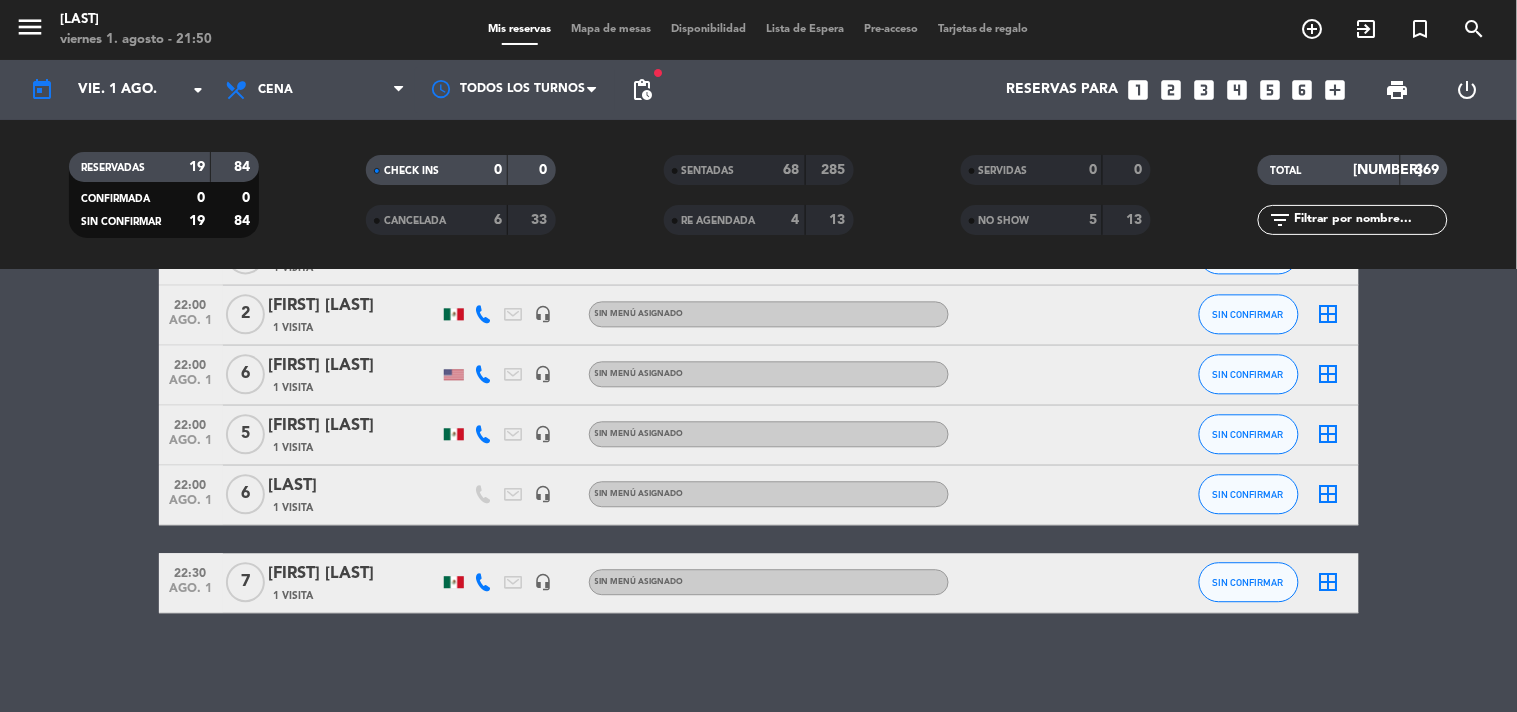 click on "[TIME]   ago. 1   [NUMBER]   [FIRST]/[FIRST]   [NUMBER] Visita   headset_mic  Sin menú asignado SIN CONFIRMAR  border_all   [TIME]   ago. 1   [NUMBER]   [FIRST] [LAST]   [NUMBER] Visita   headset_mic  Sin menú asignado  subject  SIN CONFIRMAR  border_all   [TIME]   ago. 1   [NUMBER]   [FIRST] [LAST]   [NUMBER] Visita   headset_mic  Sin menú asignado SIN CONFIRMAR  border_all   [TIME]   ago. 1   [NUMBER]   [FIRST] [LAST]   [NUMBER] Visita   headset_mic  Sin menú asignado  subject  SIN CONFIRMAR  border_all   [TIME]   ago. 1   [NUMBER]   Sr. [FIRST], [LAST]   [NUMBER] Visita   headset_mic  Sin menú asignado  subject  SIN CONFIRMAR  border_all   [TIME]   ago. 1   [NUMBER]   [FIRST] [LAST]   [NUMBER] Visita   headset_mic  Sin menú asignado SIN CONFIRMAR  border_all   [TIME]   ago. 1   [NUMBER]   [FIRST] [LAST]   [NUMBER] Visita   headset_mic  Sin menú asignado  healing   subject  SIN CONFIRMAR  border_all   [TIME]   ago. 1   [NUMBER]   [FIRST] [LAST]   [NUMBER] Visita   headset_mic  Sin menú asignado  4" 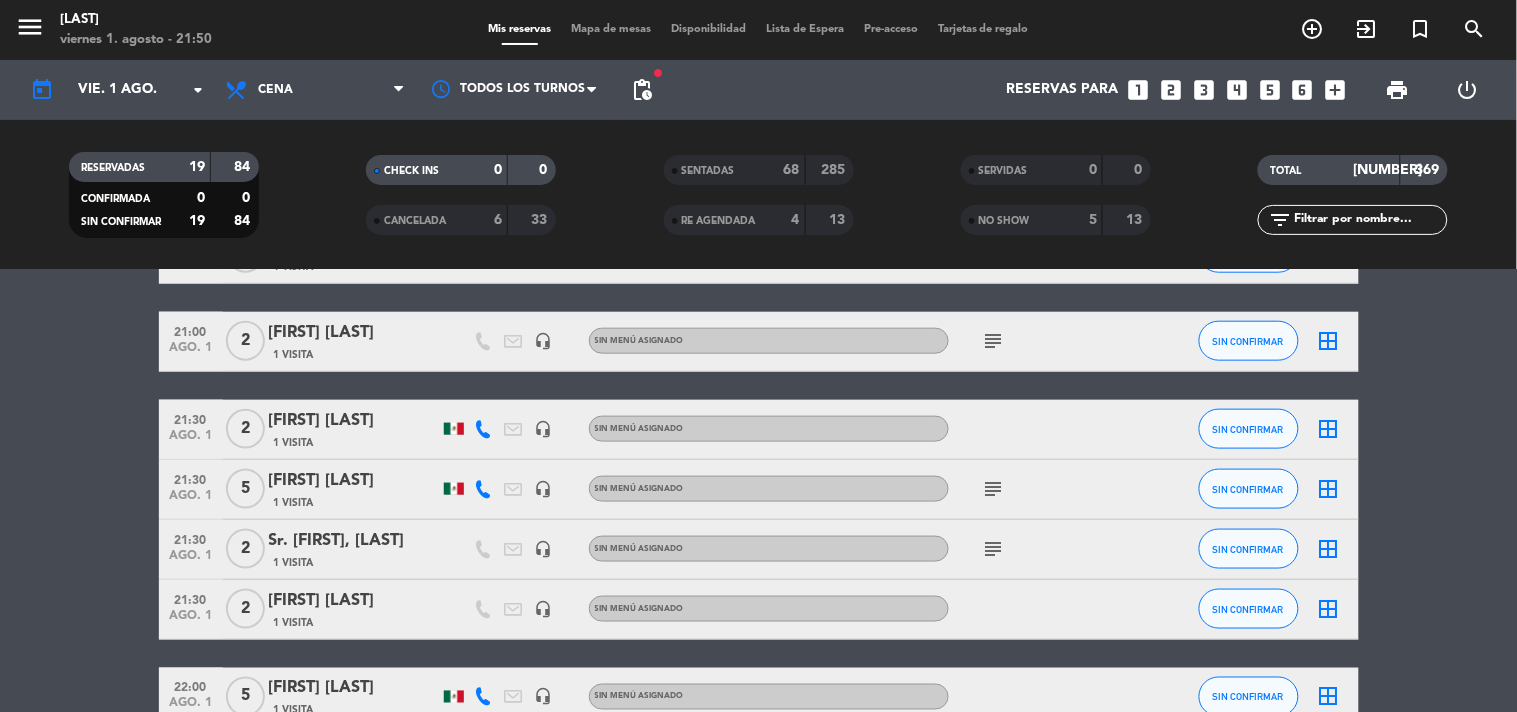 scroll, scrollTop: 542, scrollLeft: 0, axis: vertical 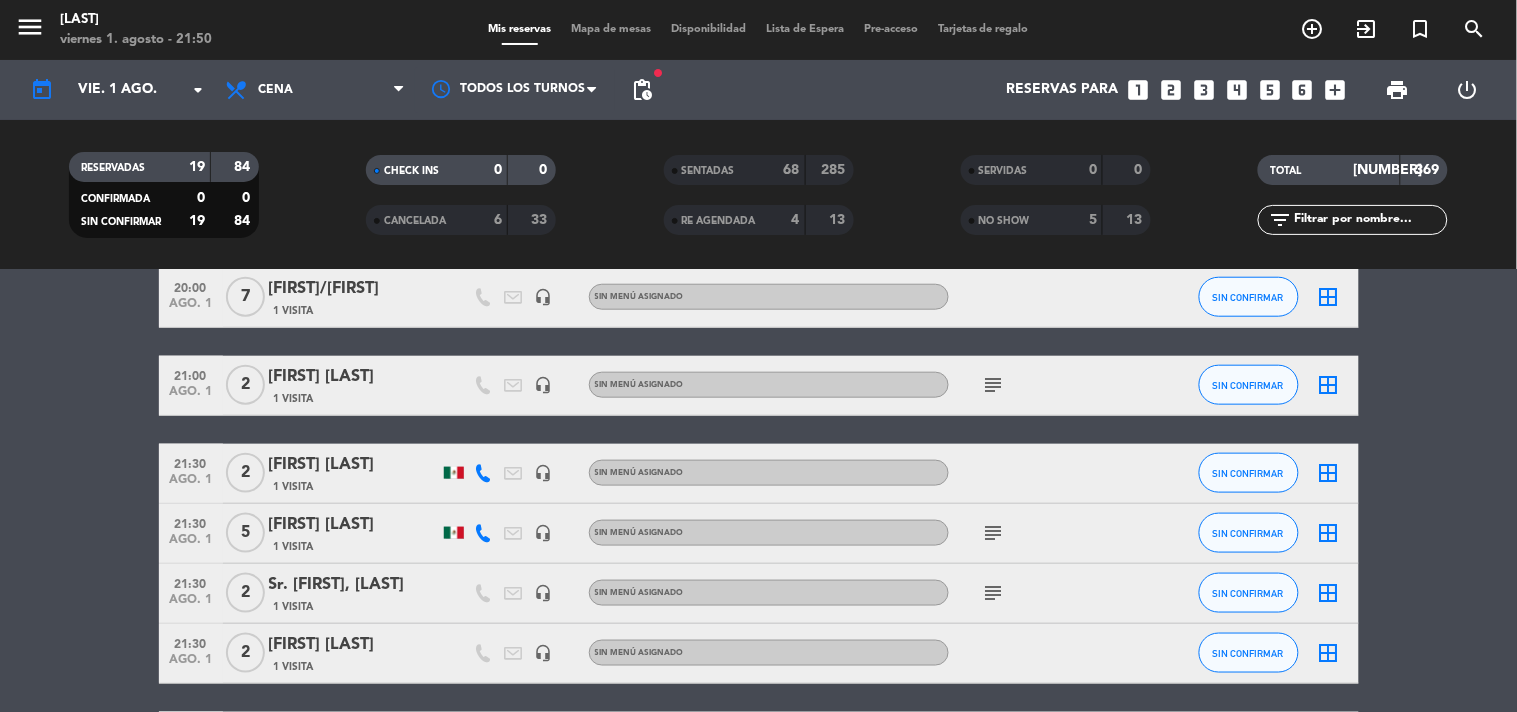 click on "21:30" 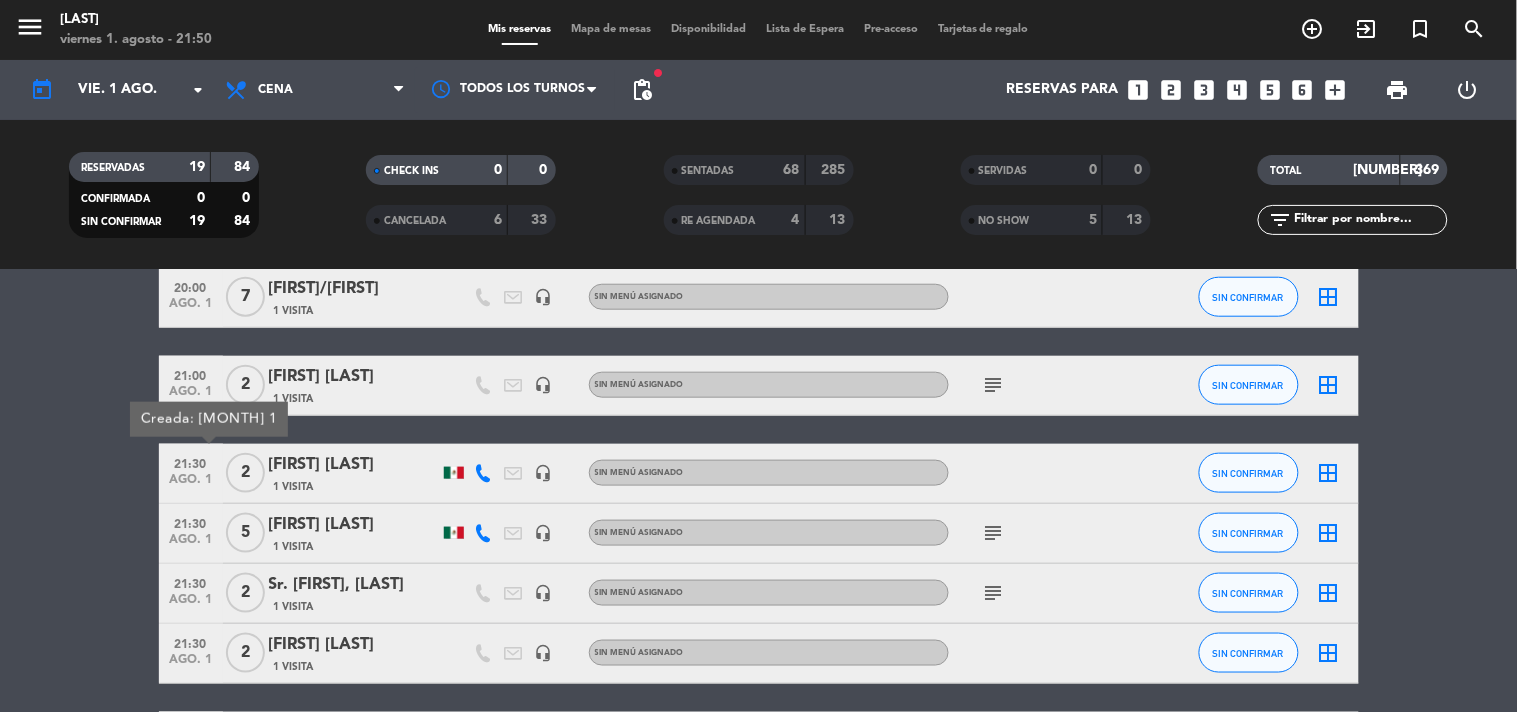 click on "21:30" 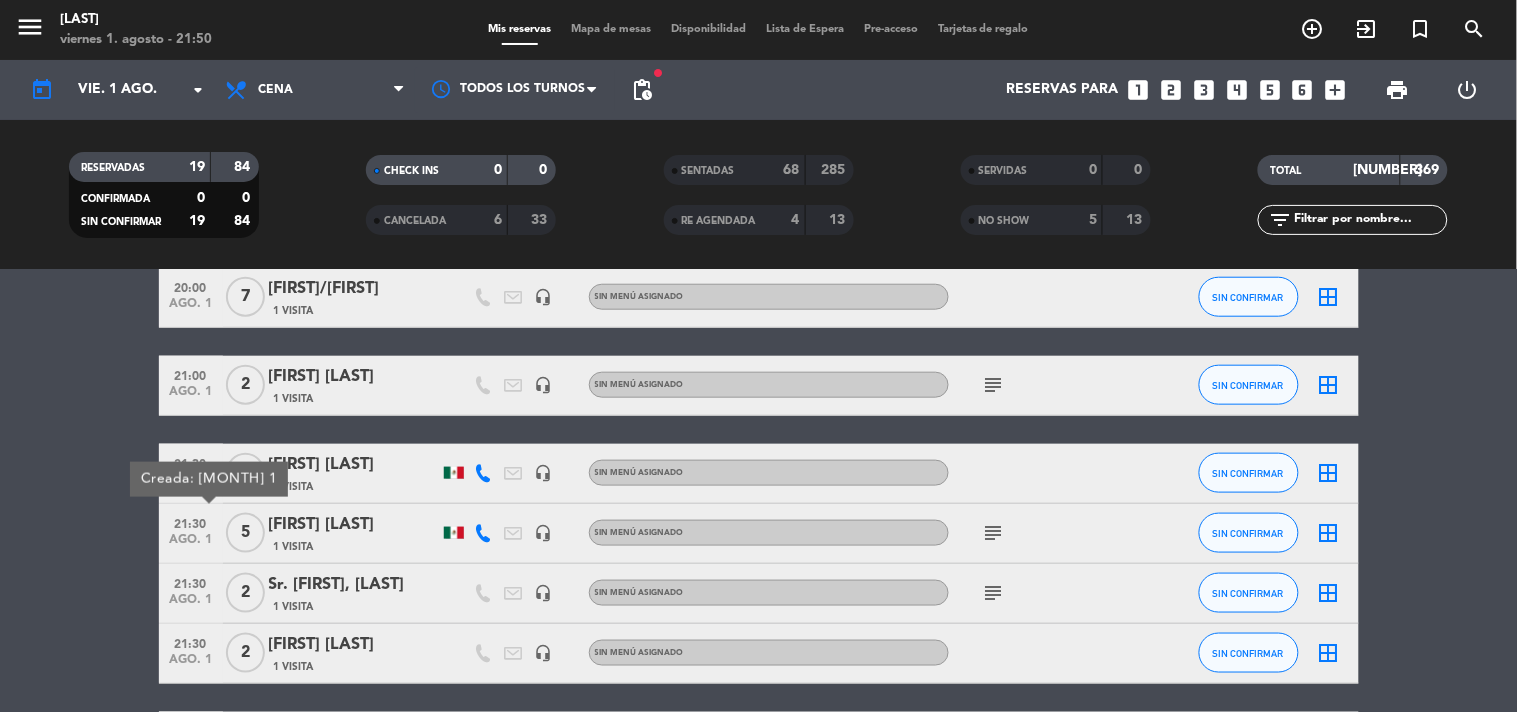 click on "21:30" 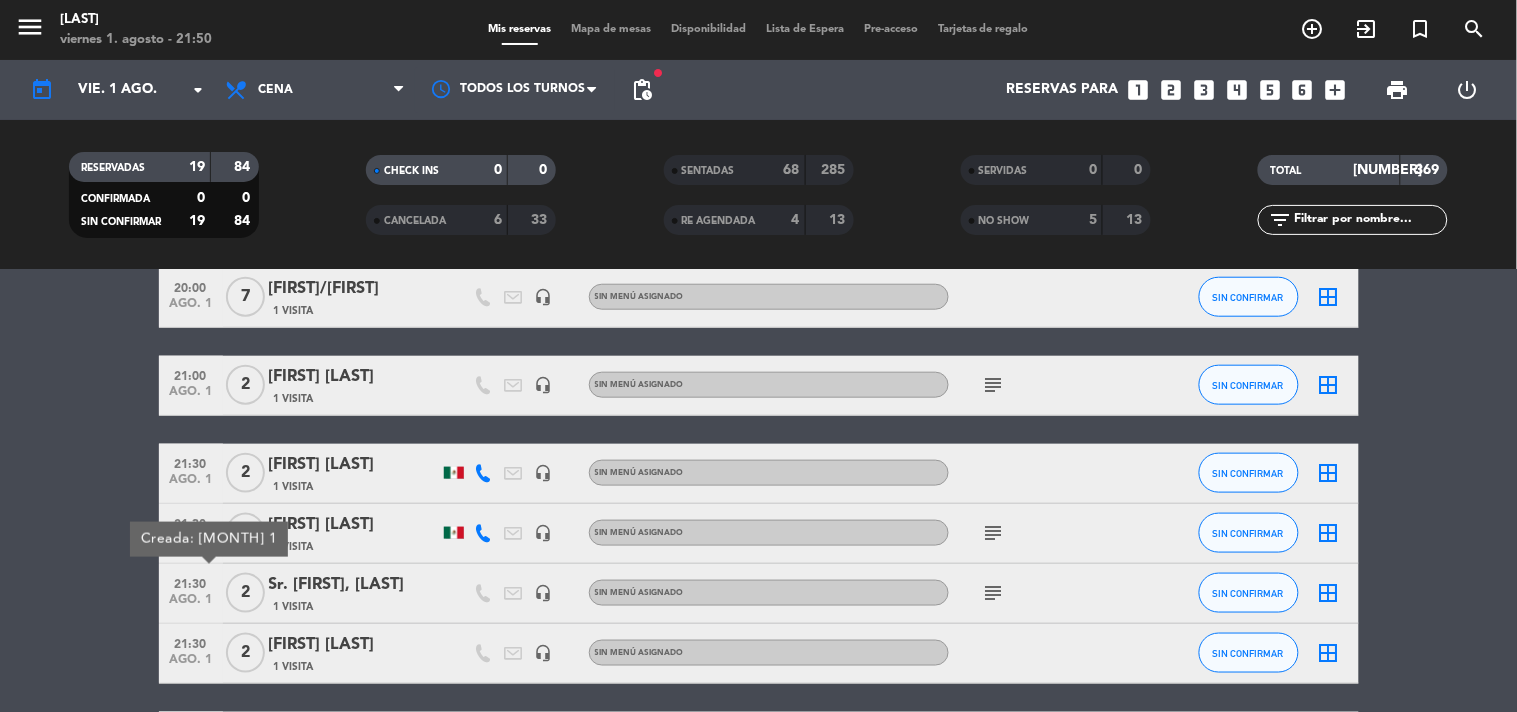 click on "21:30" 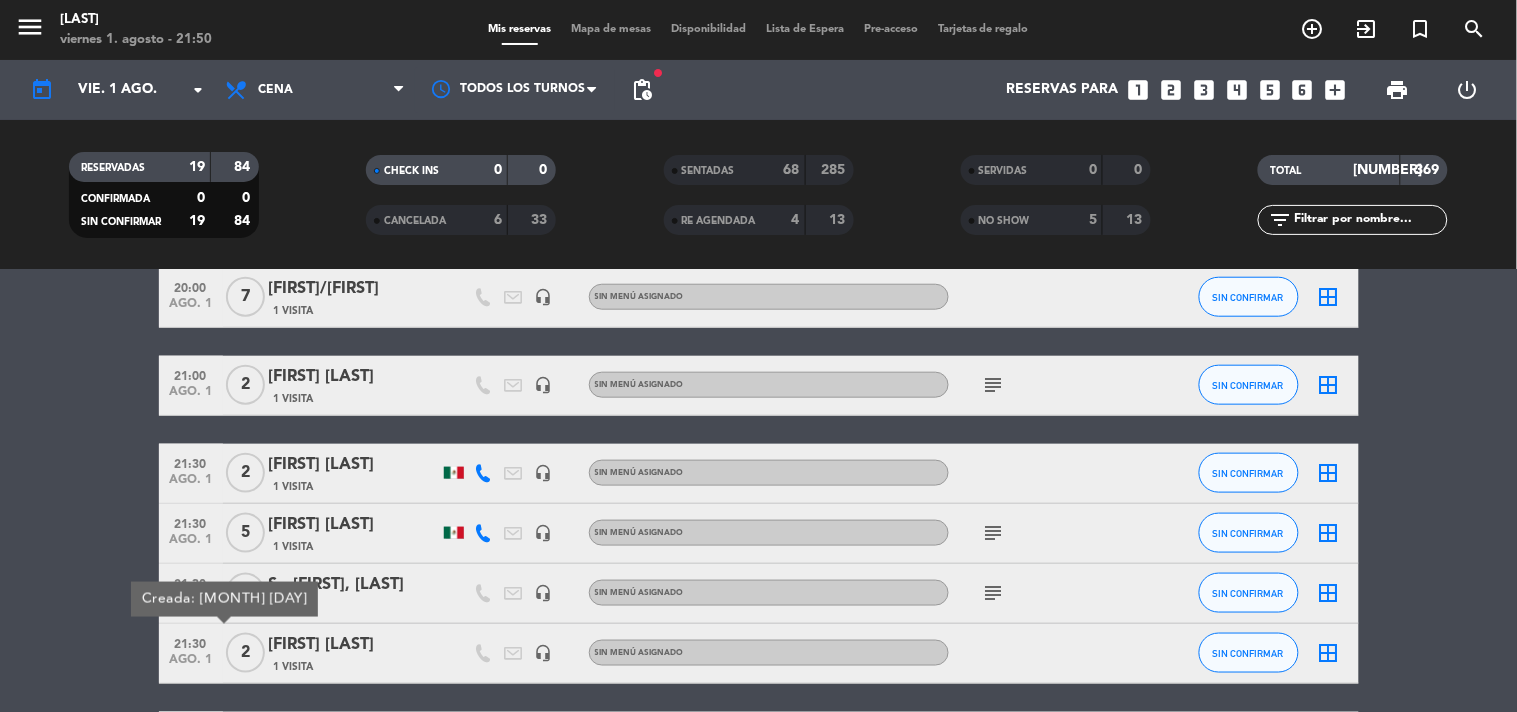 click on "20:00   [MONTH] 1   7   [FIRST]/[FIRST]   1 Visita   headset_mic  Sin menú asignado SIN CONFIRMAR  border_all   21:00   [MONTH] 1   2   [FIRST] [LAST]   1 Visita   headset_mic  Sin menú asignado  subject  SIN CONFIRMAR  border_all   21:30   [MONTH] 1   2   [FIRST] [LAST]   1 Visita   headset_mic  Sin menú asignado SIN CONFIRMAR  border_all   21:30   [MONTH] 1   5   [FIRST] [LAST]   1 Visita   headset_mic  Sin menú asignado  subject  SIN CONFIRMAR  border_all   21:30   [MONTH] 1   2   Sr. [FIRST], [LAST]   1 Visita   headset_mic  Sin menú asignado  subject  SIN CONFIRMAR  border_all   21:30   [MONTH] 1  Creada: [MONTH]. 29  2   [FIRST] [LAST]   1 Visita   headset_mic  Sin menú asignado SIN CONFIRMAR  border_all   22:00   [MONTH] 1   5   [FIRST] [LAST]   1 Visita   headset_mic  Sin menú asignado SIN CONFIRMAR  border_all   22:00   [MONTH] 1   2   [FIRST] [LAST]   1 Visita   headset_mic  Sin menú asignado  healing   subject  SIN CONFIRMAR  border_all   22:00   [MONTH] 1   2   [FIRST] [LAST]   1 Visita   headset_mic   22:00" 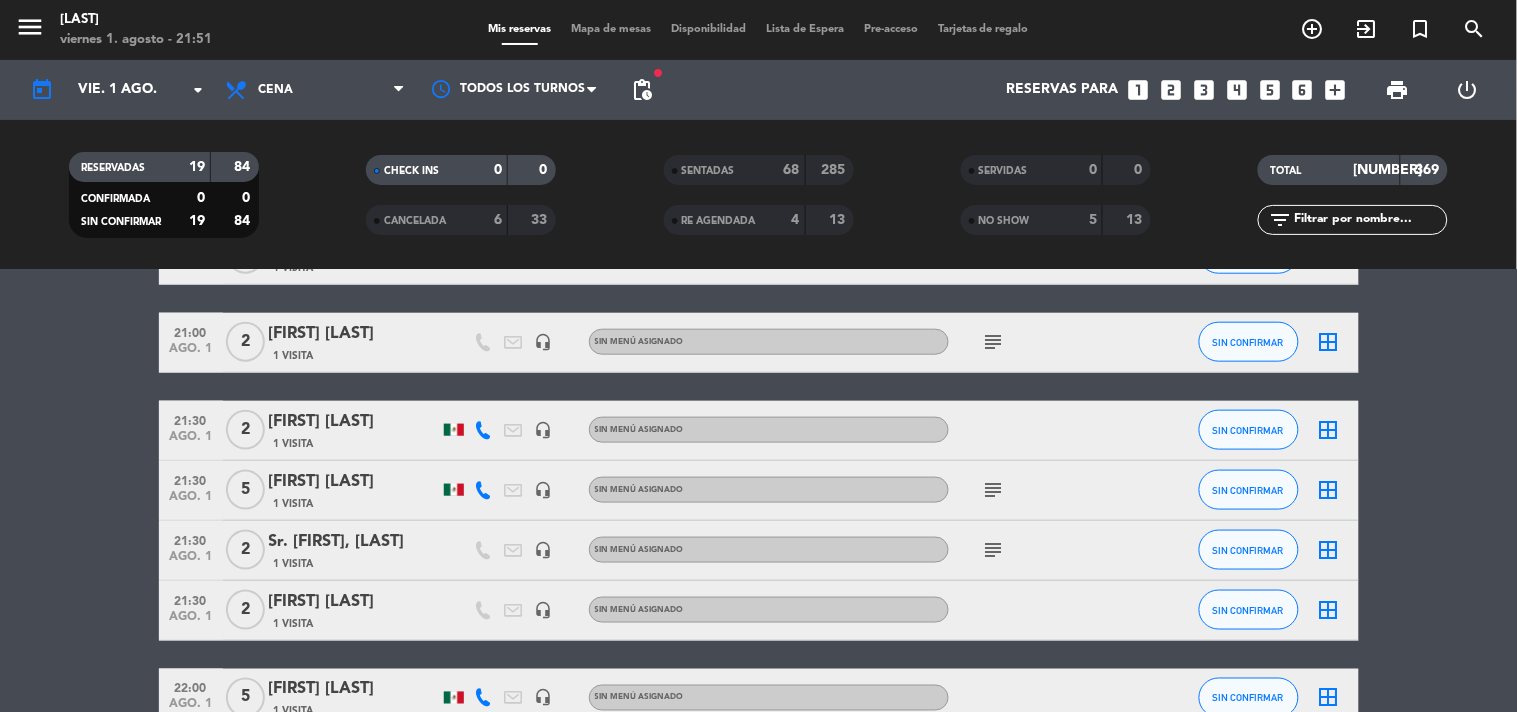 scroll, scrollTop: 586, scrollLeft: 0, axis: vertical 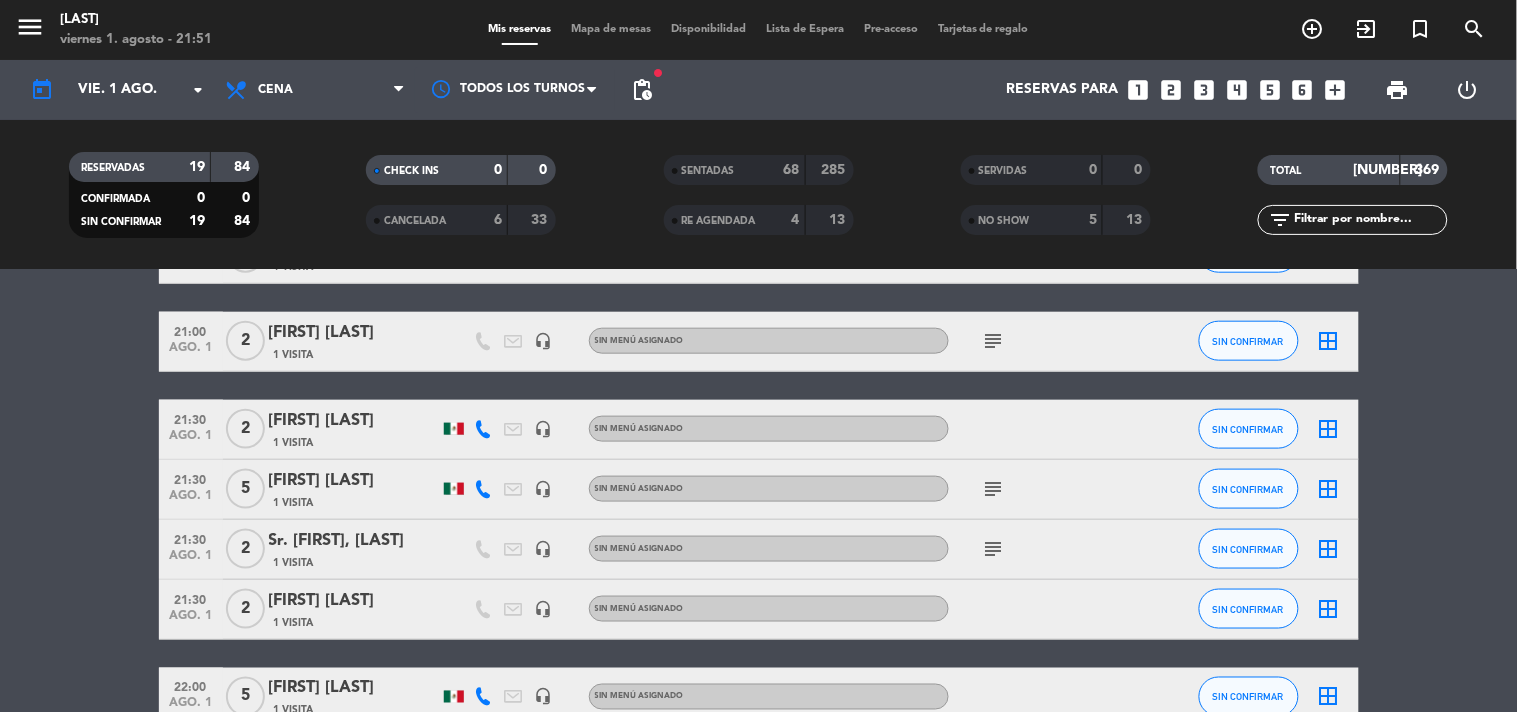 click on "subject" 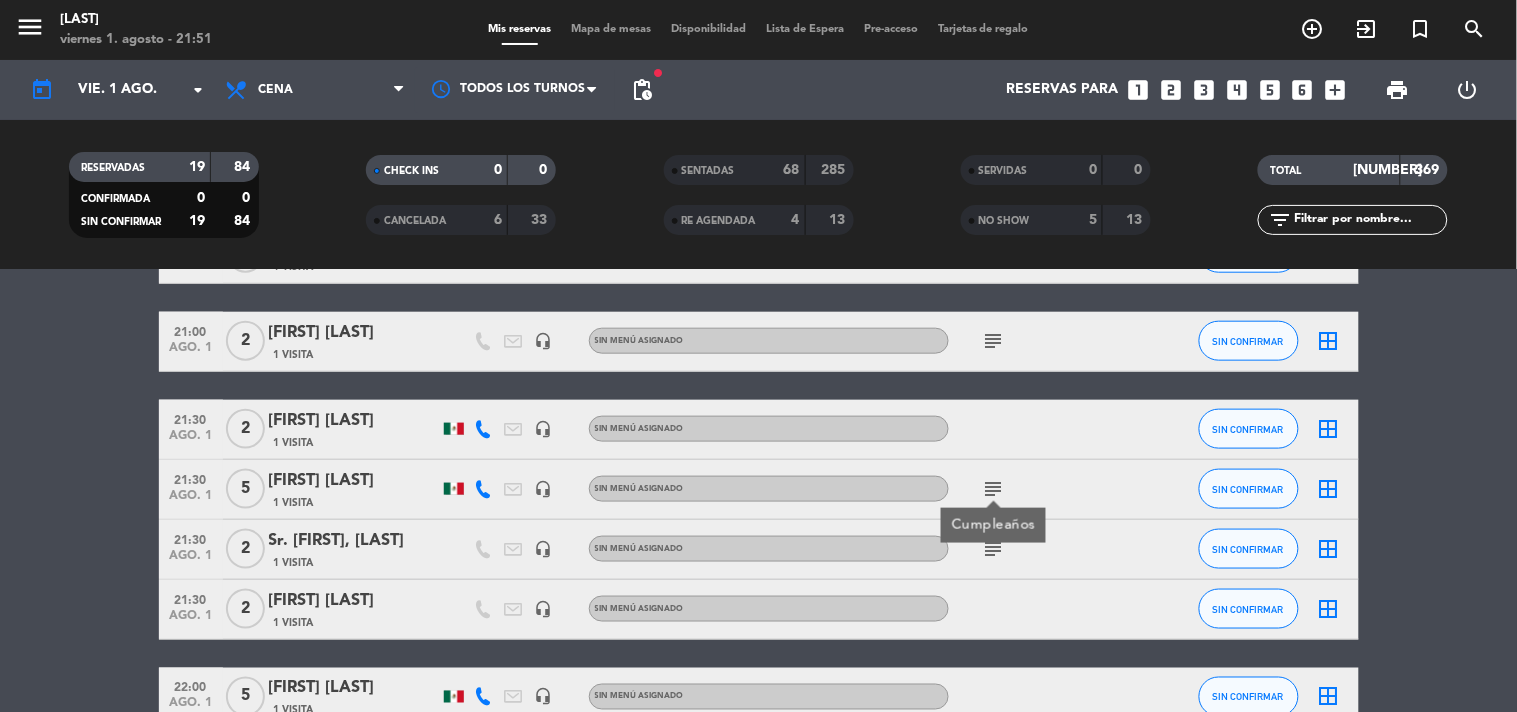 click on "Cumpleaños" at bounding box center (993, 525) 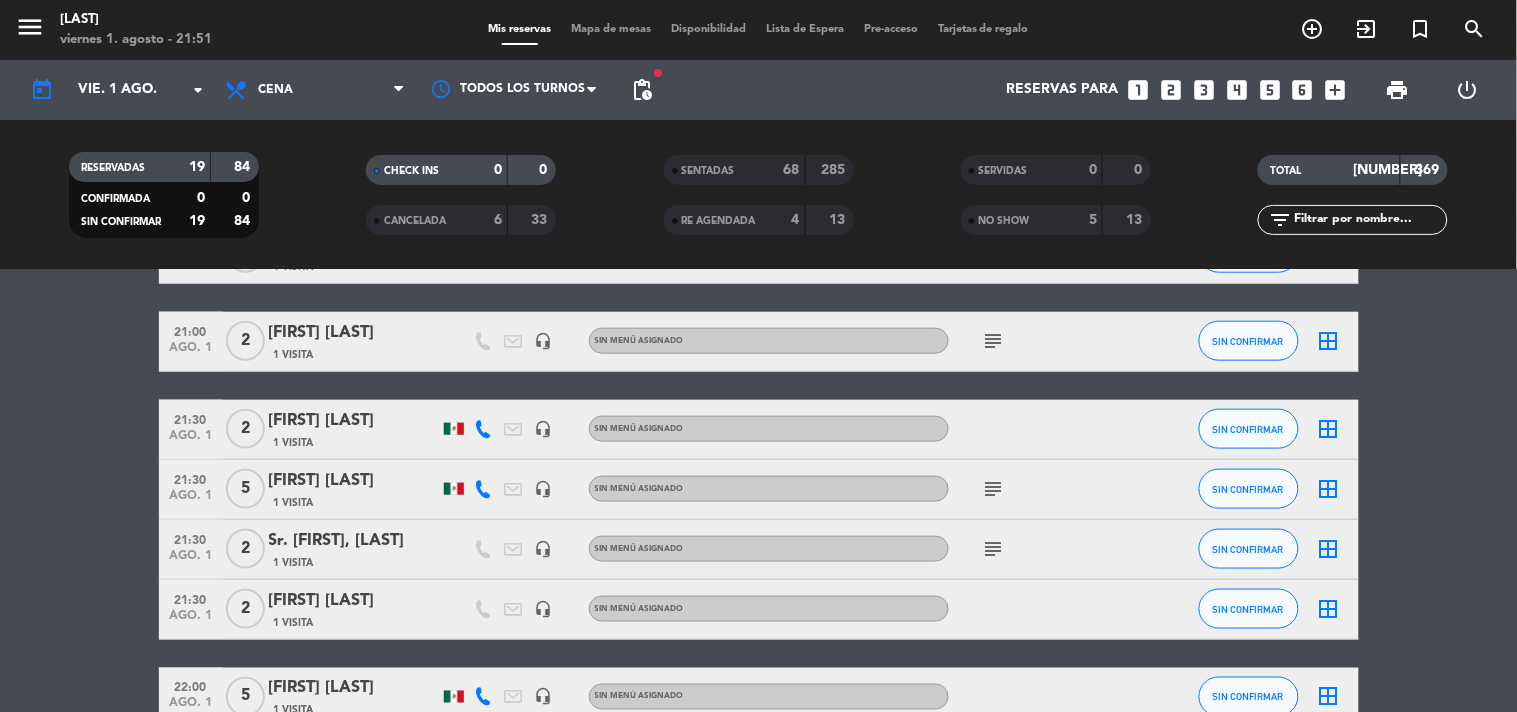 click on "subject" 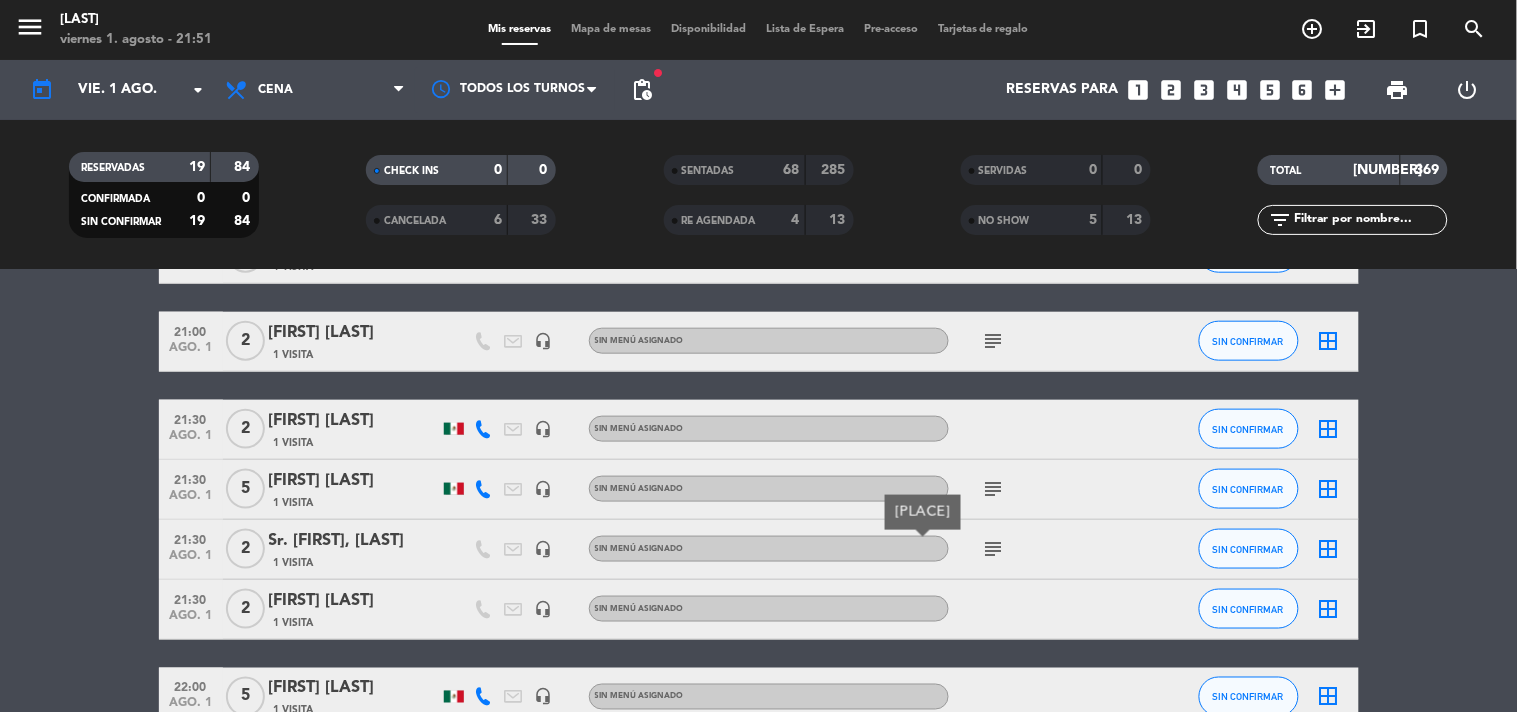 click on "Sr. [FIRST], [LAST]" 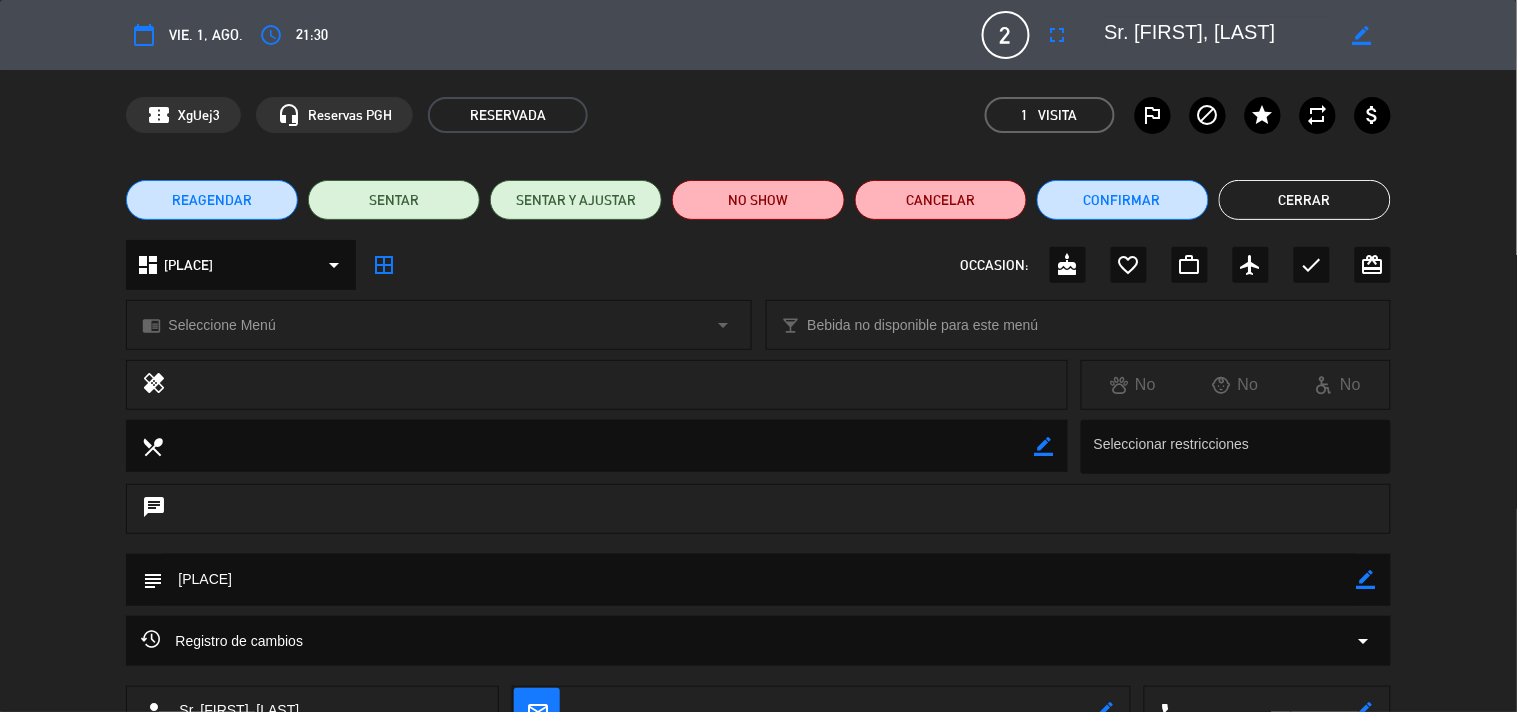 click on "Cerrar" 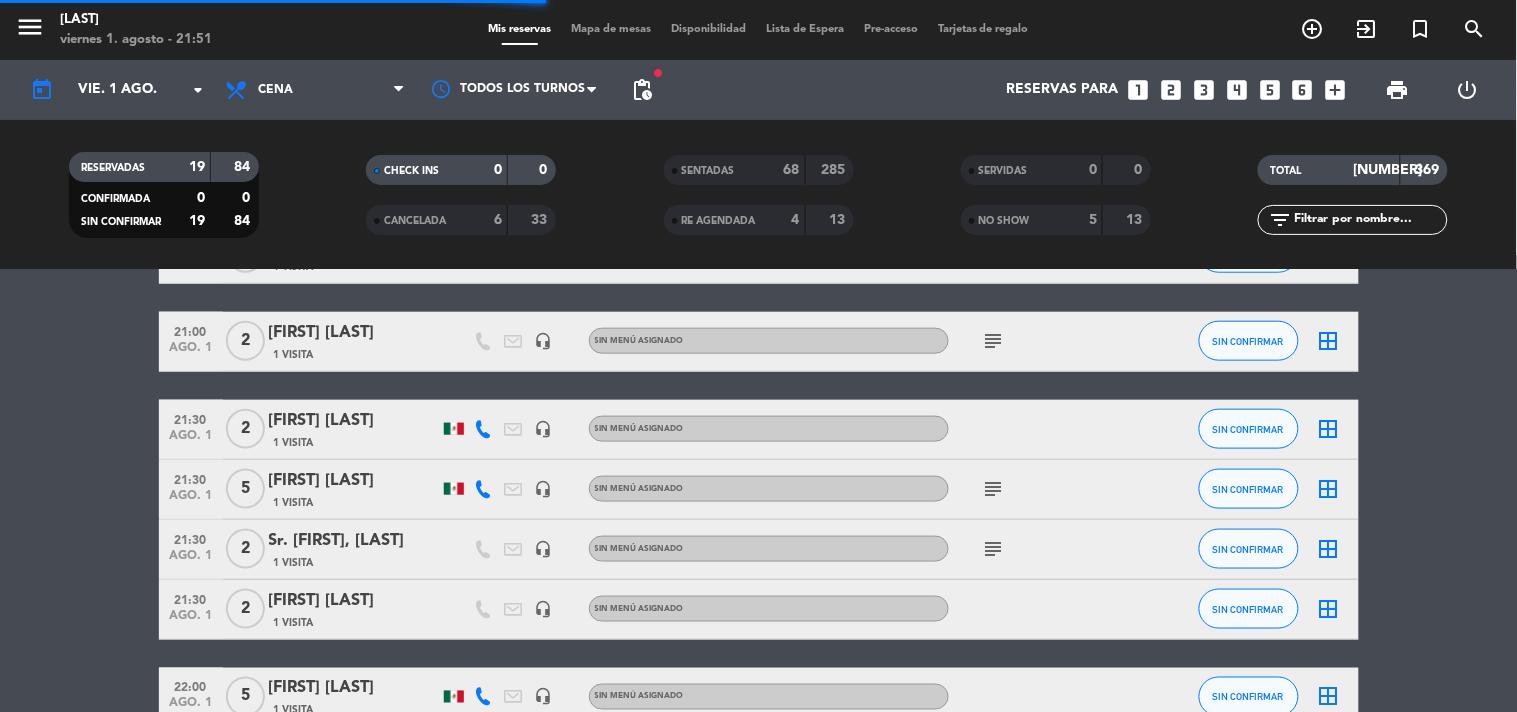 scroll, scrollTop: 526, scrollLeft: 0, axis: vertical 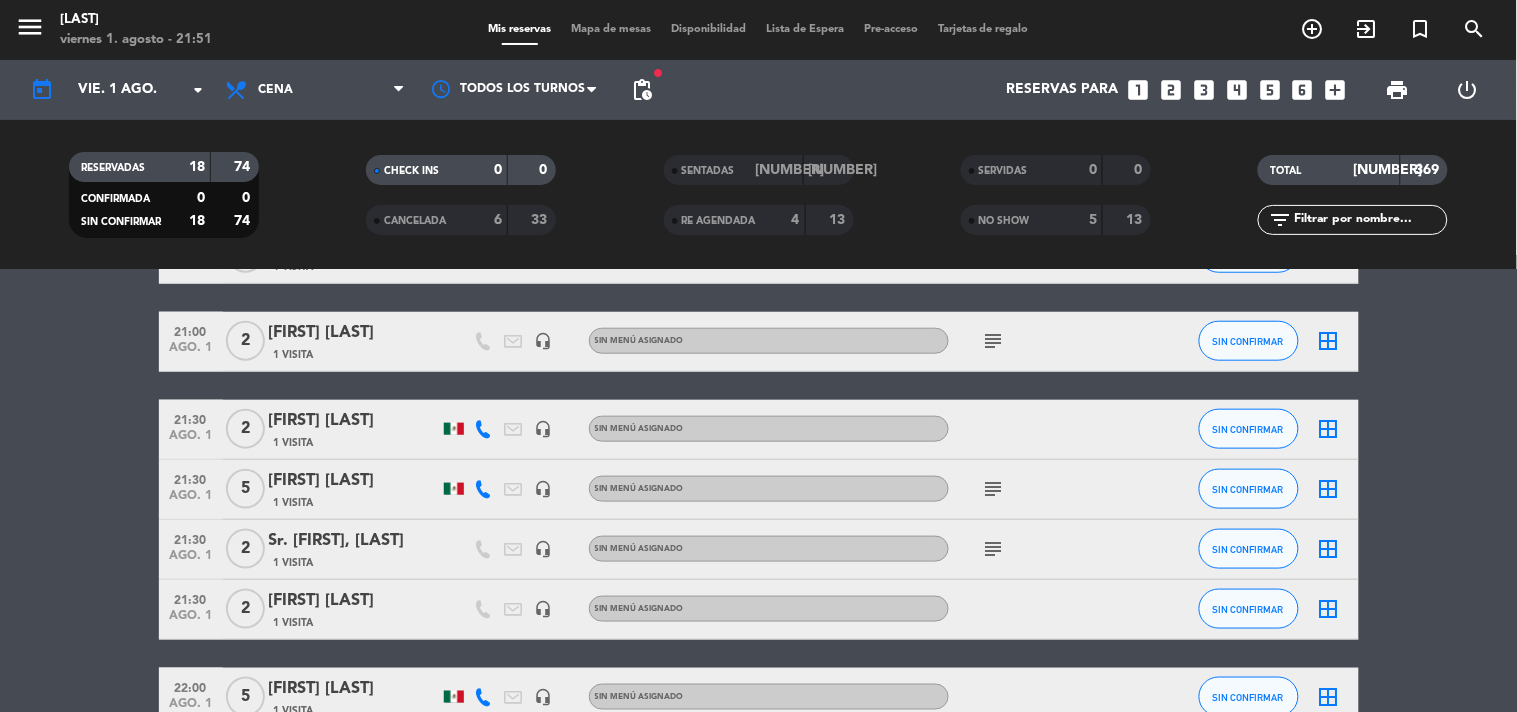 click on "[TIME]   ago. 1   [NUMBER]   [FIRST]/[FIRST]   [NUMBER] Visita   headset_mic  Sin menú asignado SIN CONFIRMAR  border_all   [TIME]   ago. 1   [NUMBER]   [FIRST] [LAST]   [NUMBER] Visita   headset_mic  Sin menú asignado  subject  SIN CONFIRMAR  border_all   [TIME]   ago. 1   [NUMBER]   [FIRST] [LAST]   [NUMBER] Visita   headset_mic  Sin menú asignado SIN CONFIRMAR  border_all   [TIME]   ago. 1   [NUMBER]   [FIRST] [LAST]   [NUMBER] Visita   headset_mic  Sin menú asignado  subject  SIN CONFIRMAR  border_all   [TIME]   ago. 1   [NUMBER]   Sr. [FIRST], [LAST]   [NUMBER] Visita   headset_mic  Sin menú asignado  subject  SIN CONFIRMAR  border_all   [TIME]   ago. 1   [NUMBER]   [FIRST] [LAST]   [NUMBER] Visita   headset_mic  Sin menú asignado SIN CONFIRMAR  border_all   [TIME]   ago. 1   [NUMBER]   [FIRST] [LAST]   [NUMBER] Visita   headset_mic  Sin menú asignado  healing   subject  SIN CONFIRMAR  border_all   [TIME]   ago. 1   [NUMBER]   [FIRST] [LAST]   [NUMBER] Visita   headset_mic  Sin menú asignado  4" 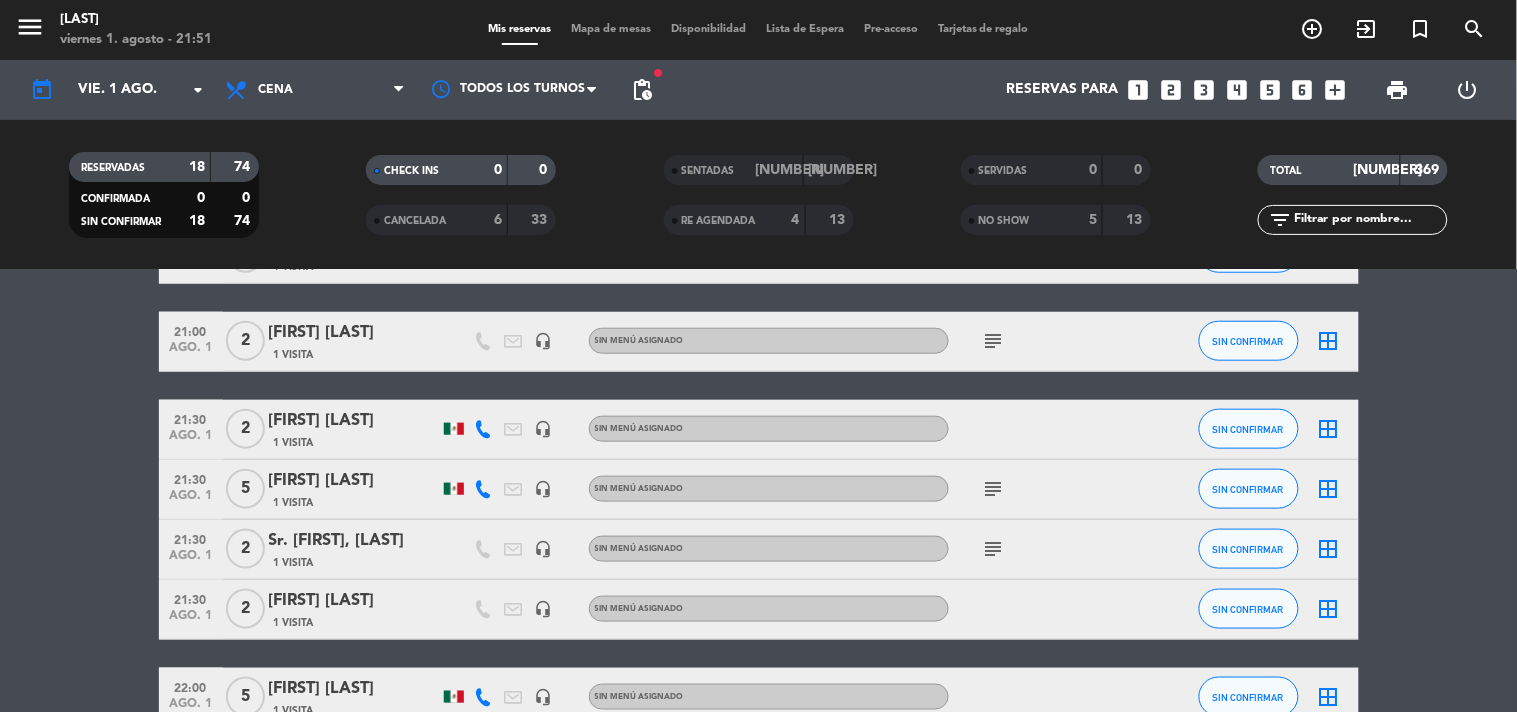 scroll, scrollTop: 571, scrollLeft: 0, axis: vertical 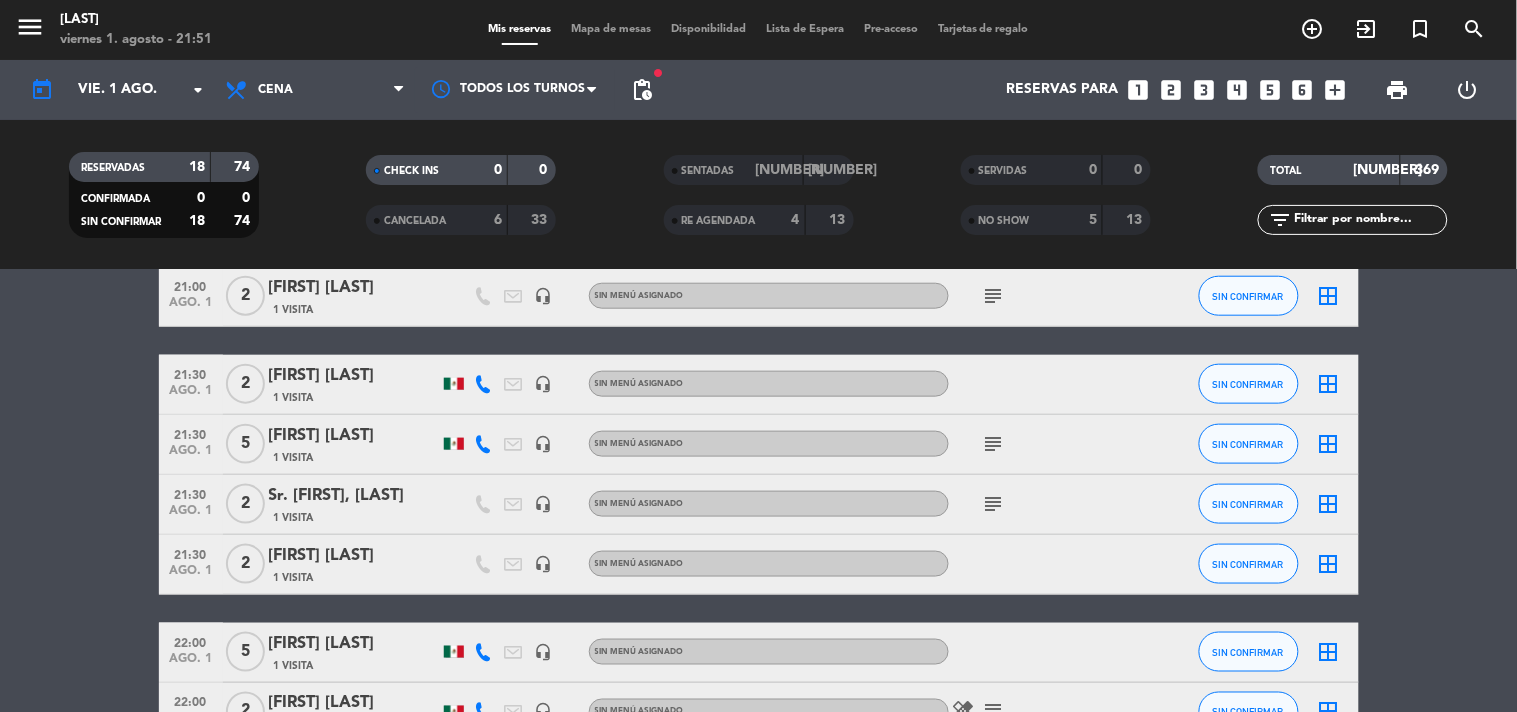 click on "subject" 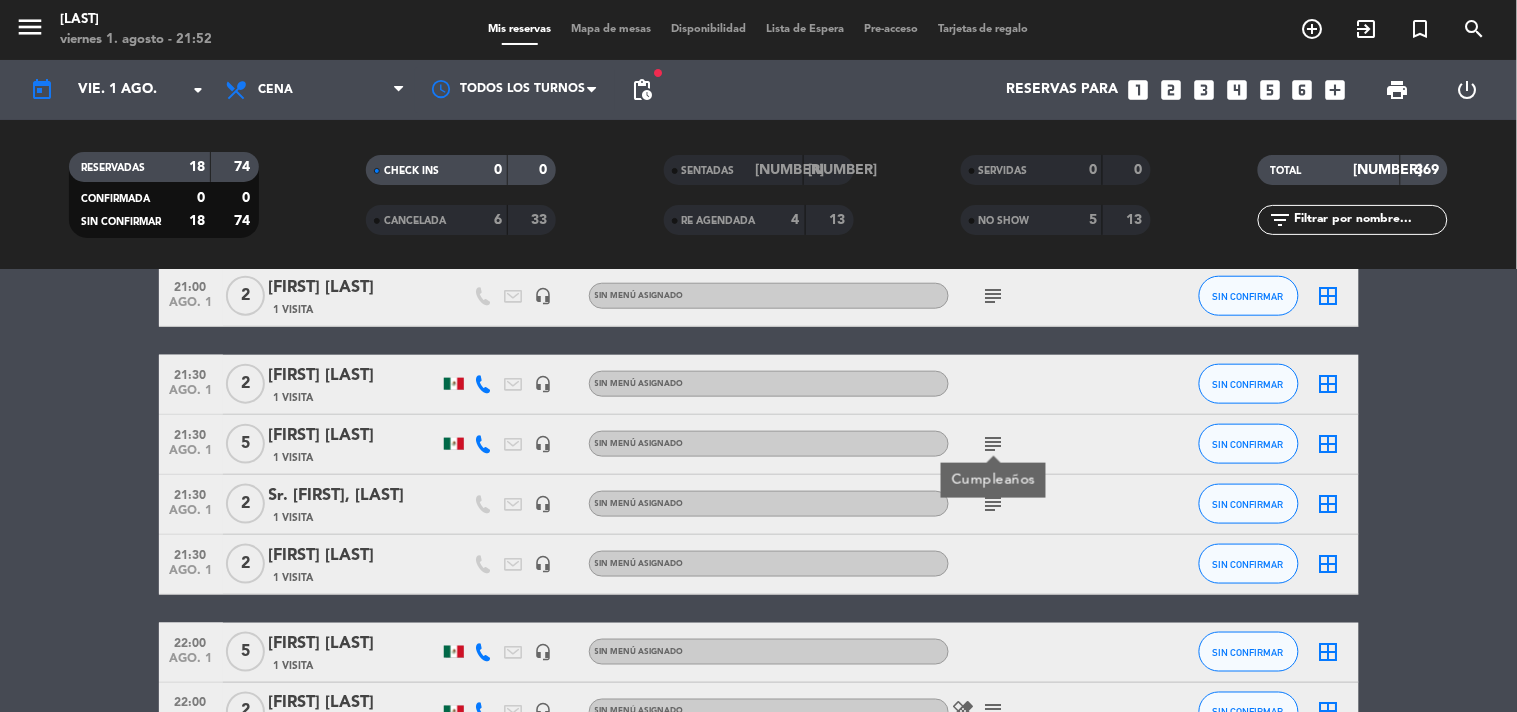 drag, startPoint x: 110, startPoint y: 476, endPoint x: 63, endPoint y: 482, distance: 47.38143 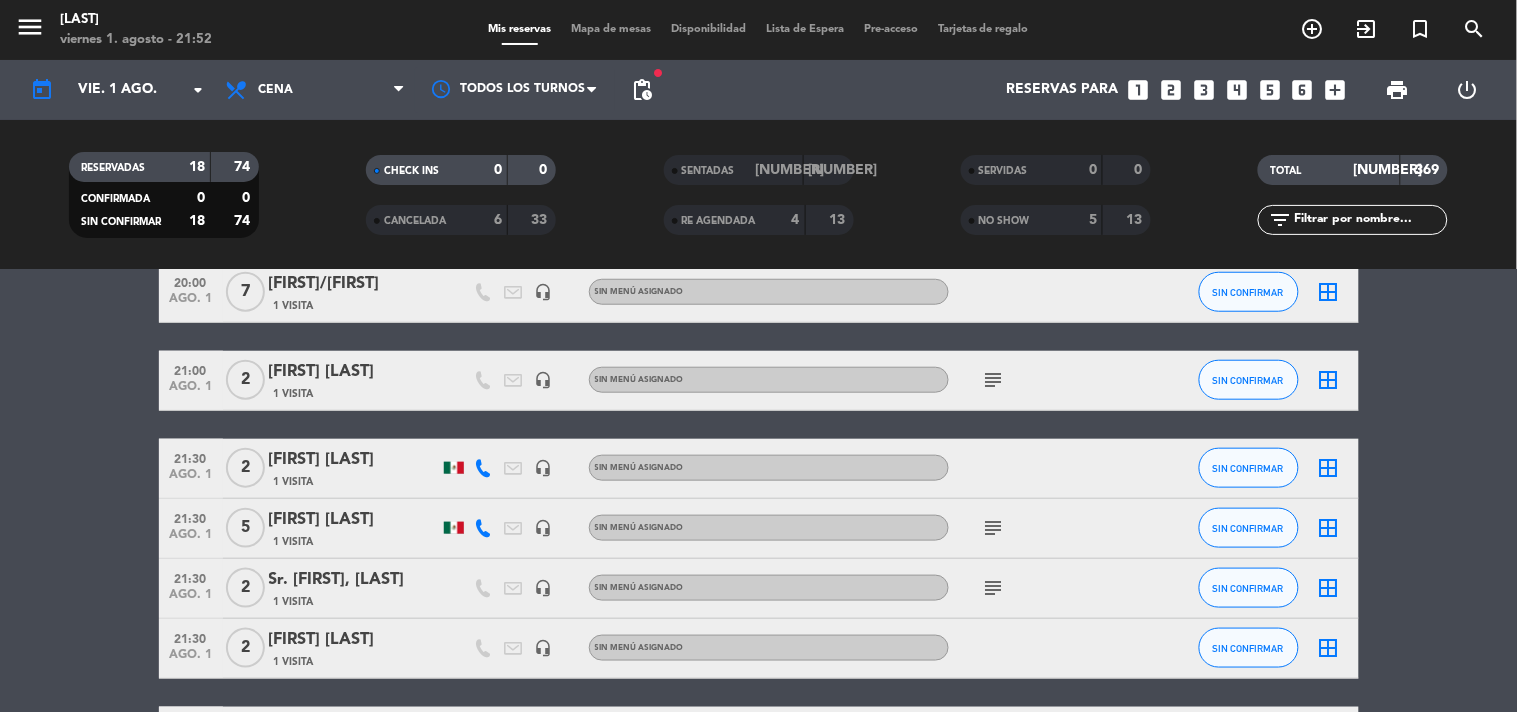 scroll, scrollTop: 488, scrollLeft: 0, axis: vertical 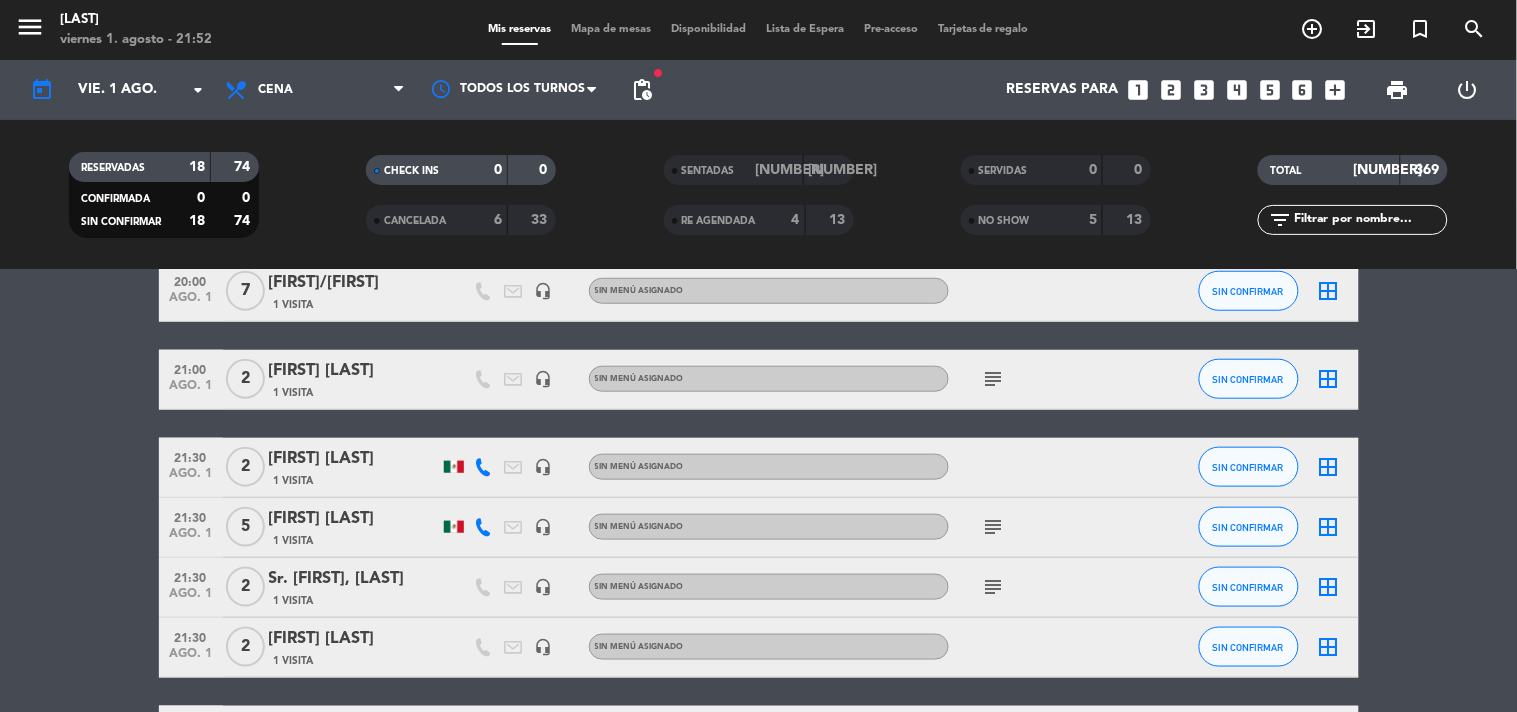 click on "[FIRST] [LAST]" 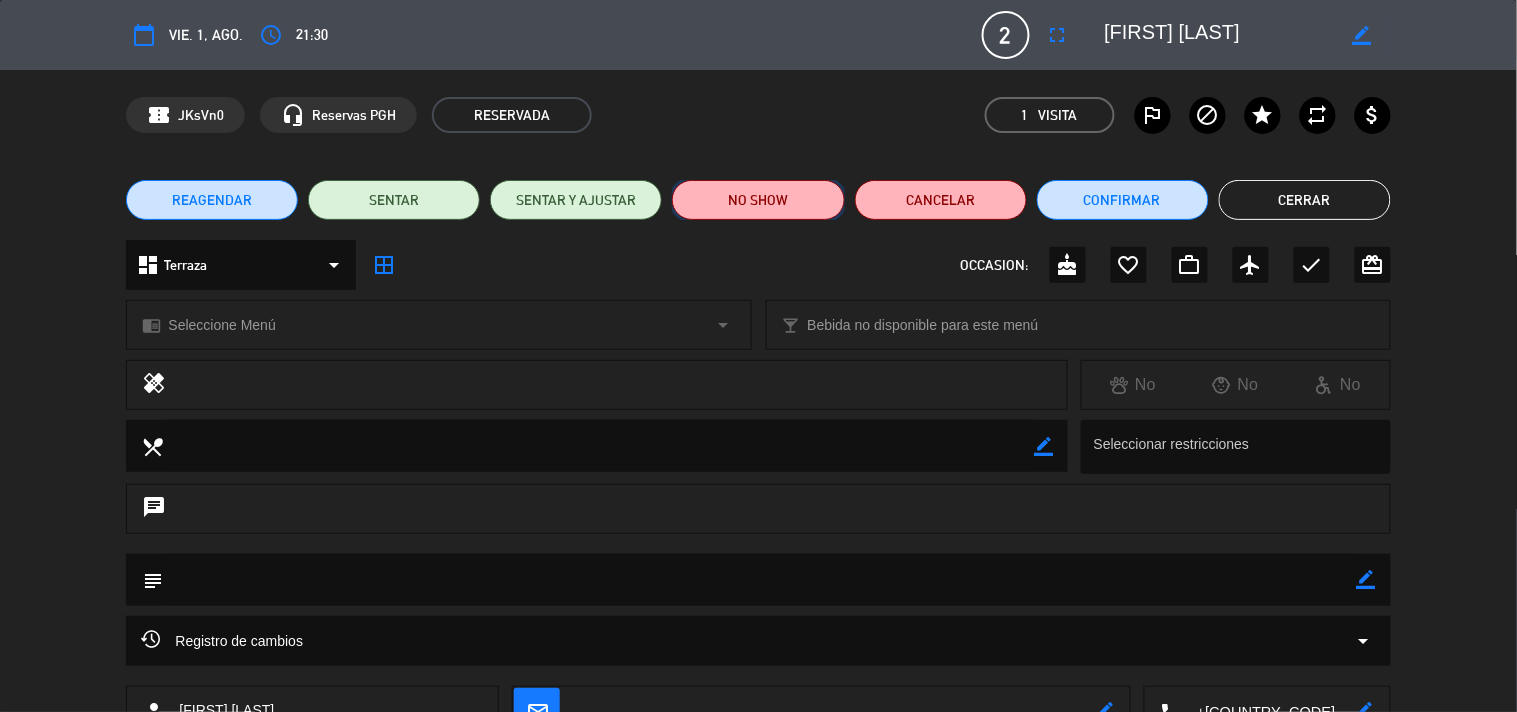 click on "NO SHOW" 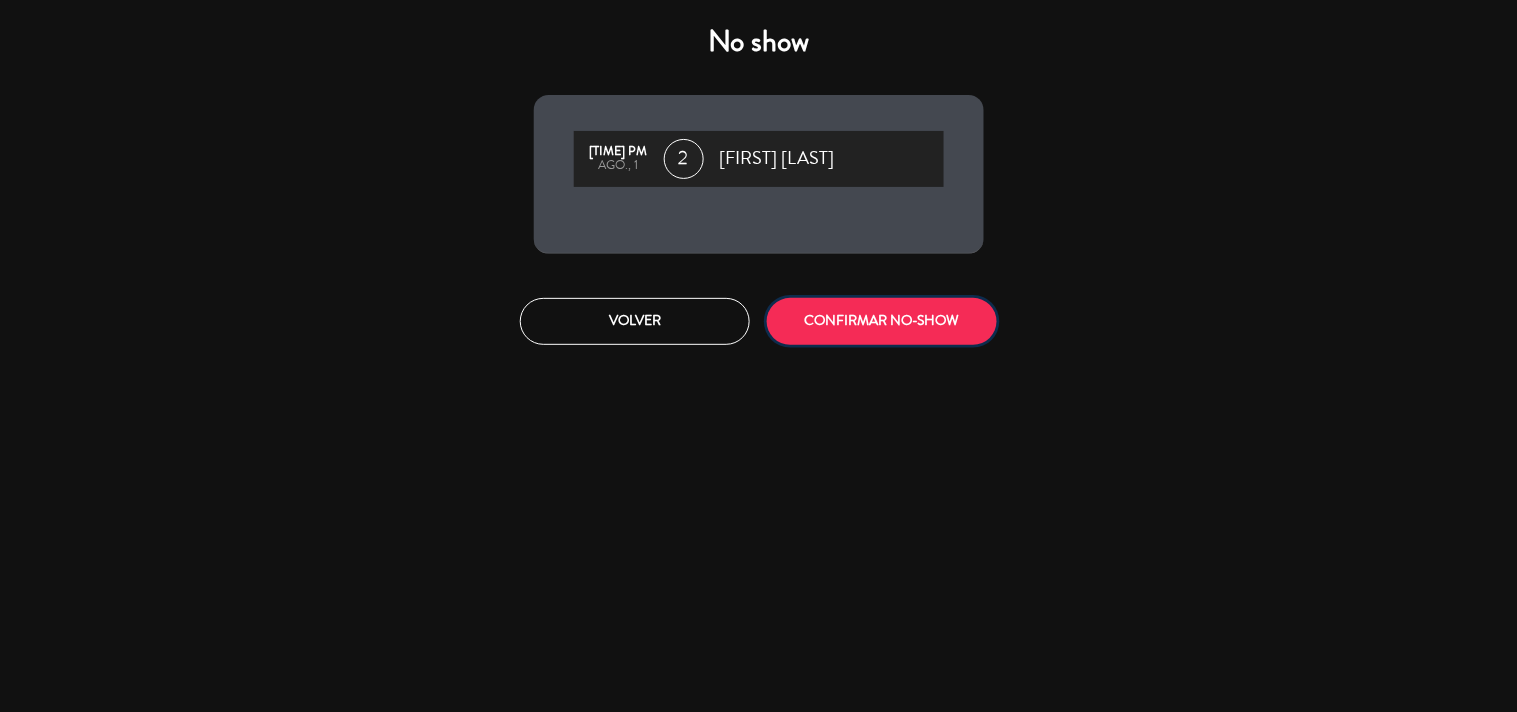 click on "CONFIRMAR NO-SHOW" 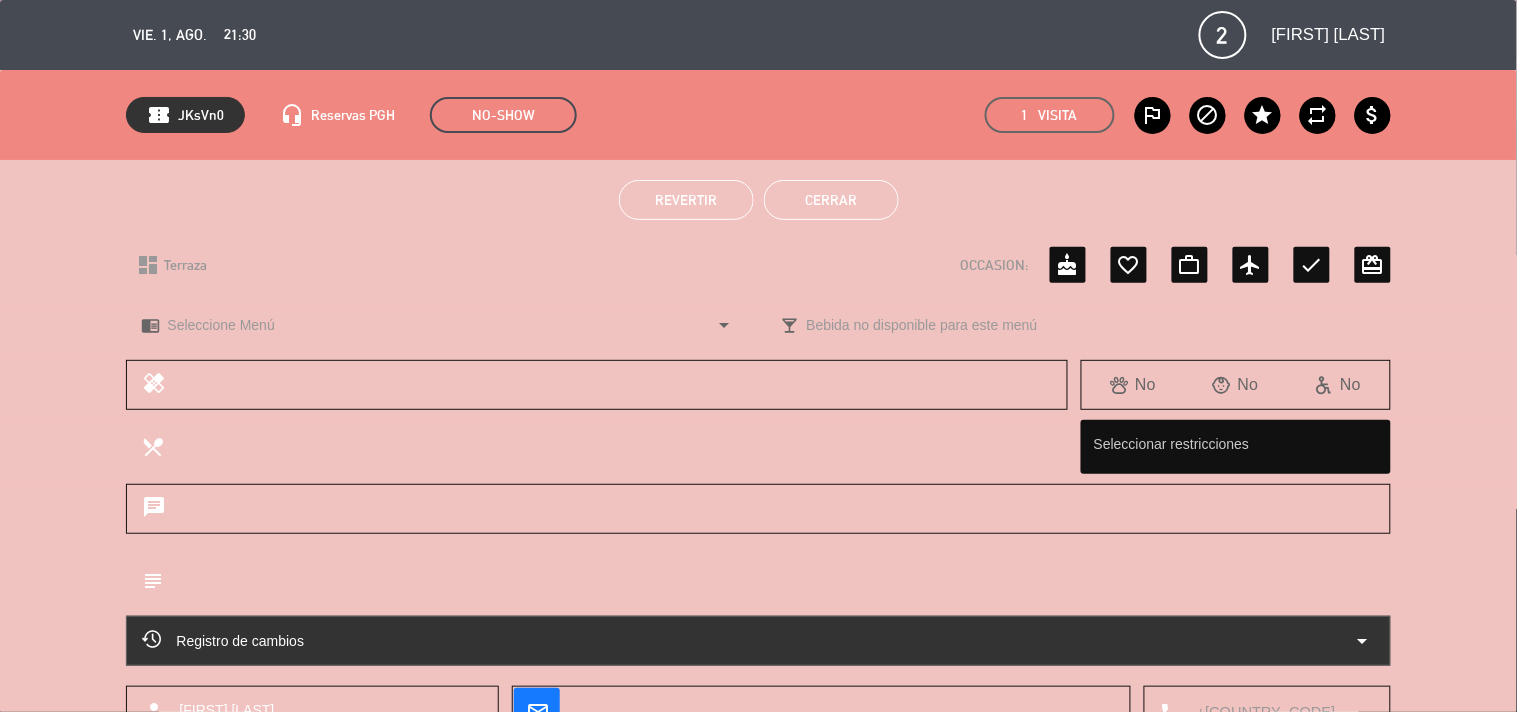 click on "Cerrar" 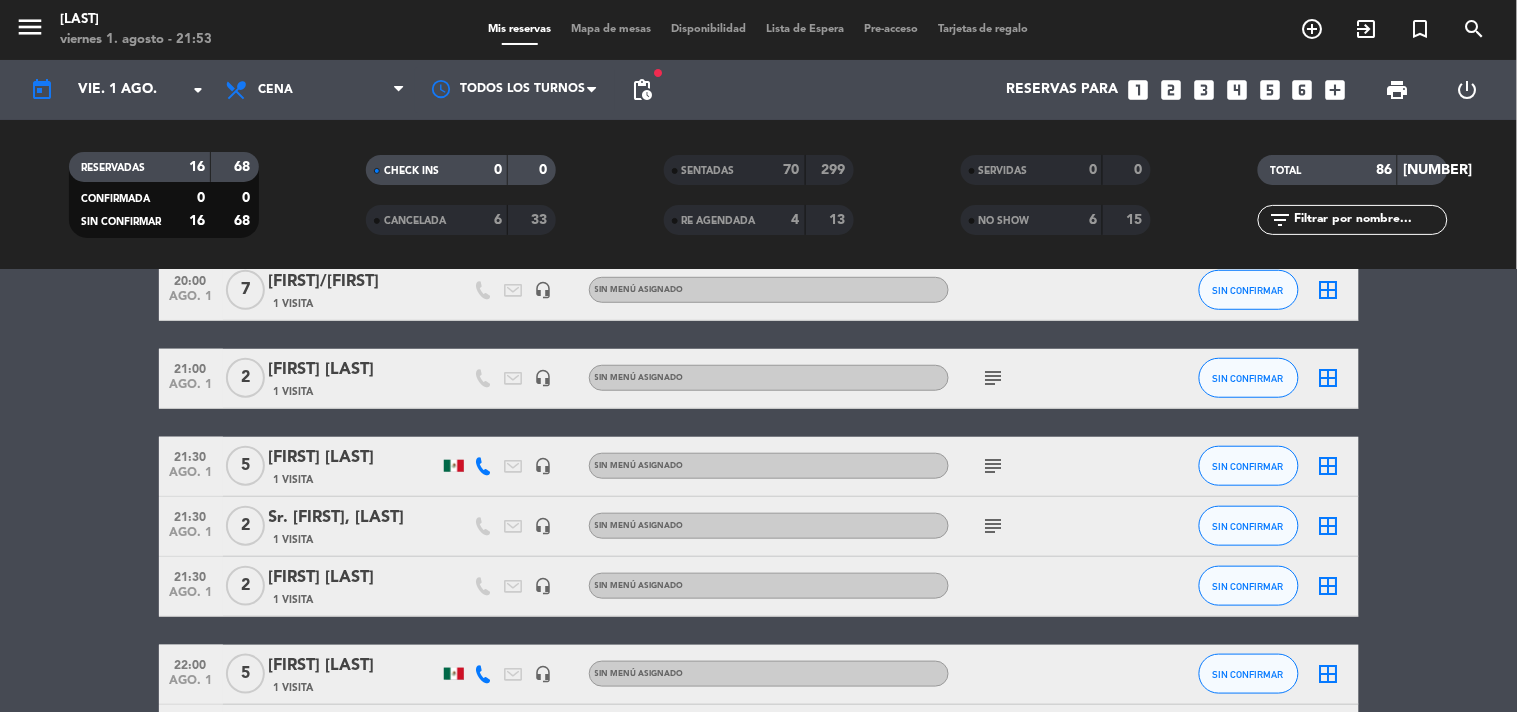 scroll, scrollTop: 461, scrollLeft: 0, axis: vertical 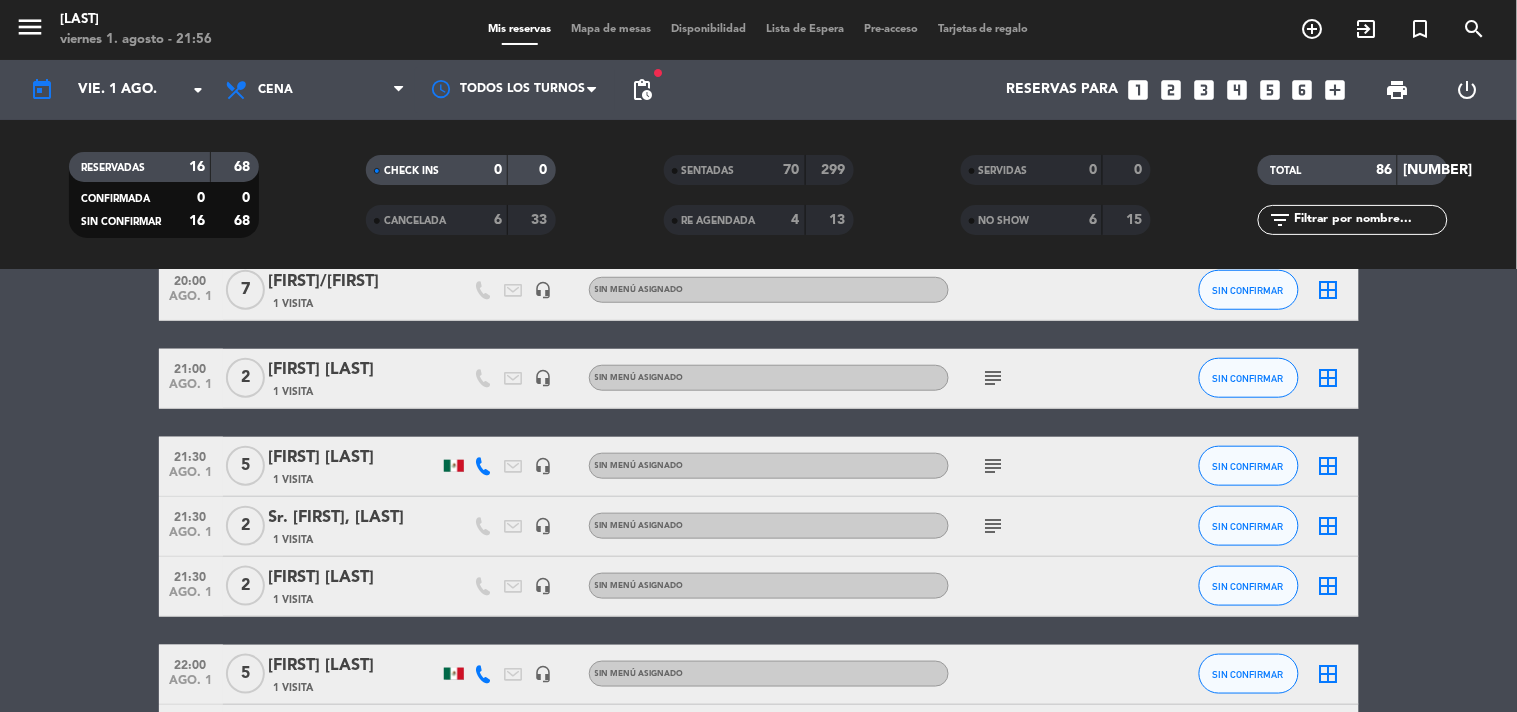 click on "[TIME]   ago. 1   7   [FIRST] / [FIRST]   1 Visita   headset_mic  Sin menú asignado SIN CONFIRMAR  border_all   [TIME]   ago. 1   2   [FIRST] [LAST]   1 Visita   headset_mic  Sin menú asignado  subject  SIN CONFIRMAR  border_all   [TIME]   ago. 1   5   [FIRST] [LAST]   1 Visita   headset_mic  Sin menú asignado  subject  SIN CONFIRMAR  border_all   [TIME]   ago. 1   2   Sr. [FIRST], [LAST]   1 Visita   headset_mic  Sin menú asignado  subject  SIN CONFIRMAR  border_all   [TIME]   ago. 1   2   [FIRST] [LAST]   1 Visita   headset_mic  Sin menú asignado SIN CONFIRMAR  border_all   [TIME]   ago. 1   5   [FIRST] [LAST]   1 Visita   headset_mic  Sin menú asignado SIN CONFIRMAR  border_all   [TIME]   ago. 1   2   [FIRST] [LAST]   1 Visita   headset_mic  Sin menú asignado  healing   subject  SIN CONFIRMAR  border_all   [TIME]   ago. 1   2   [FIRST] [LAST]   1 Visita   headset_mic  Sin menú asignado SIN CONFIRMAR  border_all   [TIME]   ago. 1   4   [FIRST] [LAST]   1 Visita   headset_mic  Sin menú asignado  [TIME]" 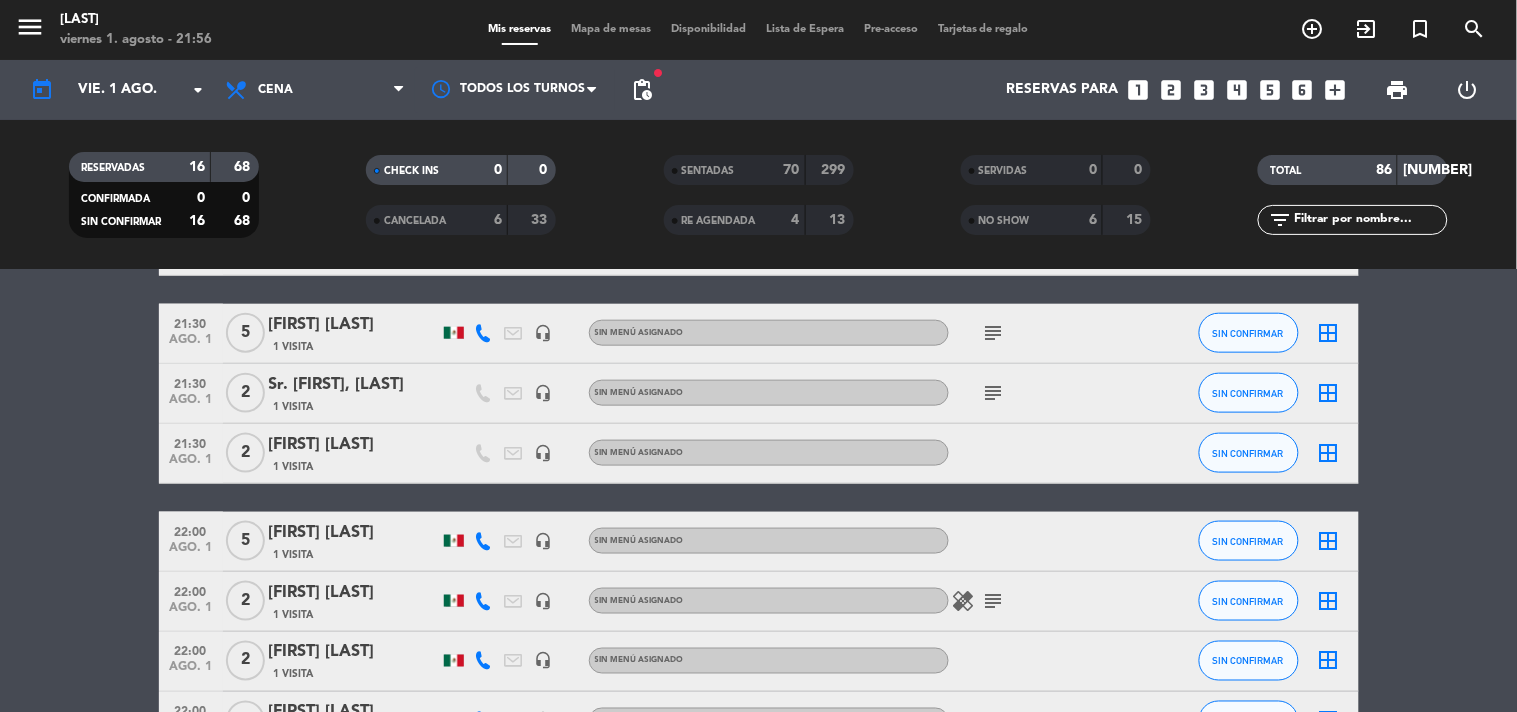 scroll, scrollTop: 638, scrollLeft: 0, axis: vertical 